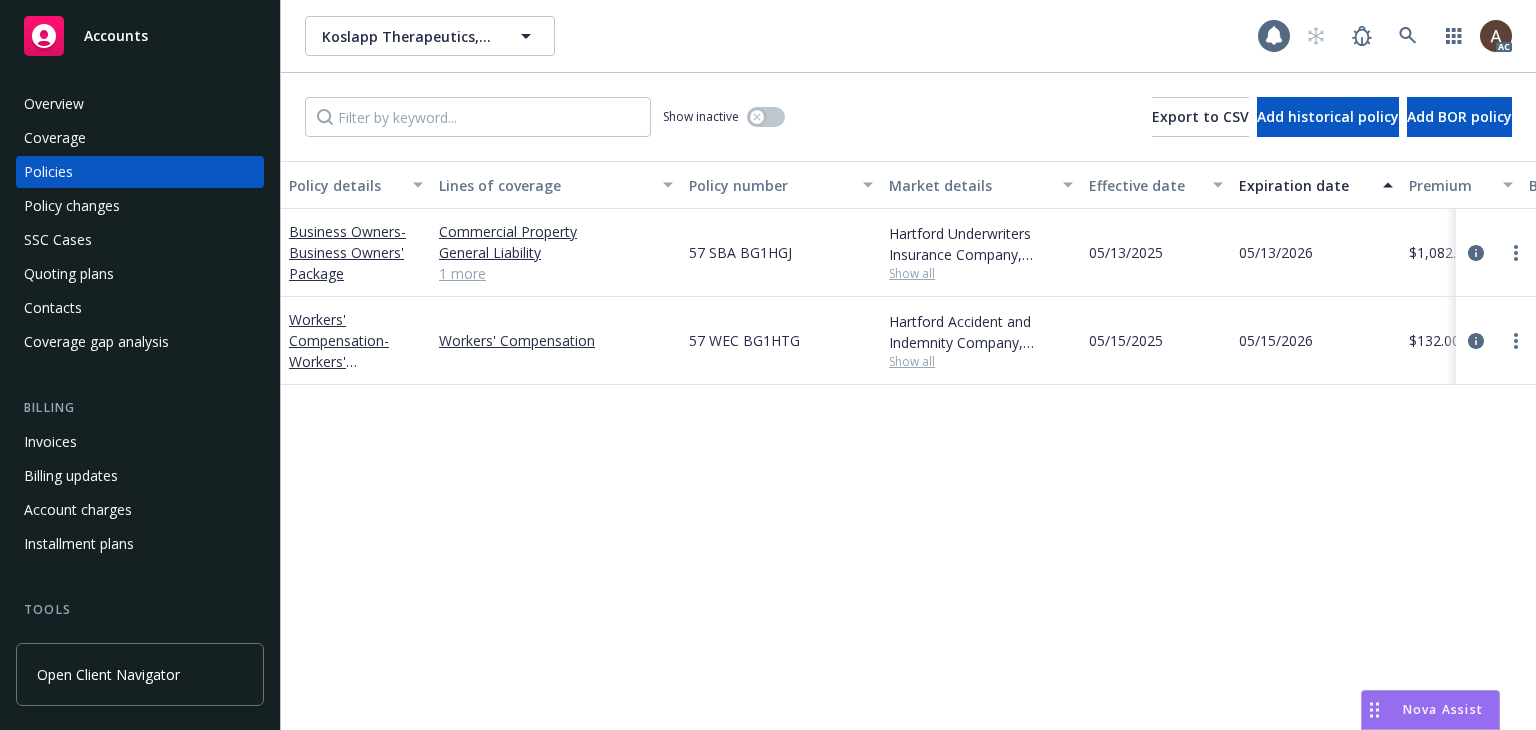 scroll, scrollTop: 0, scrollLeft: 0, axis: both 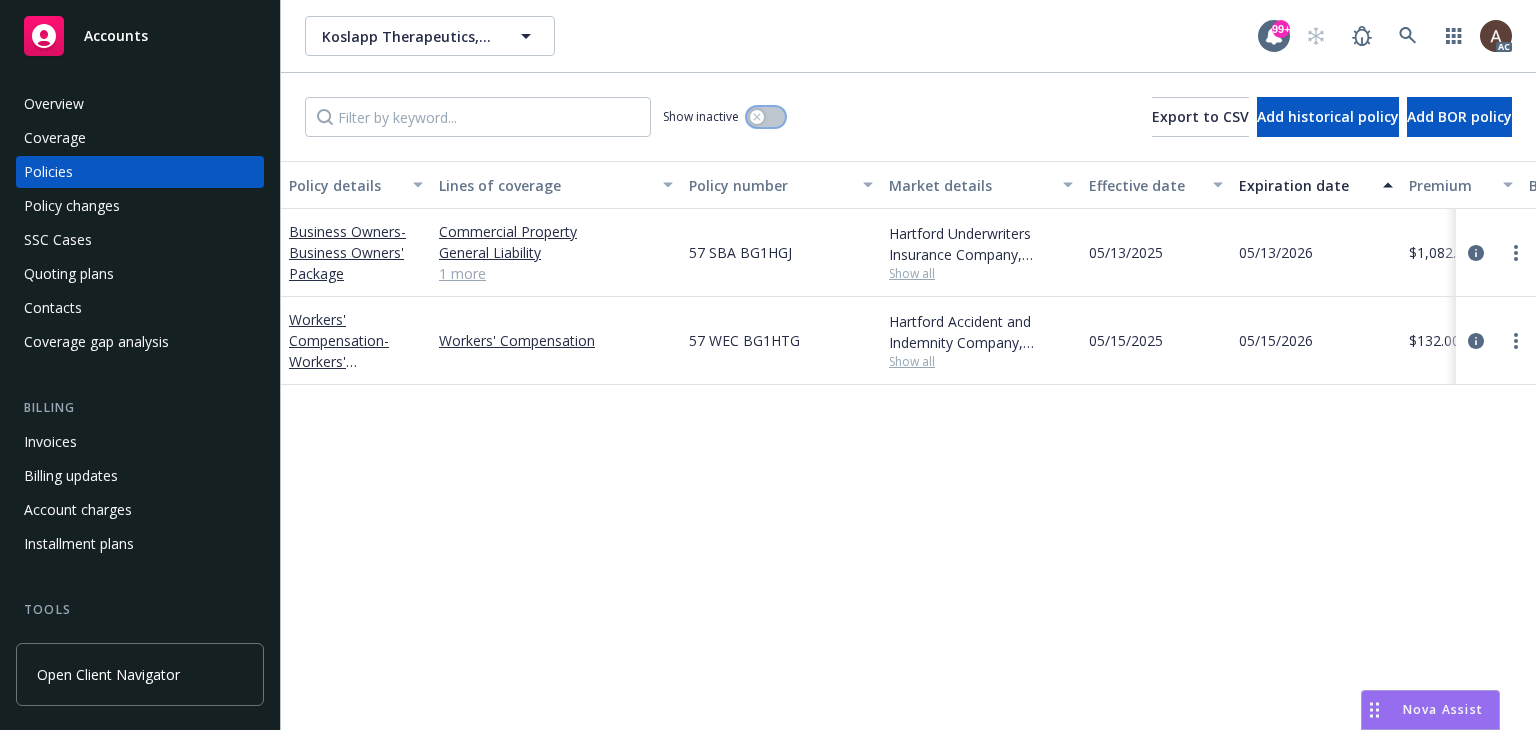 click 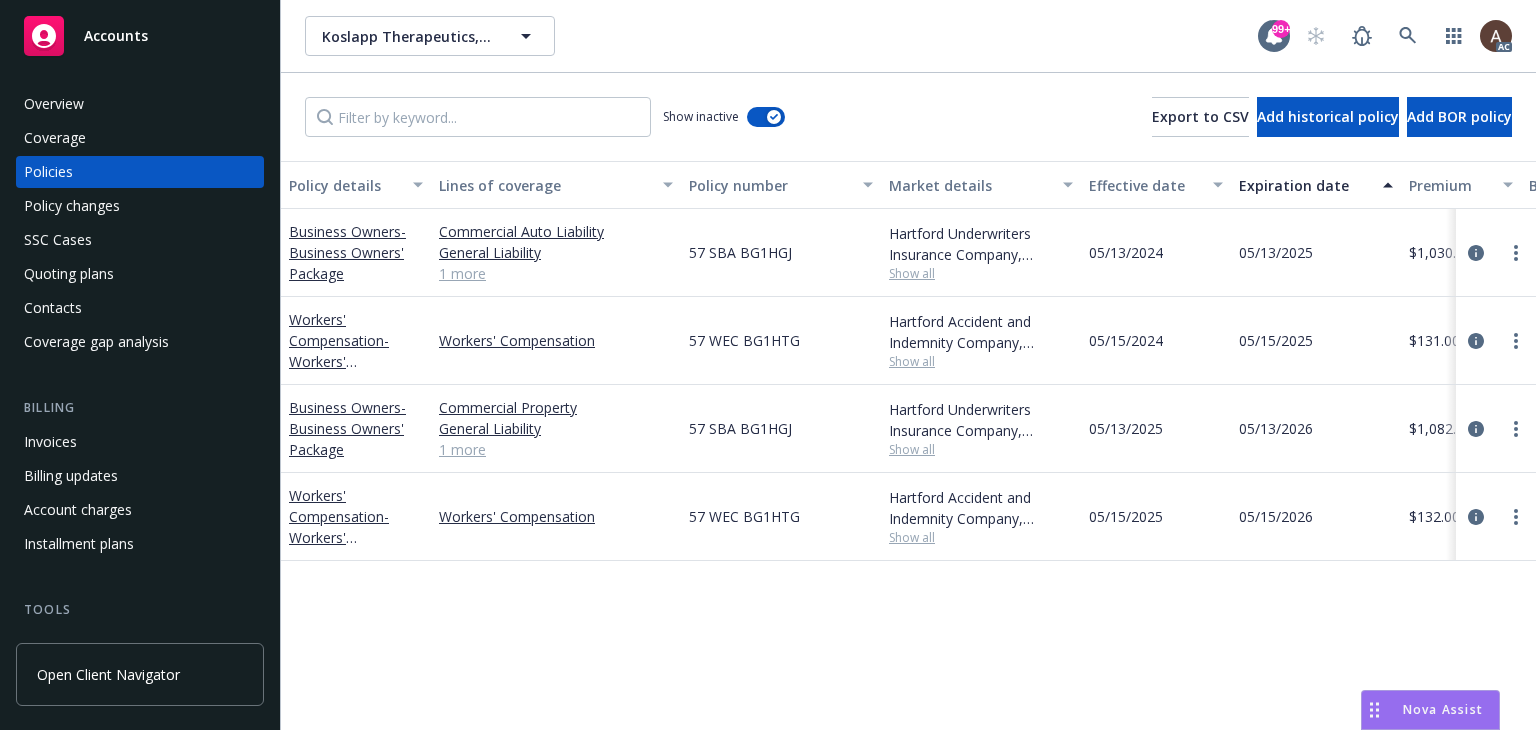 click on "Policy details Lines of coverage Policy number Market details Effective date Expiration date Premium Billing method Stage Status Service team leaders Business Owners  -  Business Owners' Package Commercial Auto Liability General Liability Commercial Property 1 more 57 SBA BG1HGJ Hartford Underwriters Insurance Company, Hartford Insurance Group Show all 05/13/2024 05/13/2025 $1,030.00 Direct New Renewed Shelly Flores AM Jon Curran PD 2 more Workers' Compensation  -  Workers' Compensation Workers' Compensation 57 WEC BG1HTG Hartford Accident and Indemnity Company, Hartford Insurance Group Show all 05/15/2024 05/15/2025 $131.00 Direct New Renewed Shelly Flores AM Jon Curran PD 2 more Business Owners  -  Business Owners' Package Commercial Property General Liability Commercial Auto Liability 1 more 57 SBA BG1HGJ Hartford Underwriters Insurance Company, Hartford Insurance Group Show all 05/13/2025 05/13/2026 $1,082.00 Direct Renewal Active Nic Tallichet AC Shelly Flores AM 3 more Workers' Compensation  -  Show all" at bounding box center (908, 445) 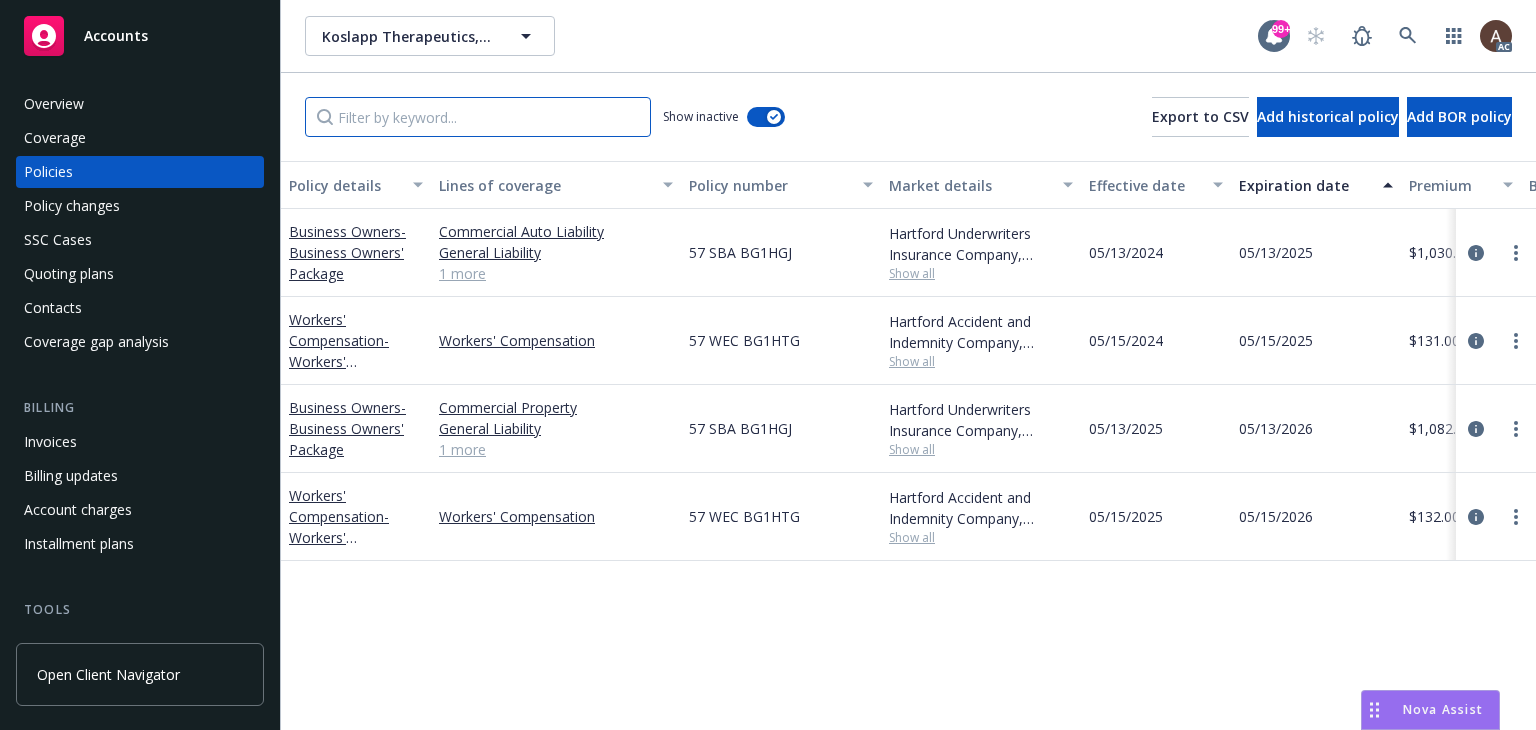 click at bounding box center [478, 117] 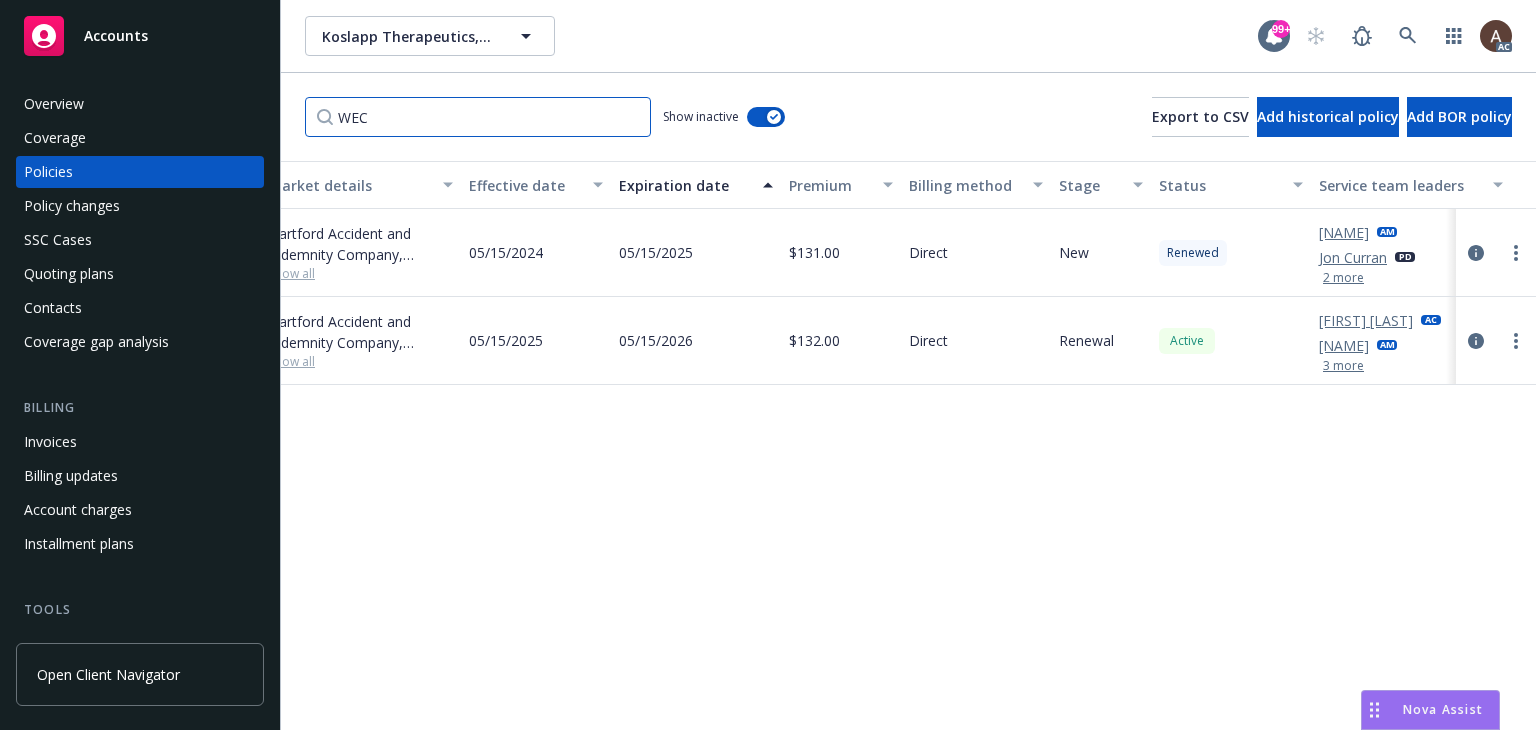 scroll, scrollTop: 0, scrollLeft: 627, axis: horizontal 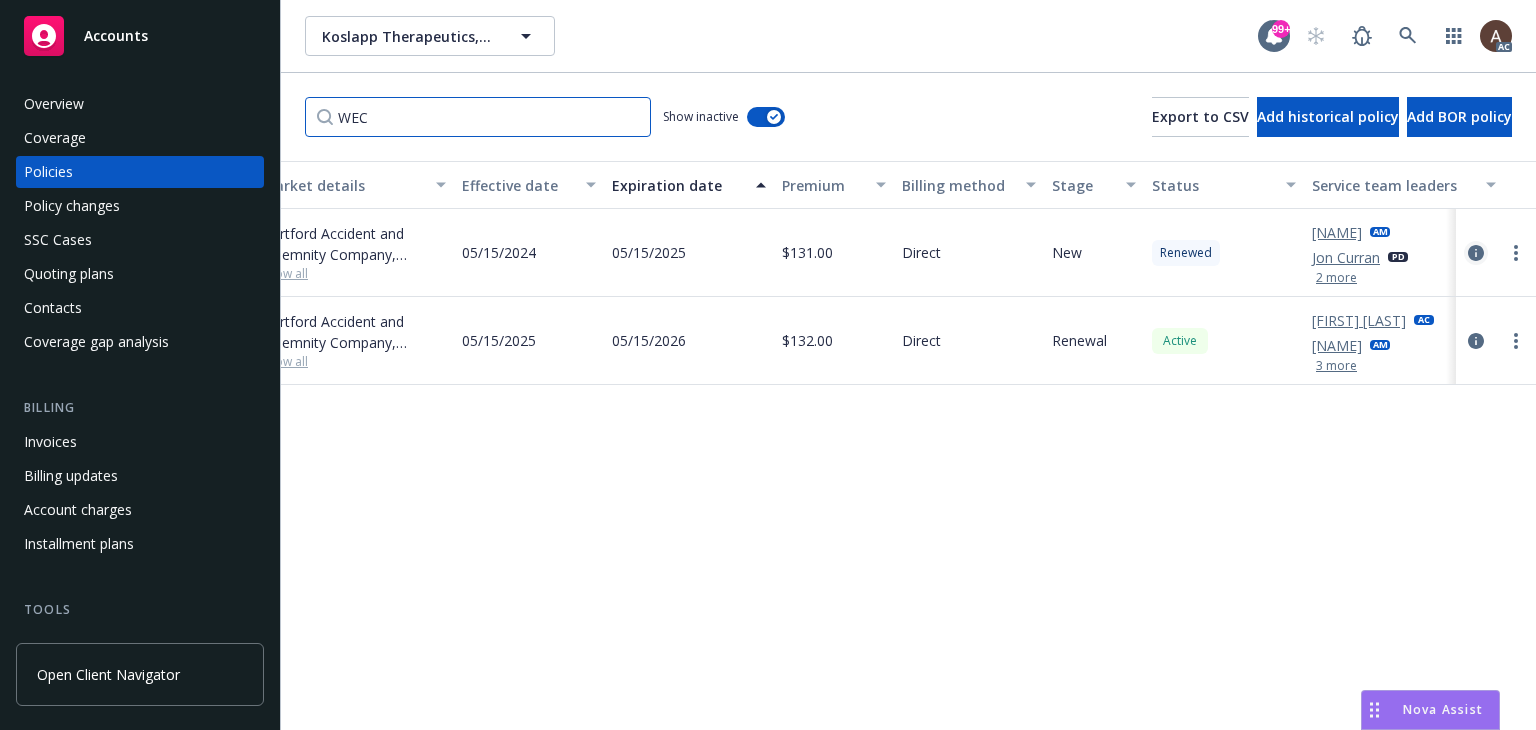 type on "WEC" 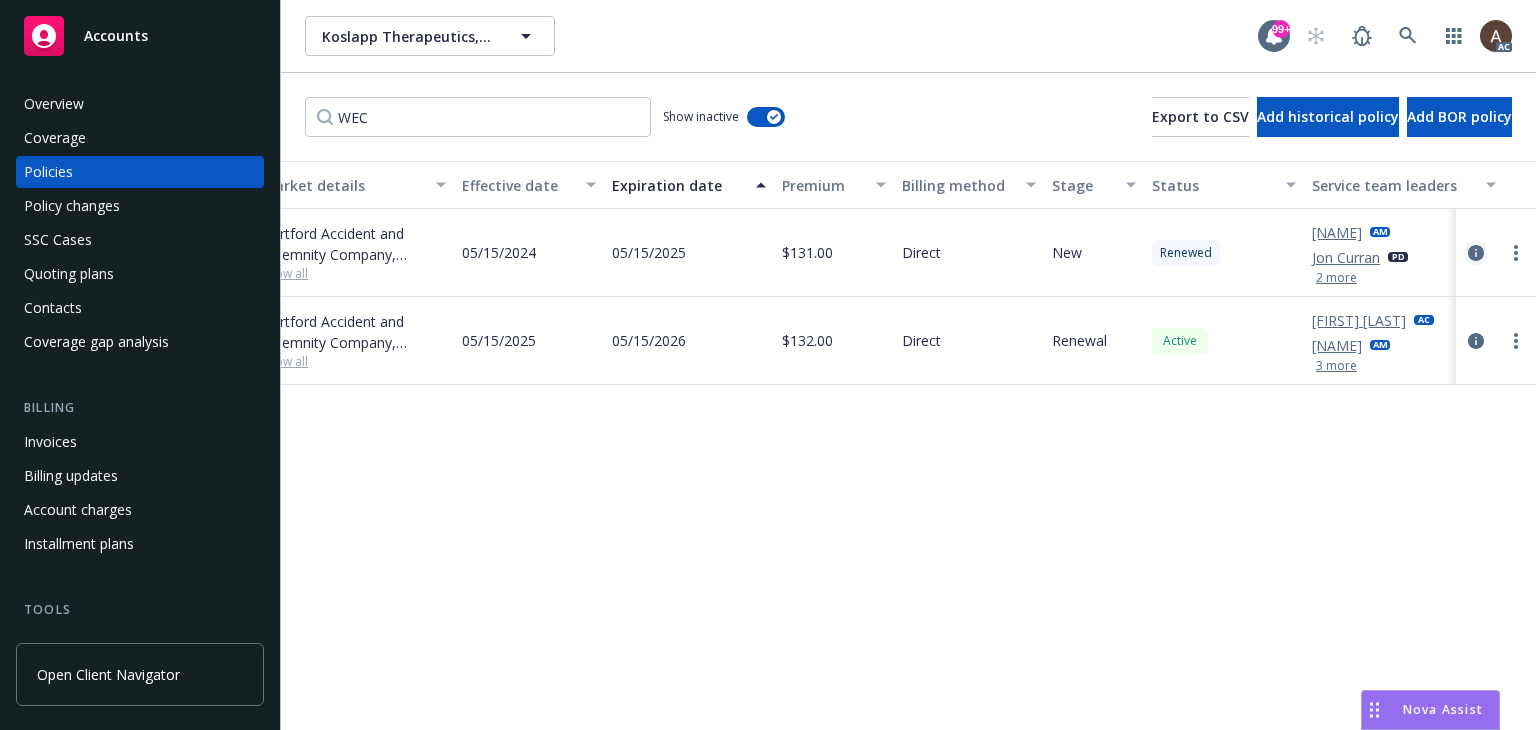 click 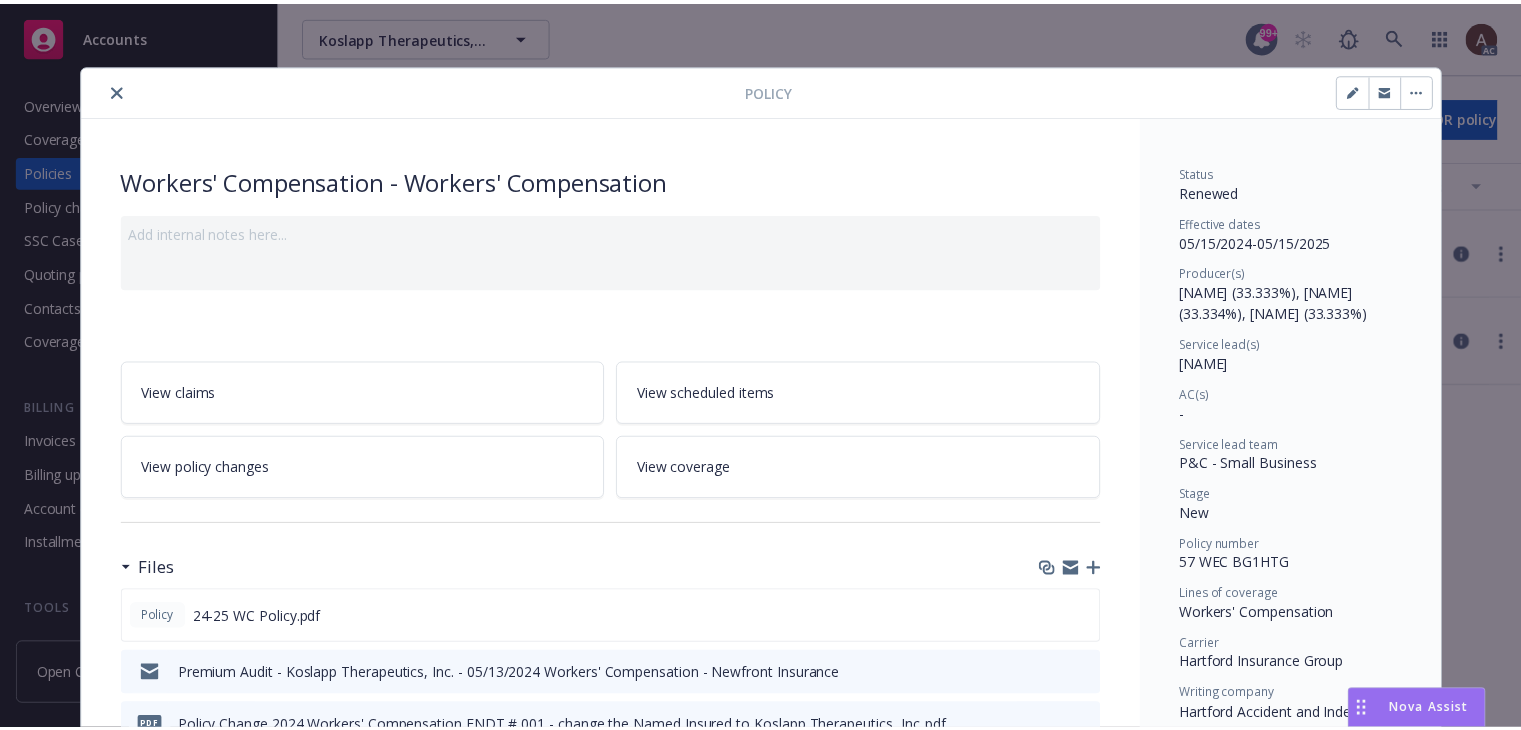 scroll, scrollTop: 100, scrollLeft: 0, axis: vertical 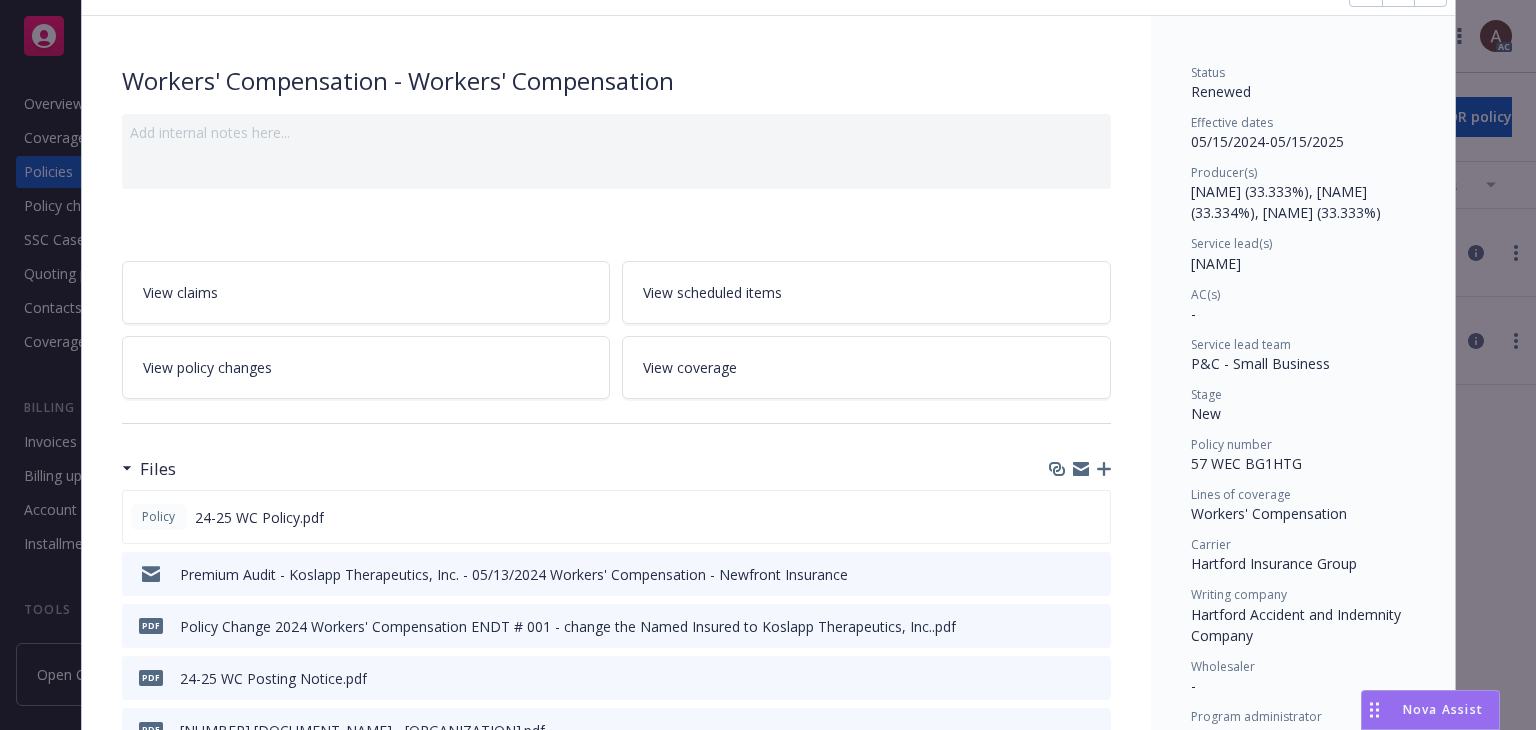 click on "View policy changes" at bounding box center [207, 367] 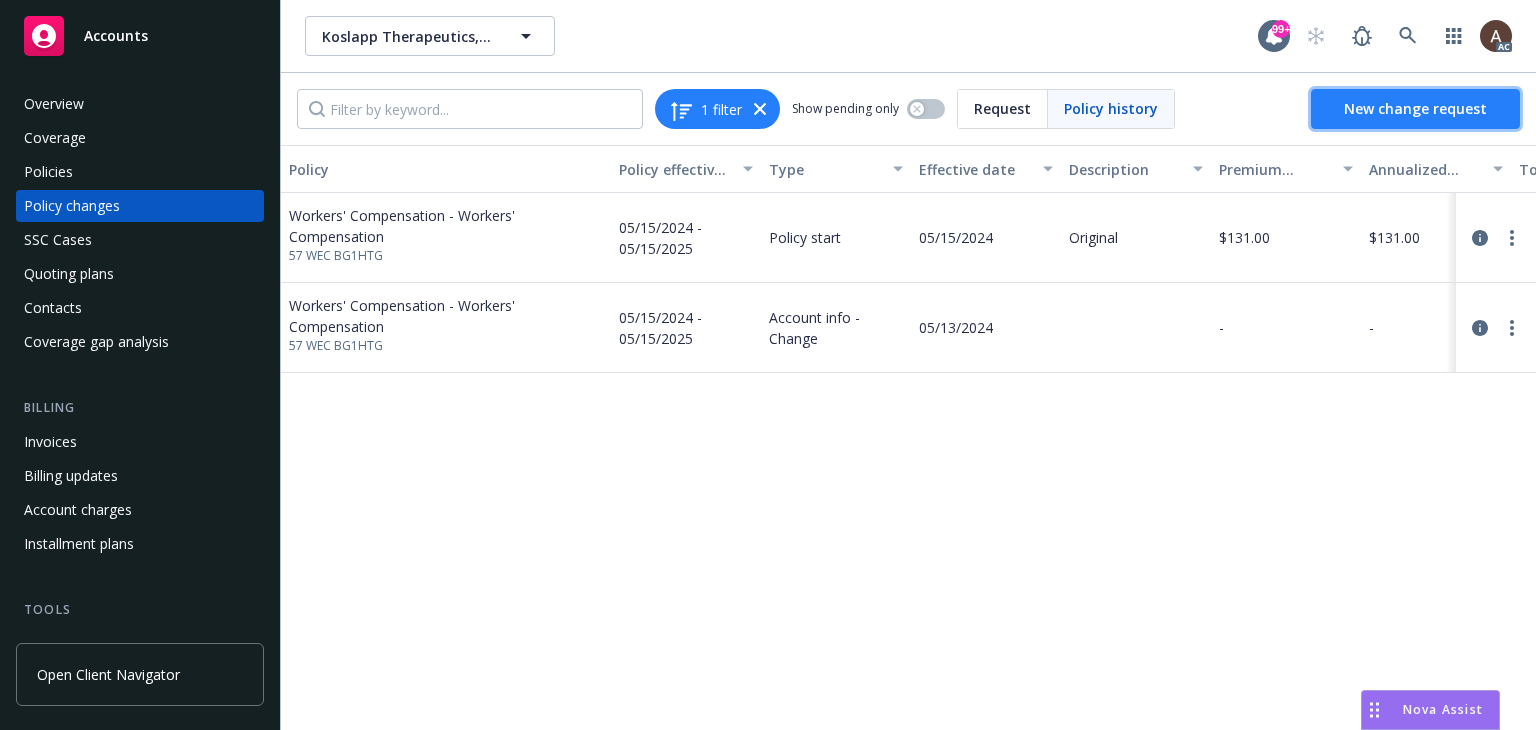 click on "New change request" at bounding box center [1415, 108] 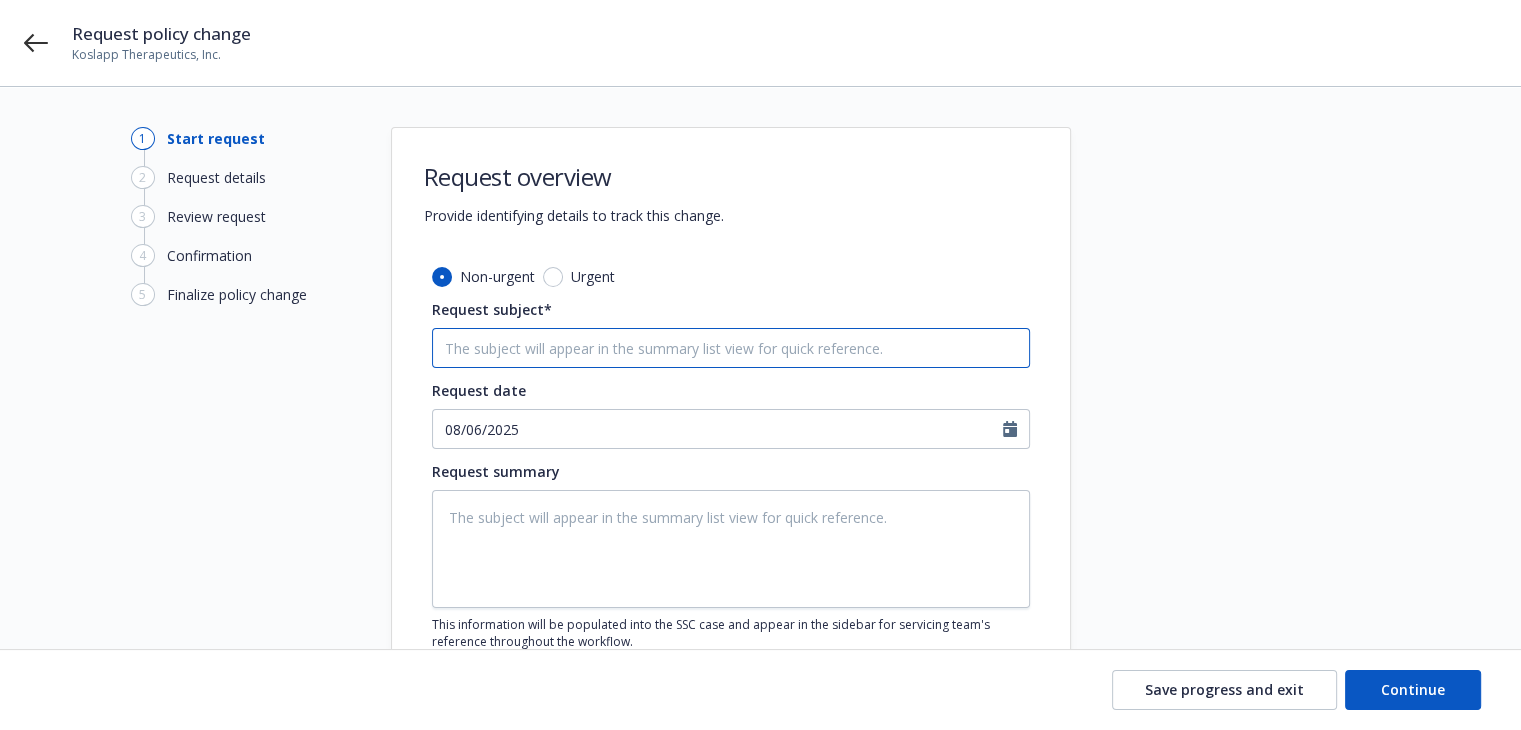 click on "Request subject*" at bounding box center (731, 348) 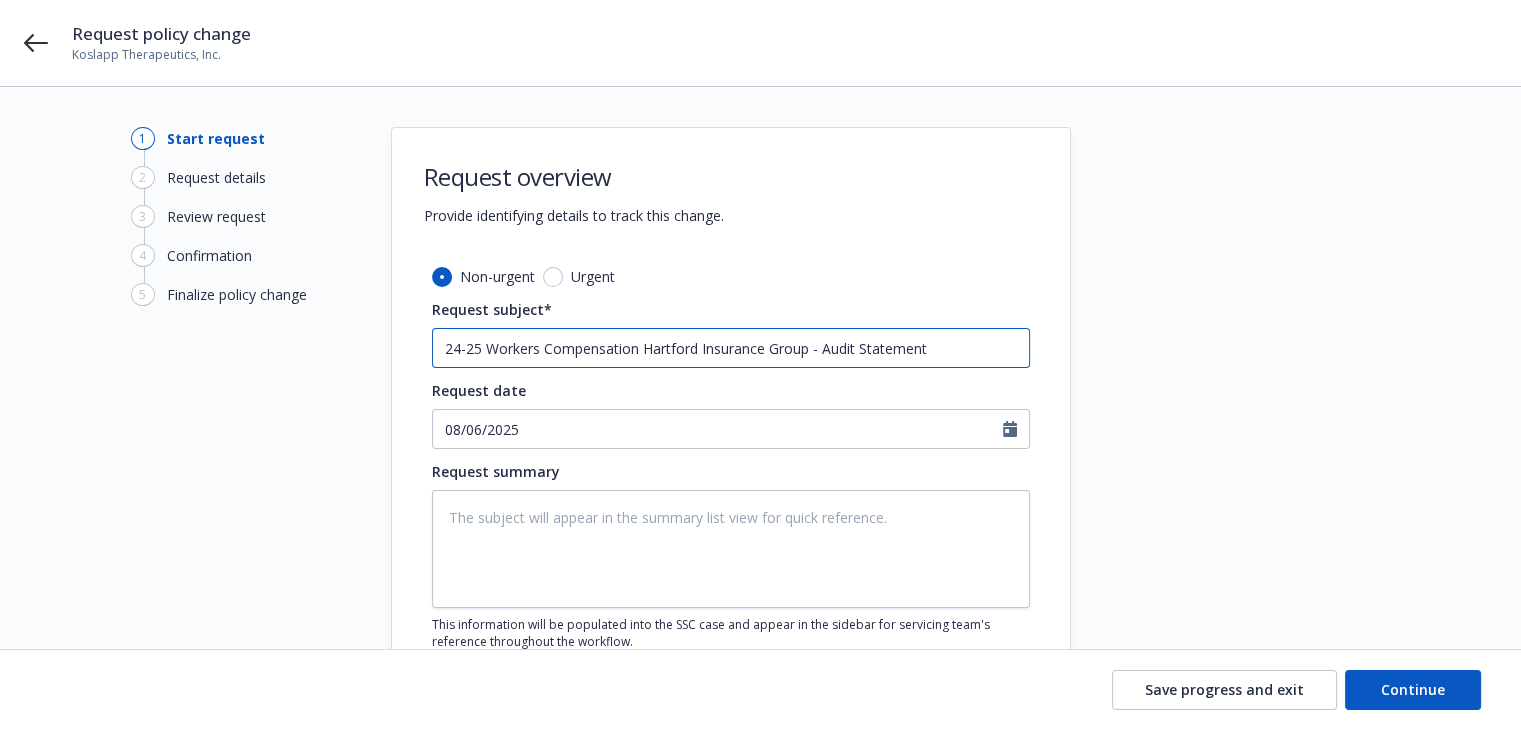 type on "x" 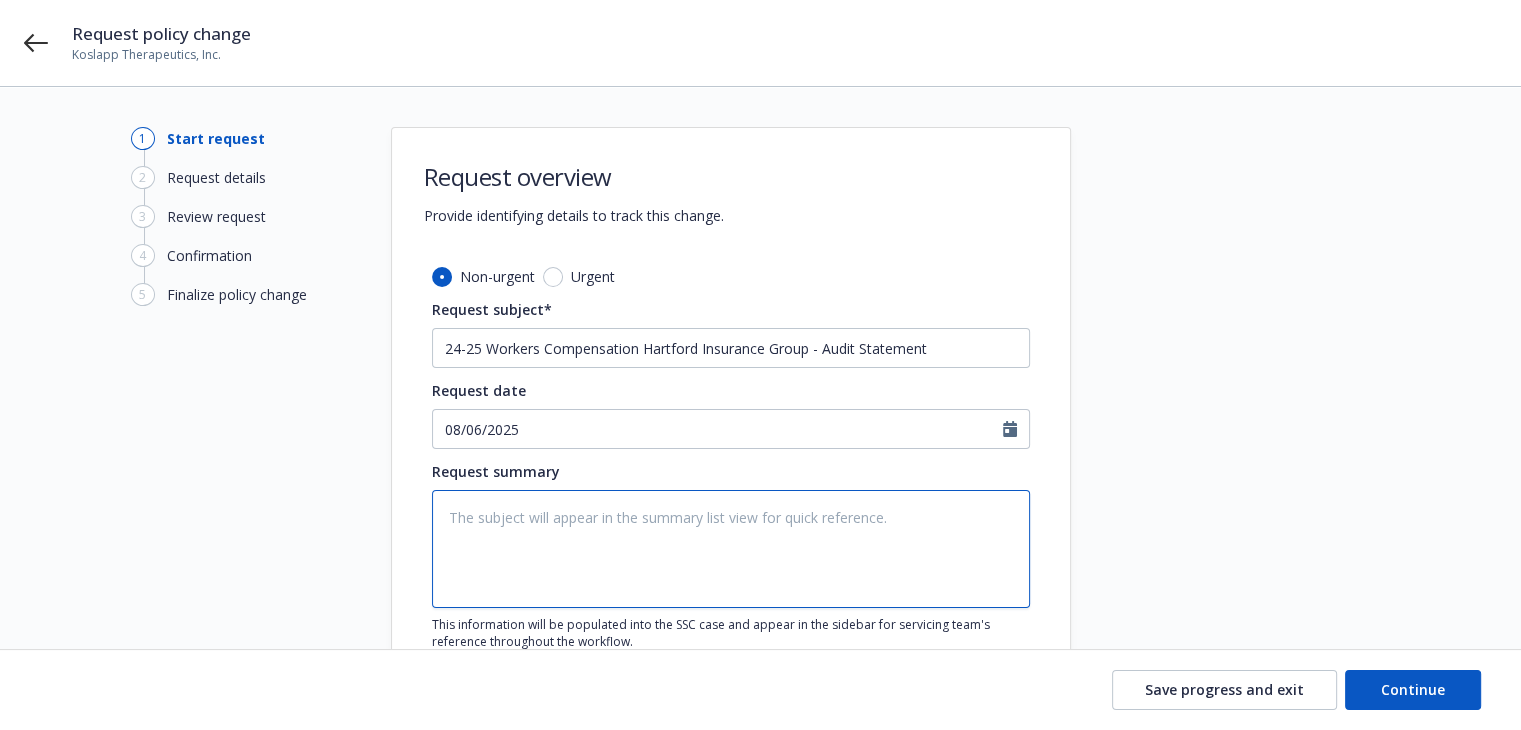 click at bounding box center [731, 549] 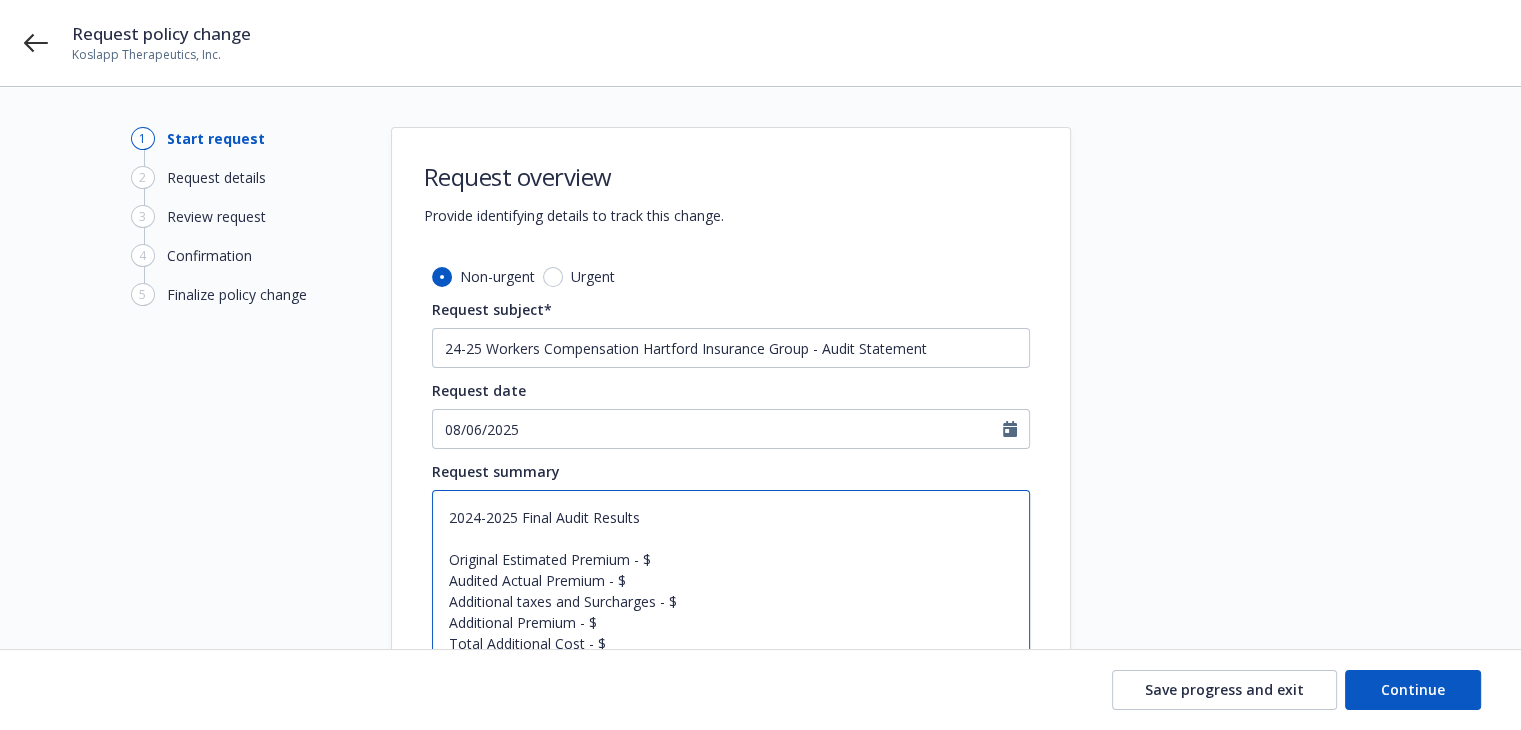 click on "2024-2025 Final Audit Results
Original Estimated Premium - $
Audited Actual Premium - $
Additional taxes and Surcharges - $
Additional Premium - $
Total Additional Cost - $" at bounding box center [731, 580] 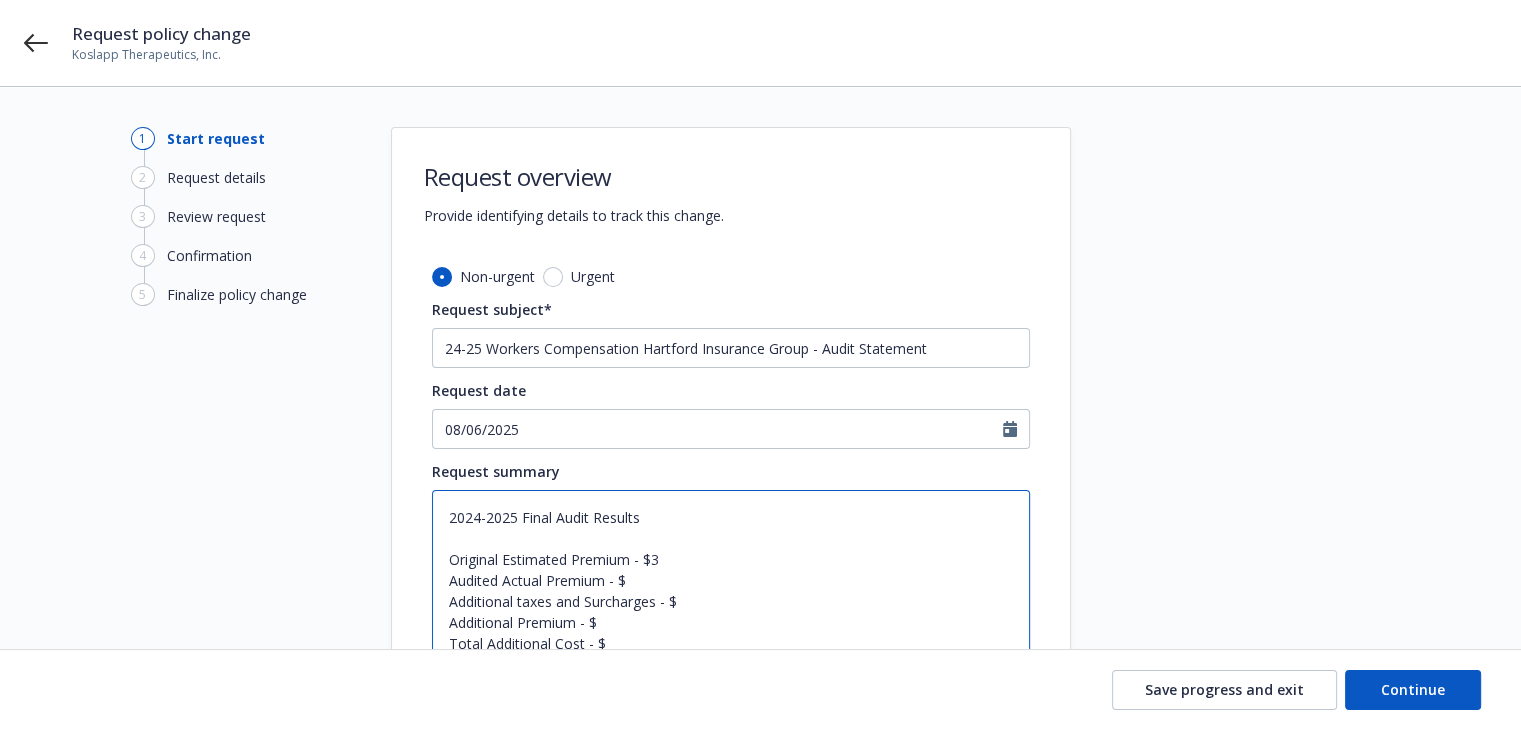 type on "x" 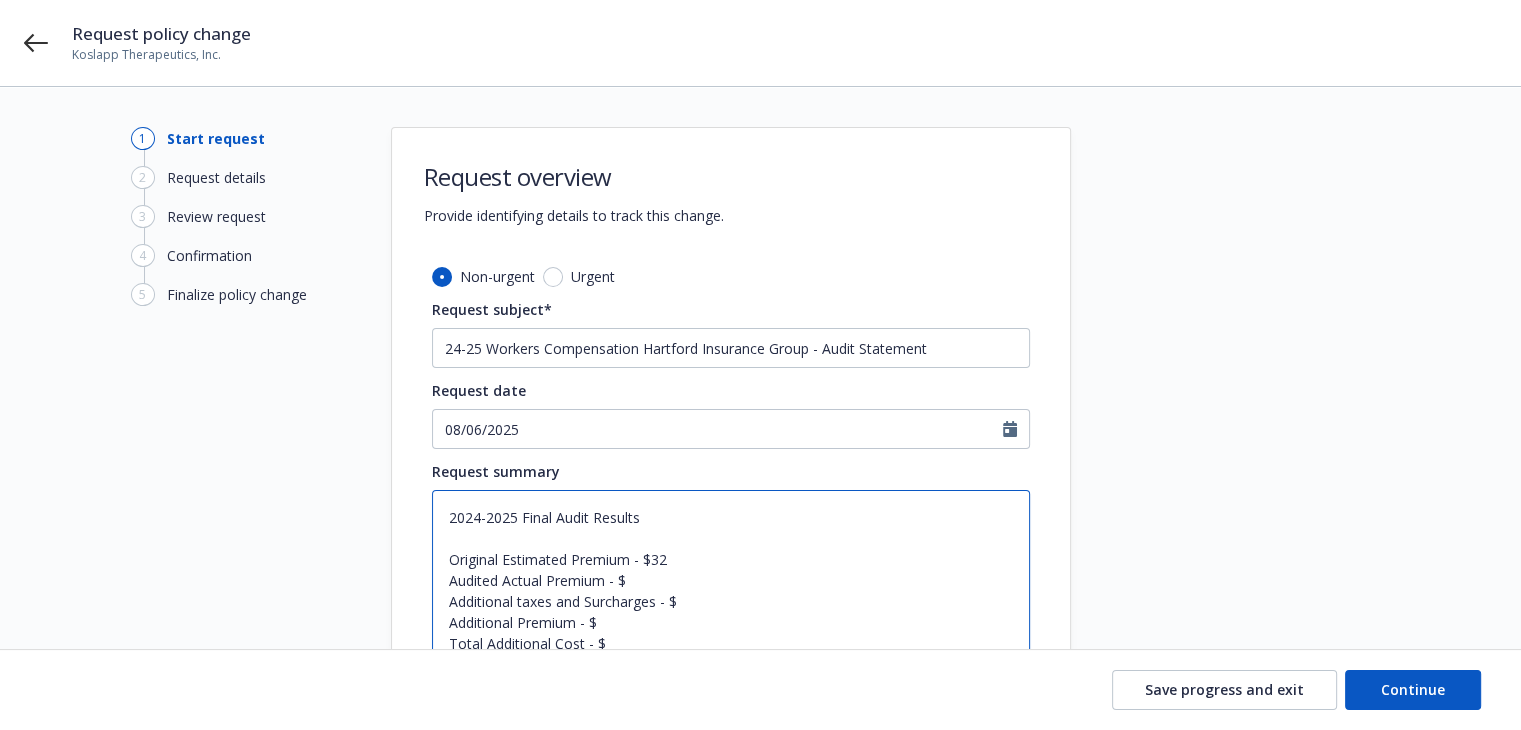 type on "x" 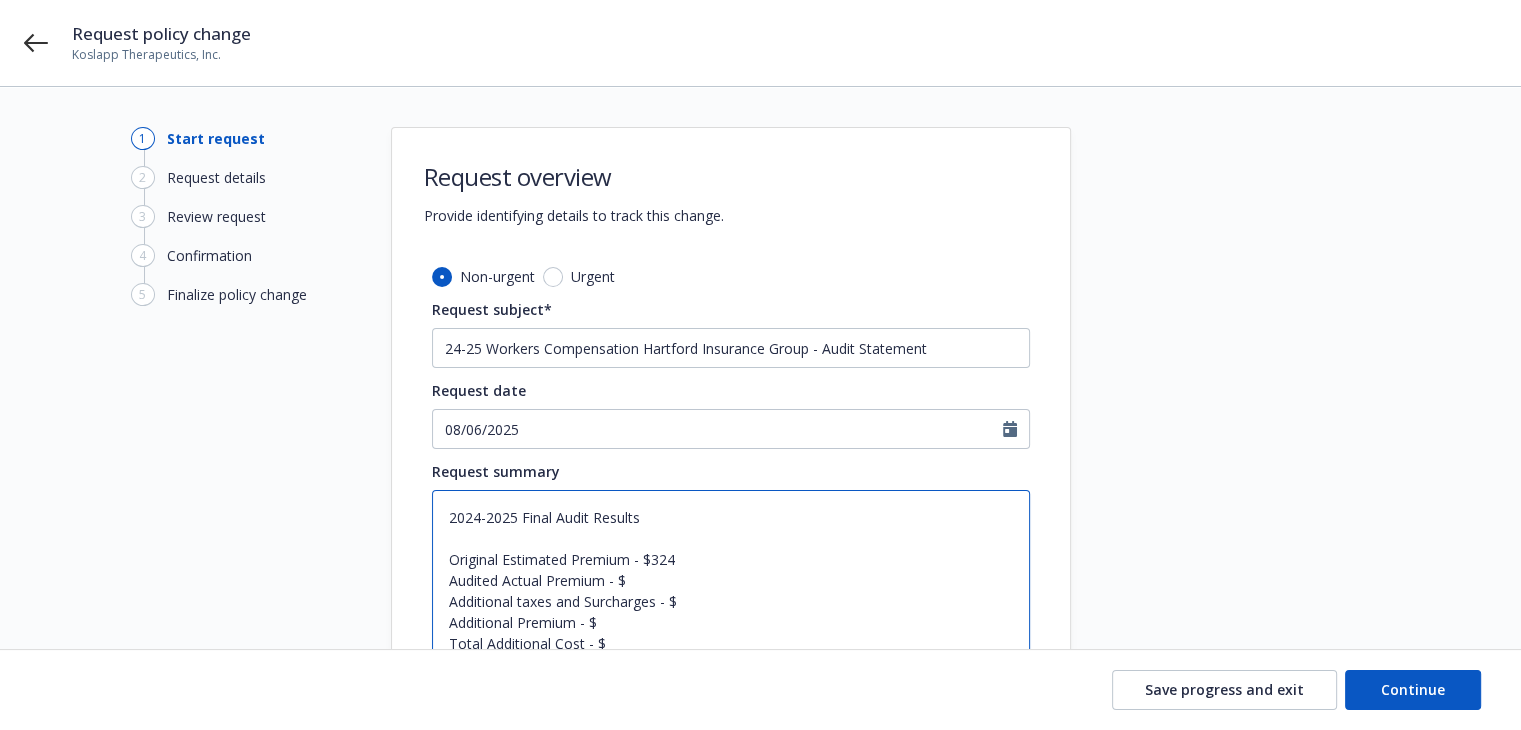 click on "2024-2025 Final Audit Results
Original Estimated Premium - $324
Audited Actual Premium - $
Additional taxes and Surcharges - $
Additional Premium - $
Total Additional Cost - $" at bounding box center (731, 580) 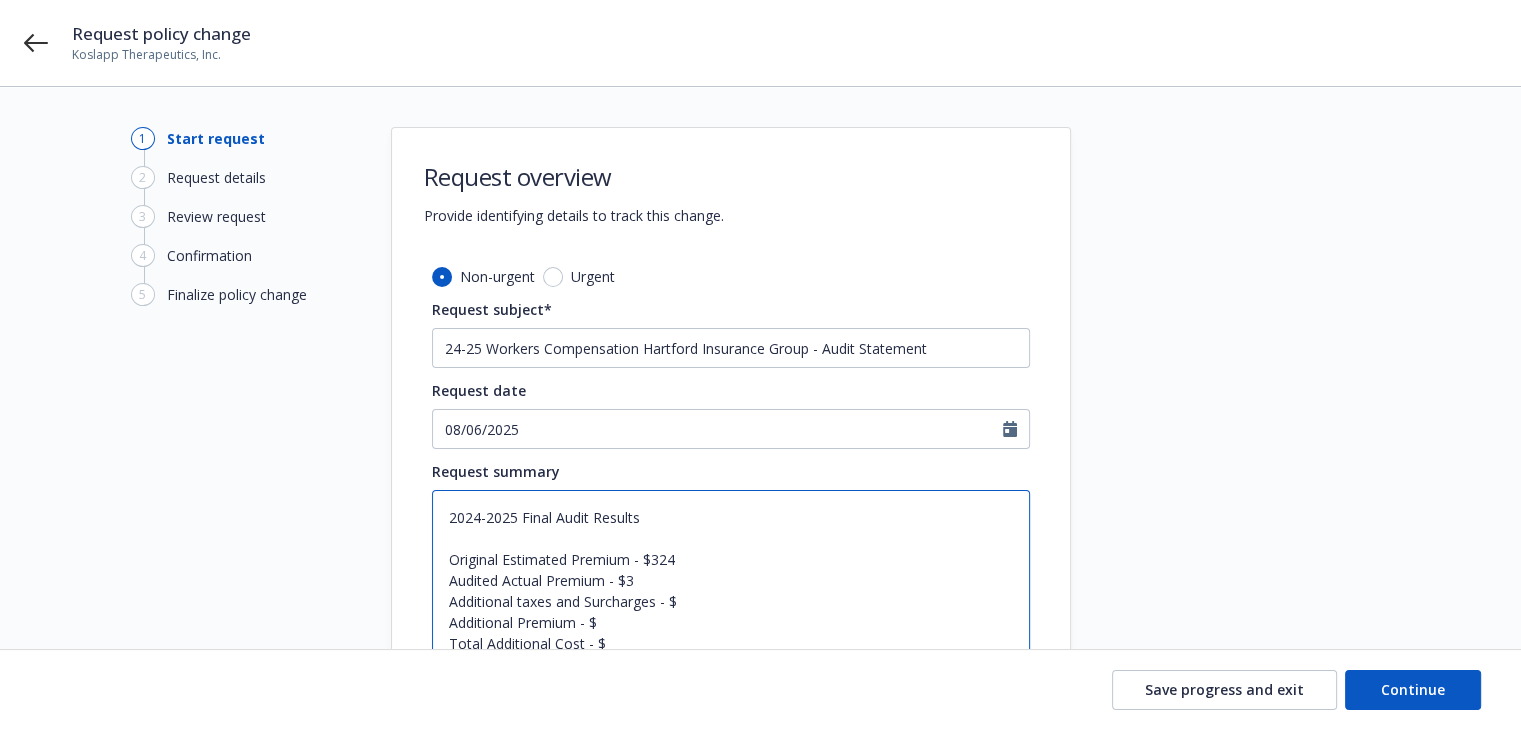 type on "x" 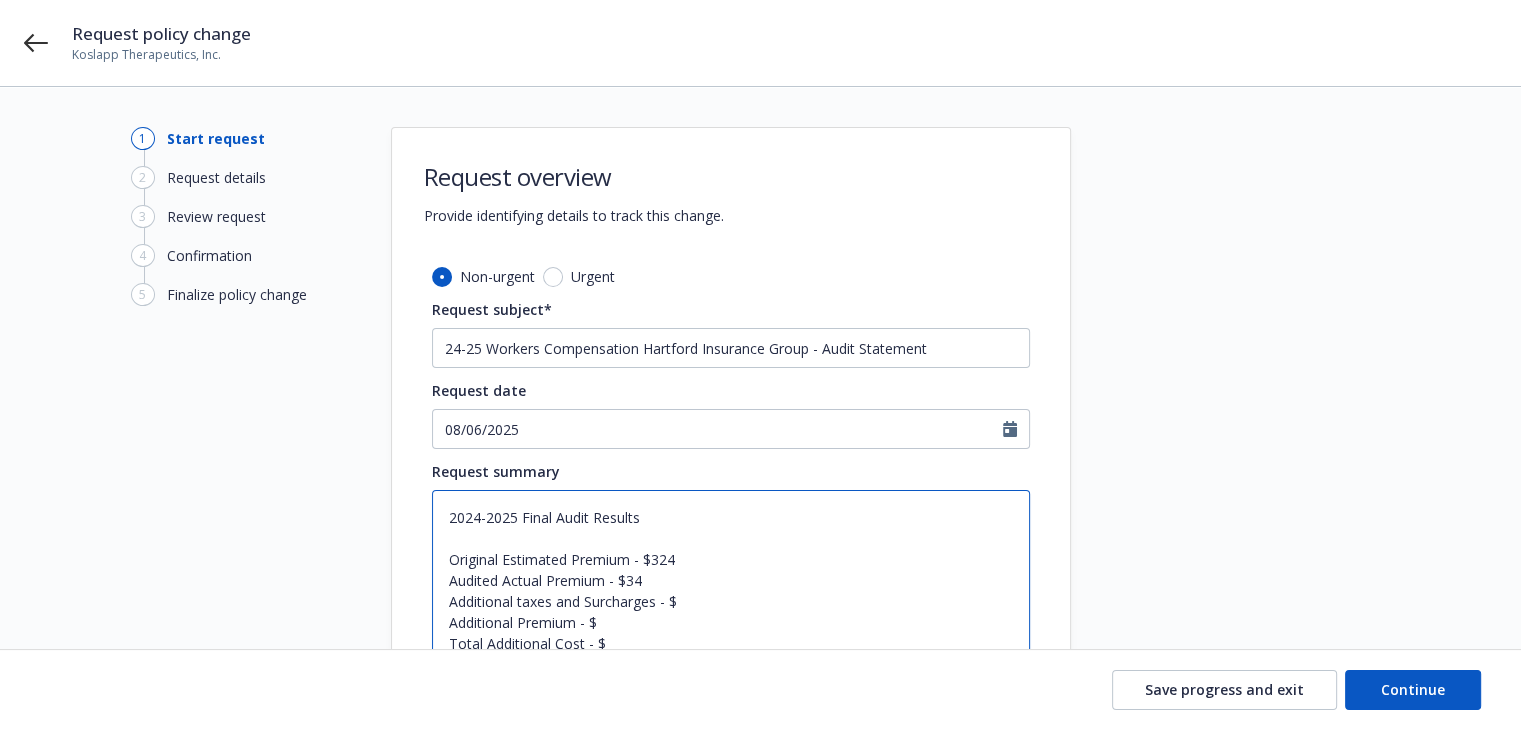 type on "x" 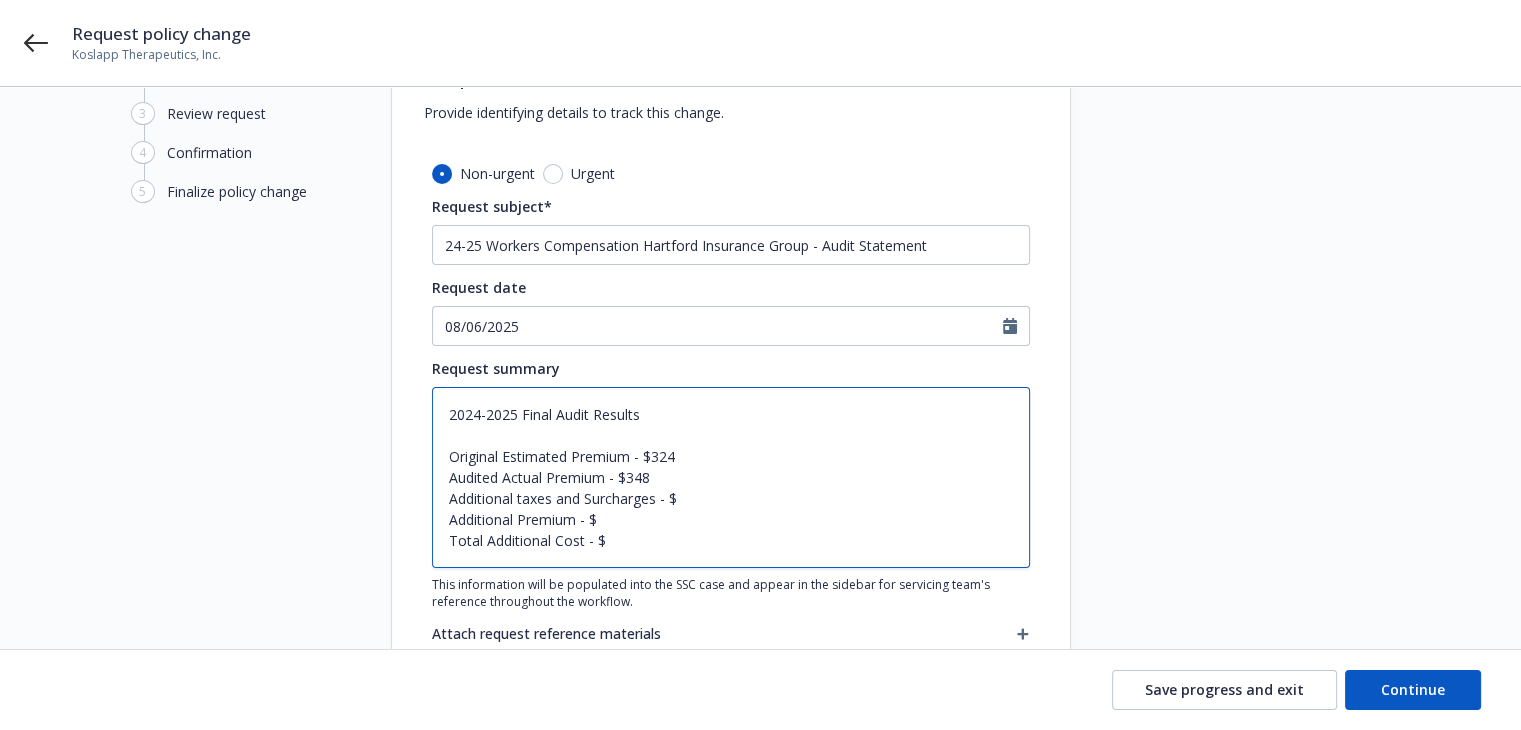 scroll, scrollTop: 200, scrollLeft: 0, axis: vertical 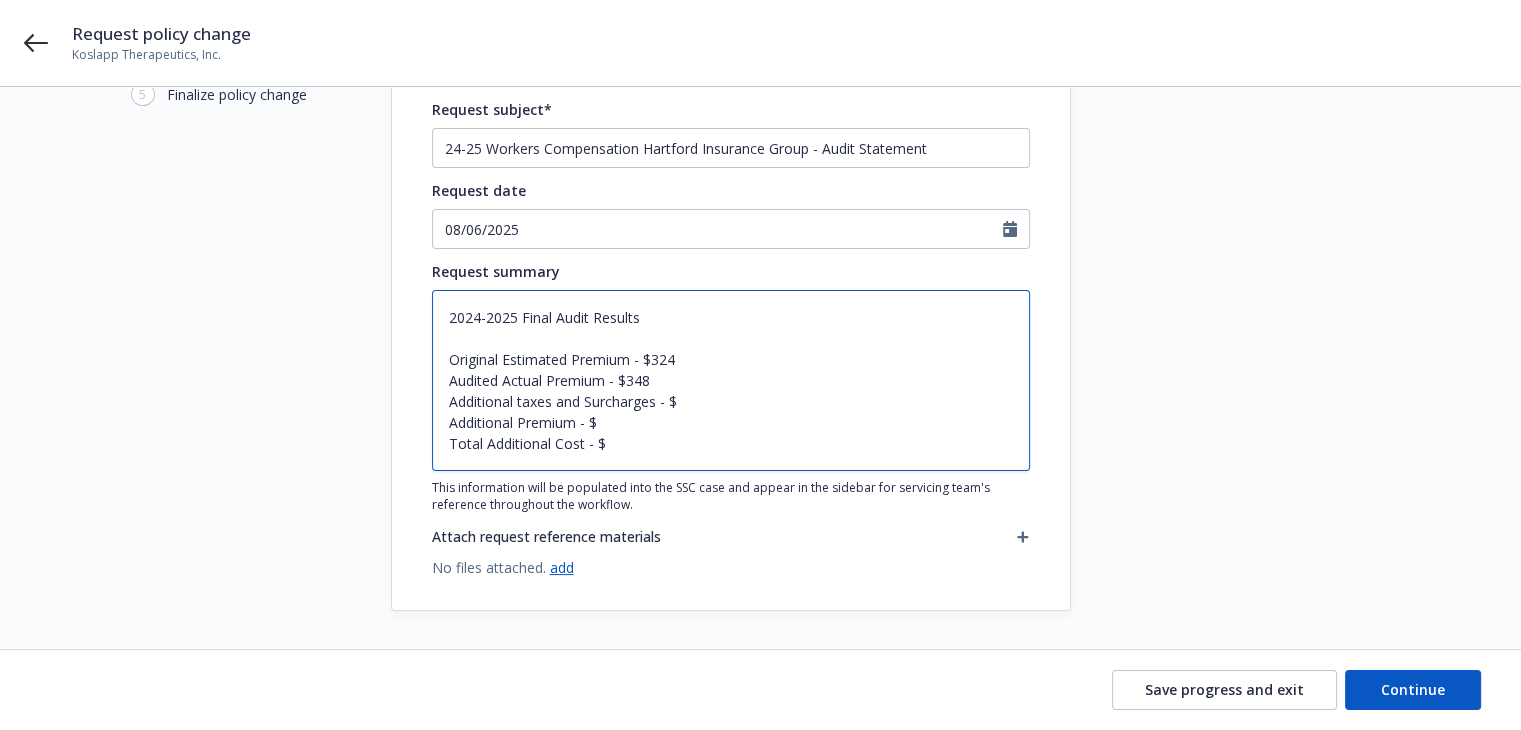 click on "2024-2025 Final Audit Results
Original Estimated Premium - $324
Audited Actual Premium - $348
Additional taxes and Surcharges - $
Additional Premium - $
Total Additional Cost - $" at bounding box center [731, 380] 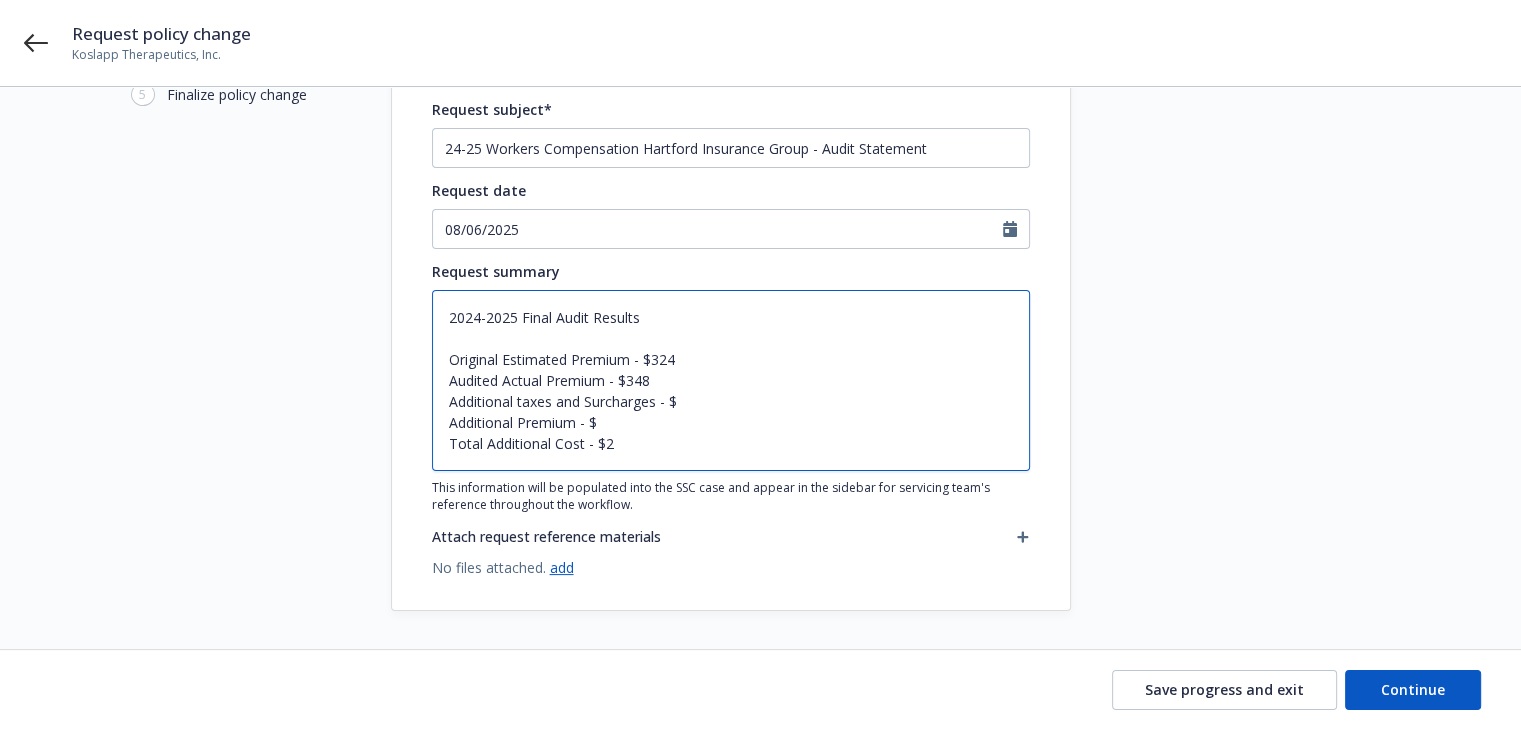 type on "x" 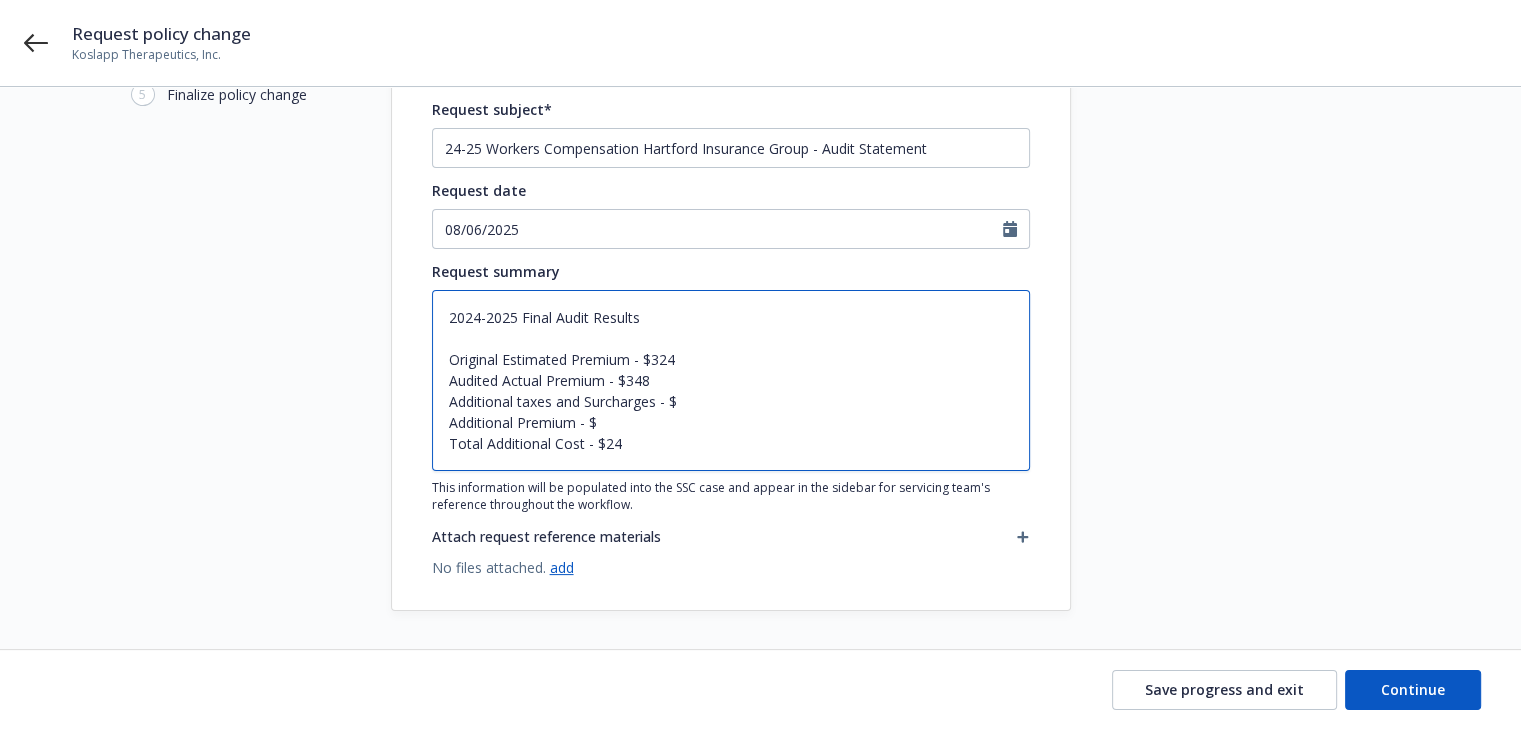drag, startPoint x: 517, startPoint y: 399, endPoint x: 656, endPoint y: 403, distance: 139.05754 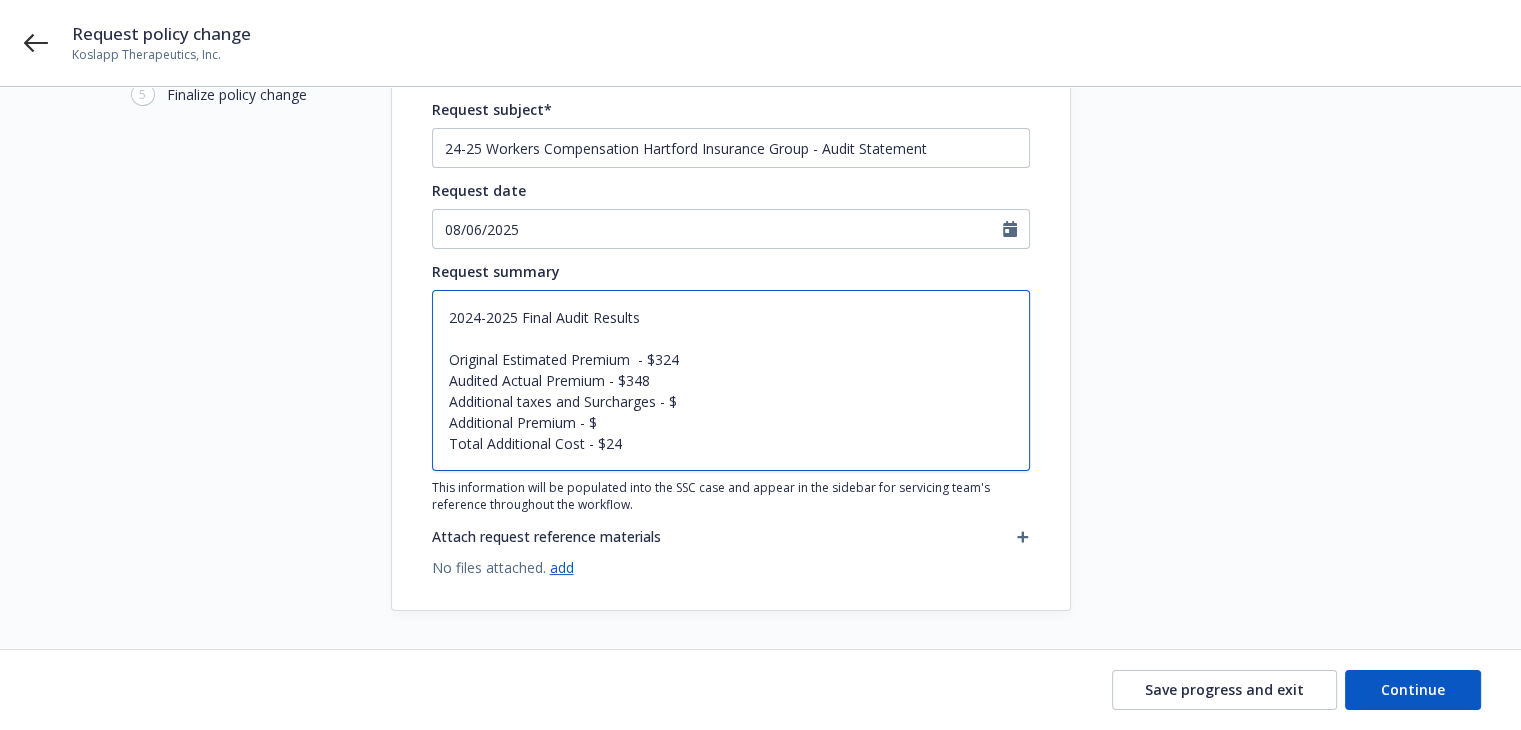 type on "2024-2025 Final Audit Results
Original Estimated Premium i - $324
Audited Actual Premium - $348
Additional taxes and Surcharges - $
Additional Premium - $
Total Additional Cost - $24" 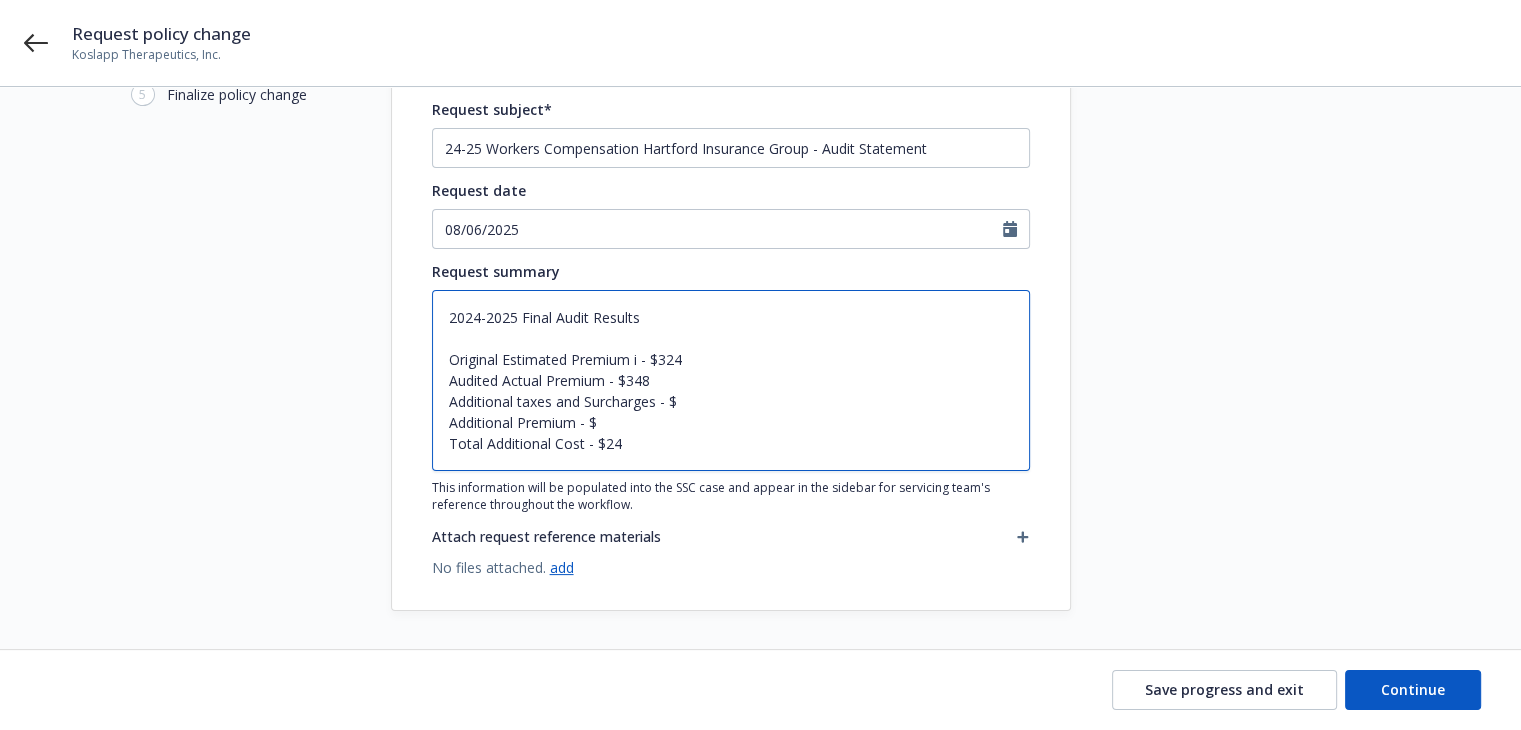 type on "x" 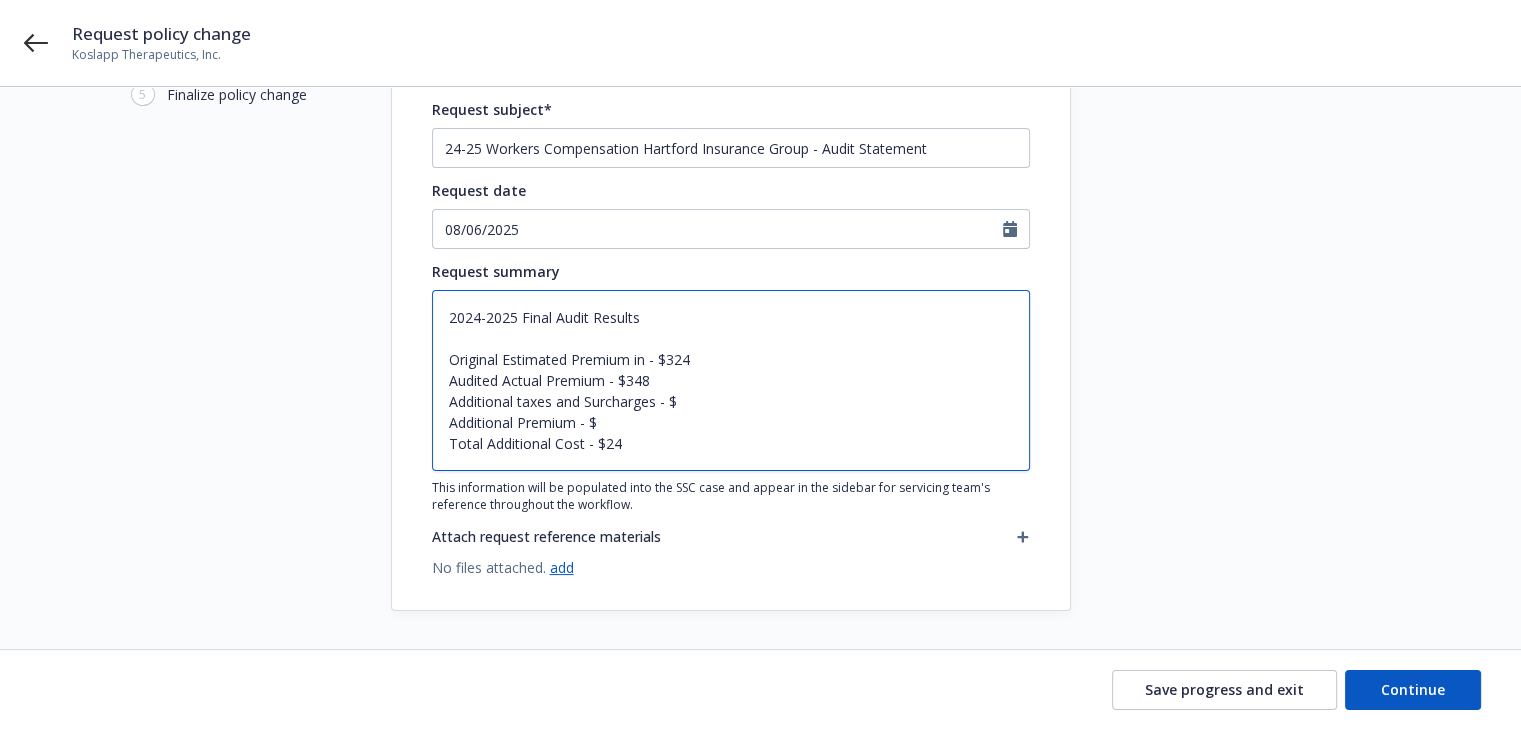 type on "x" 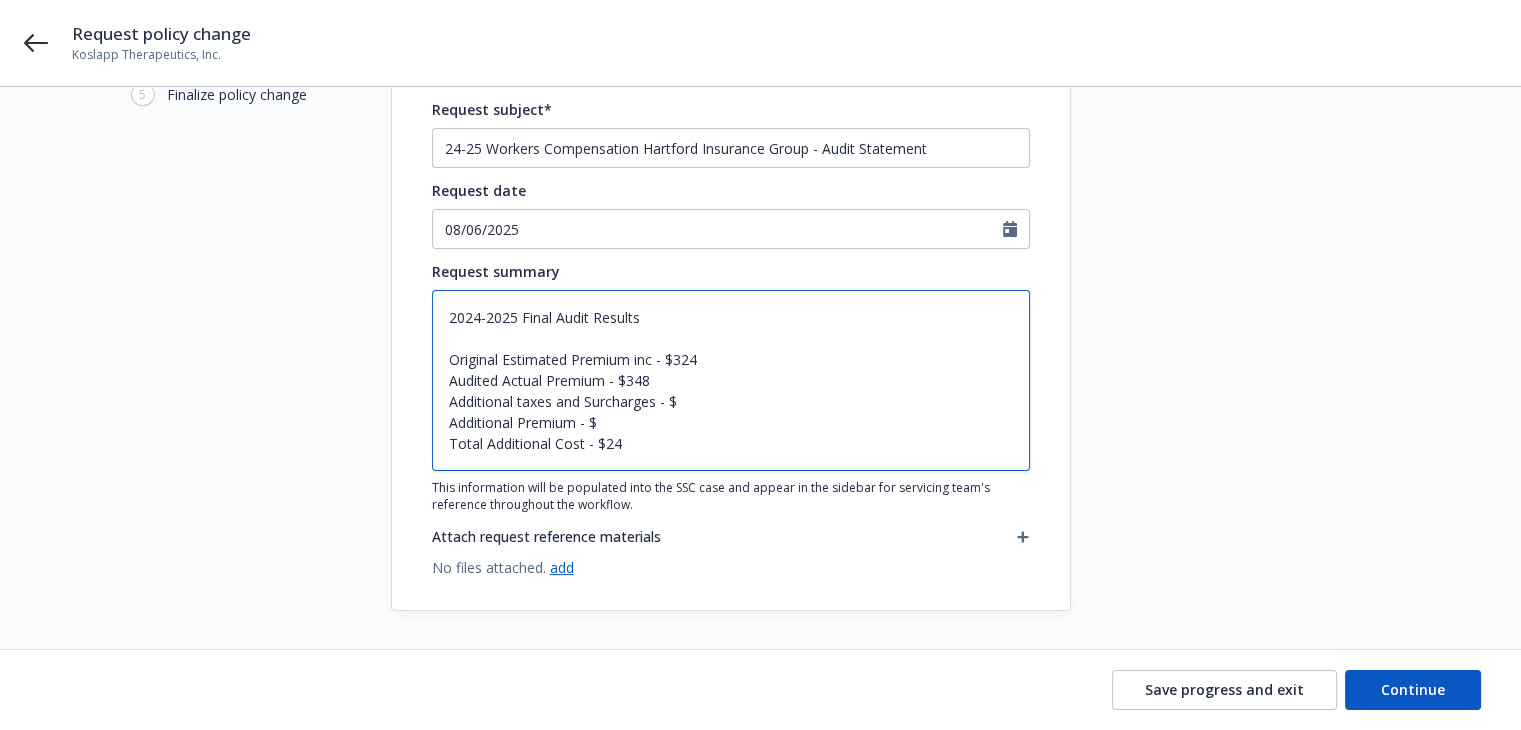 type on "x" 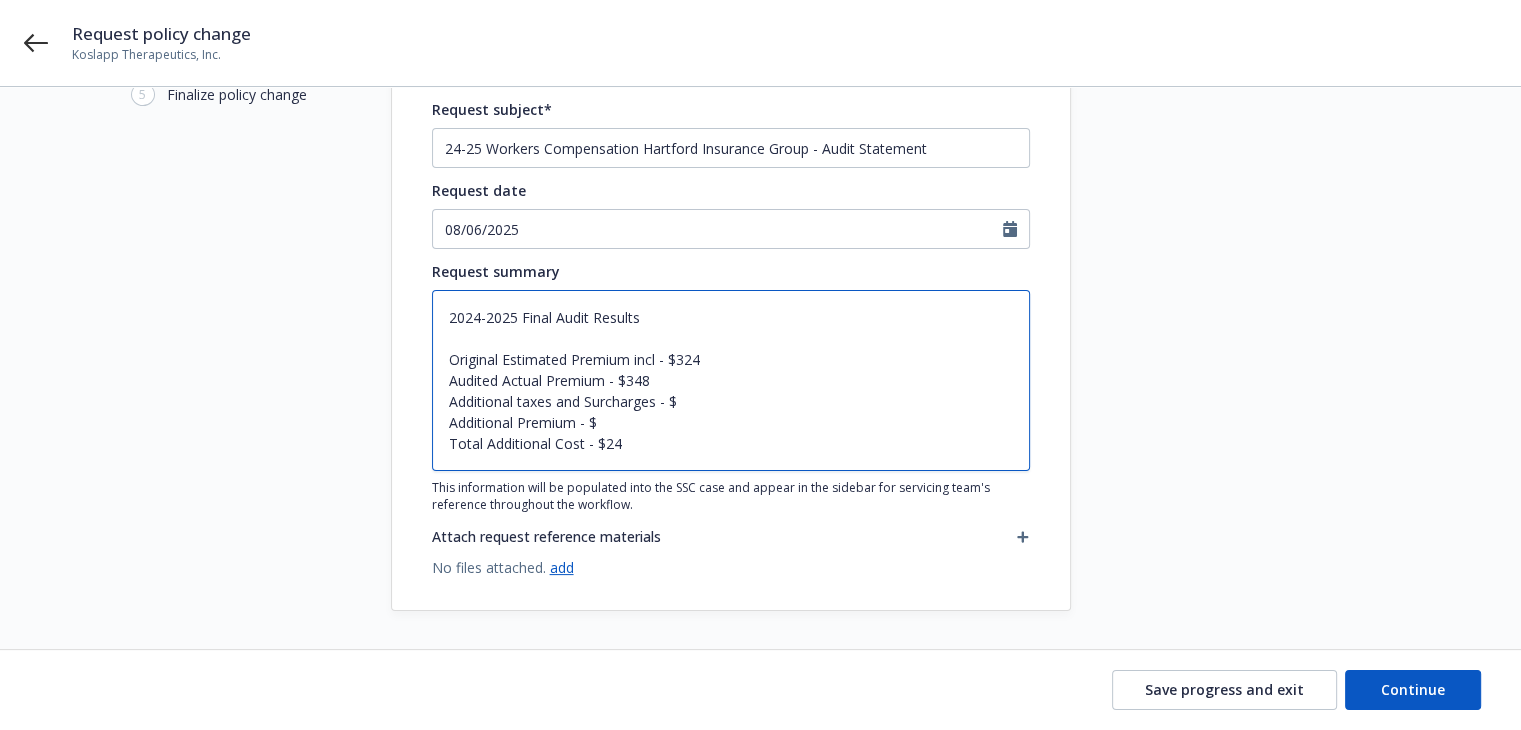 type on "x" 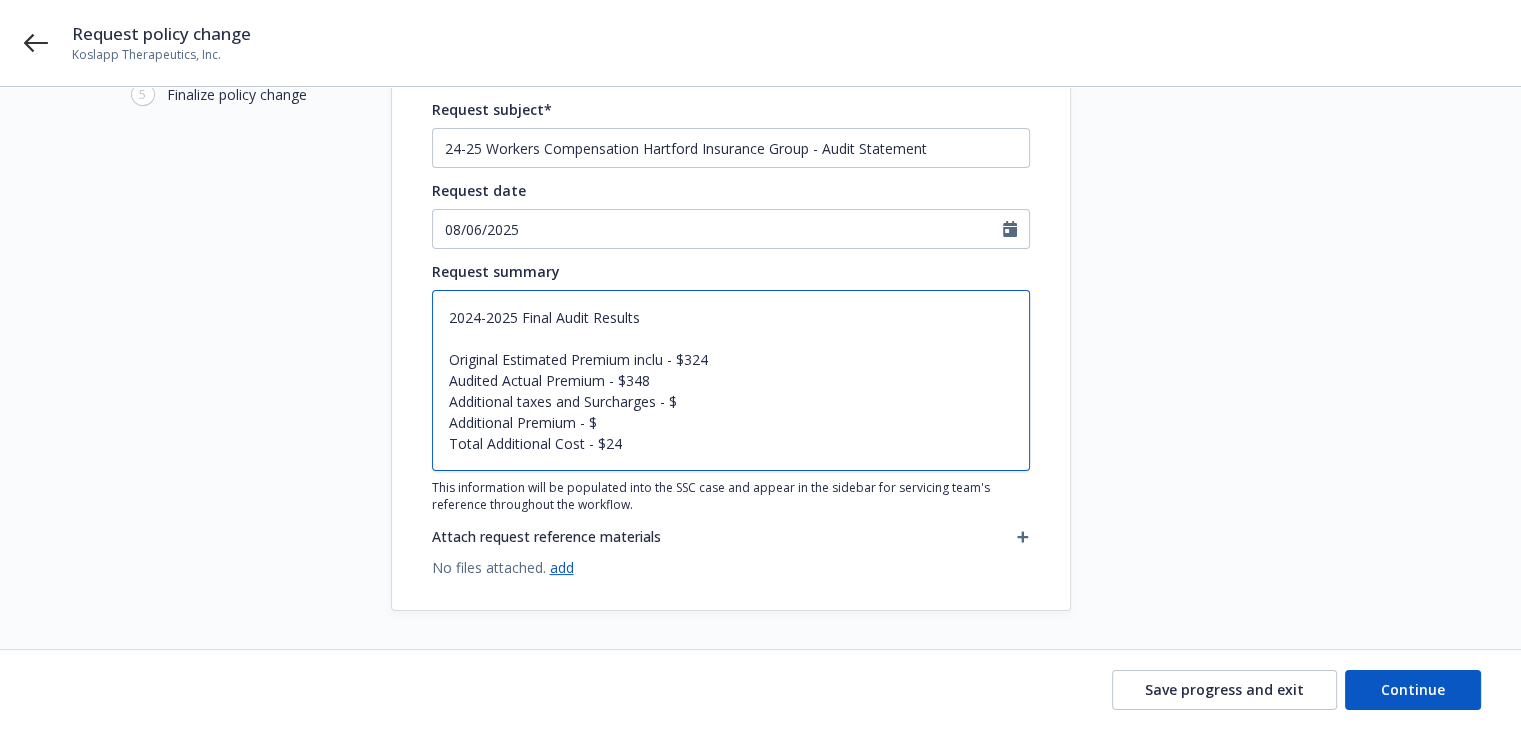 type on "x" 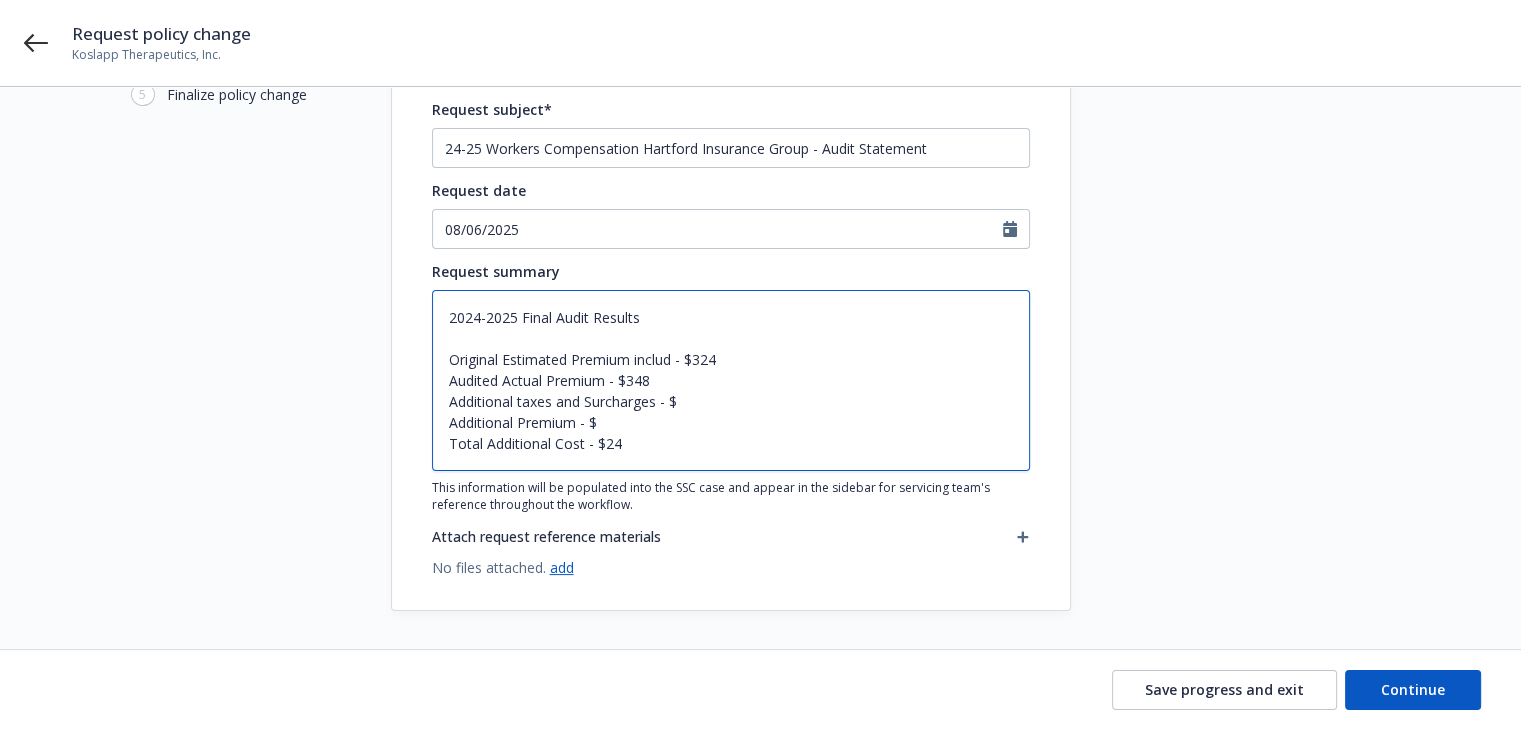 type on "x" 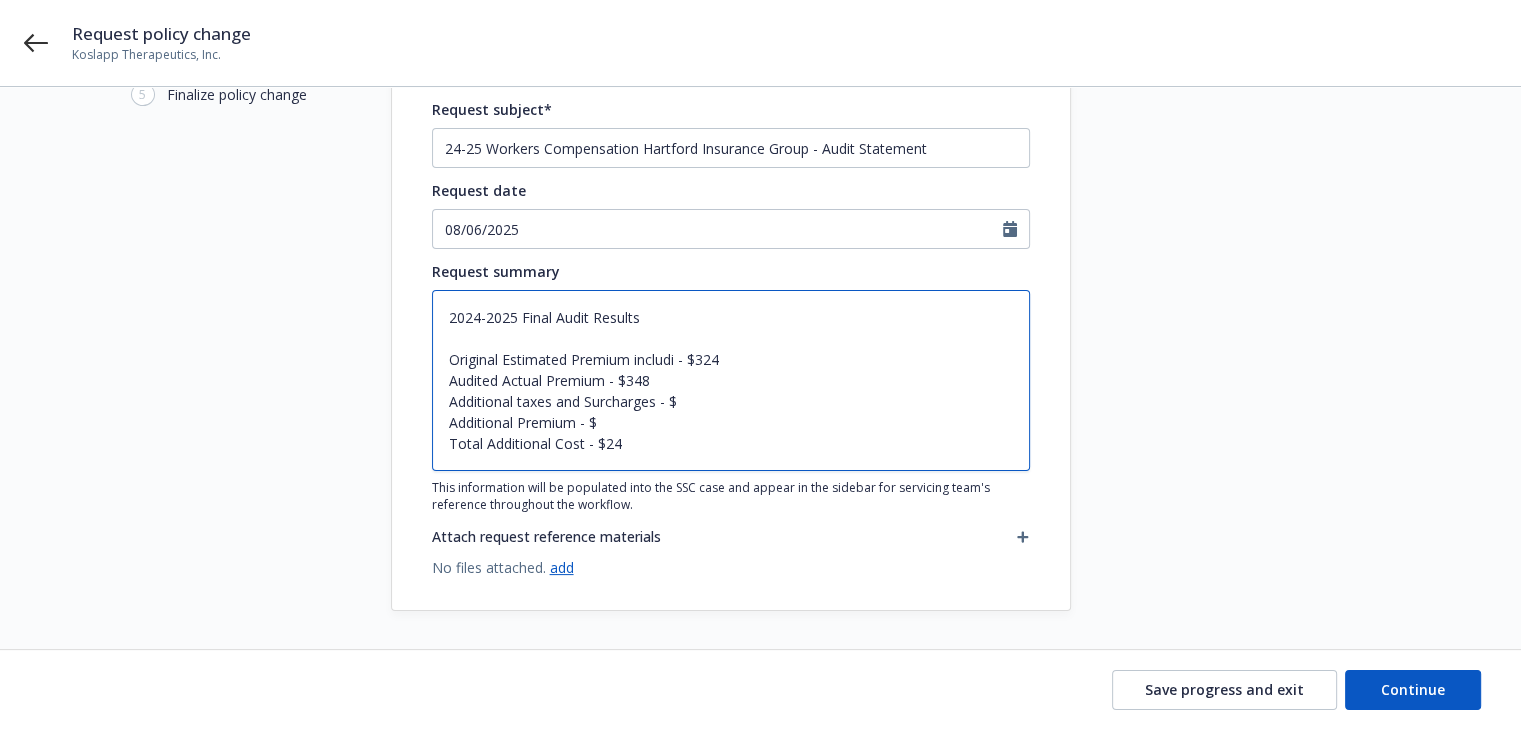 type on "x" 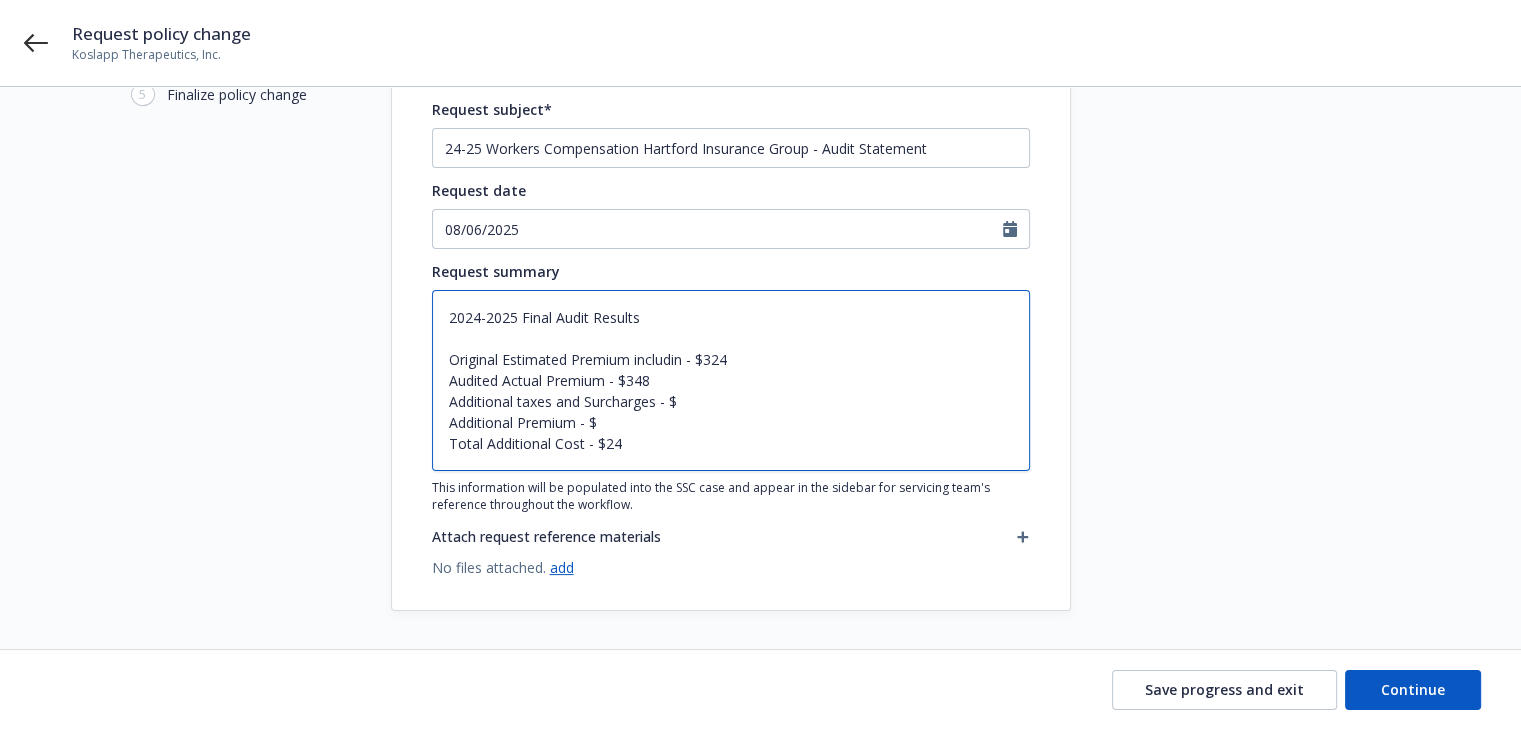type on "x" 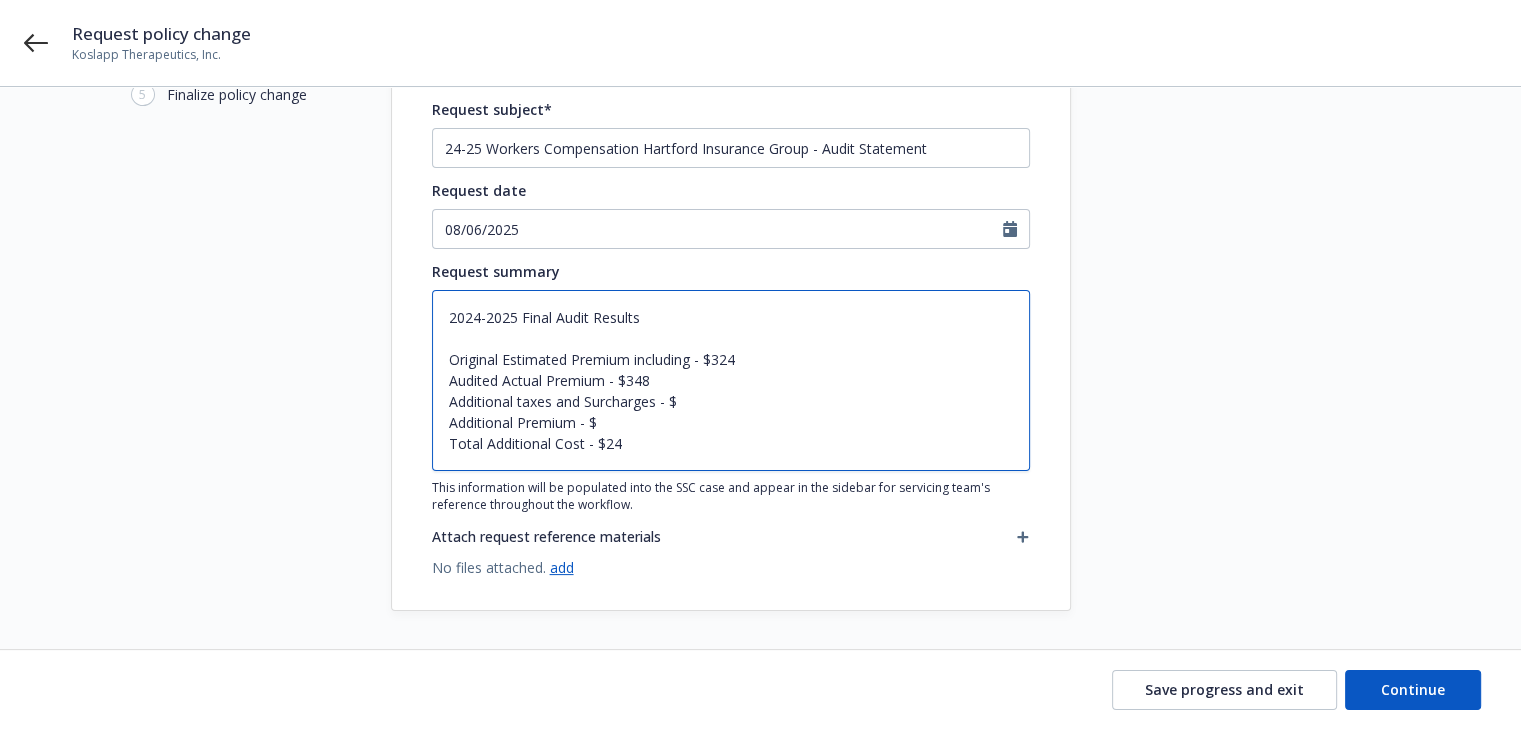 paste on "taxes and Surcharges" 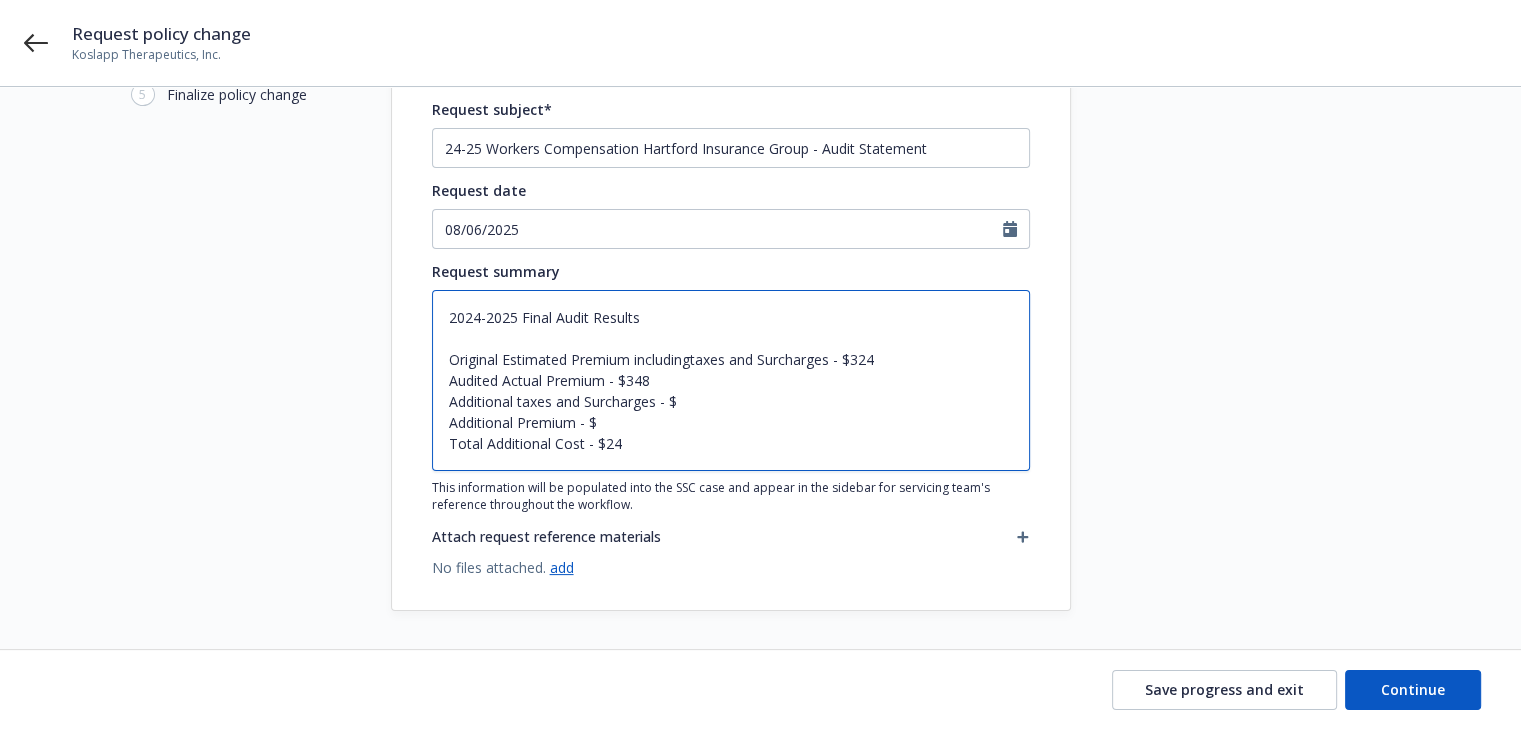 click on "2024-2025 Final Audit Results
Original Estimated Premium includingtaxes and Surcharges - $324
Audited Actual Premium - $348
Additional taxes and Surcharges - $
Additional Premium - $
Total Additional Cost - $24" at bounding box center (731, 380) 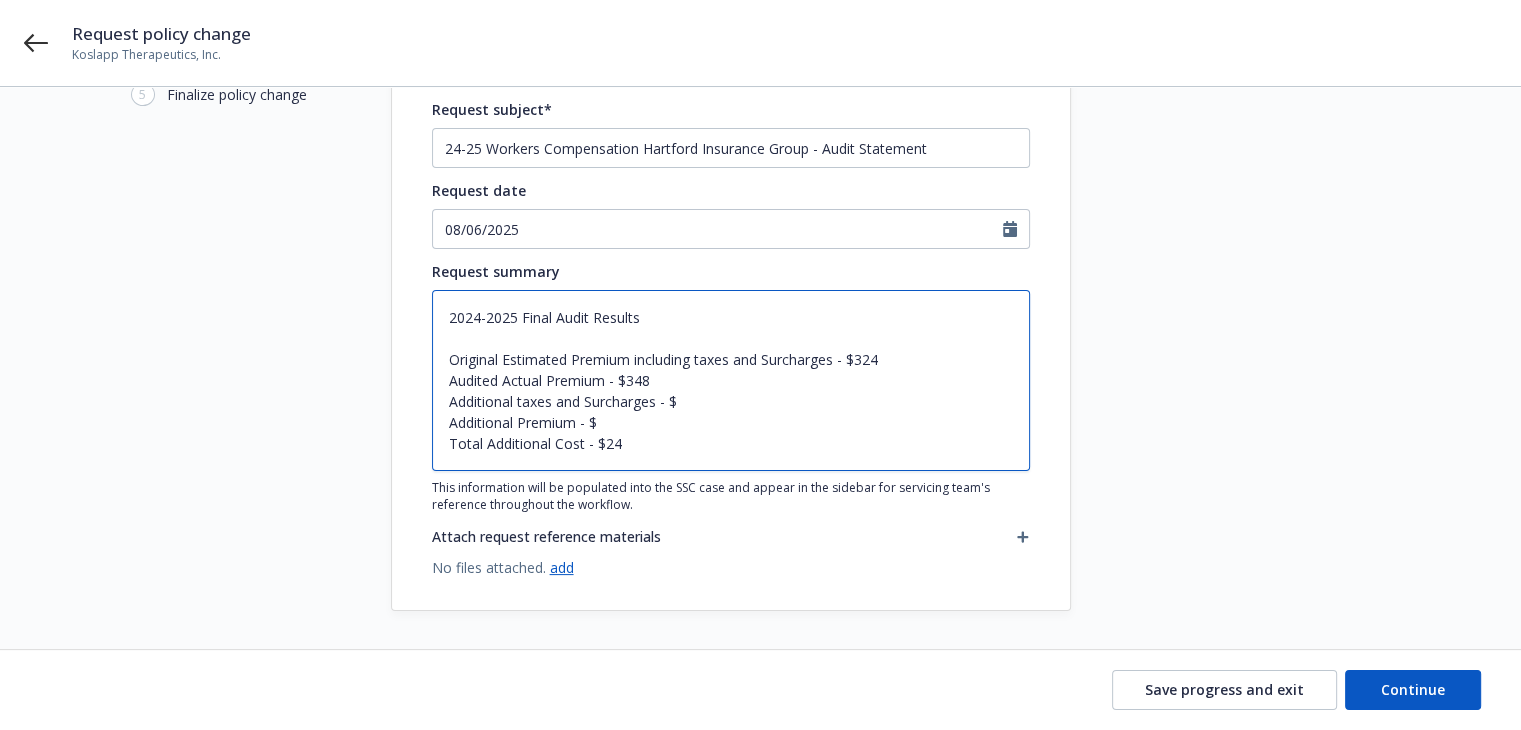 drag, startPoint x: 635, startPoint y: 357, endPoint x: 836, endPoint y: 357, distance: 201 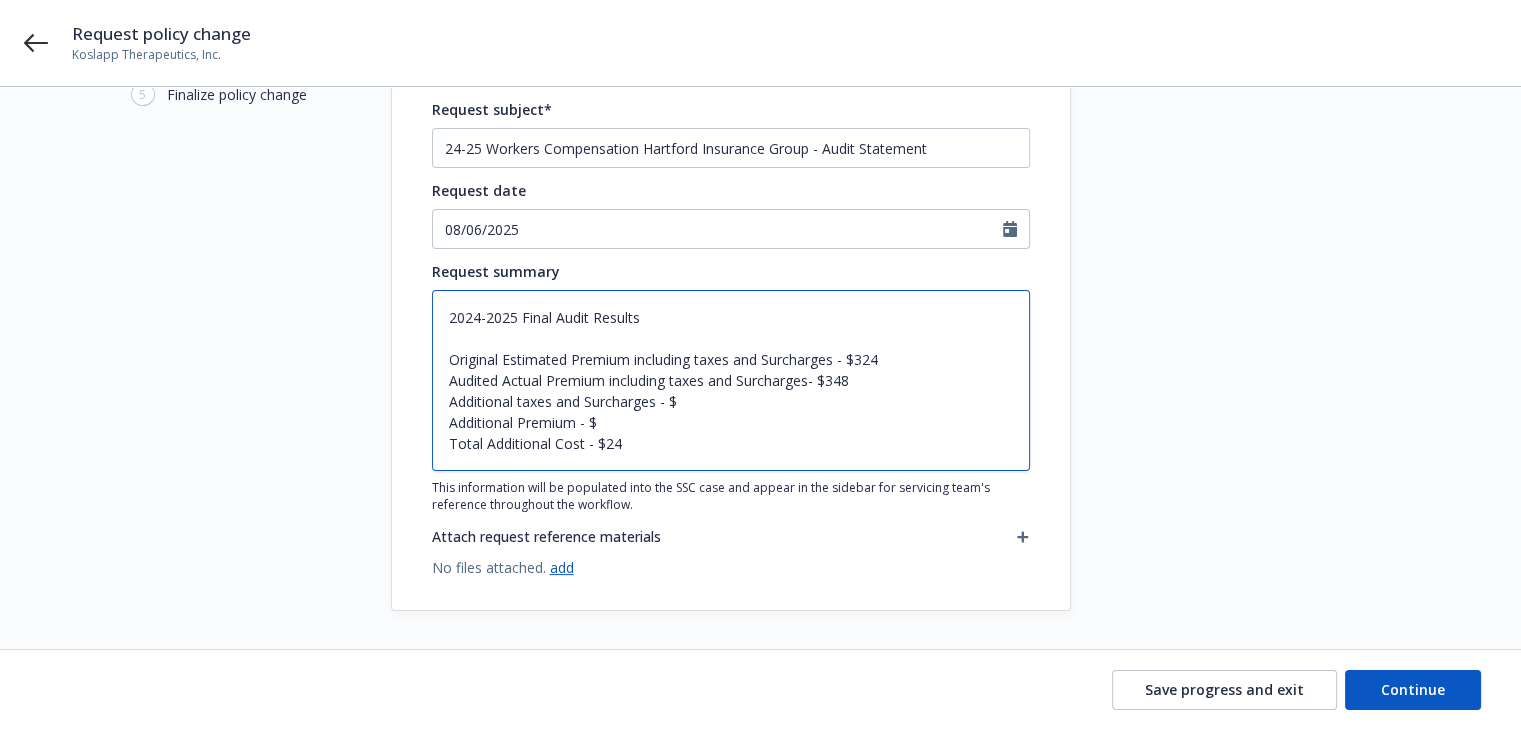 drag, startPoint x: 449, startPoint y: 401, endPoint x: 602, endPoint y: 418, distance: 153.94154 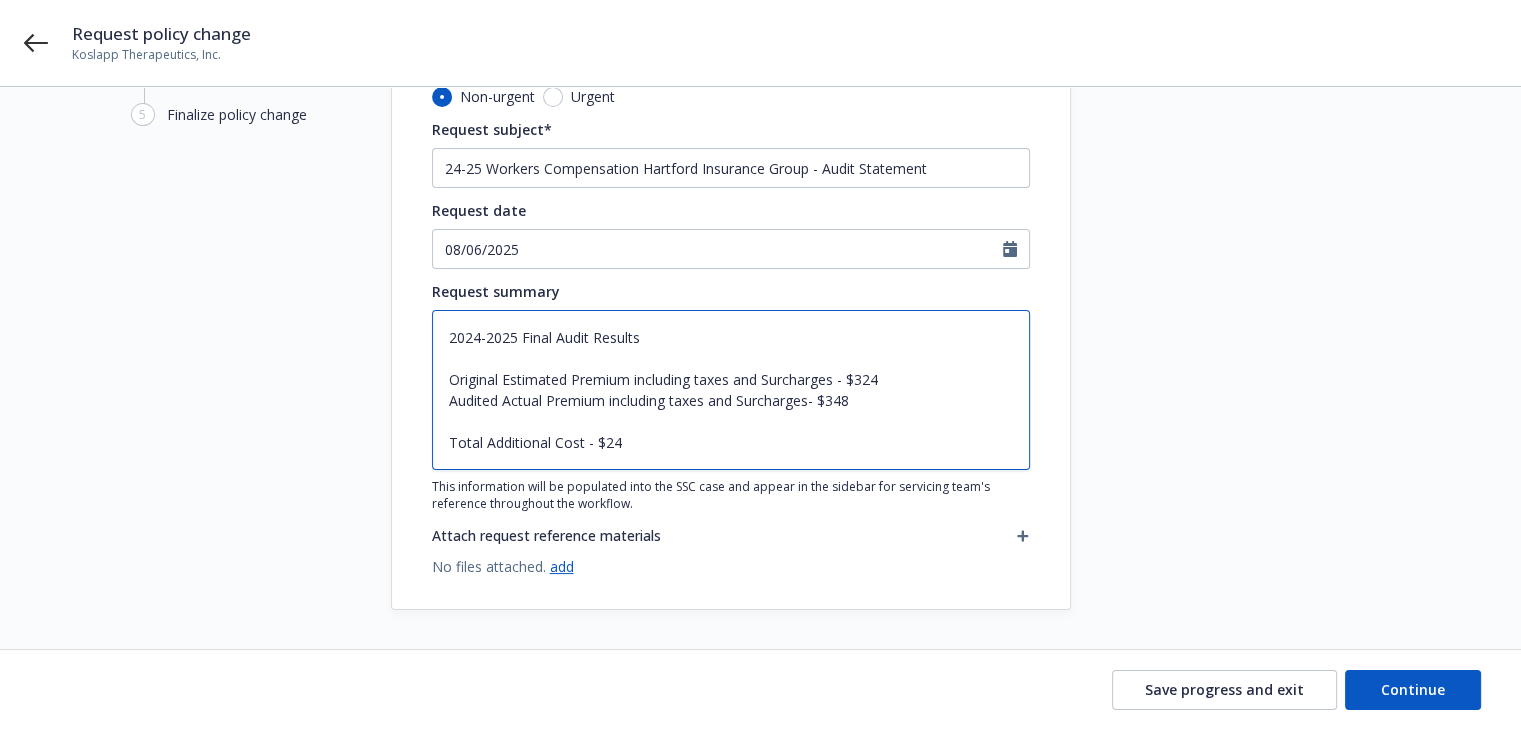 type on "x" 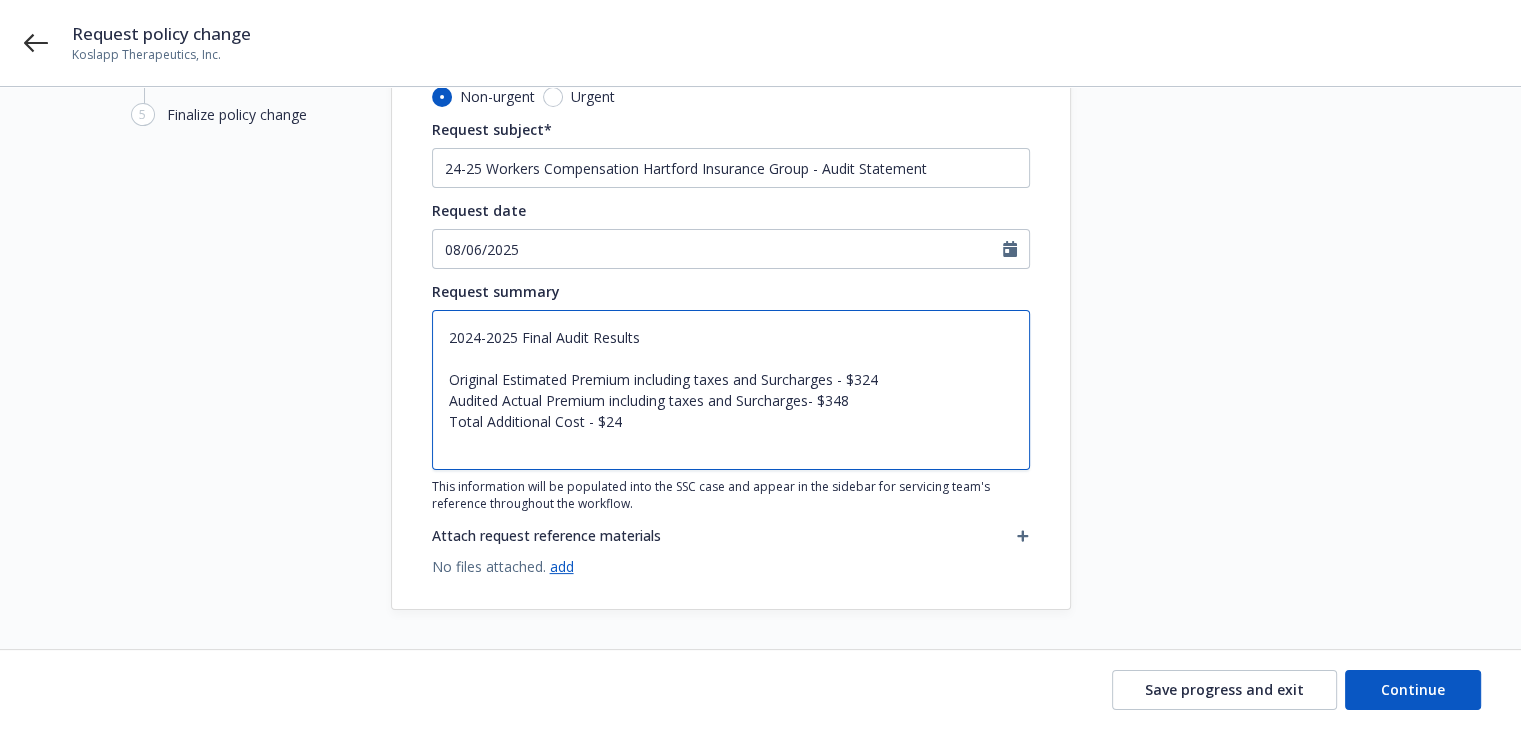 scroll, scrollTop: 159, scrollLeft: 0, axis: vertical 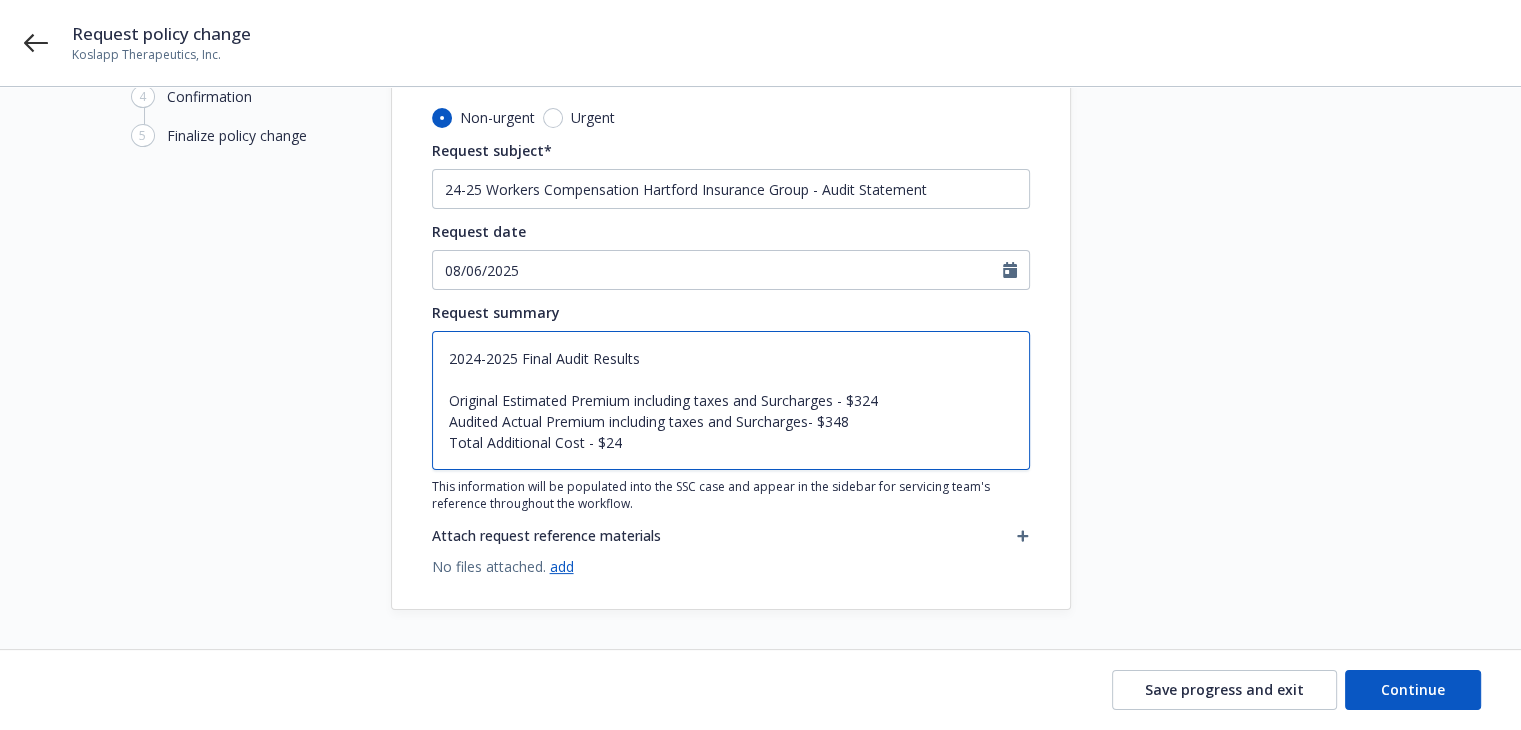 click on "2024-2025 Final Audit Results
Original Estimated Premium including taxes and Surcharges - $324
Audited Actual Premium including taxes and Surcharges- $348
Total Additional Cost - $24" at bounding box center (731, 400) 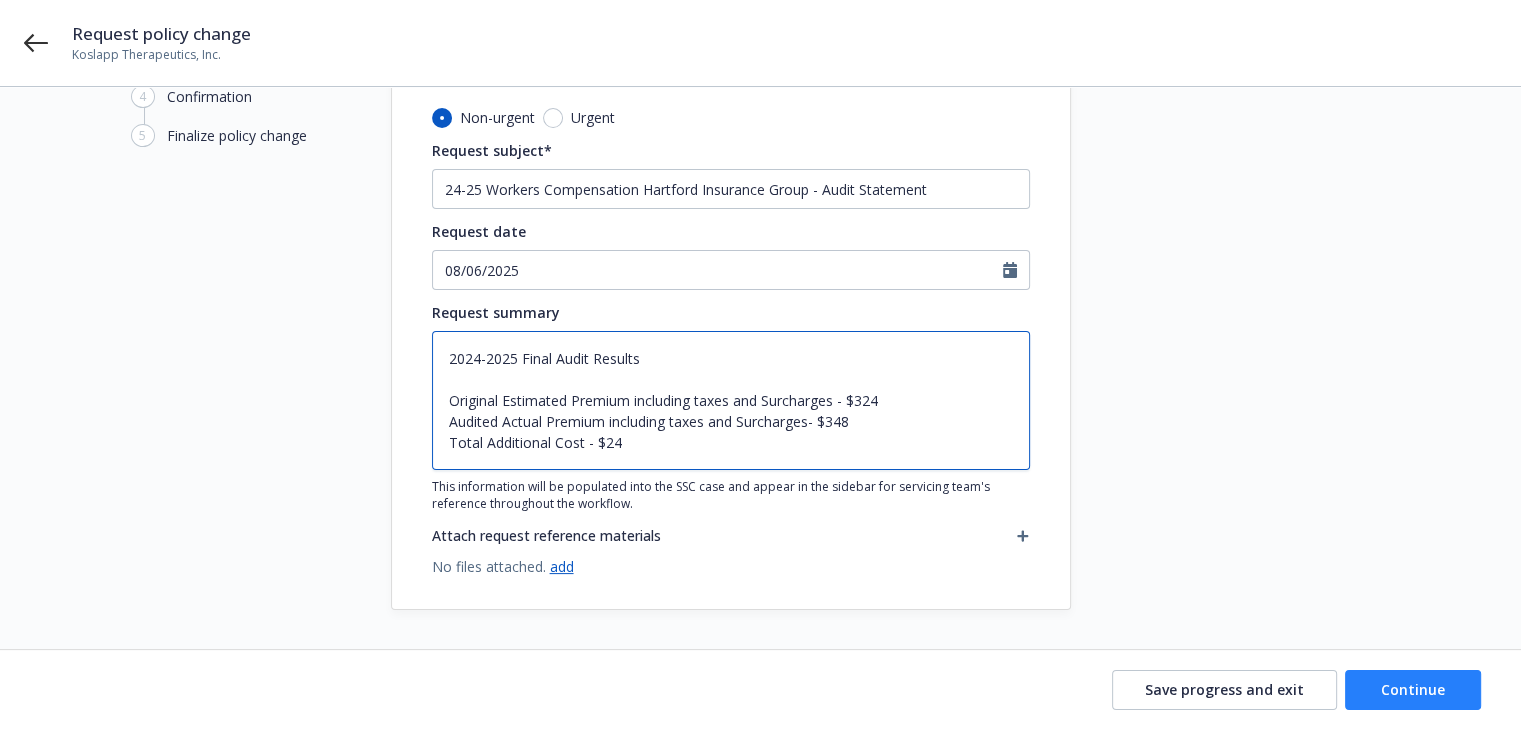 type on "2024-2025 Final Audit Results
Original Estimated Premium including taxes and Surcharges - $324
Audited Actual Premium including taxes and Surcharges- $348
Total Additional Cost - $24" 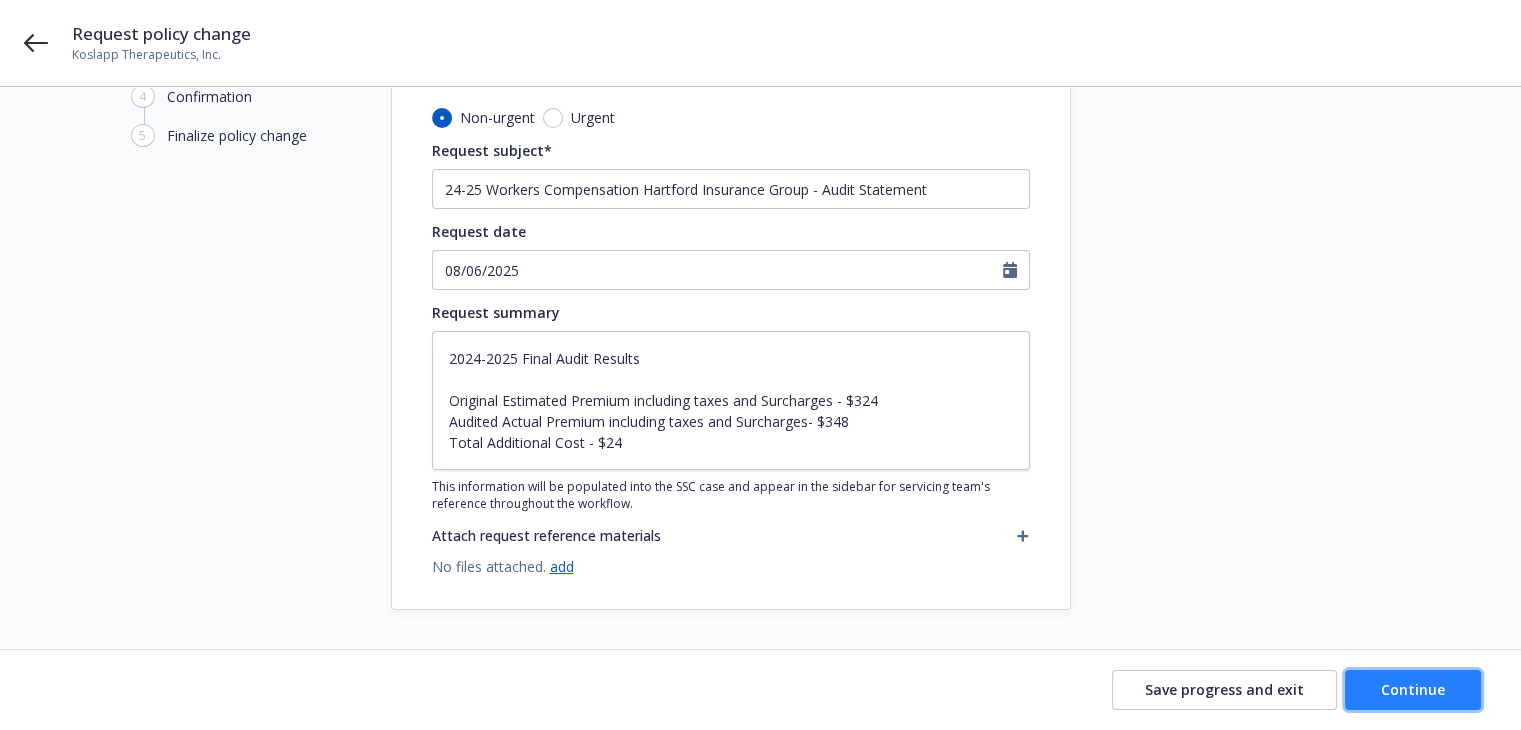 click on "Continue" at bounding box center [1413, 690] 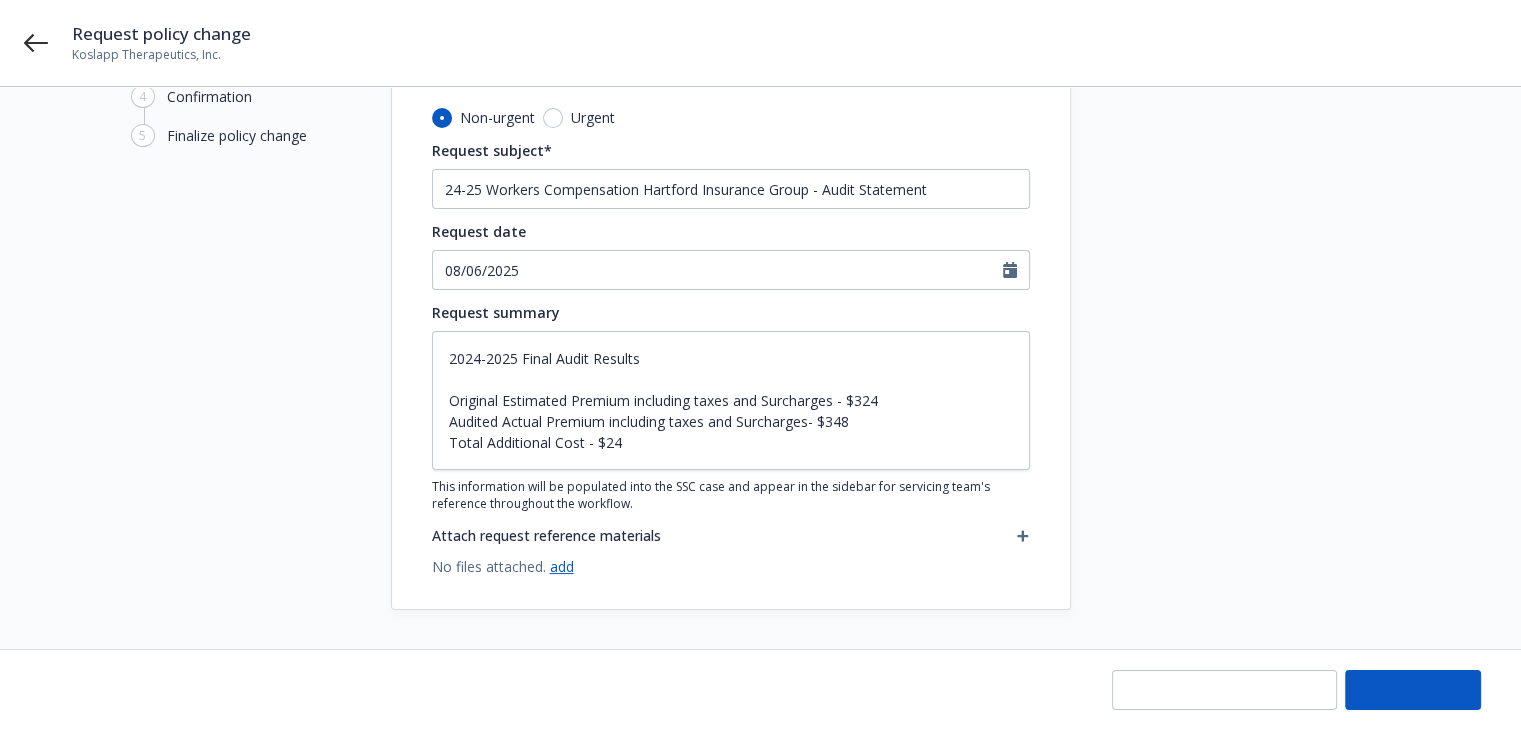 type on "x" 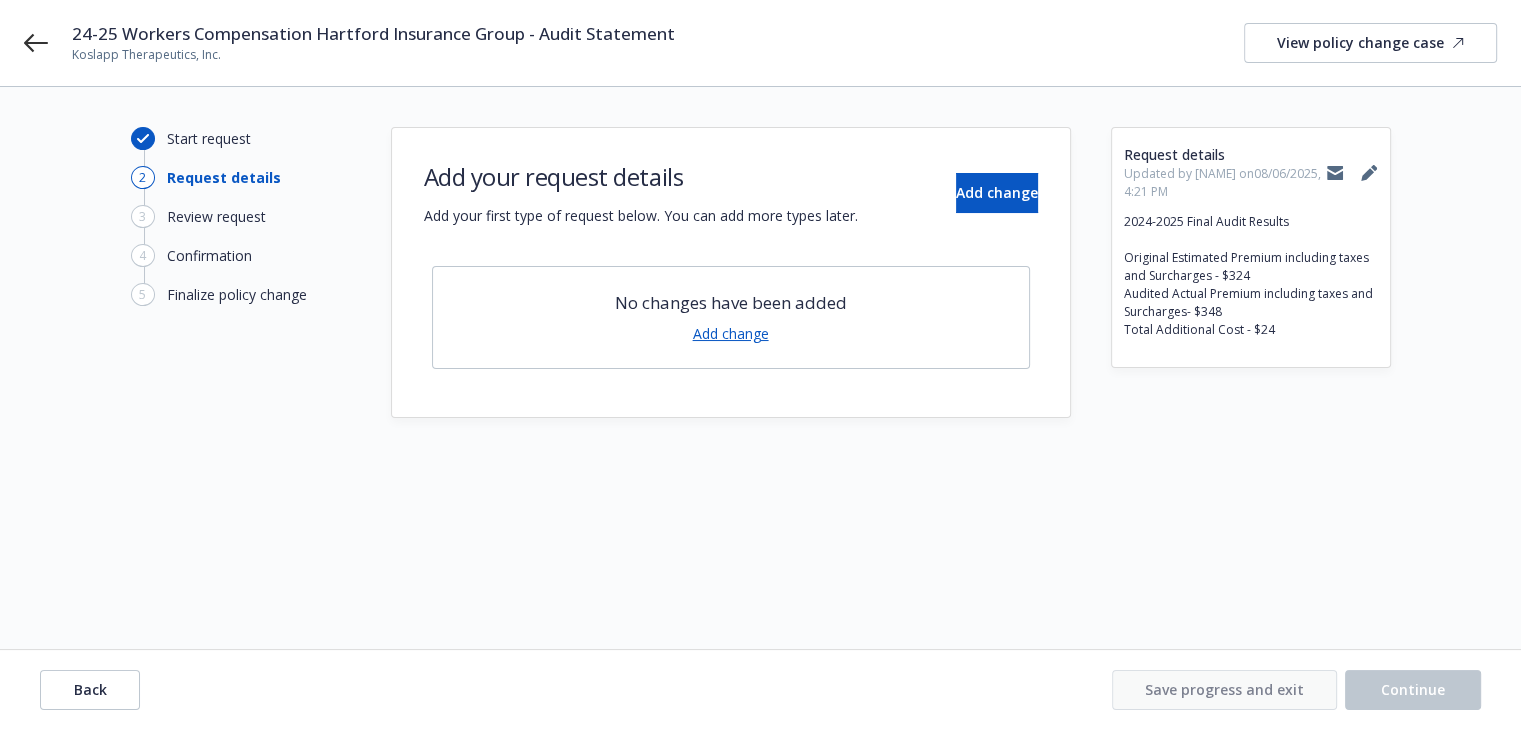 scroll, scrollTop: 0, scrollLeft: 0, axis: both 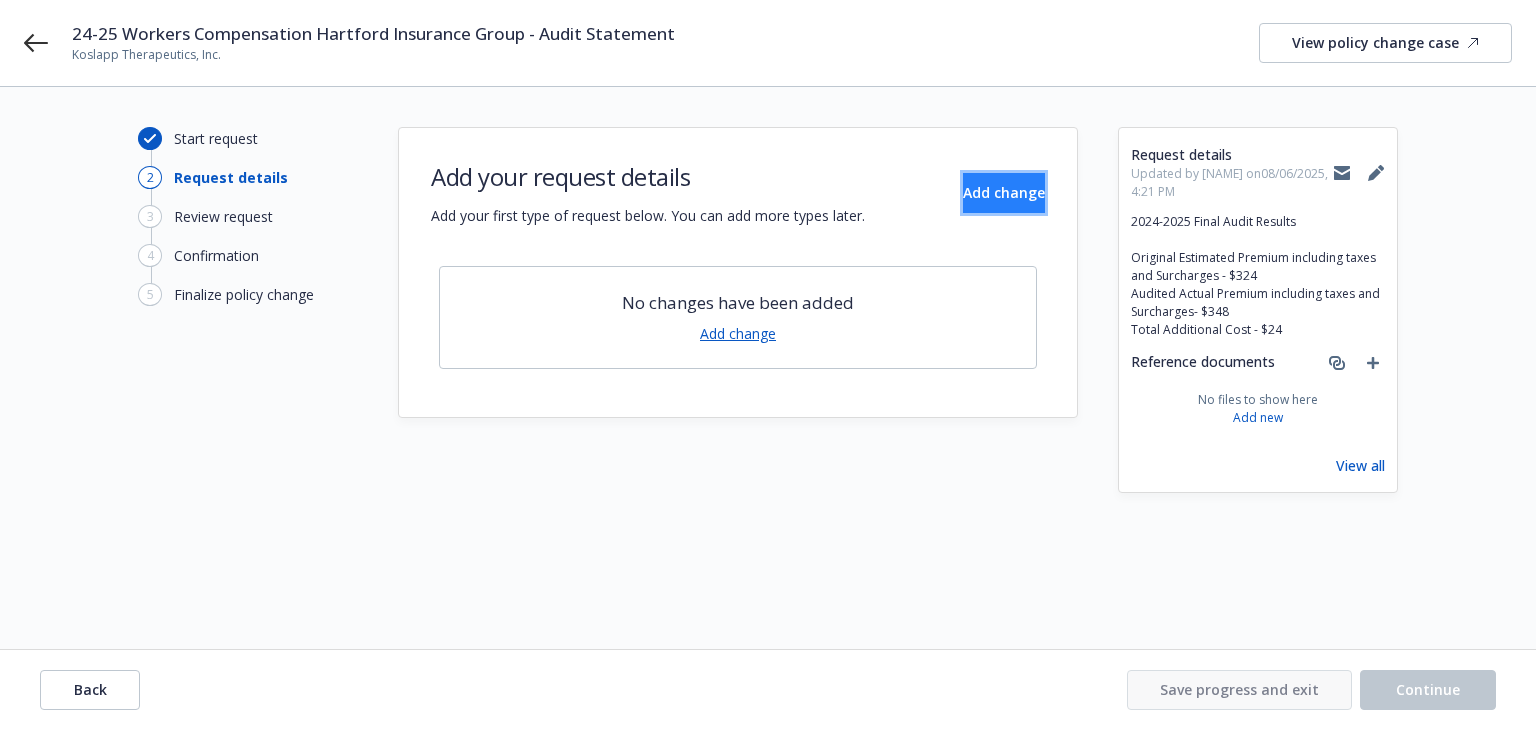 click on "Add change" at bounding box center [1004, 192] 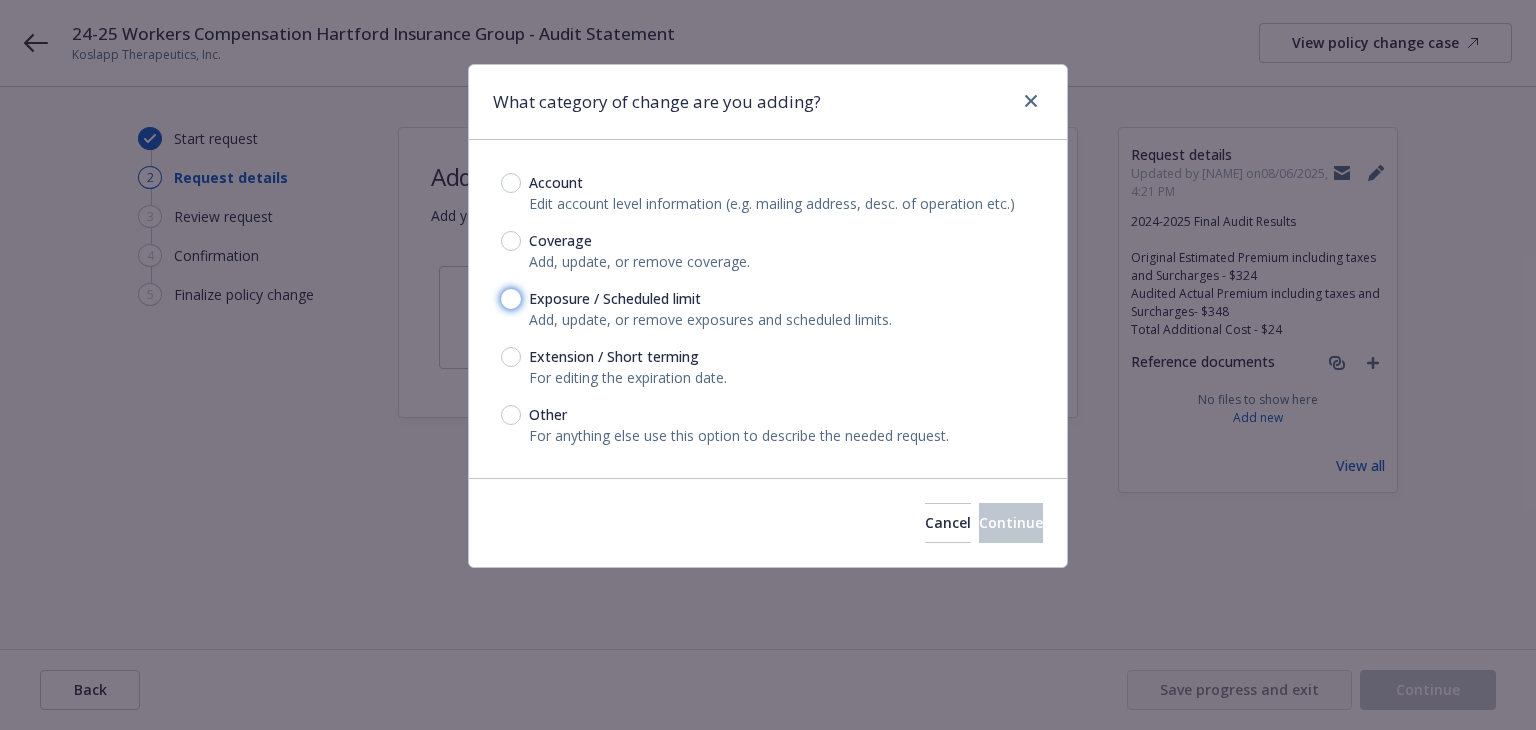 click on "Exposure / Scheduled limit" at bounding box center [511, 299] 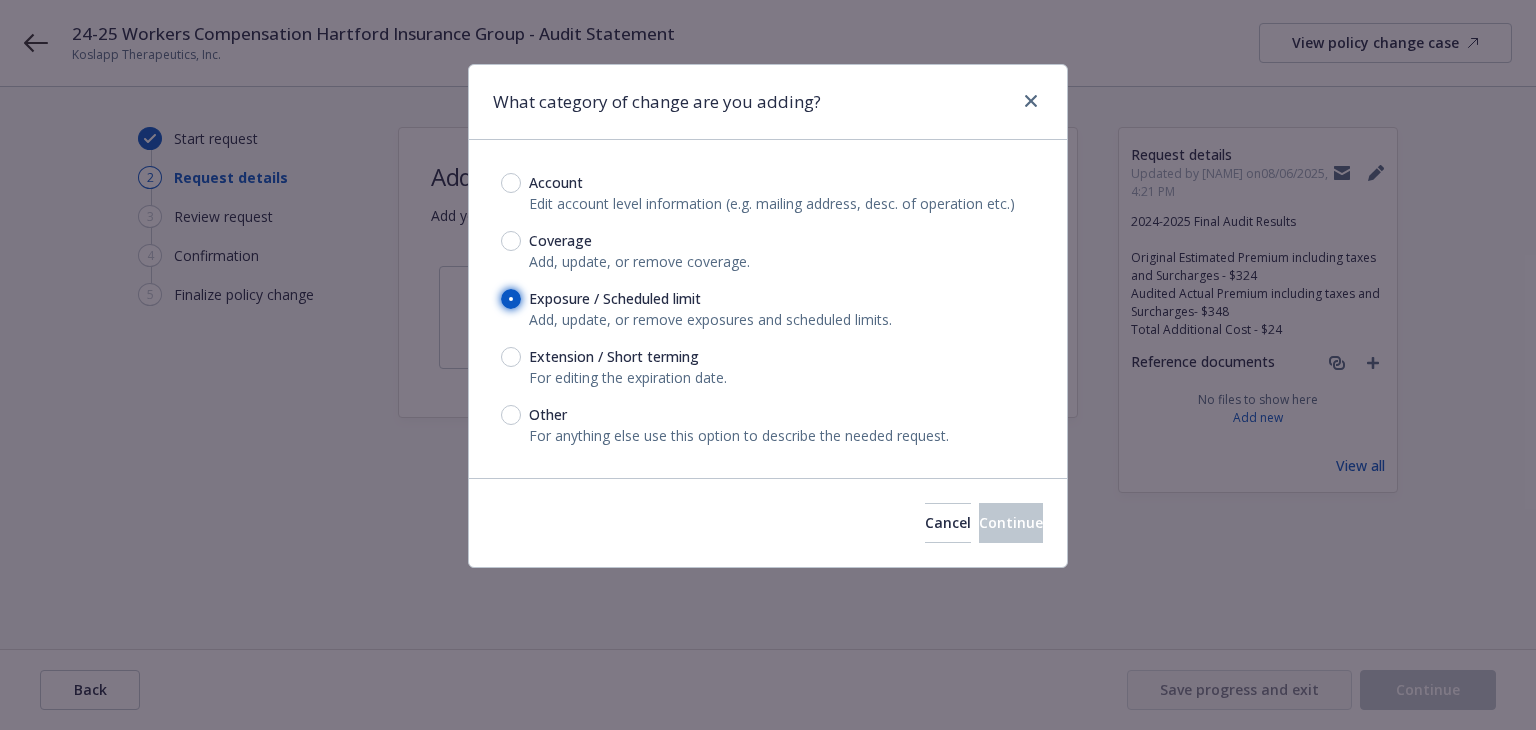 radio on "true" 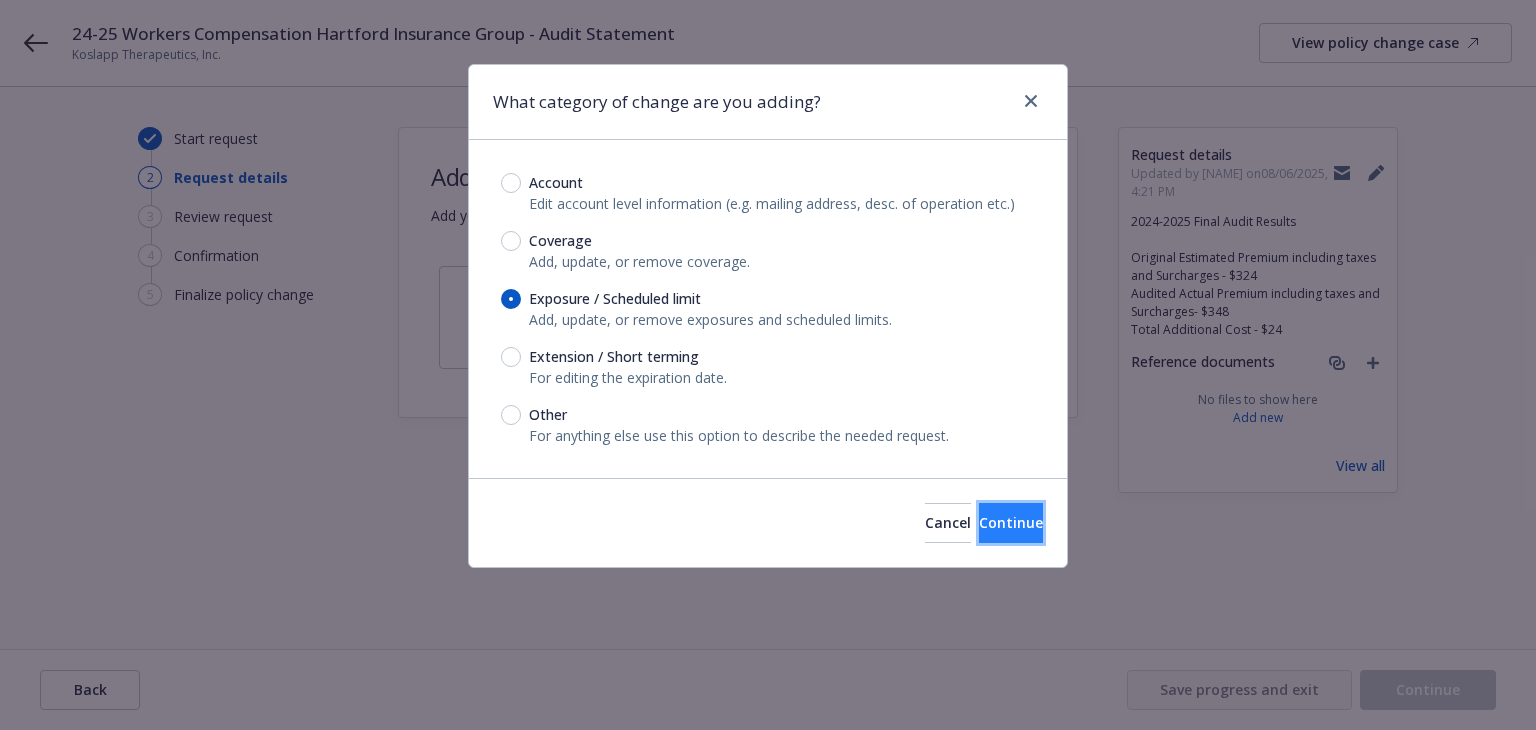 click on "Continue" at bounding box center [1011, 523] 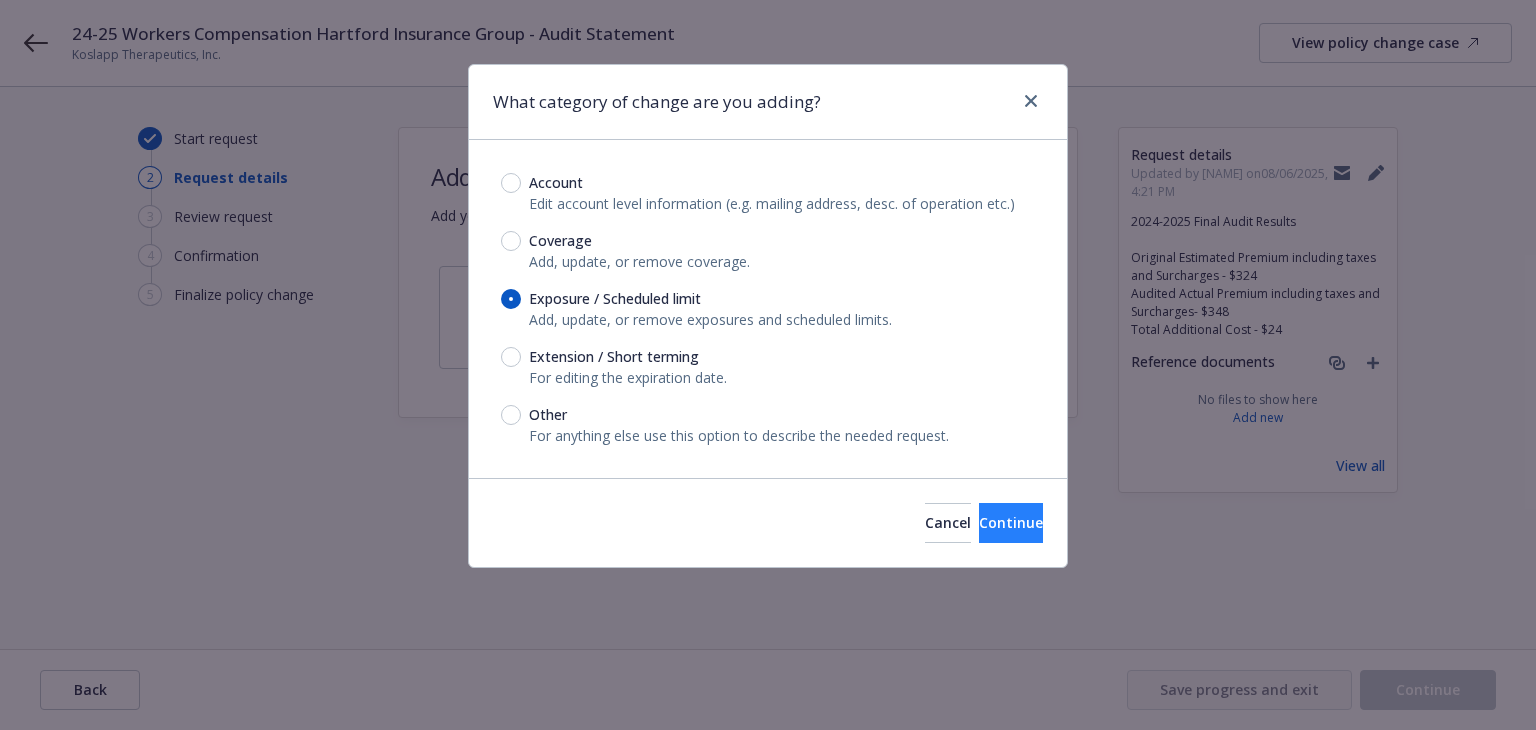 type on "x" 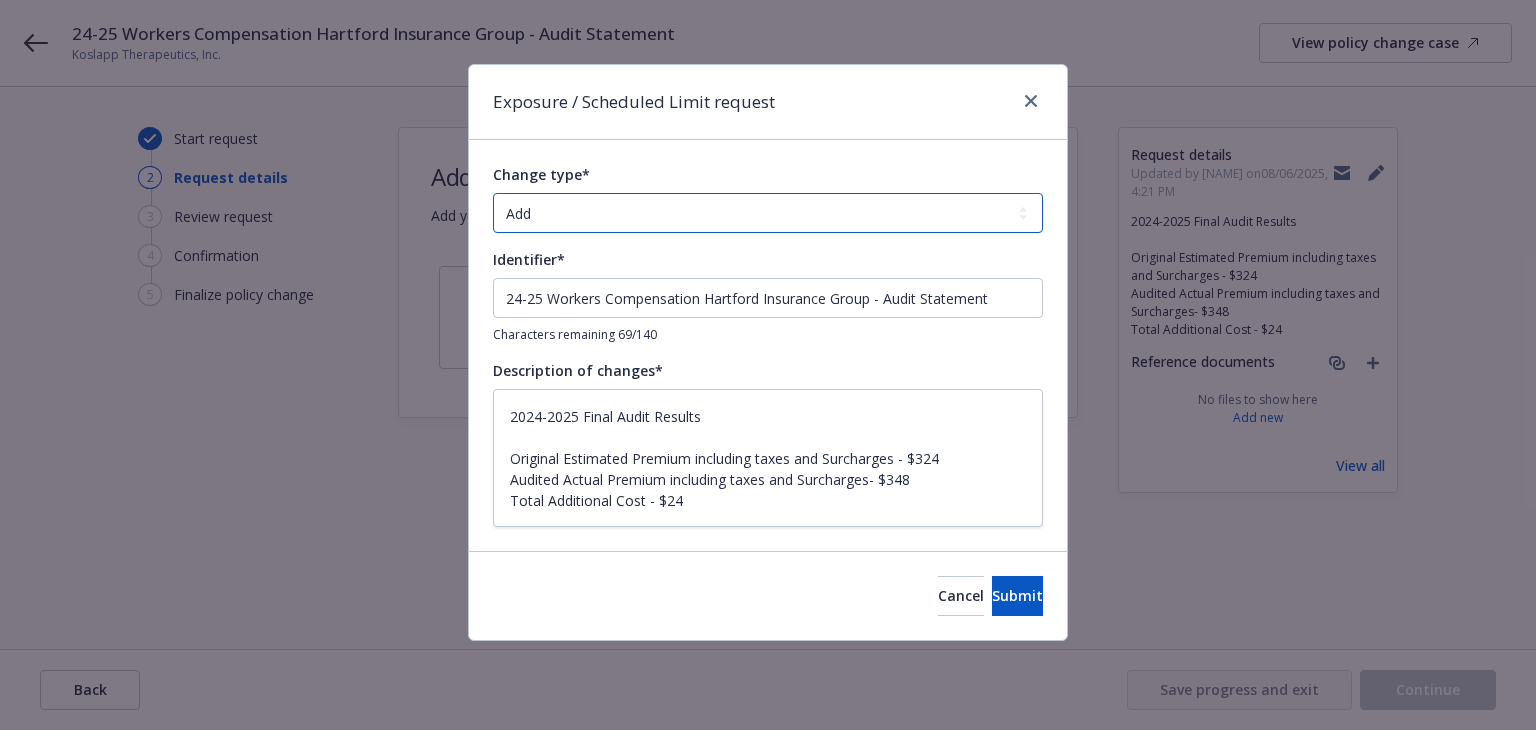 click on "Add Audit Change Remove" at bounding box center [768, 213] 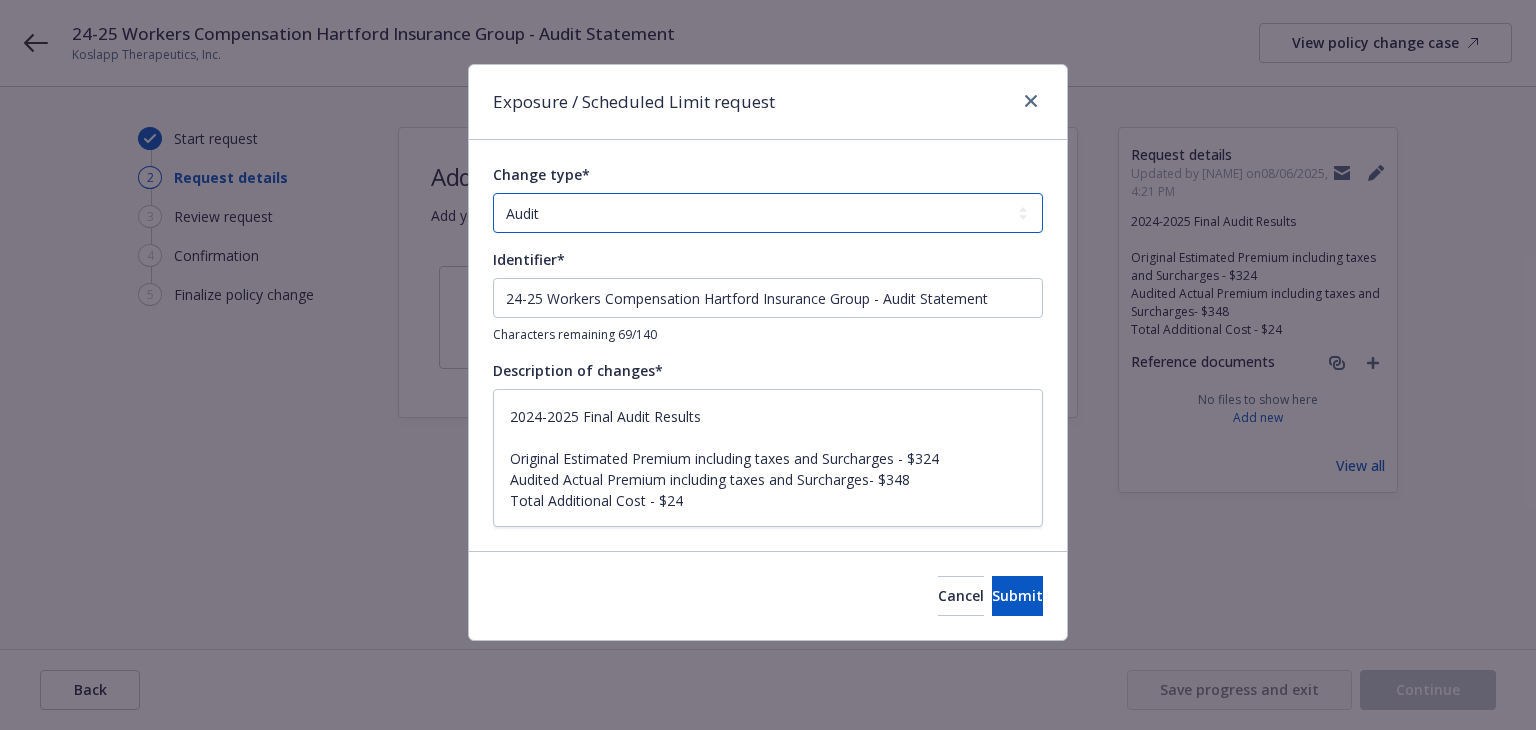 click on "Add Audit Change Remove" at bounding box center [768, 213] 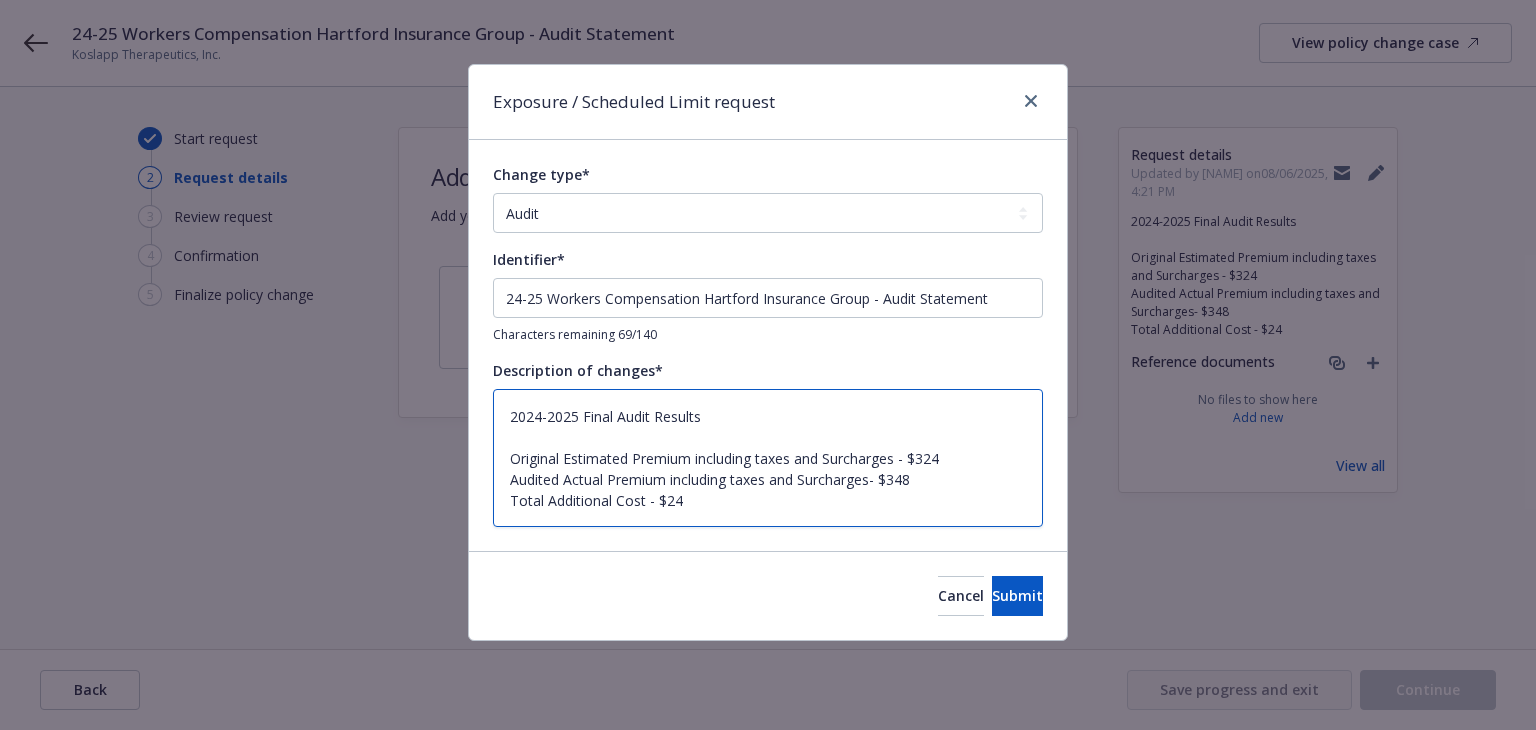drag, startPoint x: 692, startPoint y: 417, endPoint x: 412, endPoint y: 397, distance: 280.71338 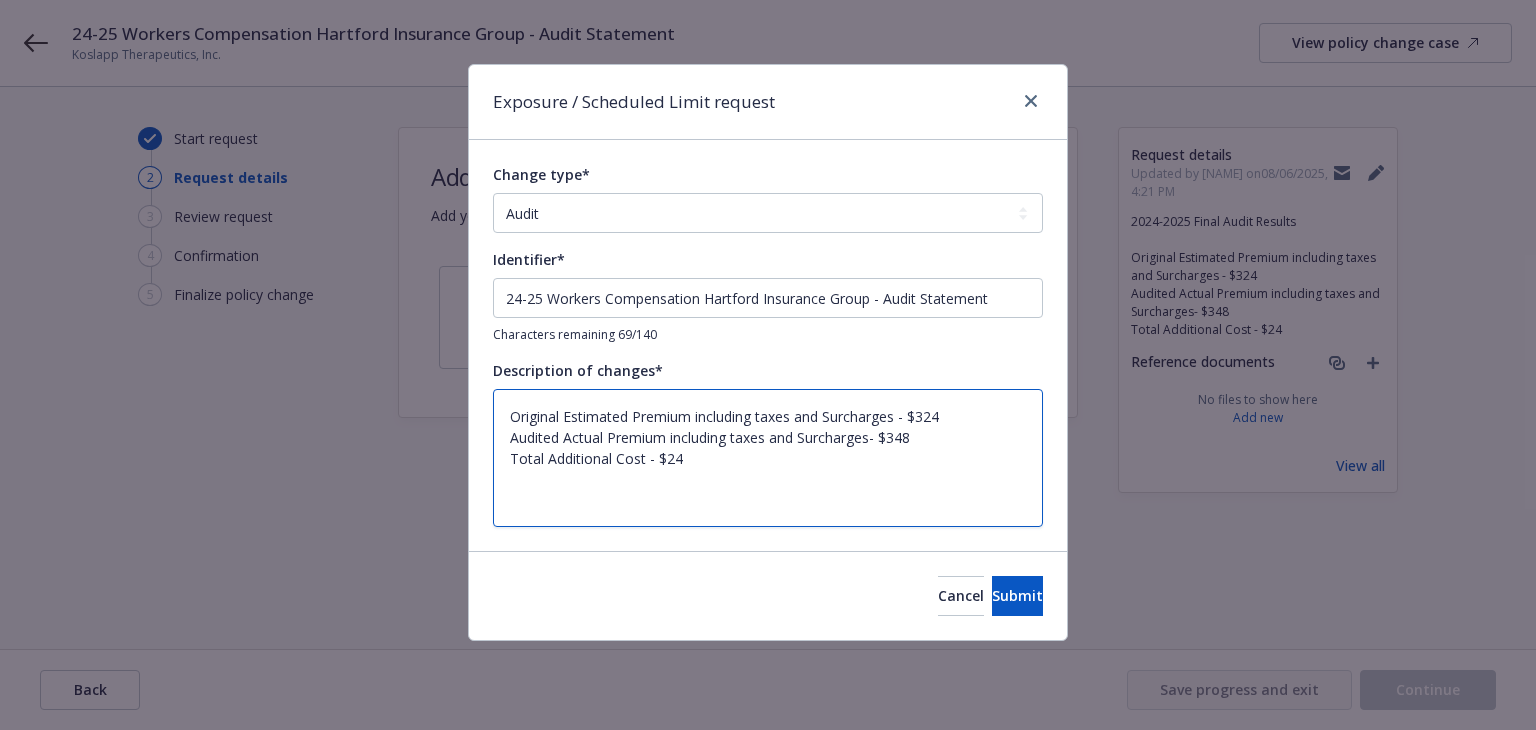 type on "x" 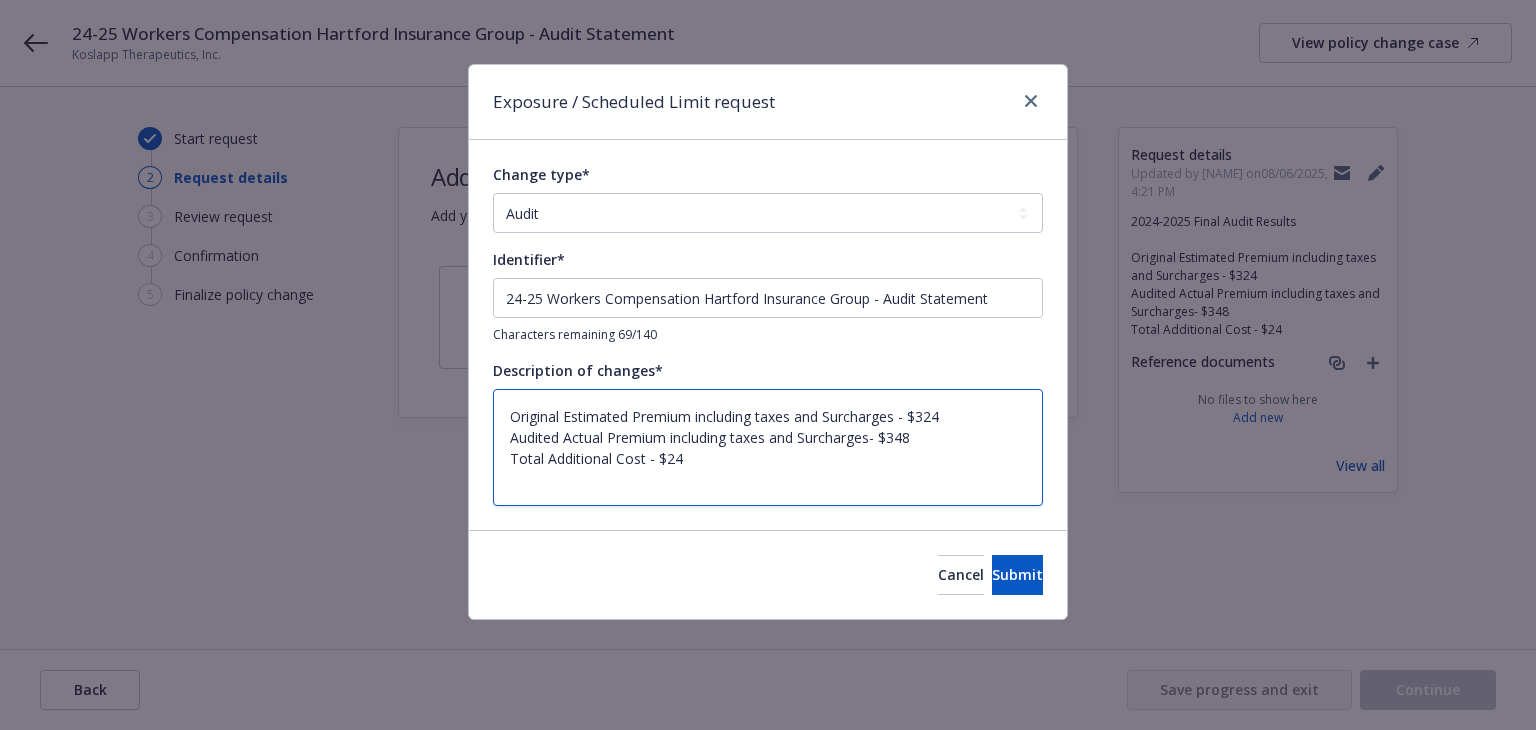 type on "x" 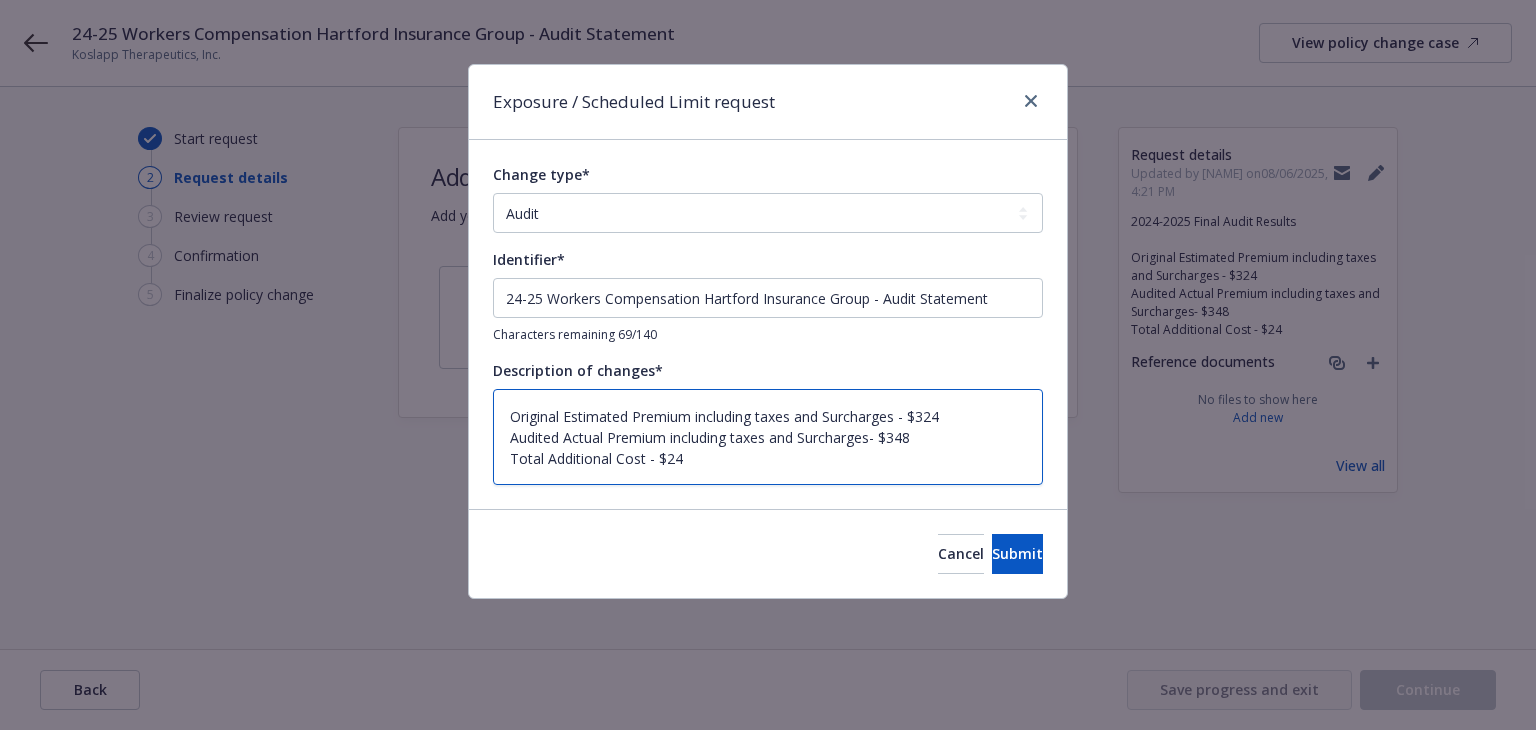 type on "Original Estimated Premium including taxes and Surcharges - $324
Audited Actual Premium including taxes and Surcharges- $348
Total Additional Cost - $24" 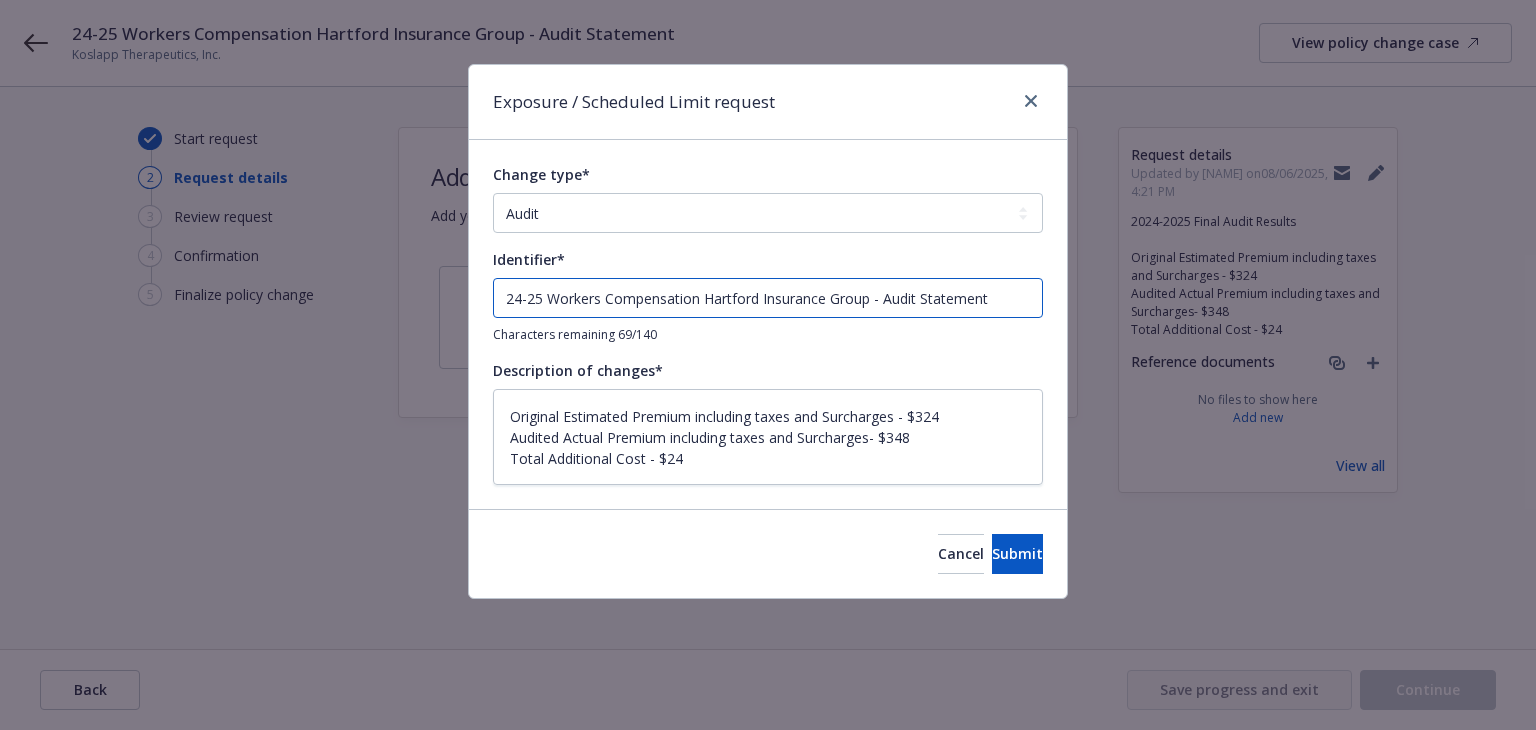 drag, startPoint x: 1004, startPoint y: 295, endPoint x: 234, endPoint y: 264, distance: 770.6238 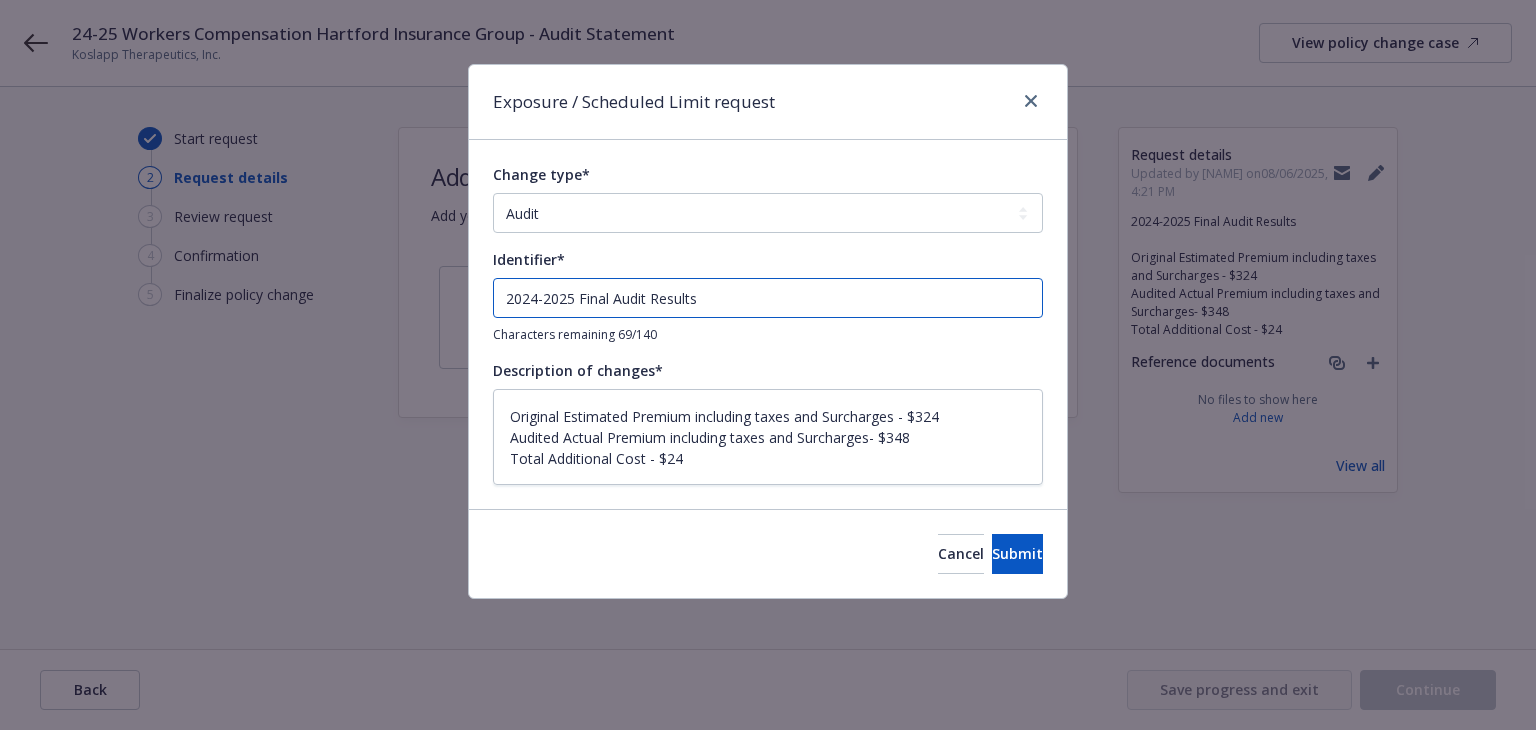 type on "x" 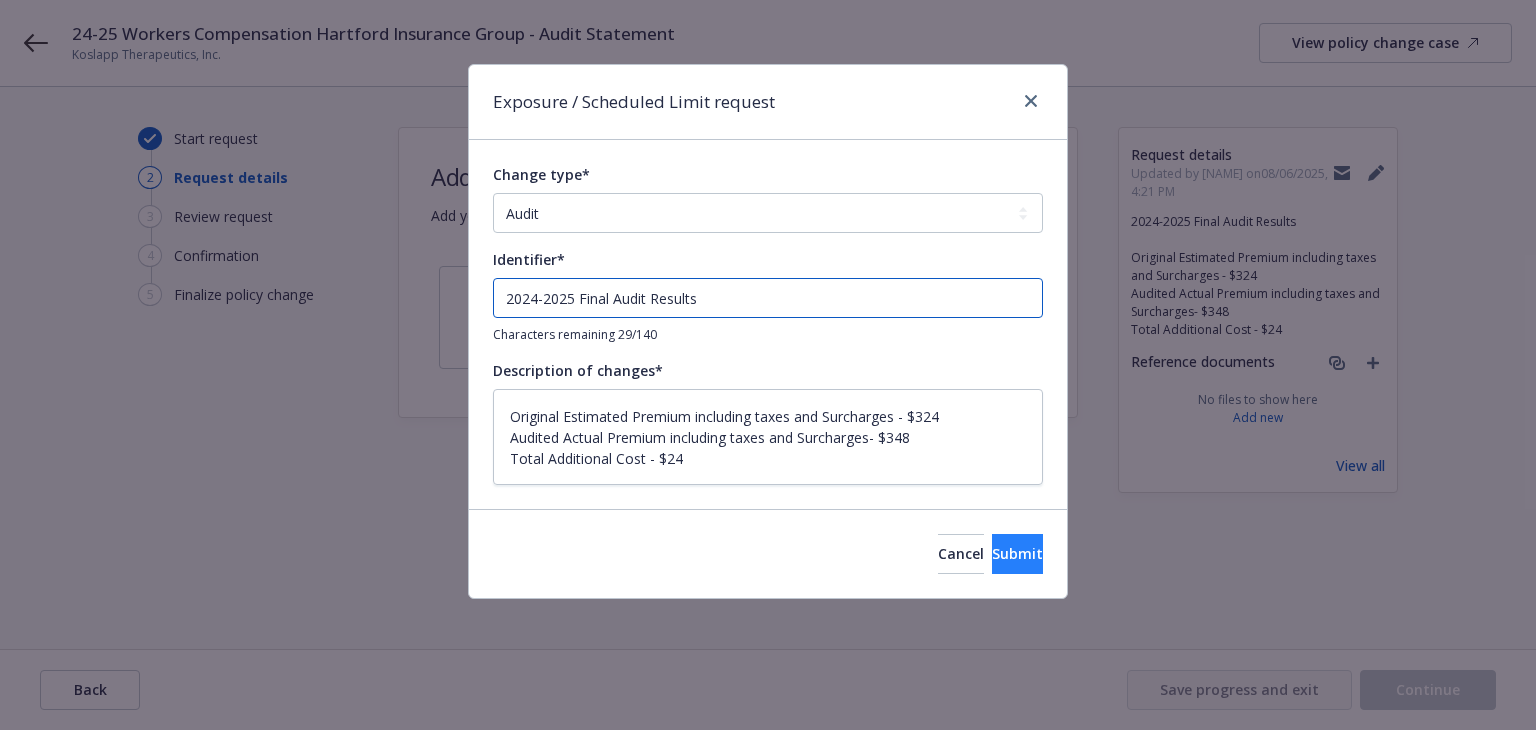 type on "2024-2025 Final Audit Results" 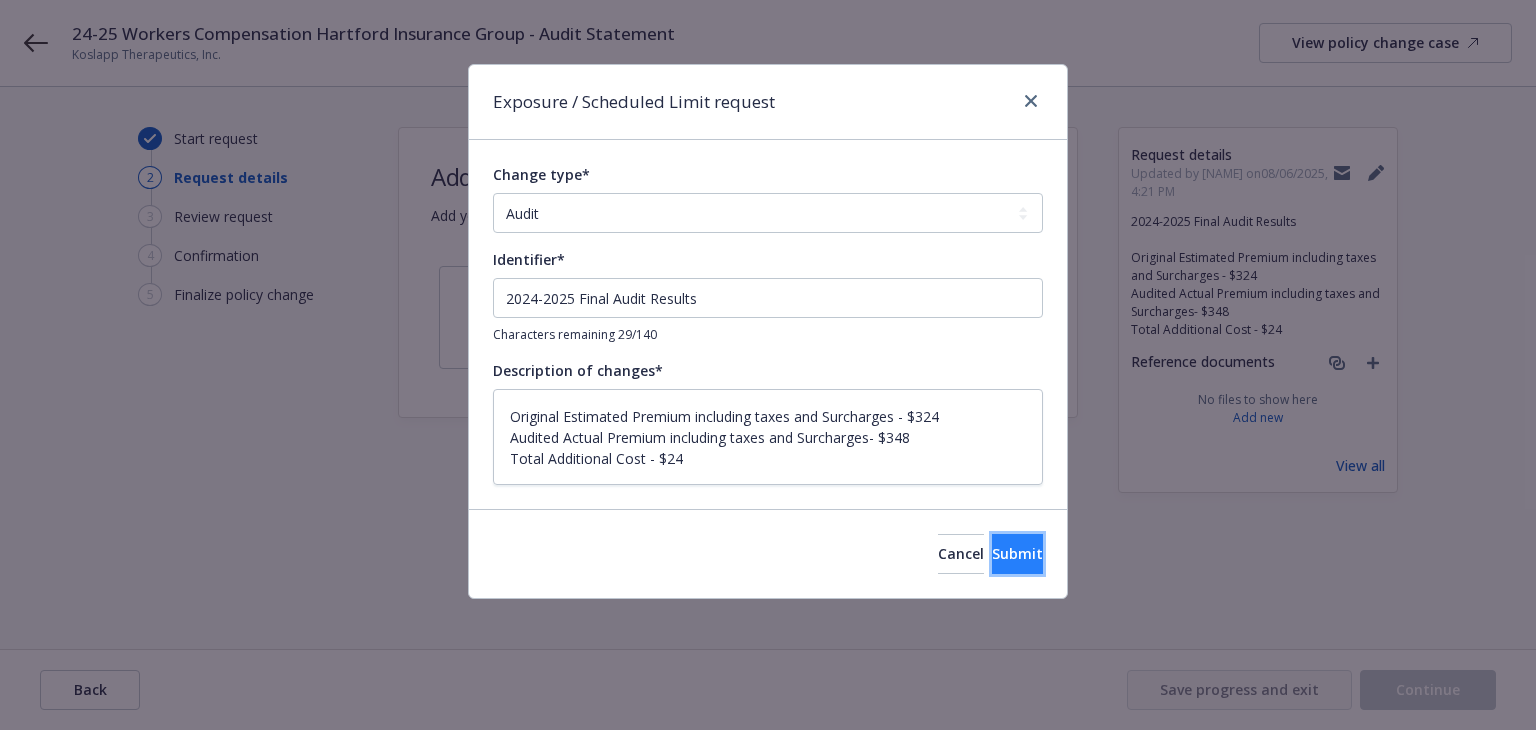 click on "Submit" at bounding box center [1017, 553] 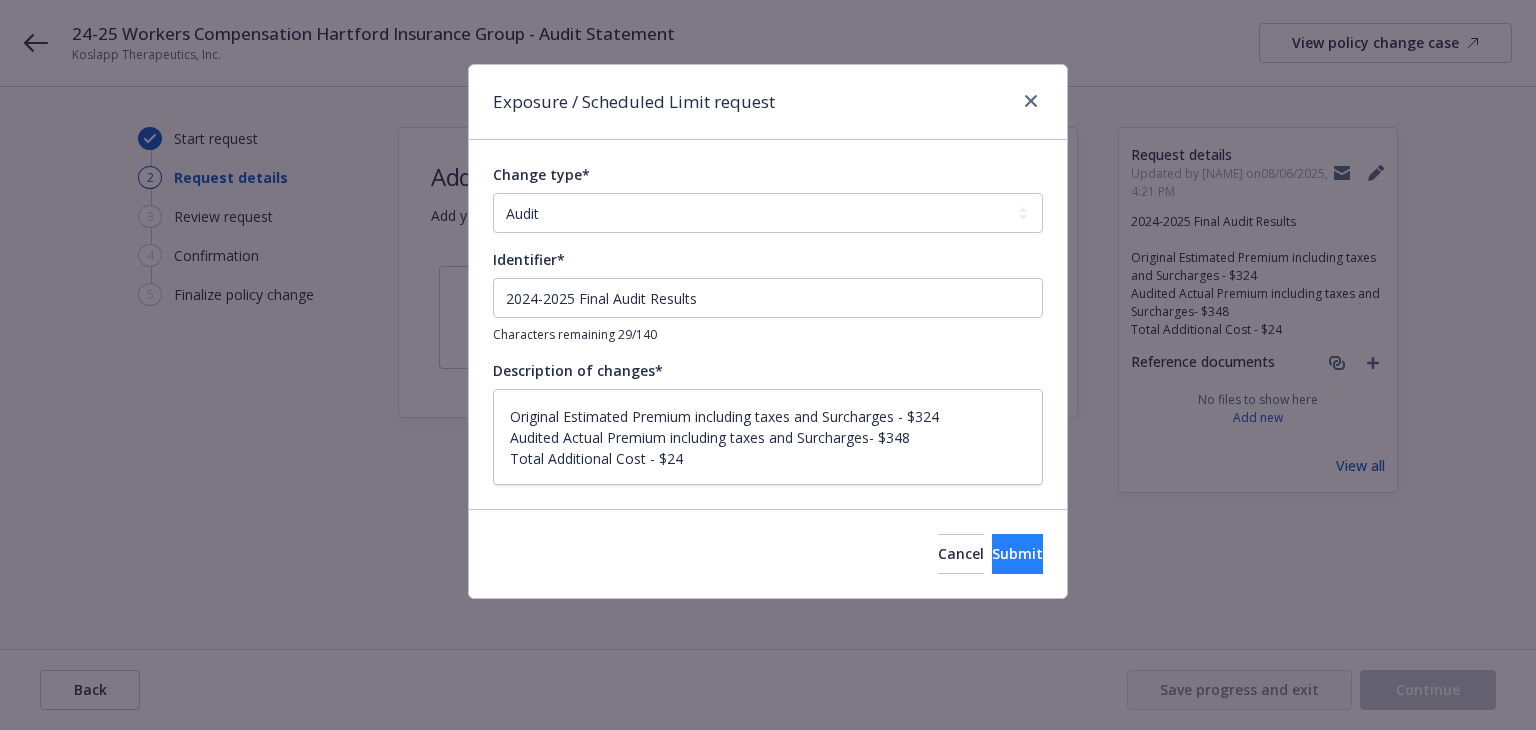 type on "x" 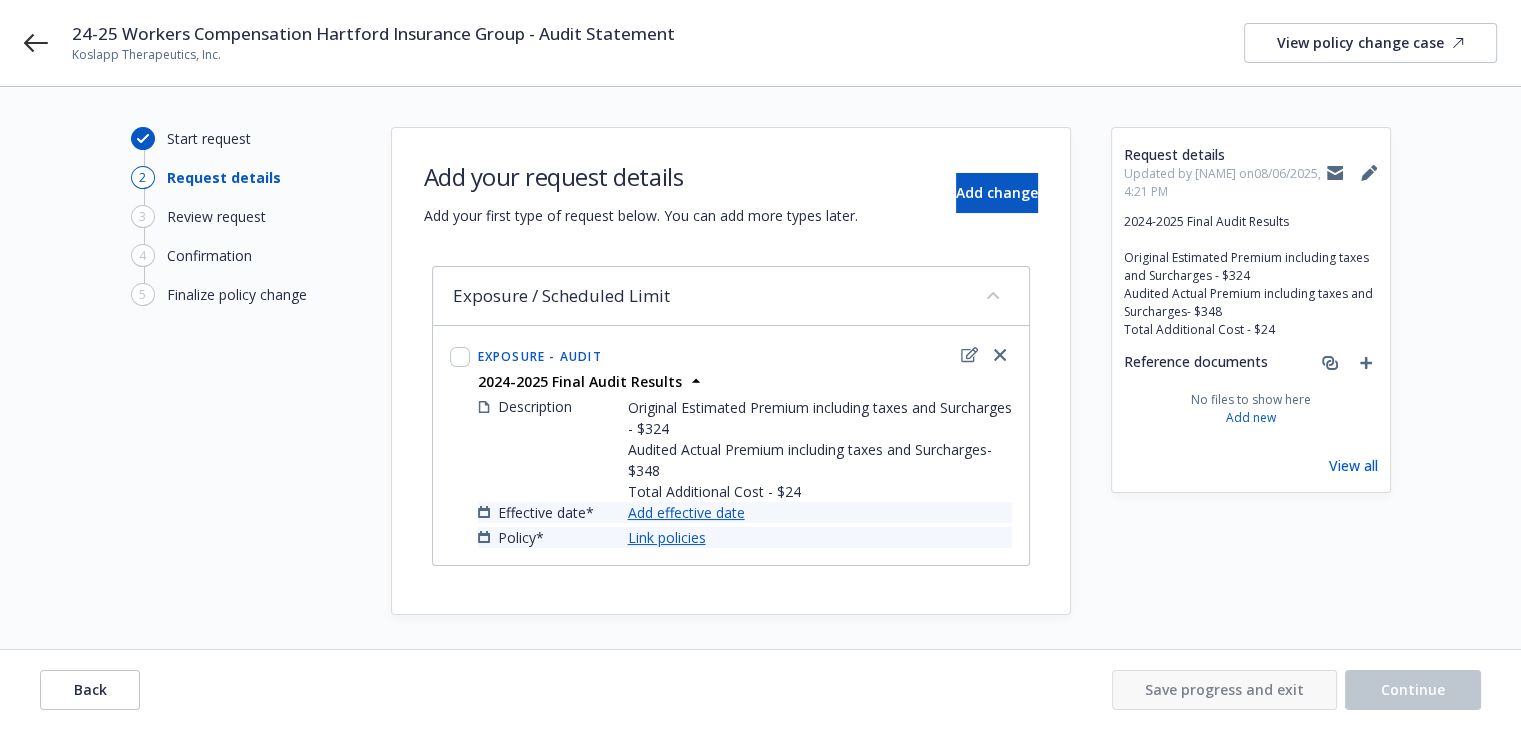 click on "Add effective date" at bounding box center (686, 512) 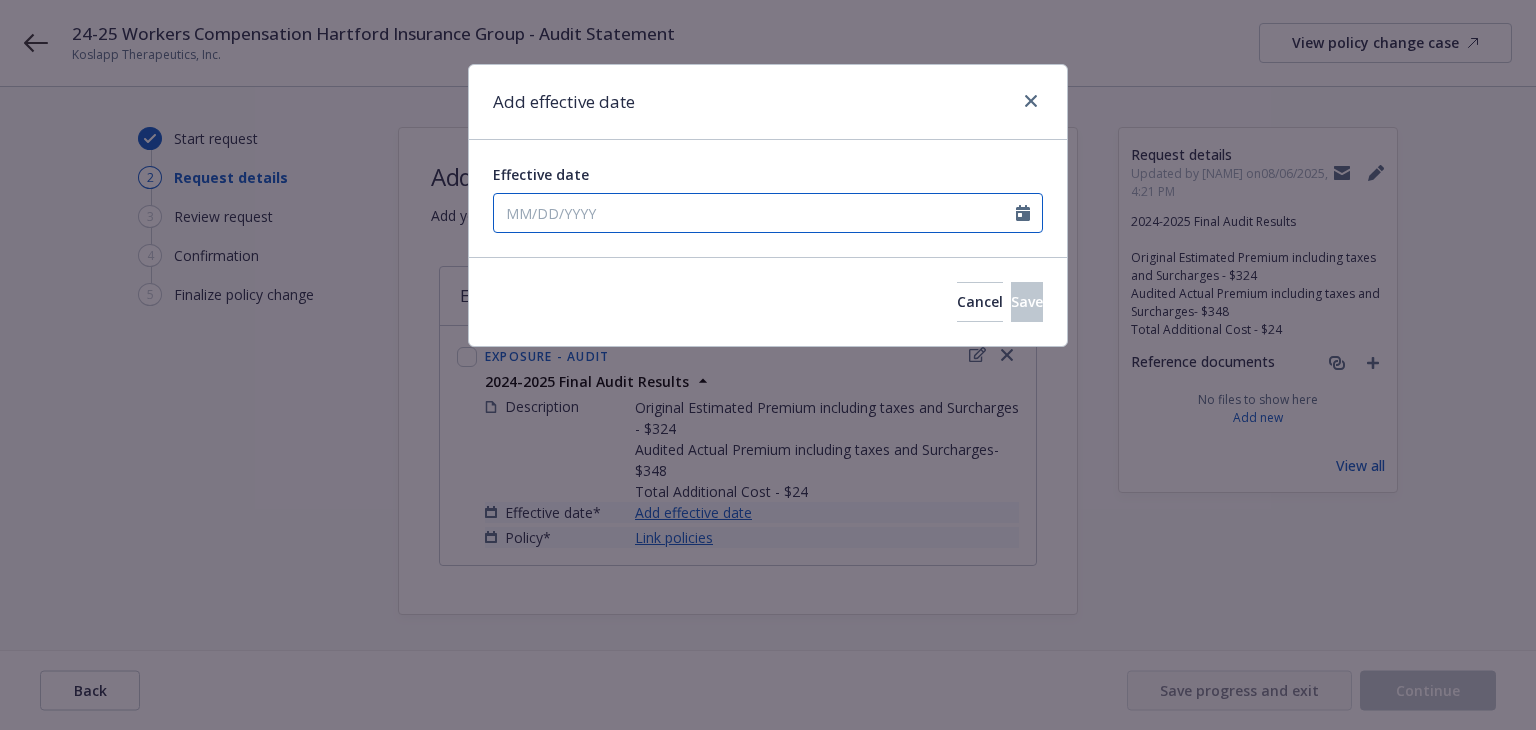 click on "Effective date" at bounding box center [755, 213] 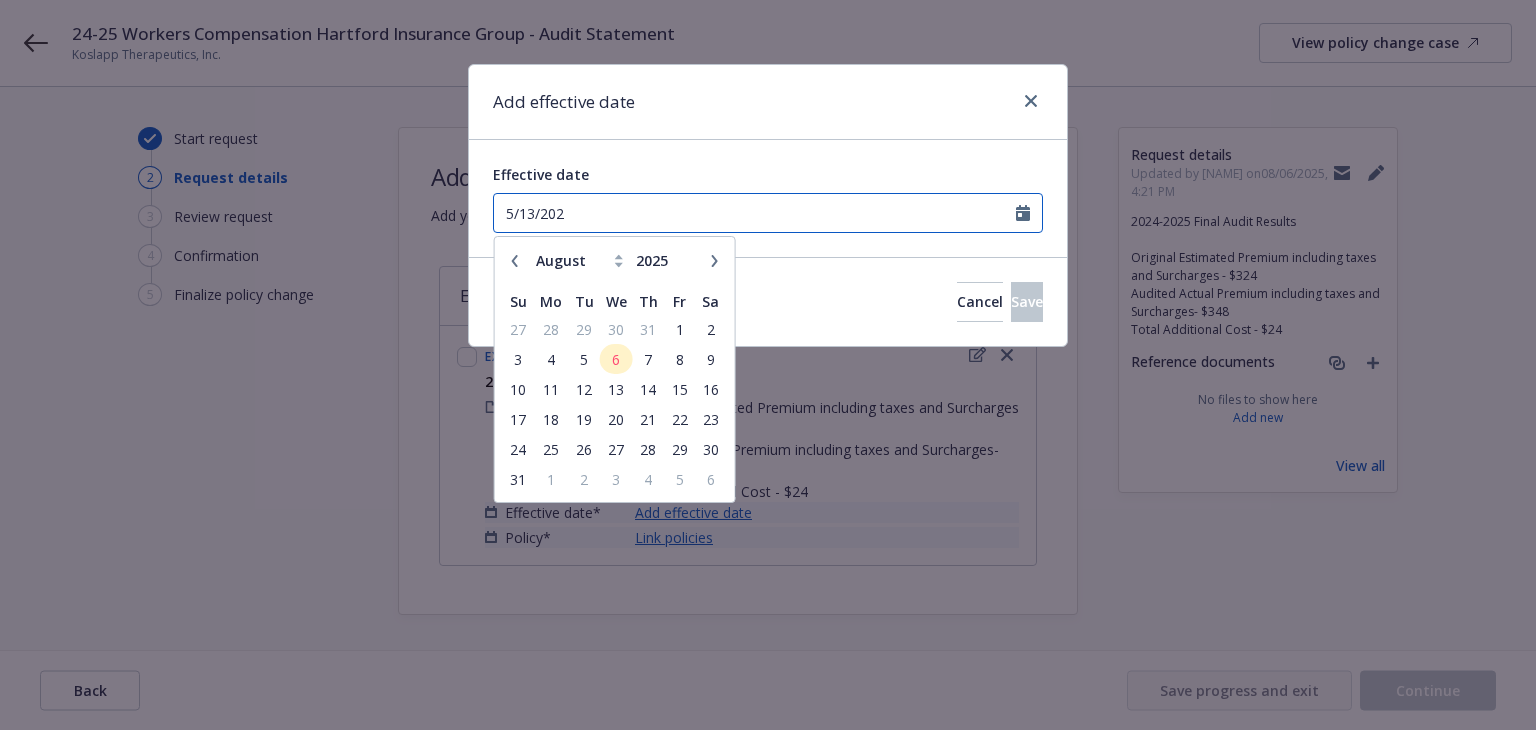 type on "5/13/2024" 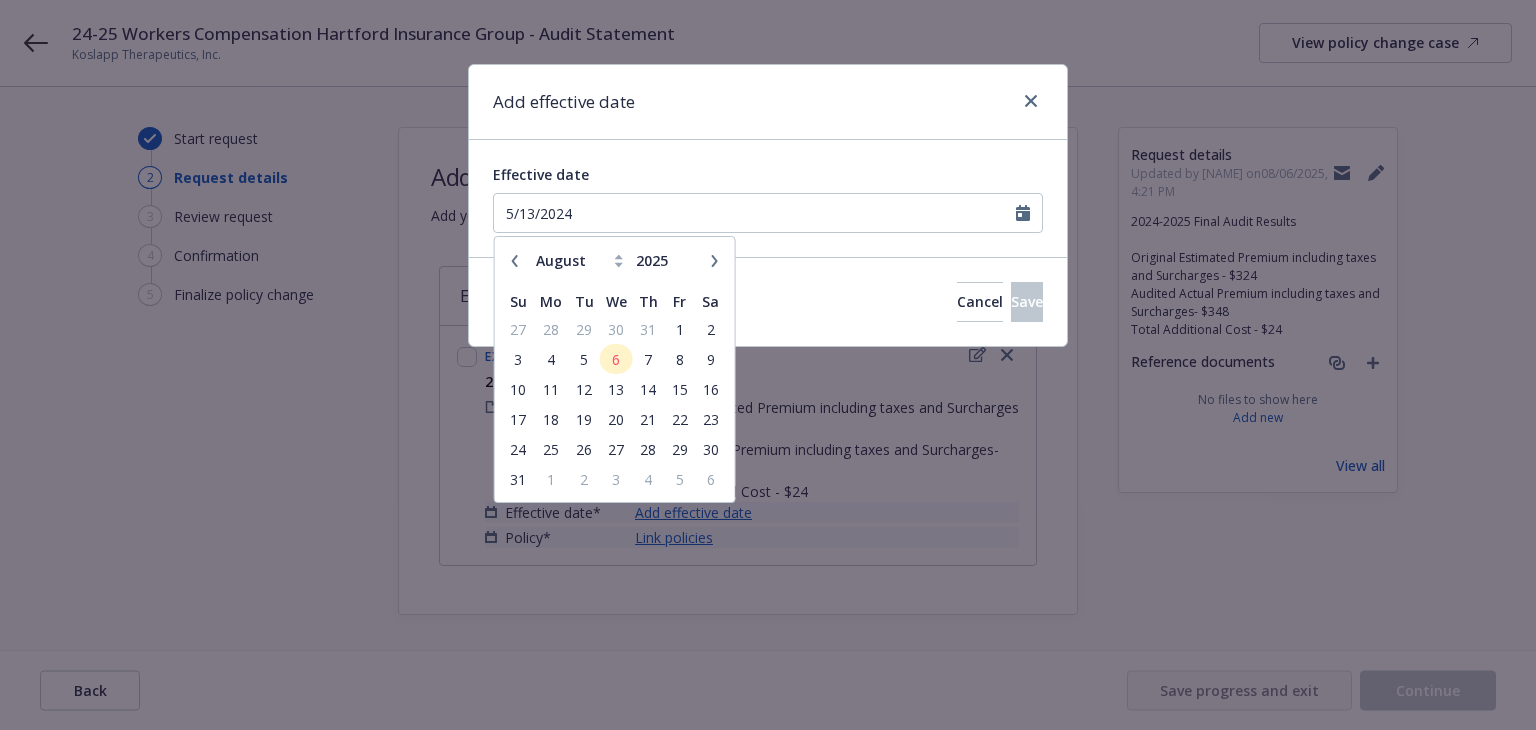 click on "Save" at bounding box center (1027, 301) 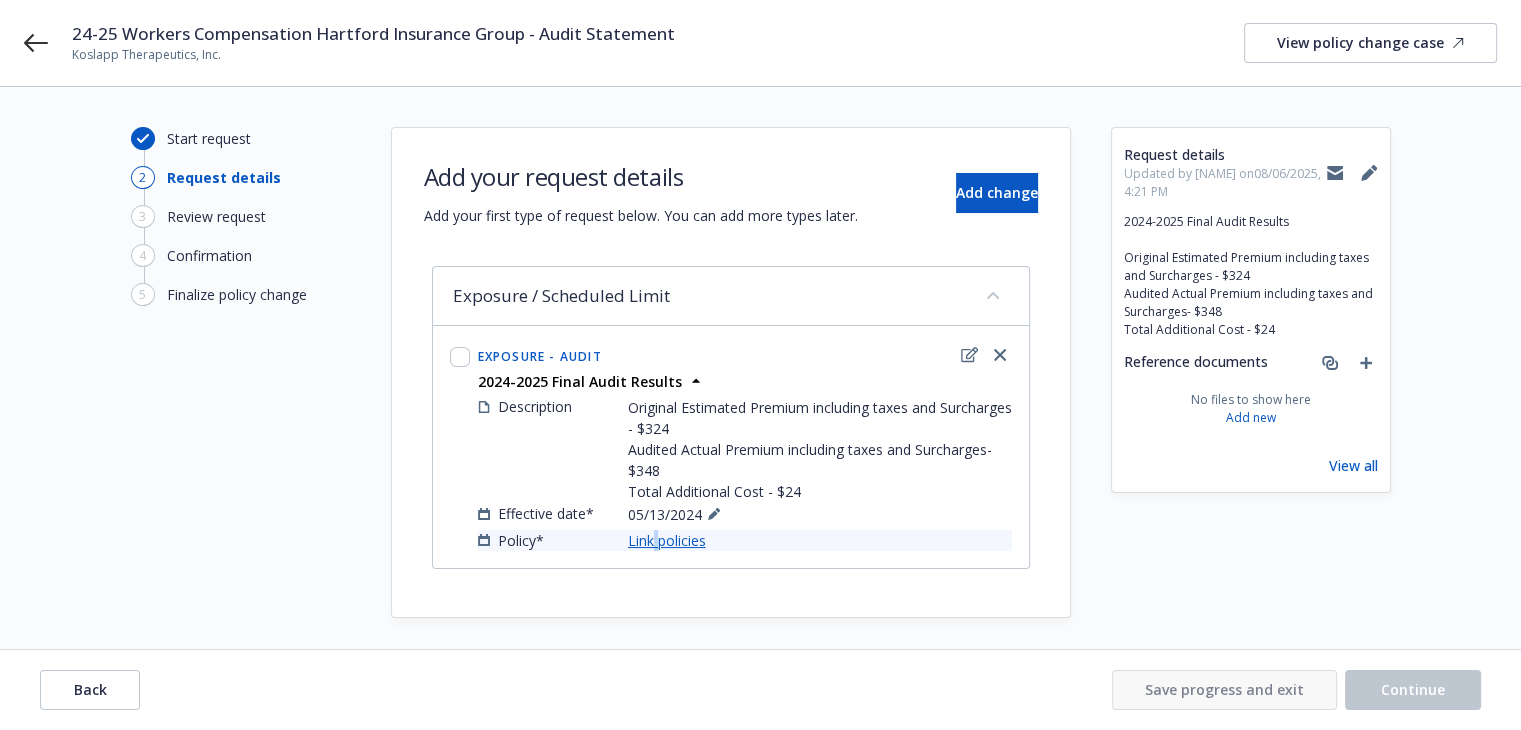 click on "Link policies" at bounding box center [667, 540] 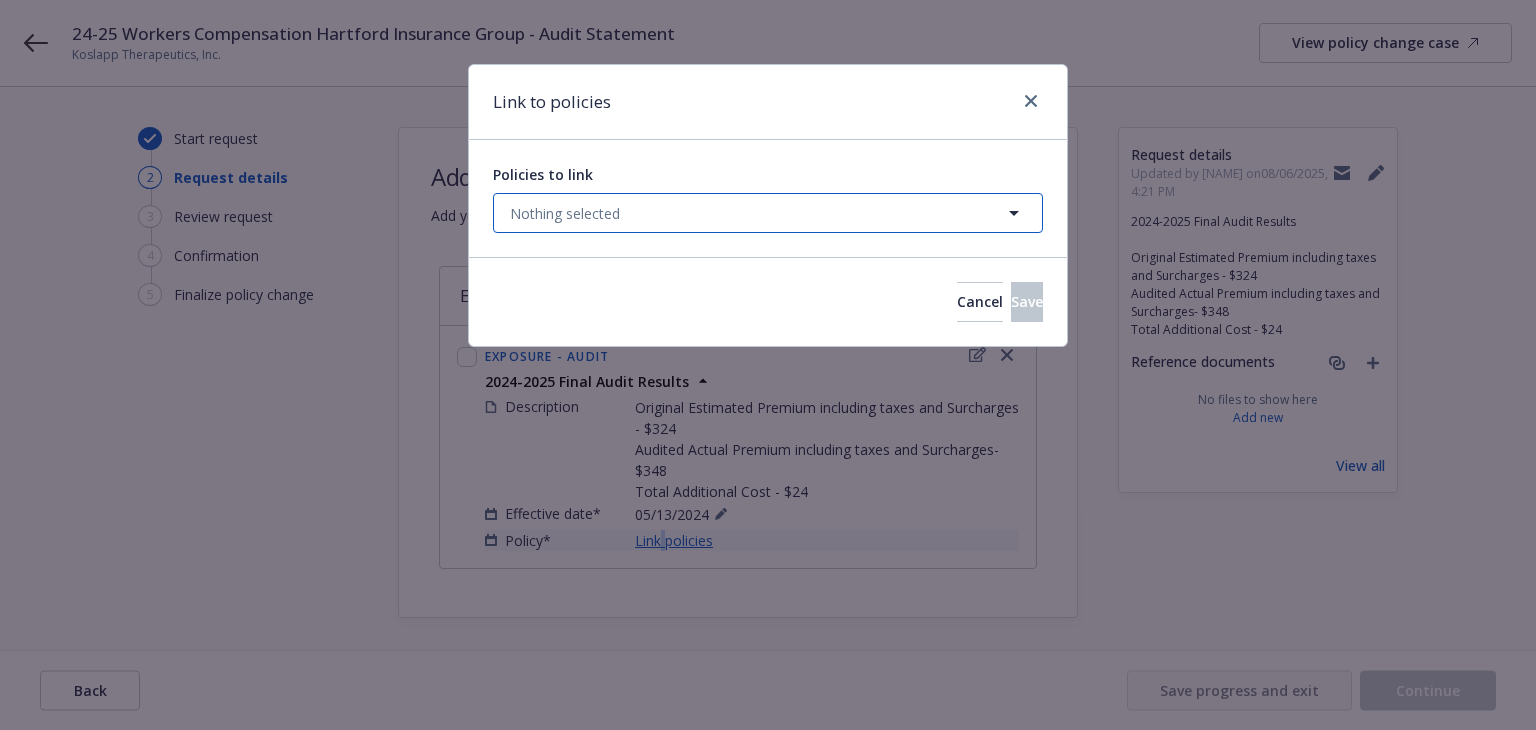 click on "Nothing selected" at bounding box center (768, 213) 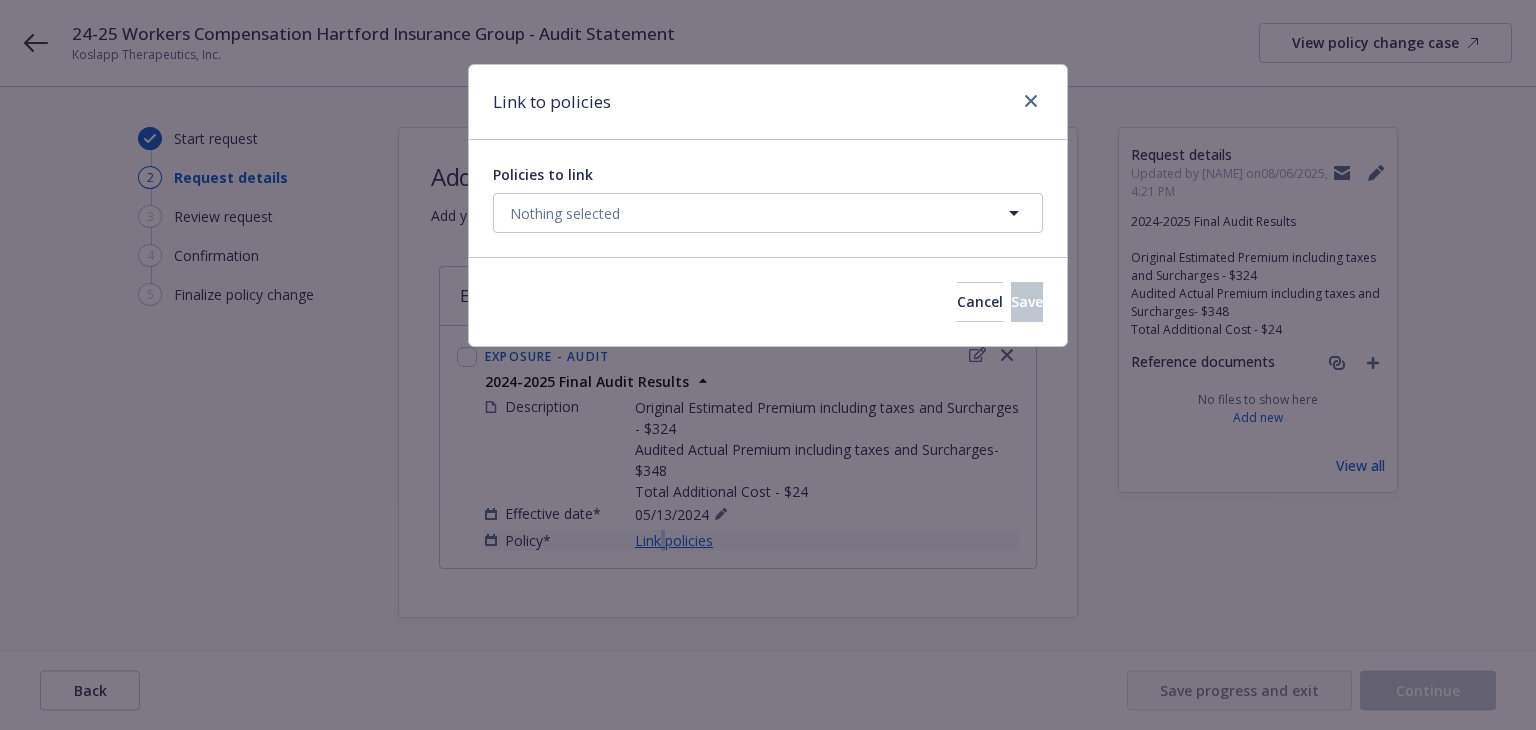 select on "ACTIVE" 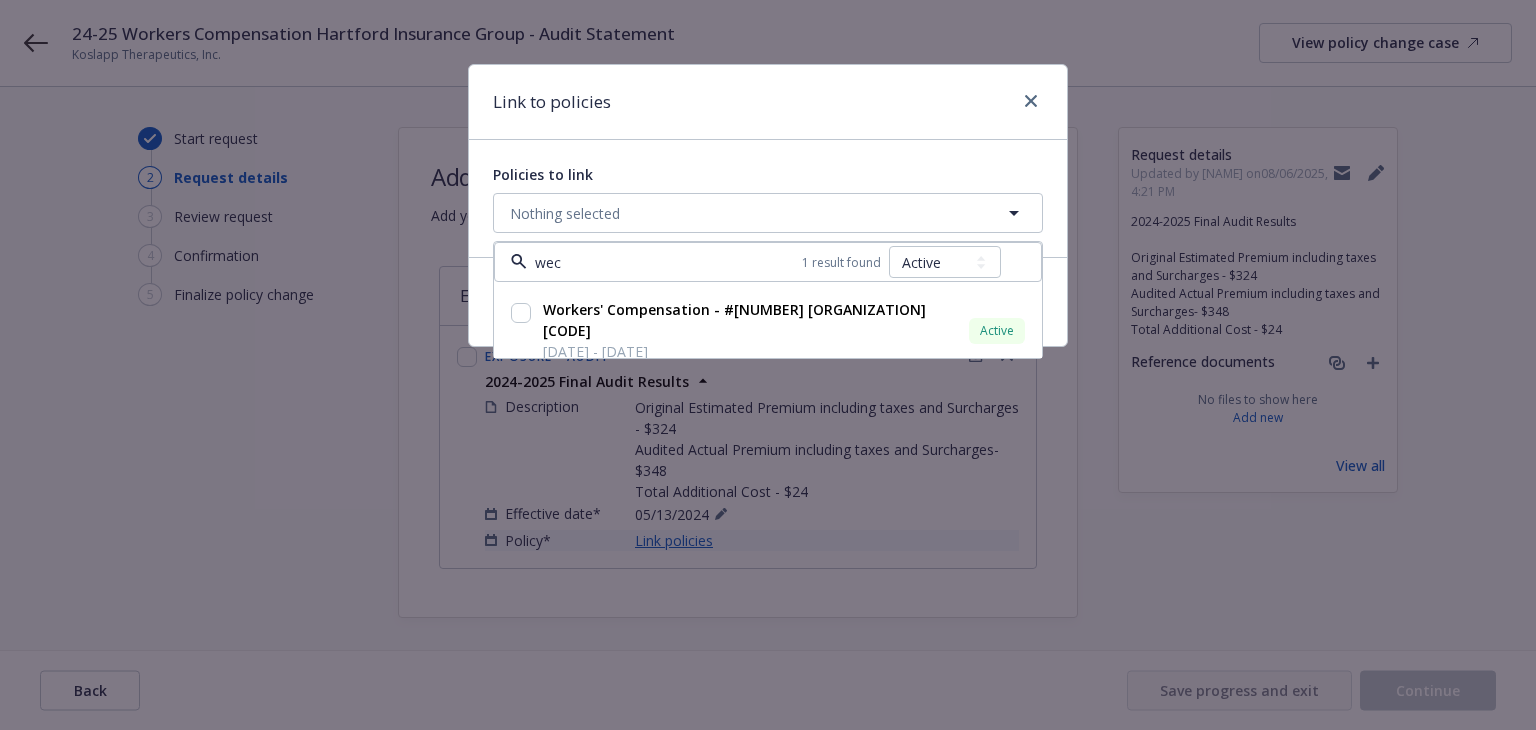 type on "wec" 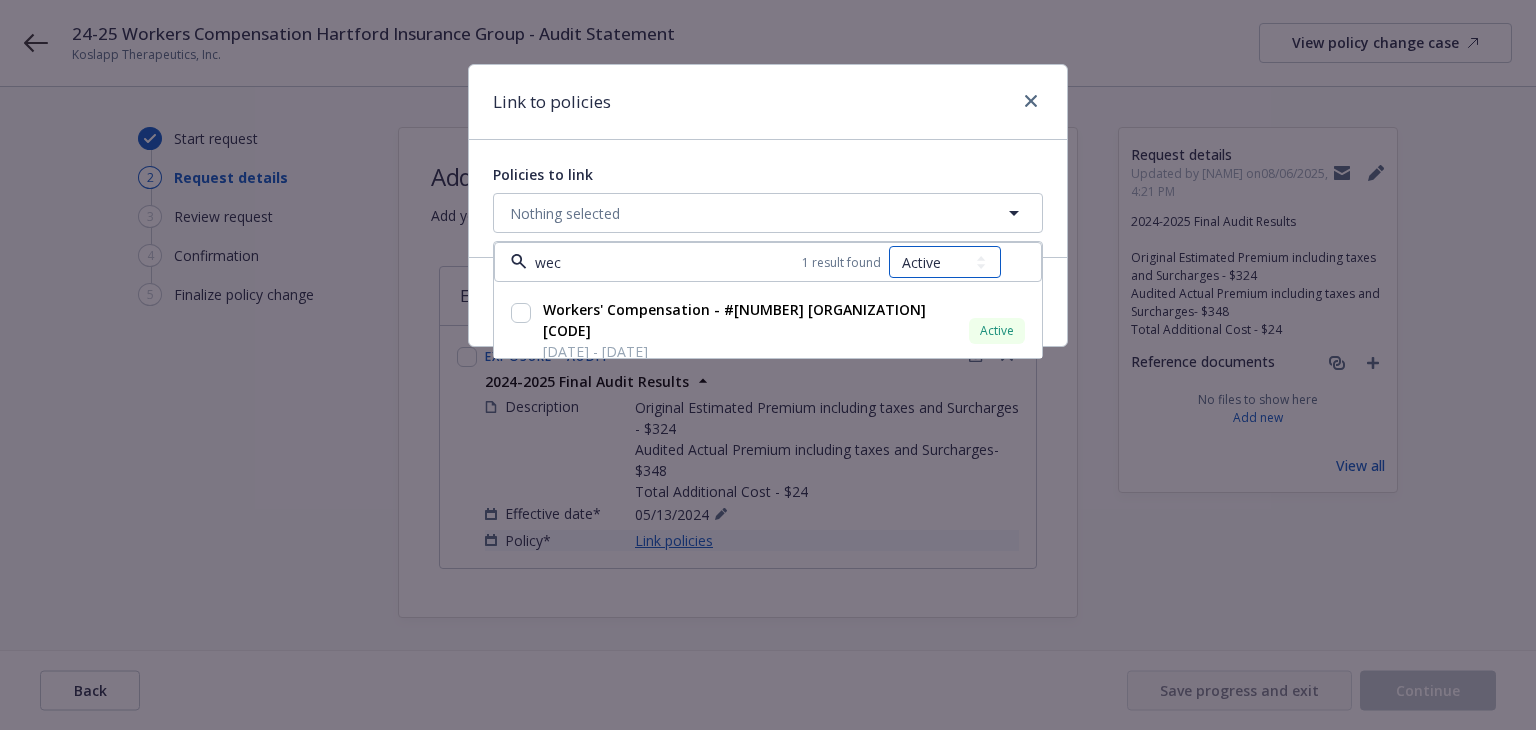 click on "All Active Upcoming Expired Cancelled" at bounding box center (945, 262) 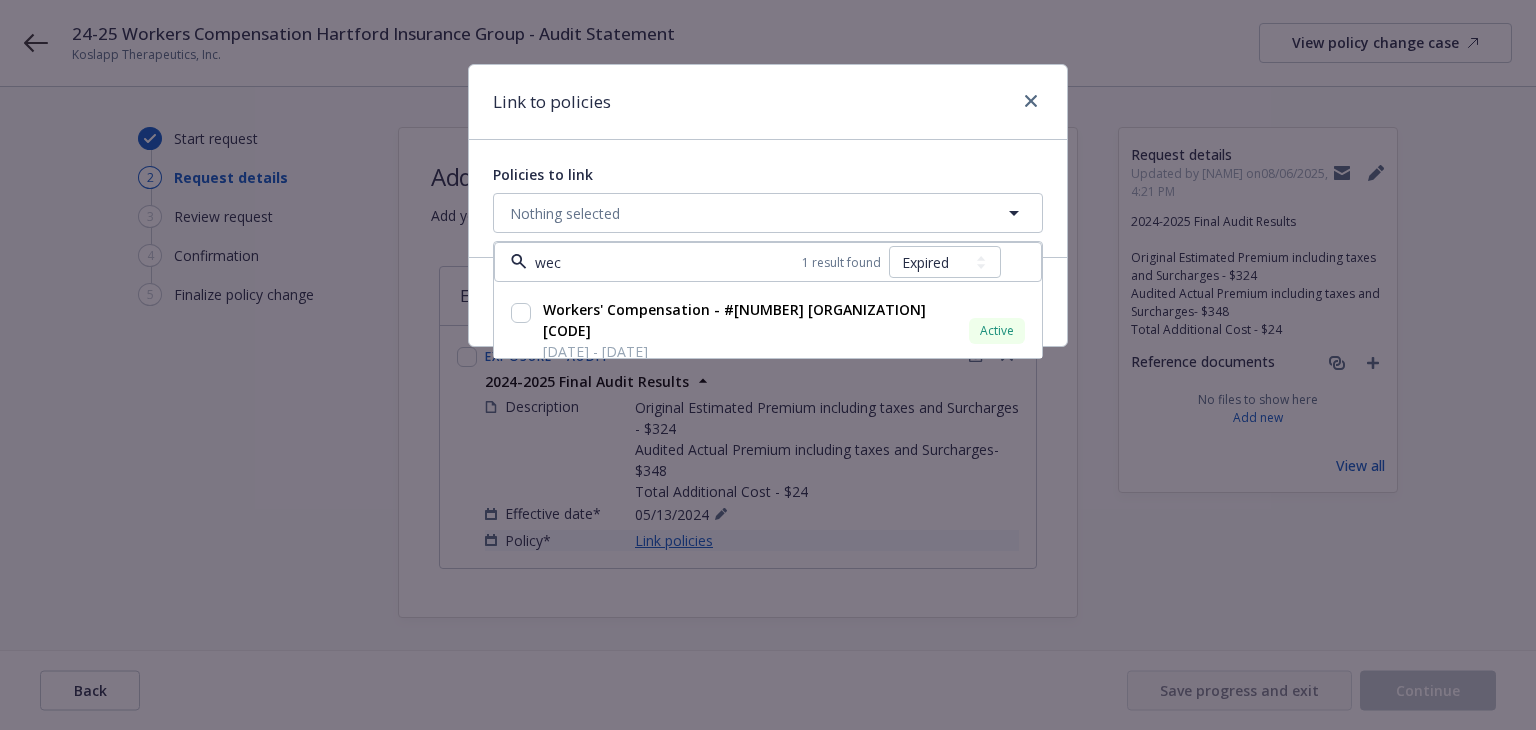 click on "All Active Upcoming Expired Cancelled" at bounding box center (945, 262) 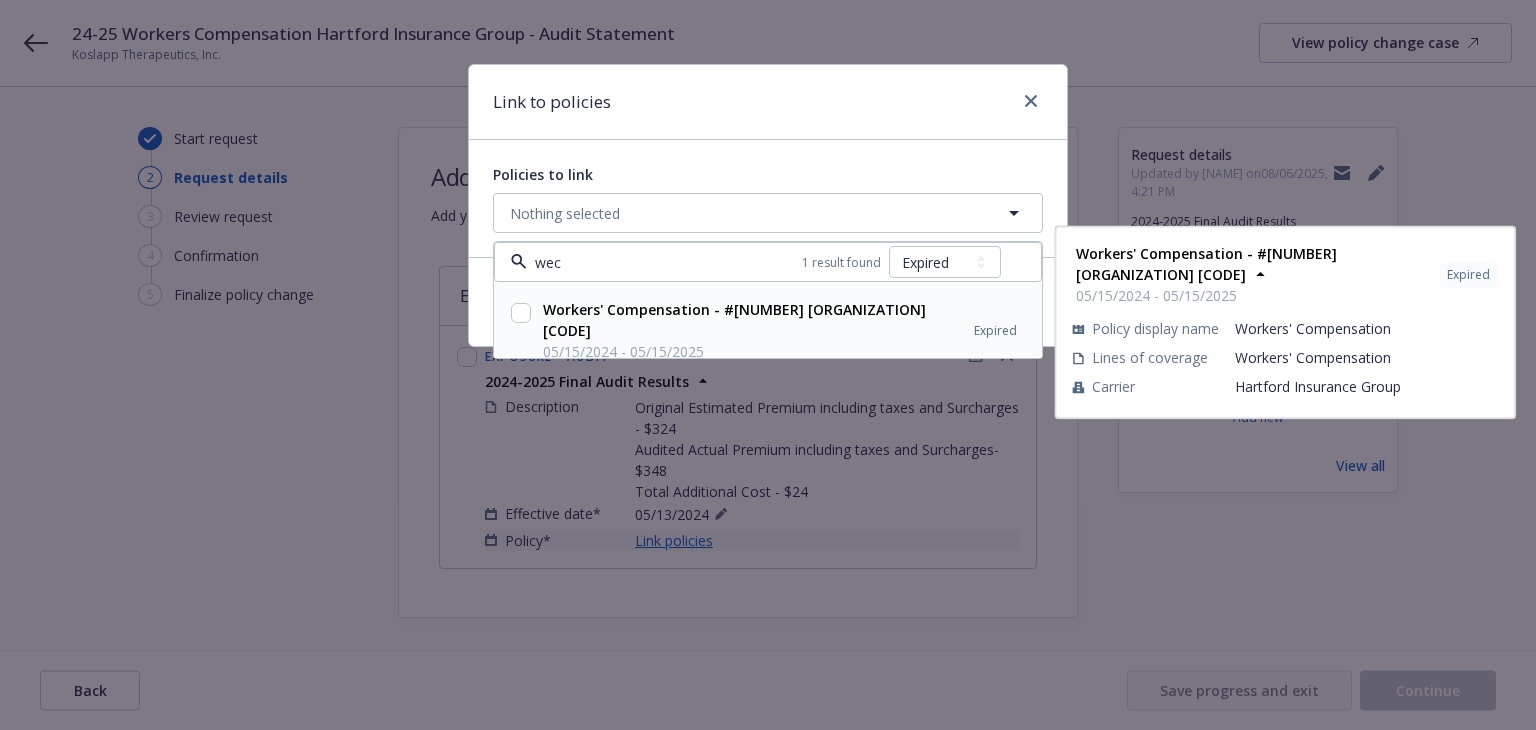 click on "Workers' Compensation - #57 WEC BG1HTG 05/15/2024 - 05/15/2025" at bounding box center (748, 330) 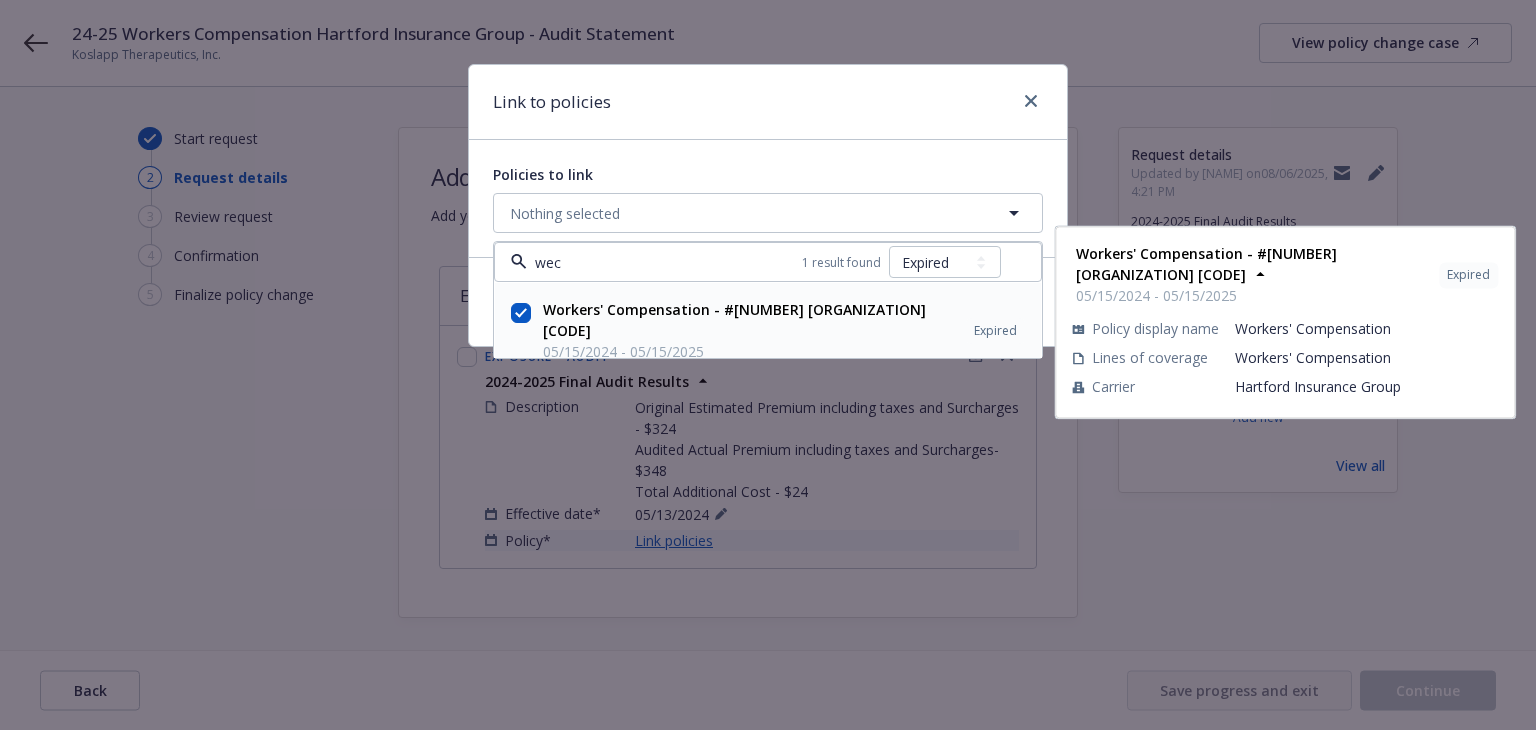 checkbox on "true" 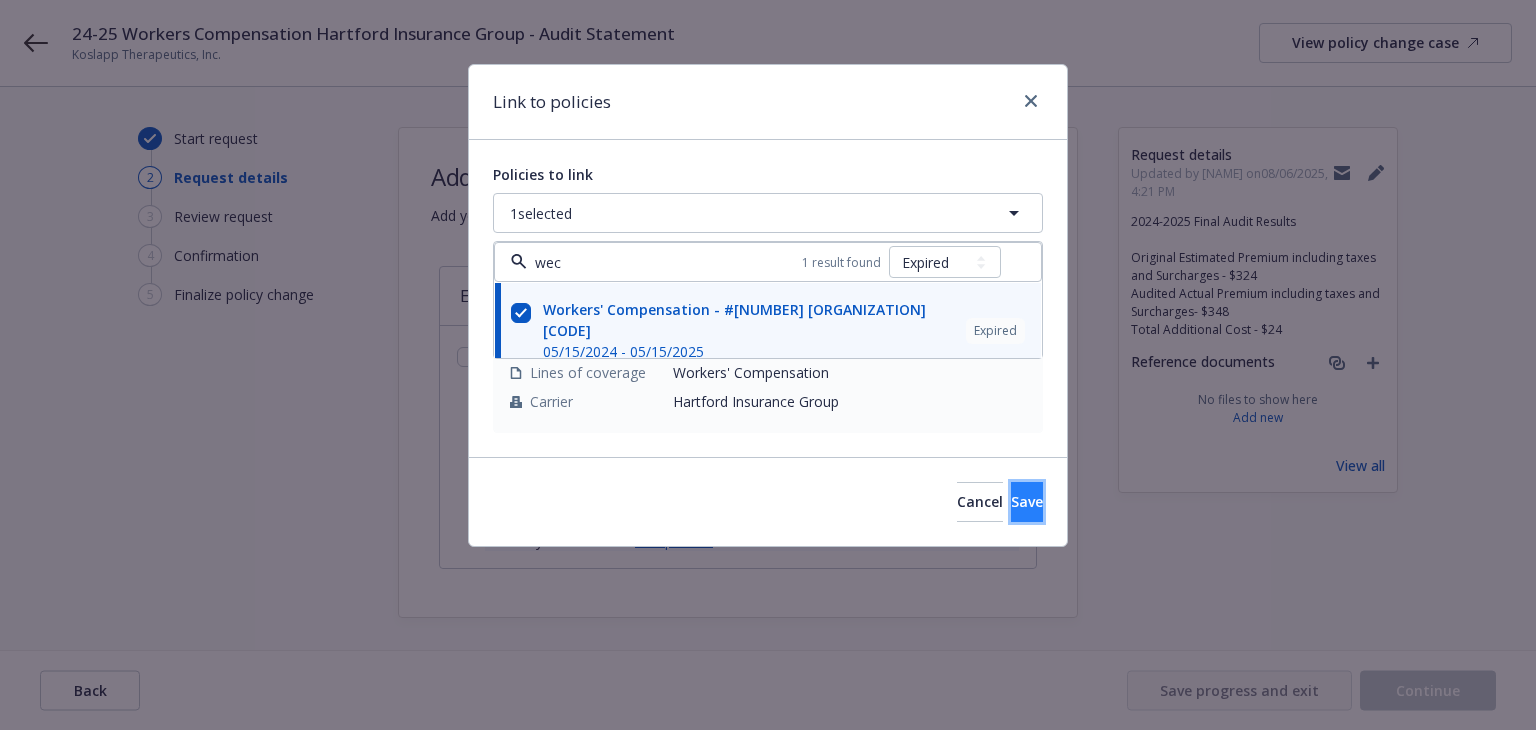 click on "Save" at bounding box center (1027, 502) 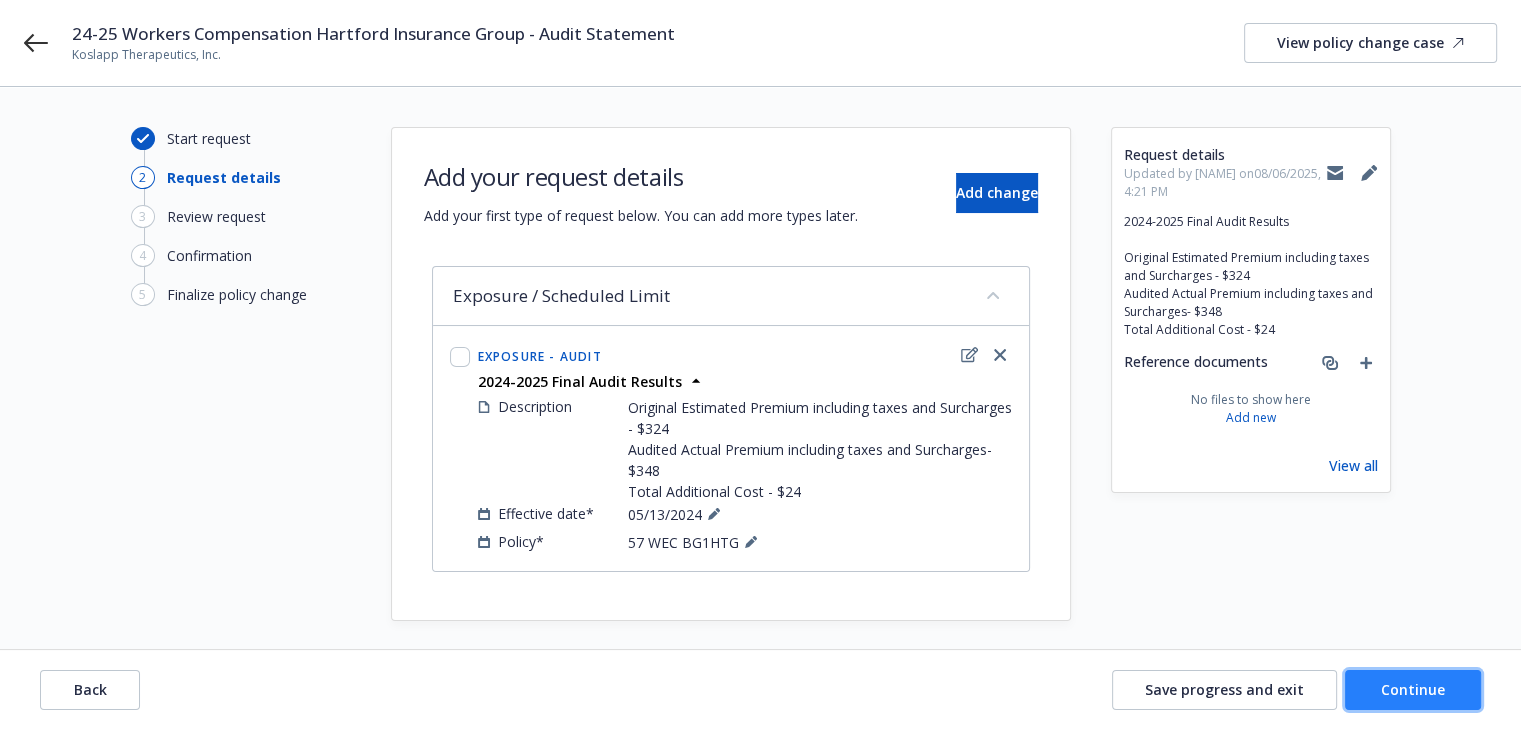 click on "Continue" at bounding box center [1413, 690] 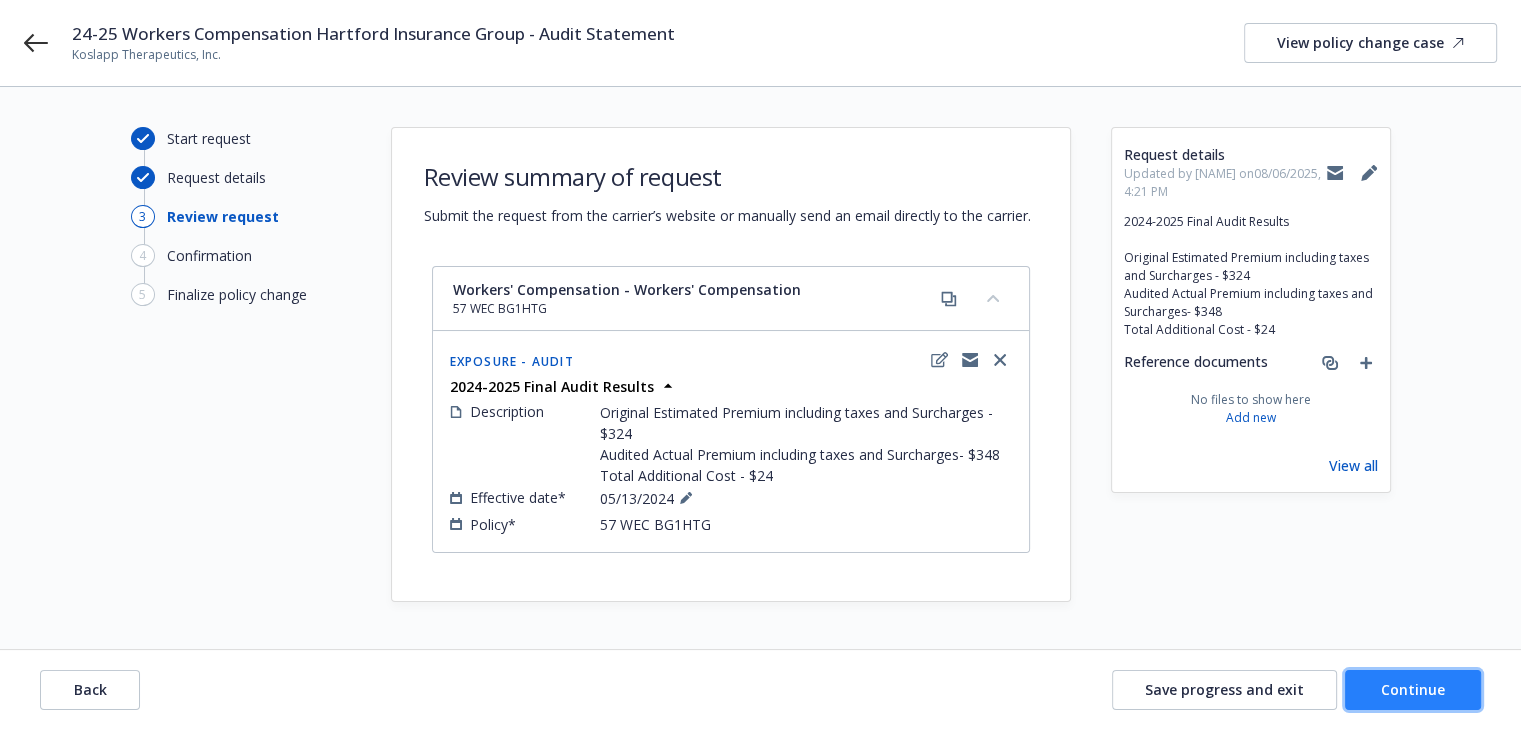 click on "Continue" at bounding box center (1413, 689) 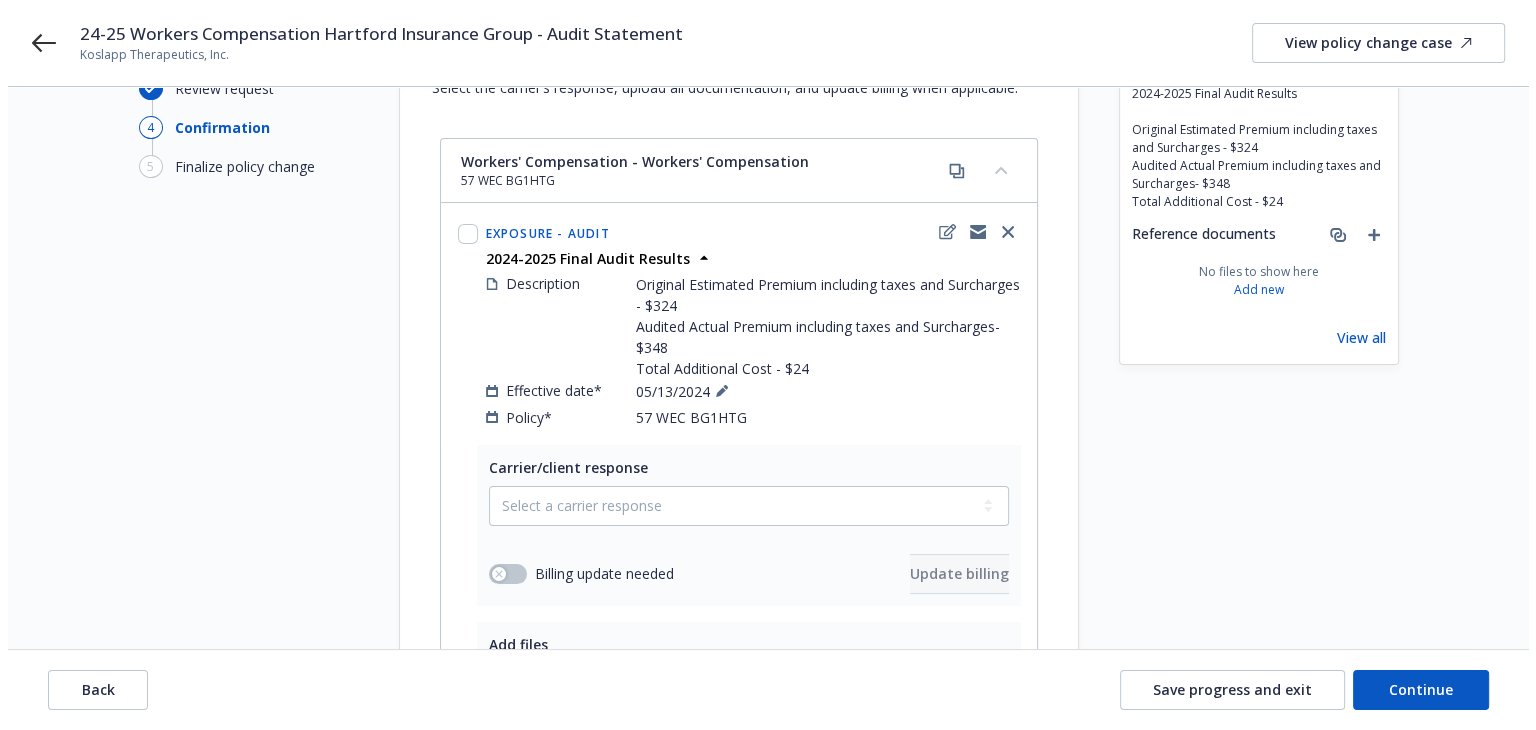 scroll, scrollTop: 300, scrollLeft: 0, axis: vertical 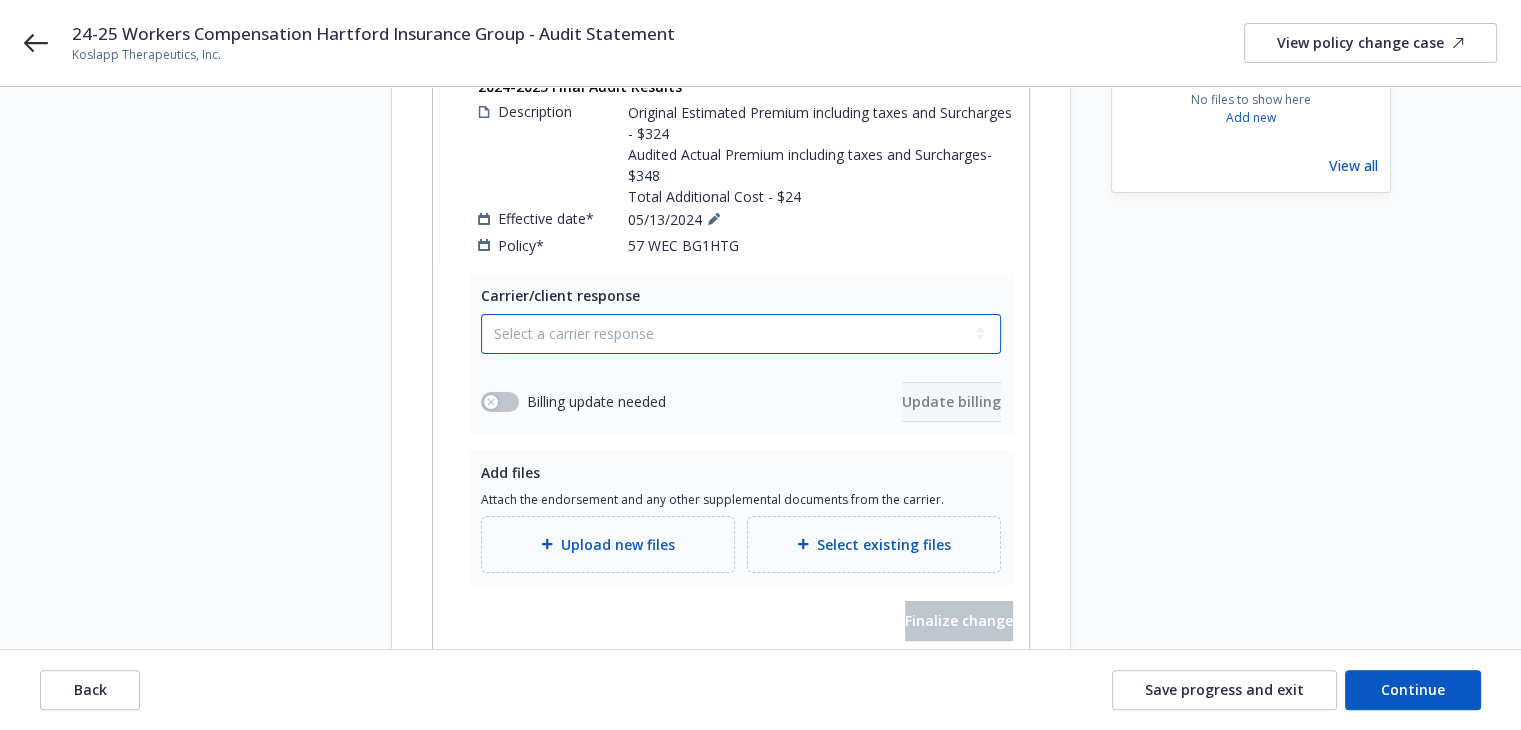 click on "Select a carrier response Accepted Accepted with revision No endorsement needed Declined by carrier Rejected by client" at bounding box center [741, 334] 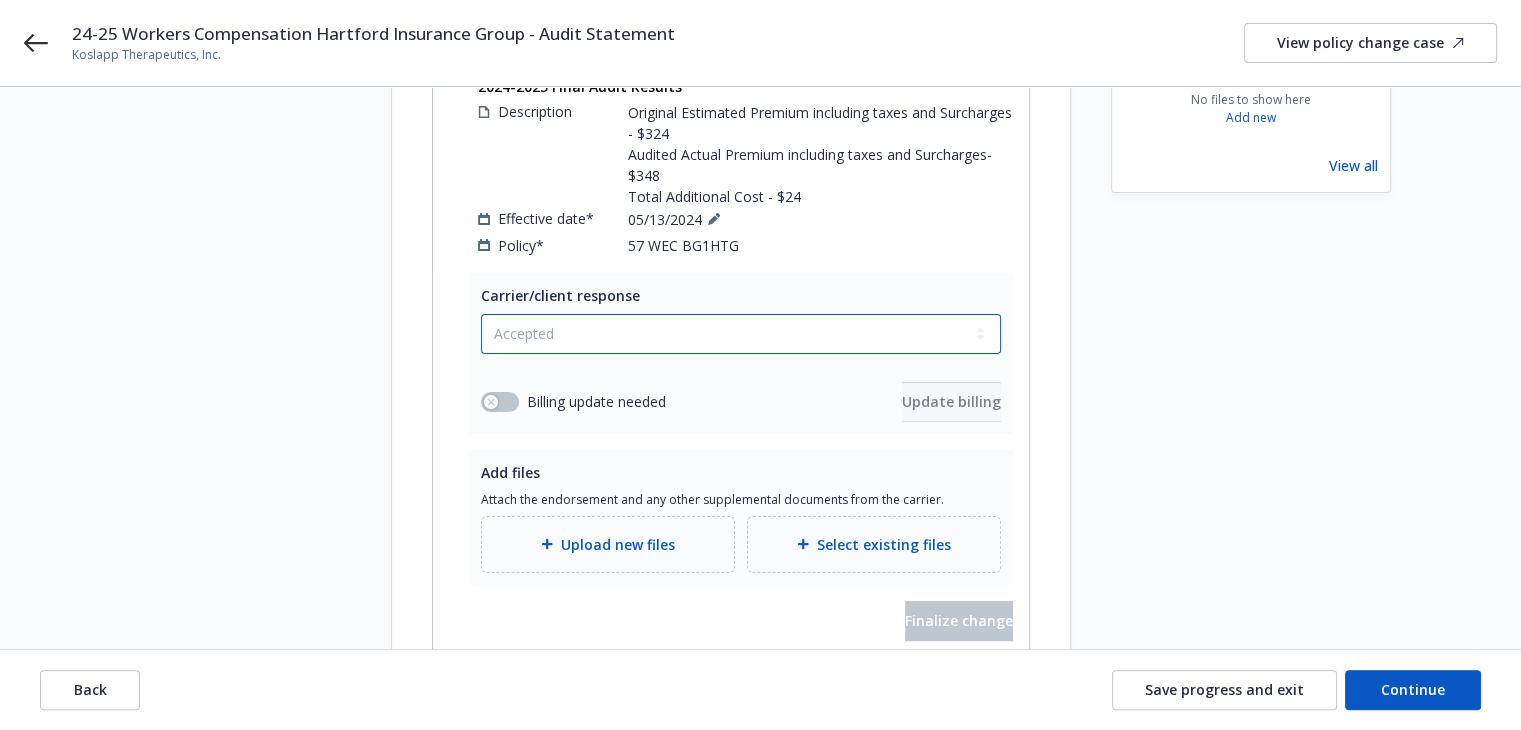 click on "Select a carrier response Accepted Accepted with revision No endorsement needed Declined by carrier Rejected by client" at bounding box center (741, 334) 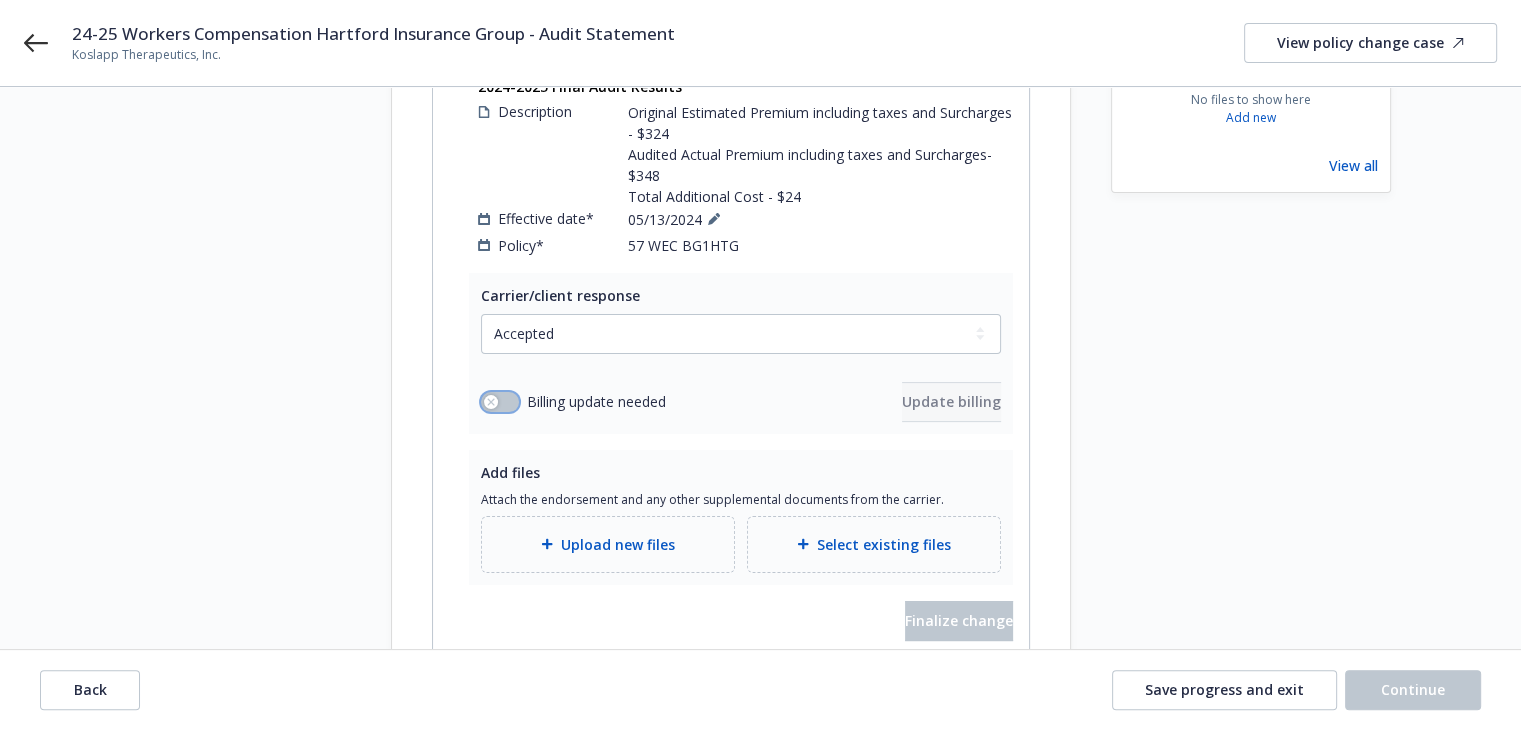 click 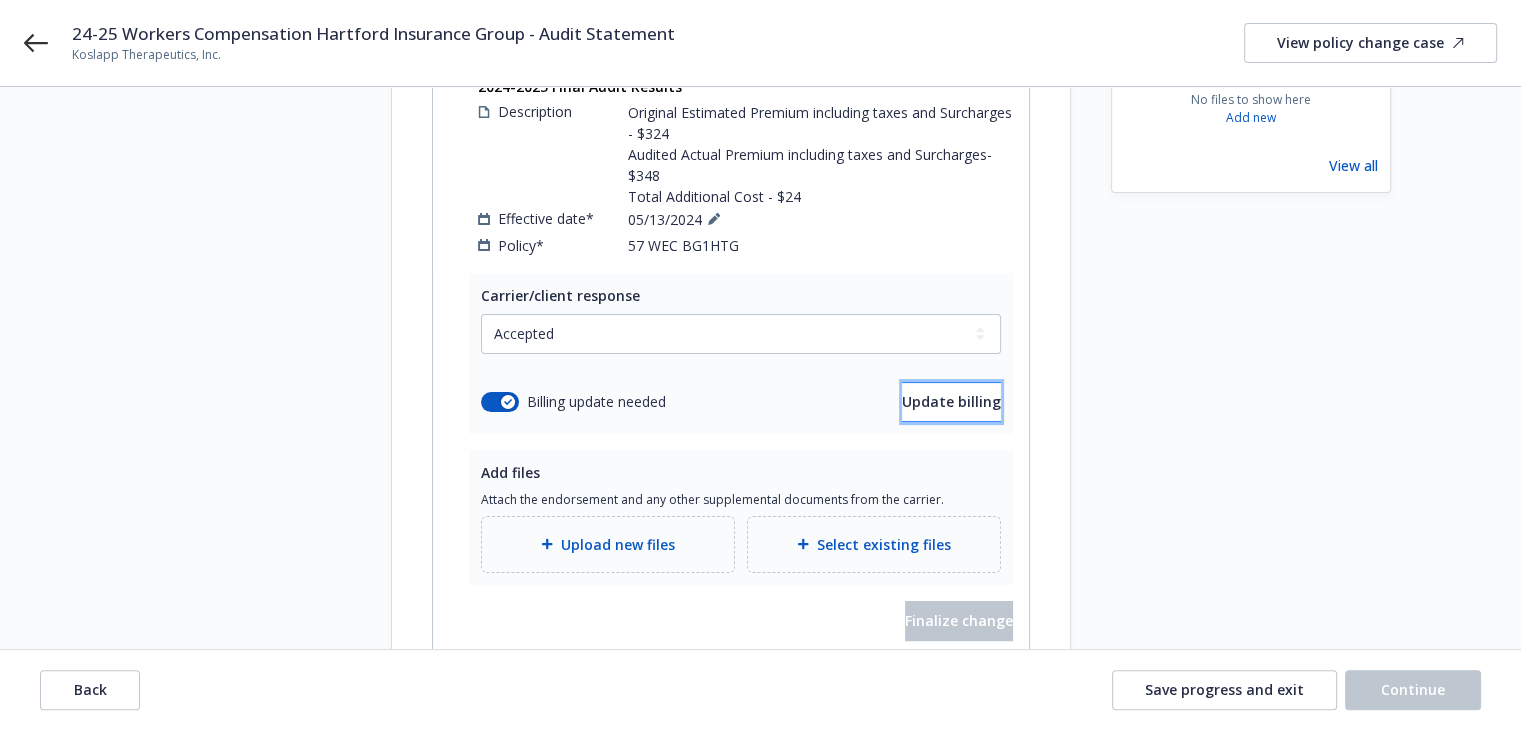 click on "Update billing" at bounding box center (951, 402) 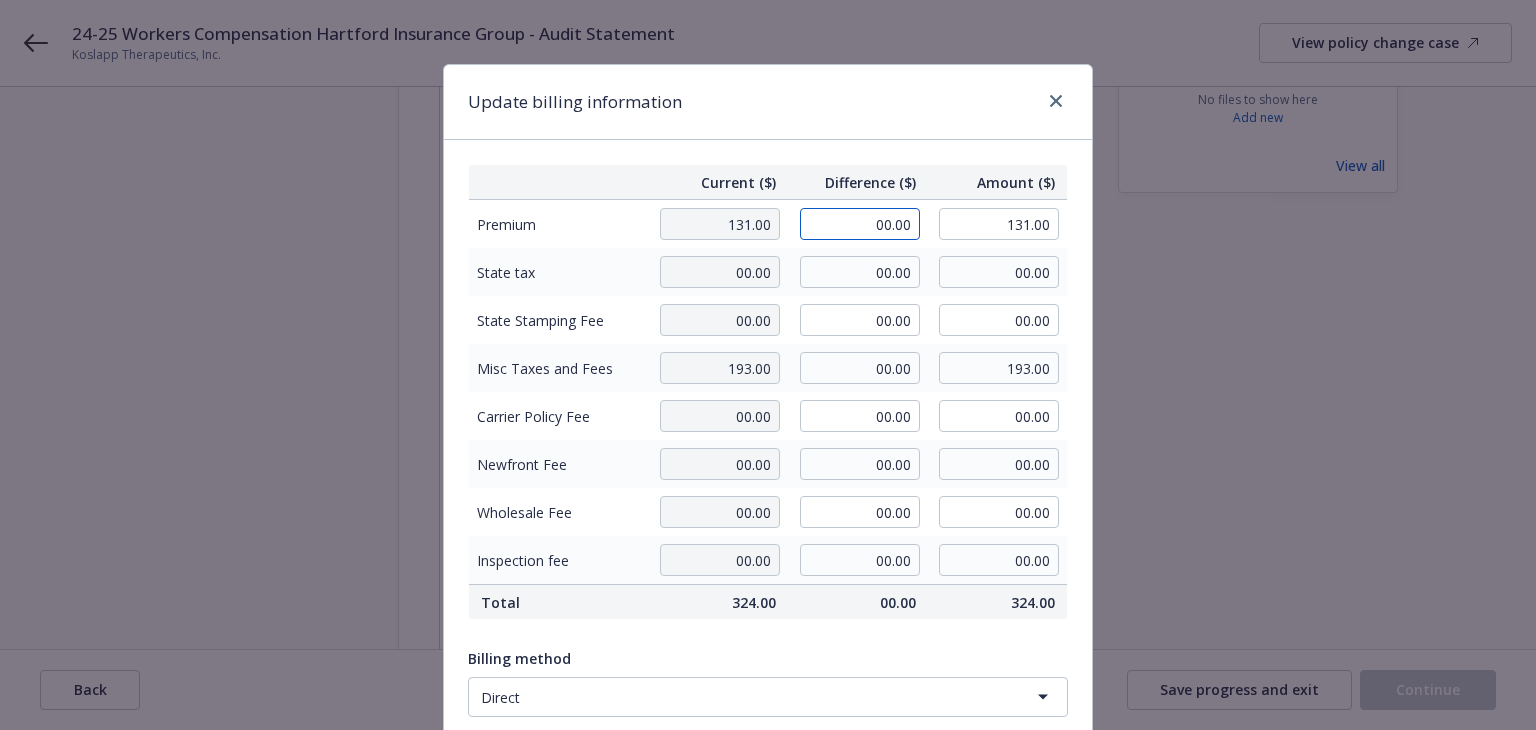 click on "00.00" at bounding box center [860, 224] 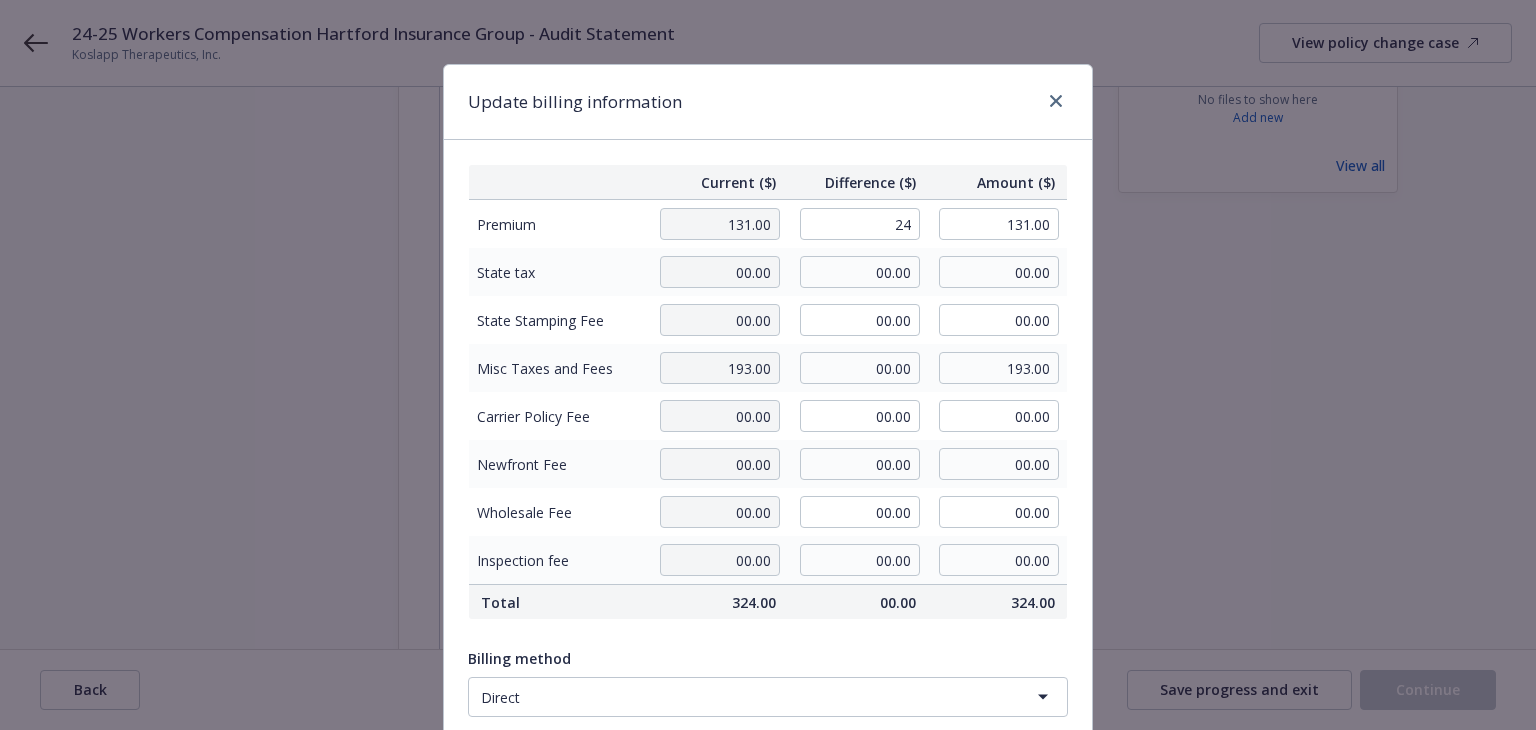 type on "24.00" 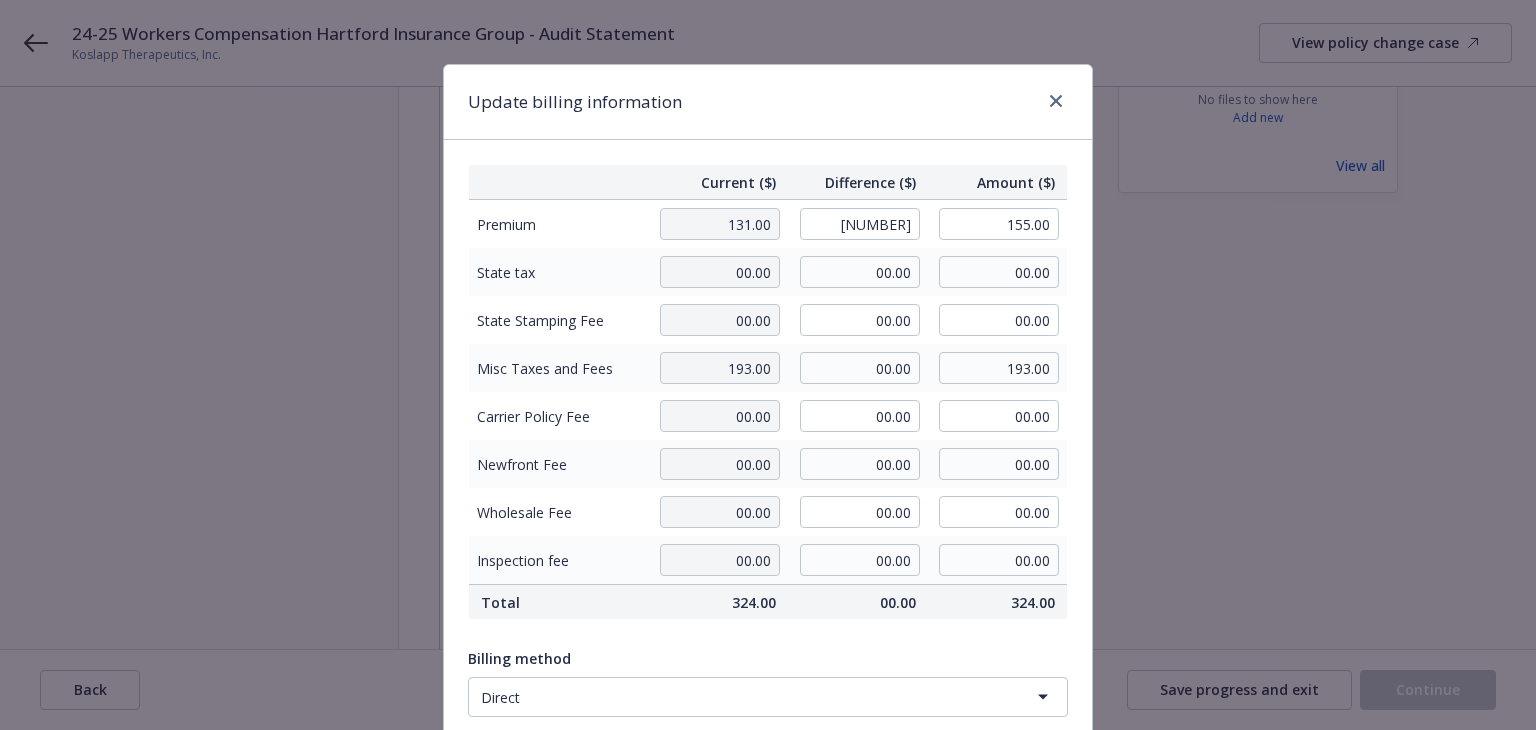 click on "Update billing information" at bounding box center [768, 102] 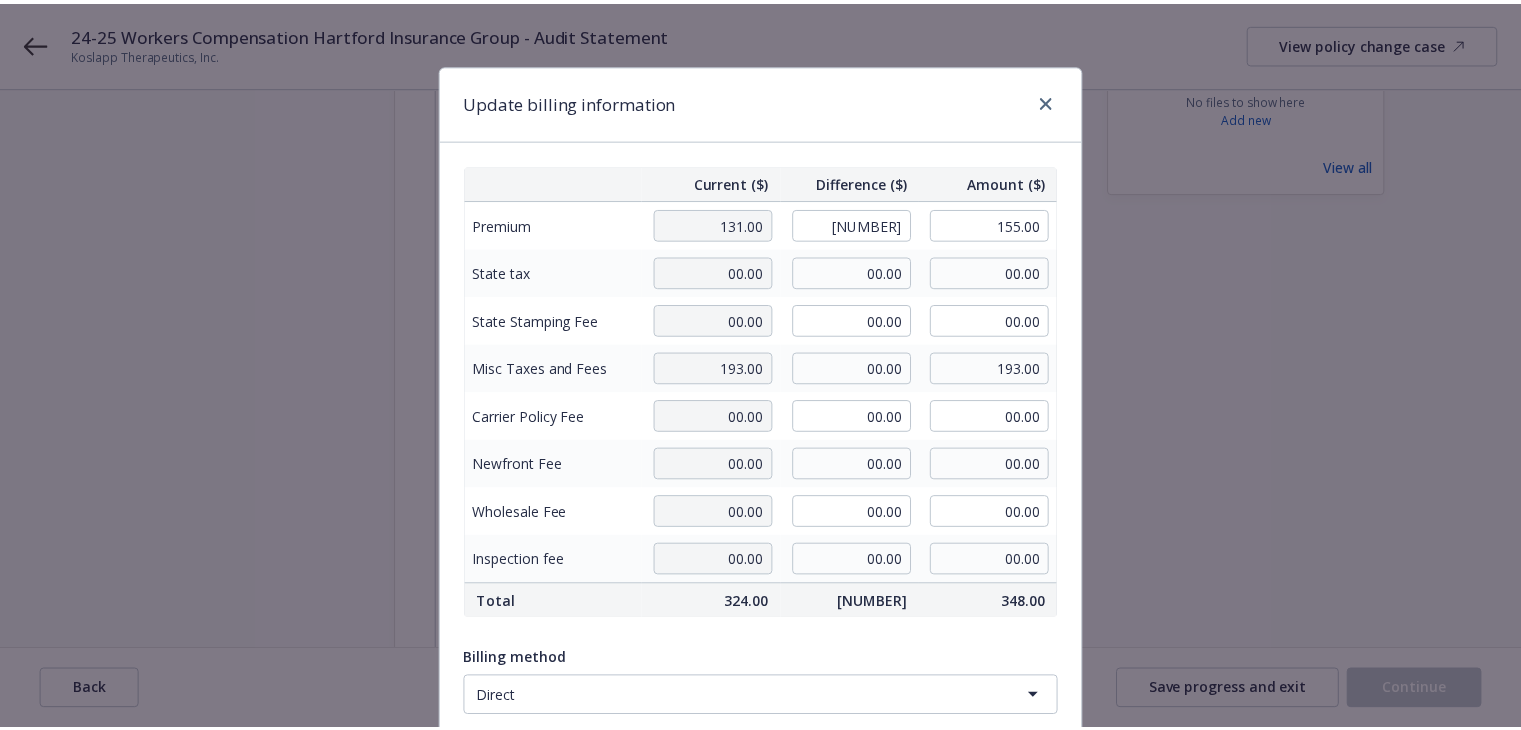 scroll, scrollTop: 253, scrollLeft: 0, axis: vertical 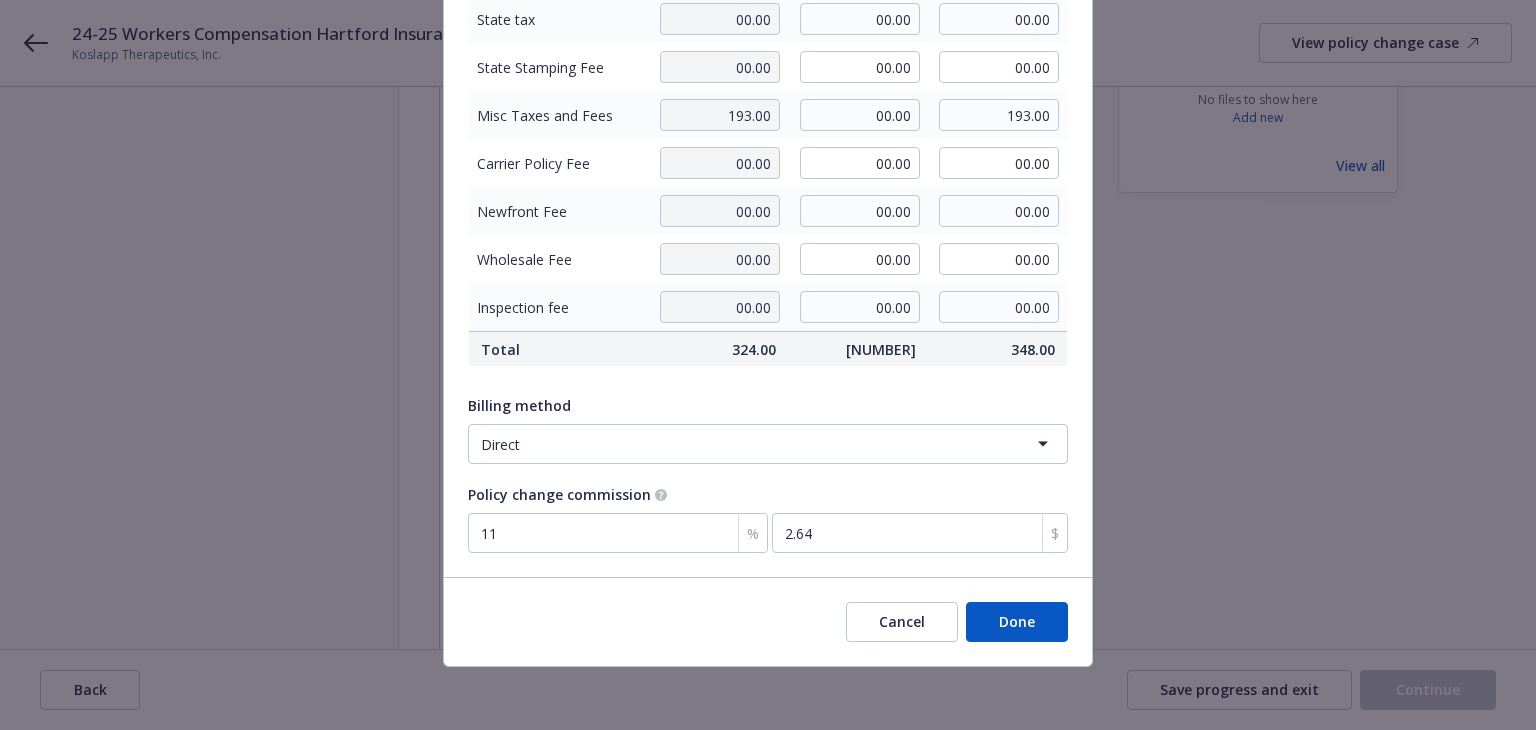click on "Done" at bounding box center (1017, 622) 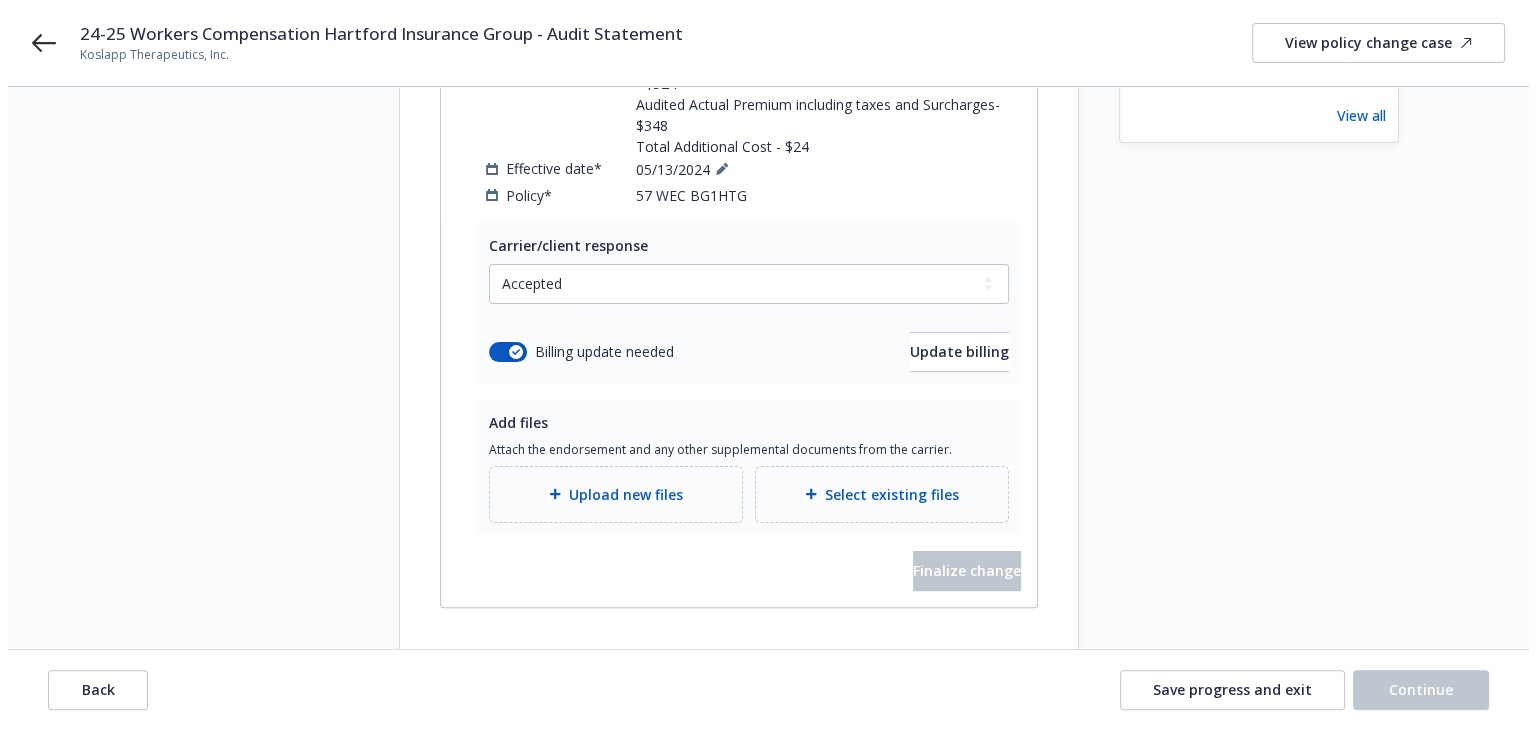 scroll, scrollTop: 396, scrollLeft: 0, axis: vertical 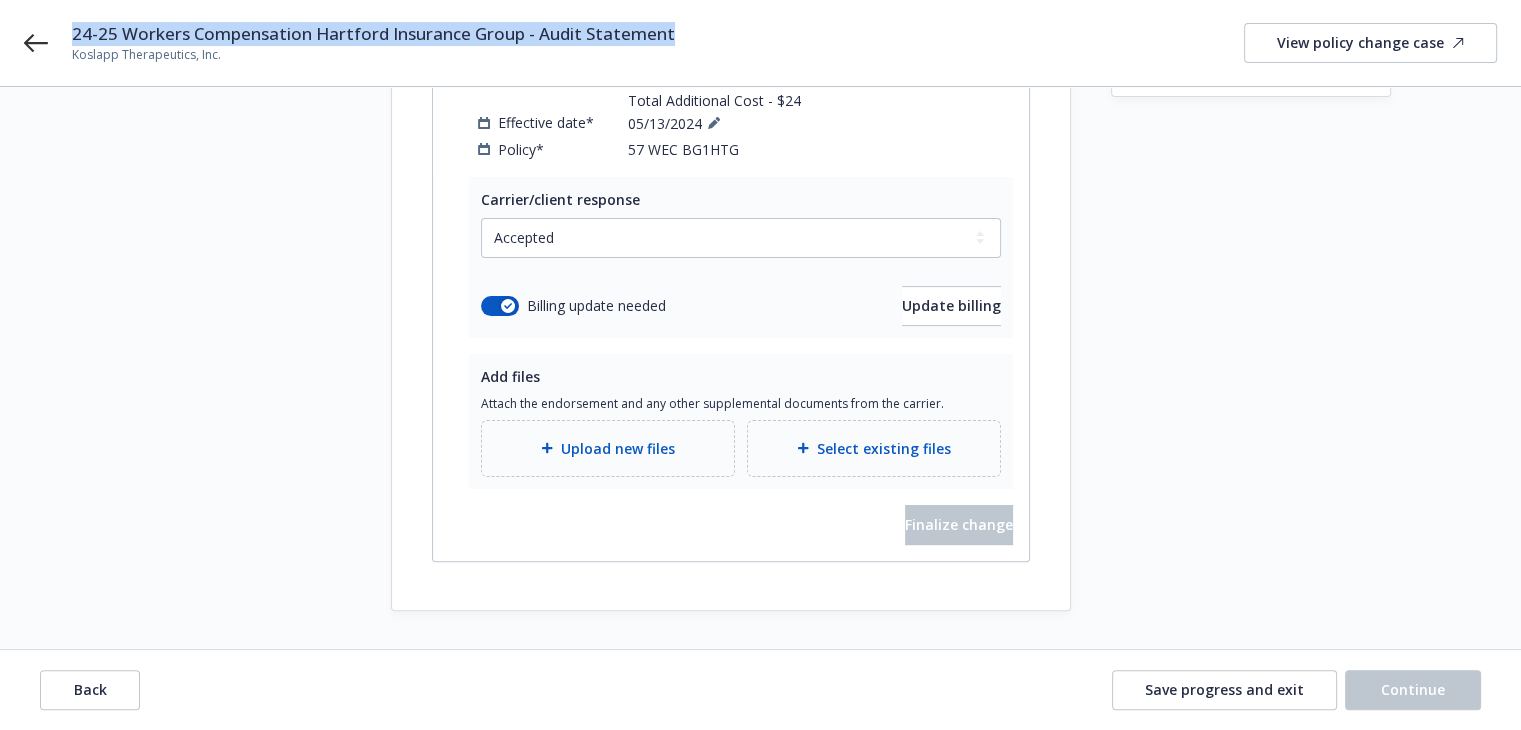 drag, startPoint x: 72, startPoint y: 32, endPoint x: 725, endPoint y: 32, distance: 653 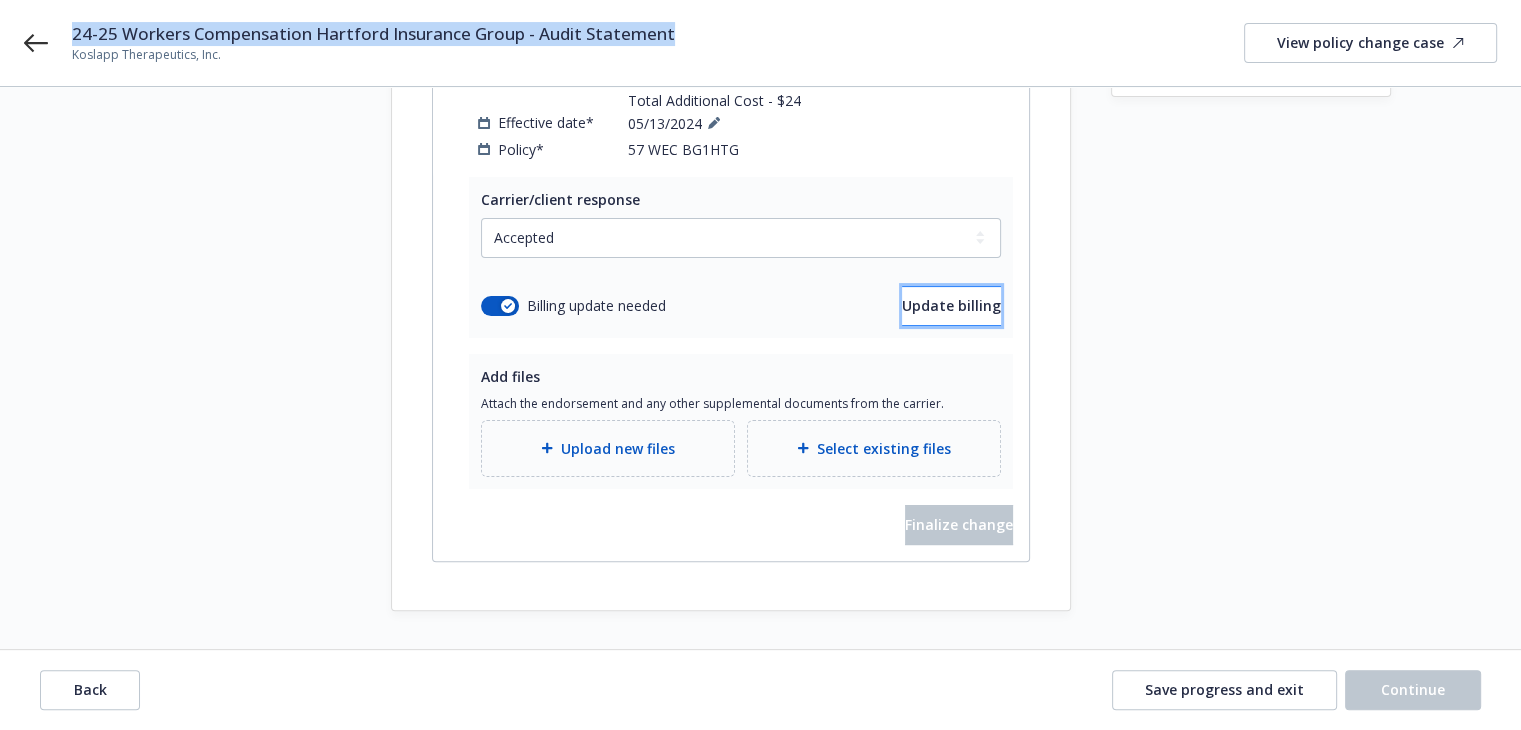 click on "Update billing" at bounding box center [951, 305] 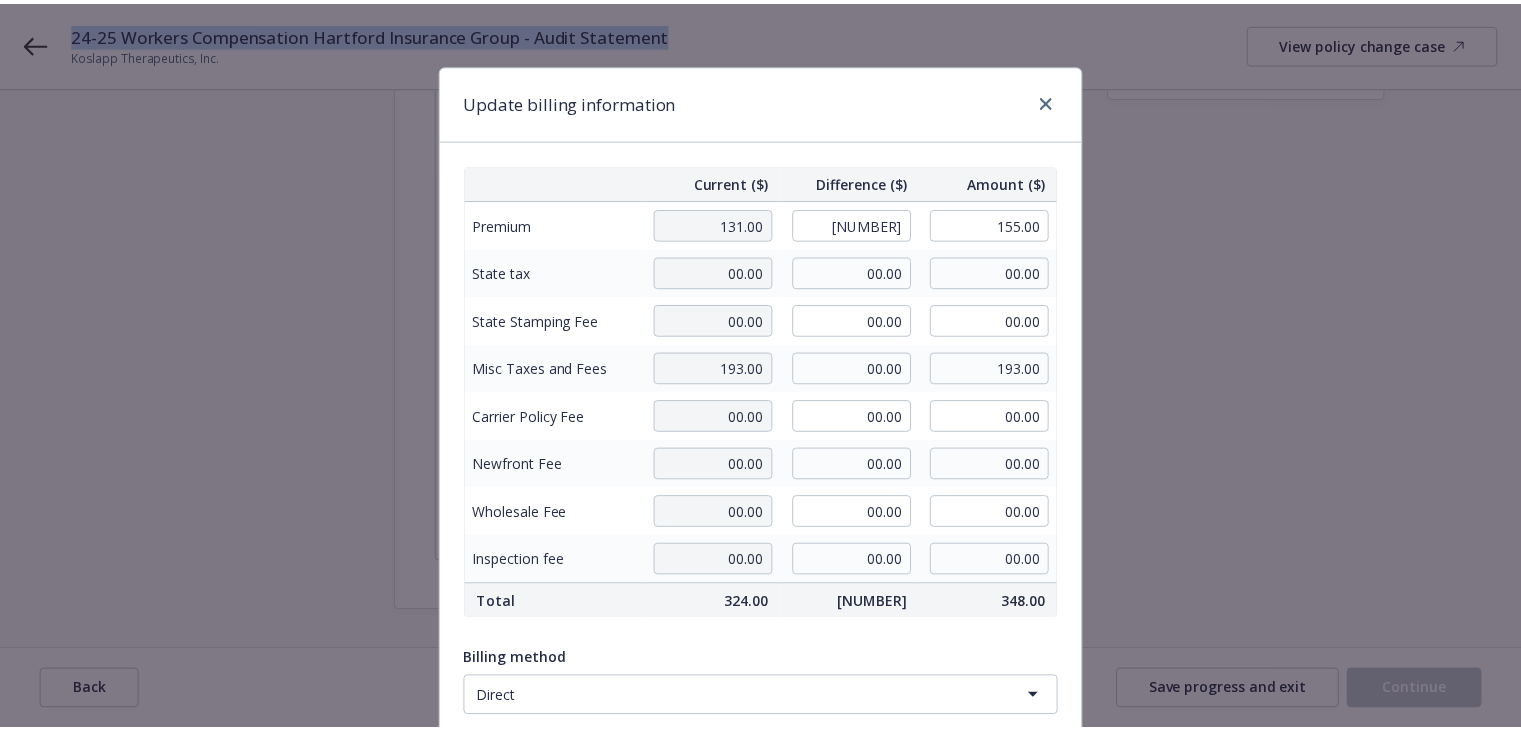 scroll, scrollTop: 253, scrollLeft: 0, axis: vertical 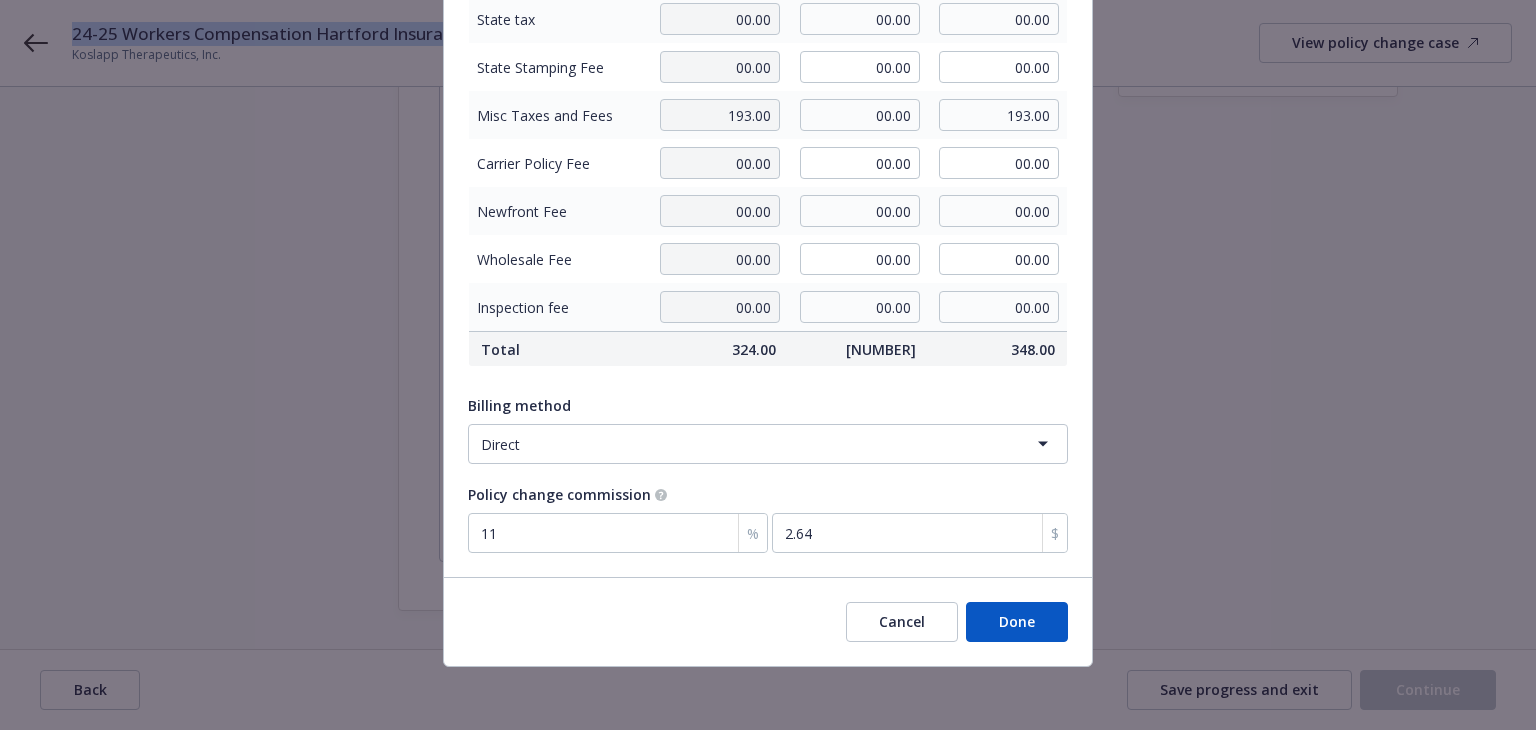 click on "Done" at bounding box center [1017, 622] 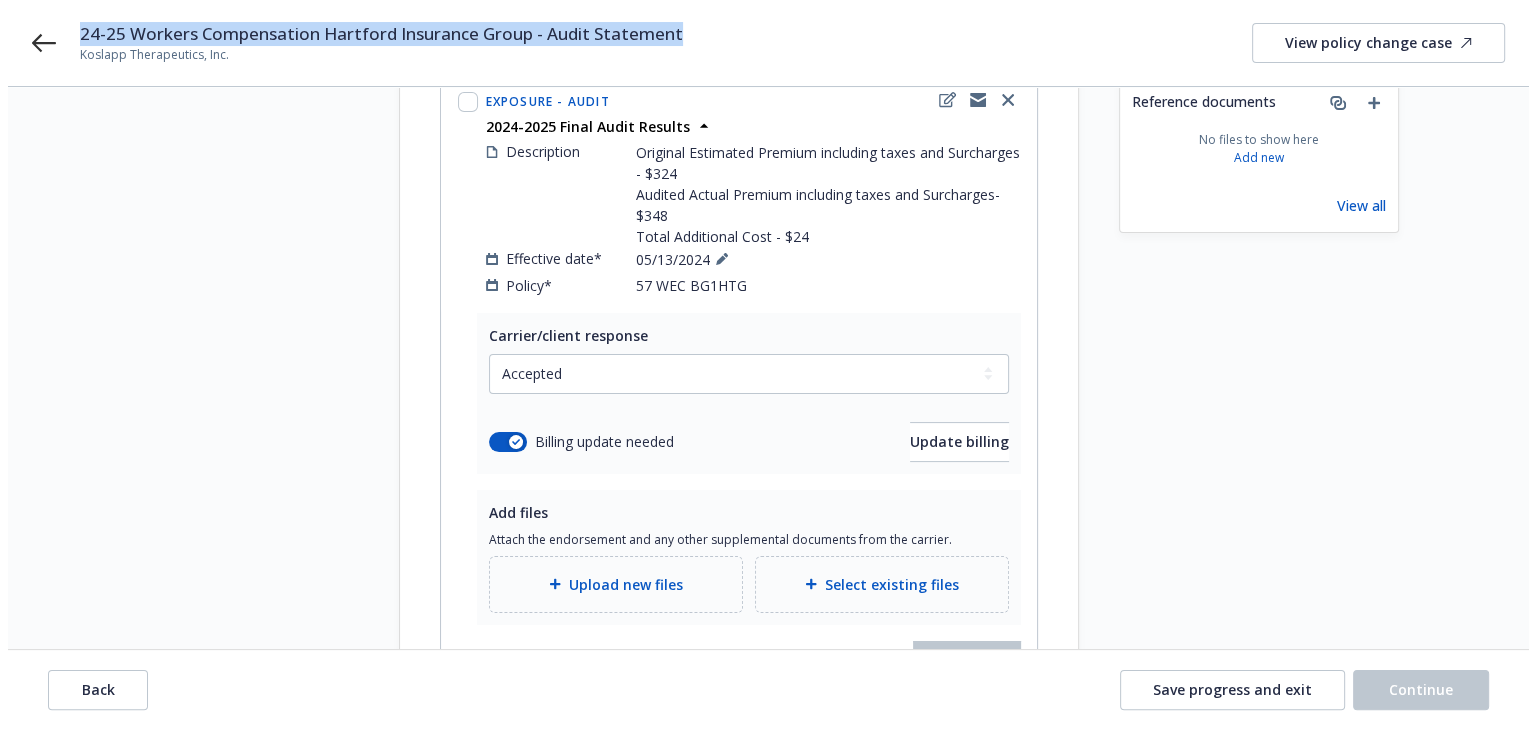 scroll, scrollTop: 396, scrollLeft: 0, axis: vertical 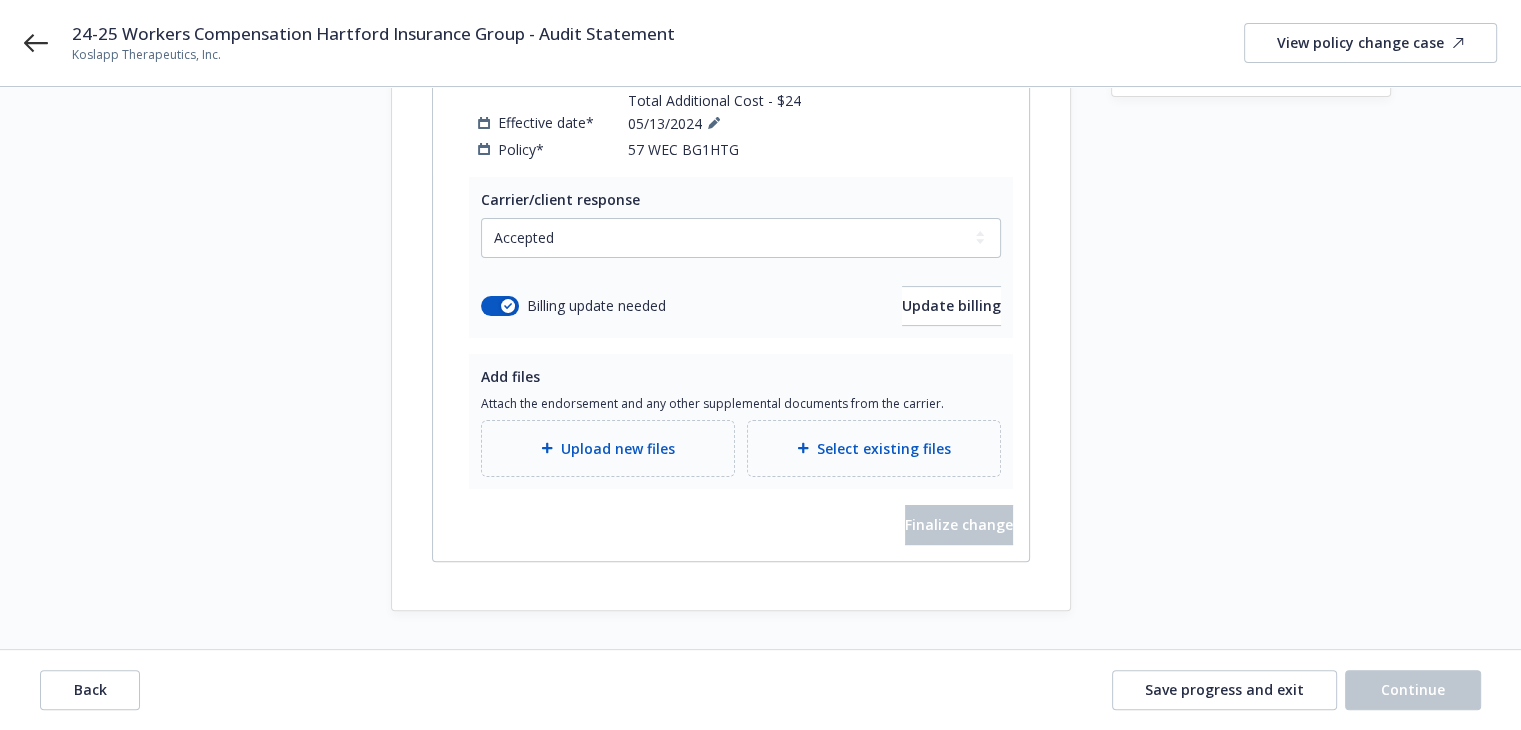 click on "Upload new files" at bounding box center (608, 448) 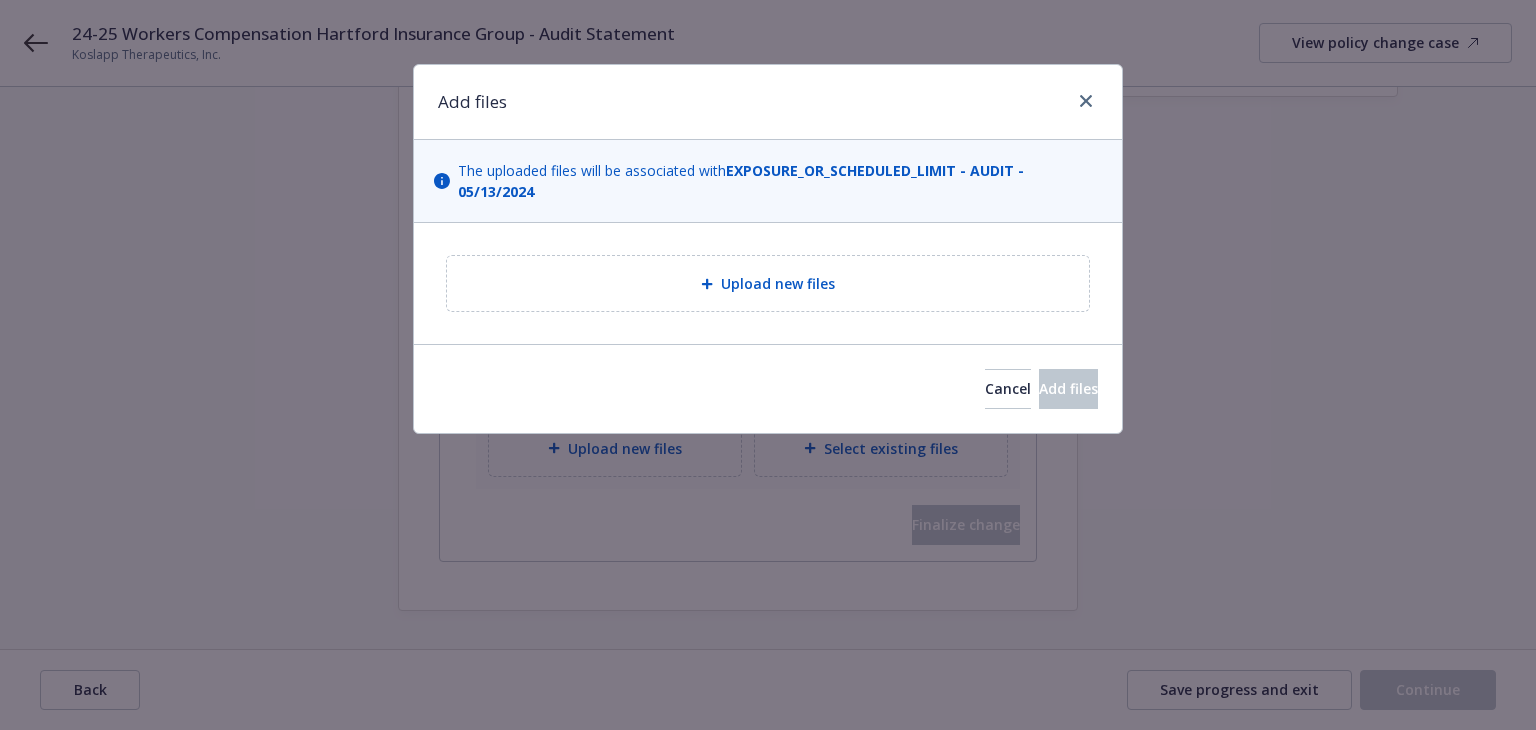 click on "The uploaded files will be associated with  EXPOSURE_OR_SCHEDULED_LIMIT - AUDIT - 05/13/2024" at bounding box center [768, 181] 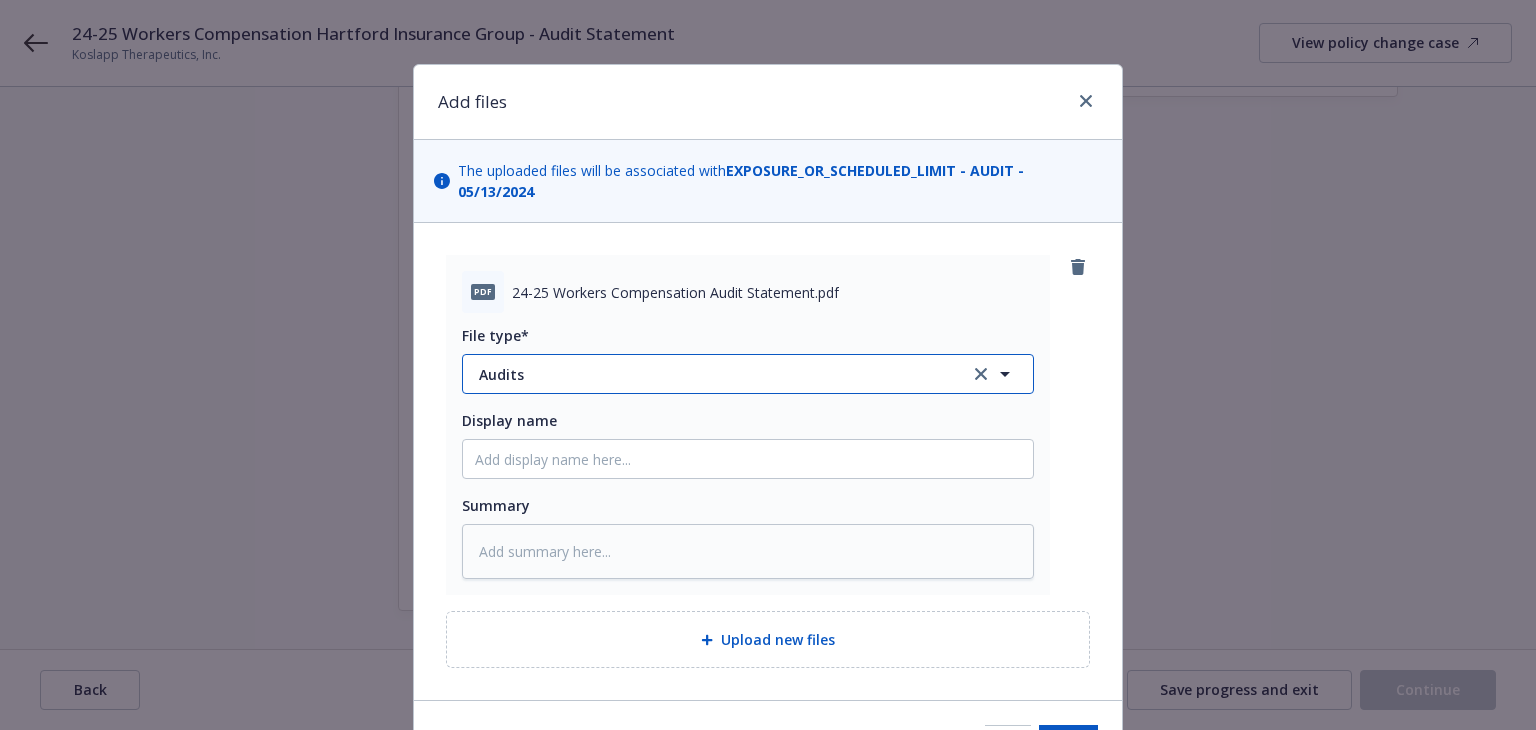 click on "Audits" at bounding box center (710, 374) 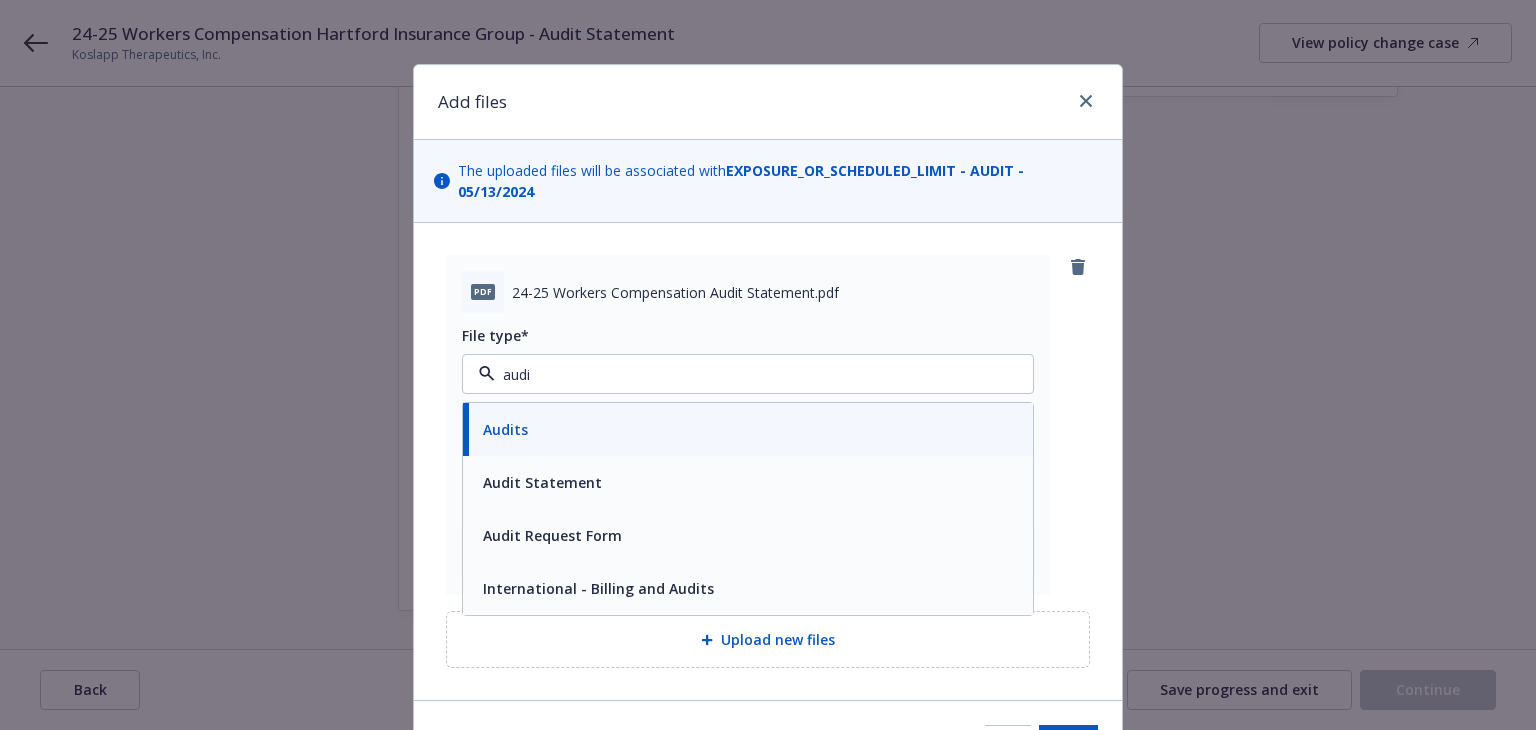 type on "audit" 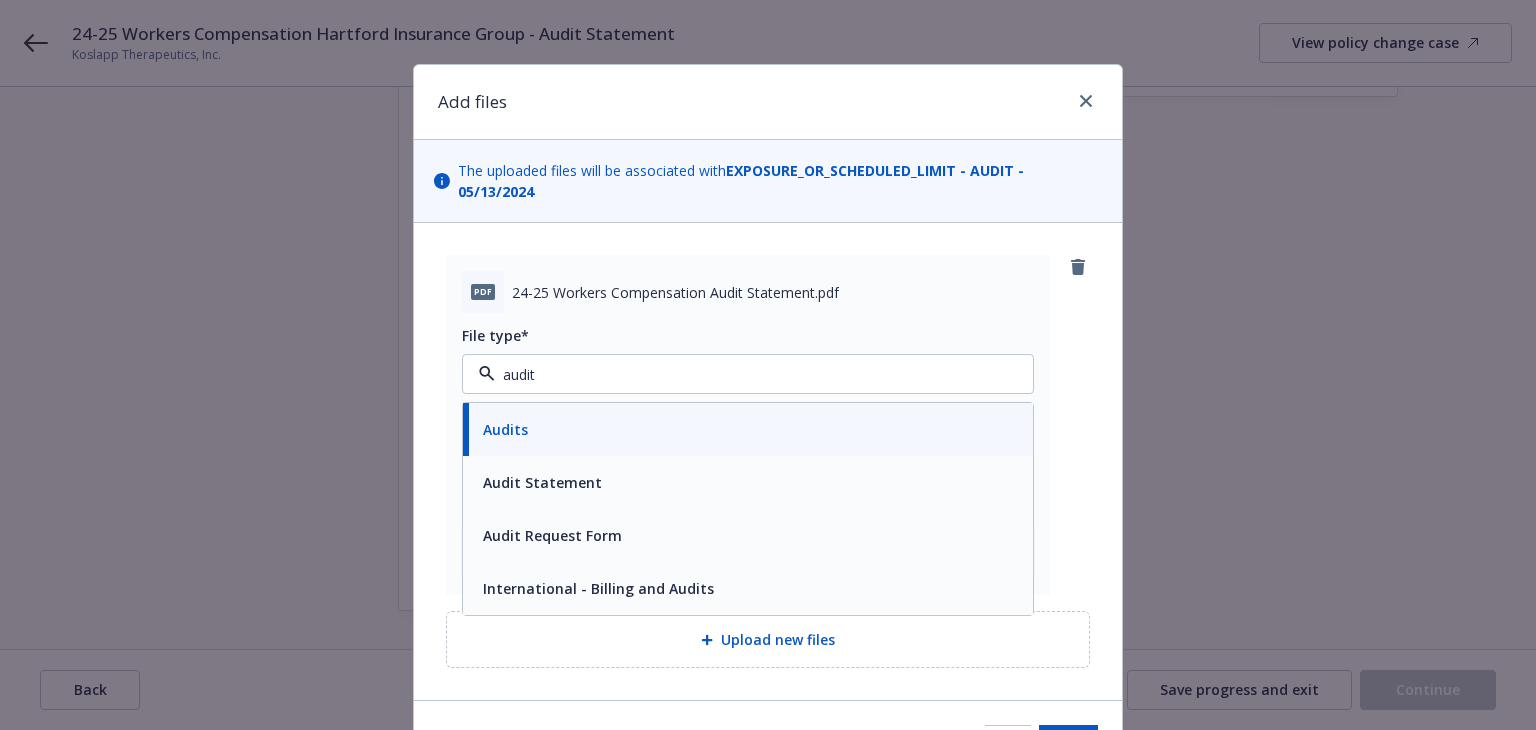 click on "Audit Statement" at bounding box center (748, 482) 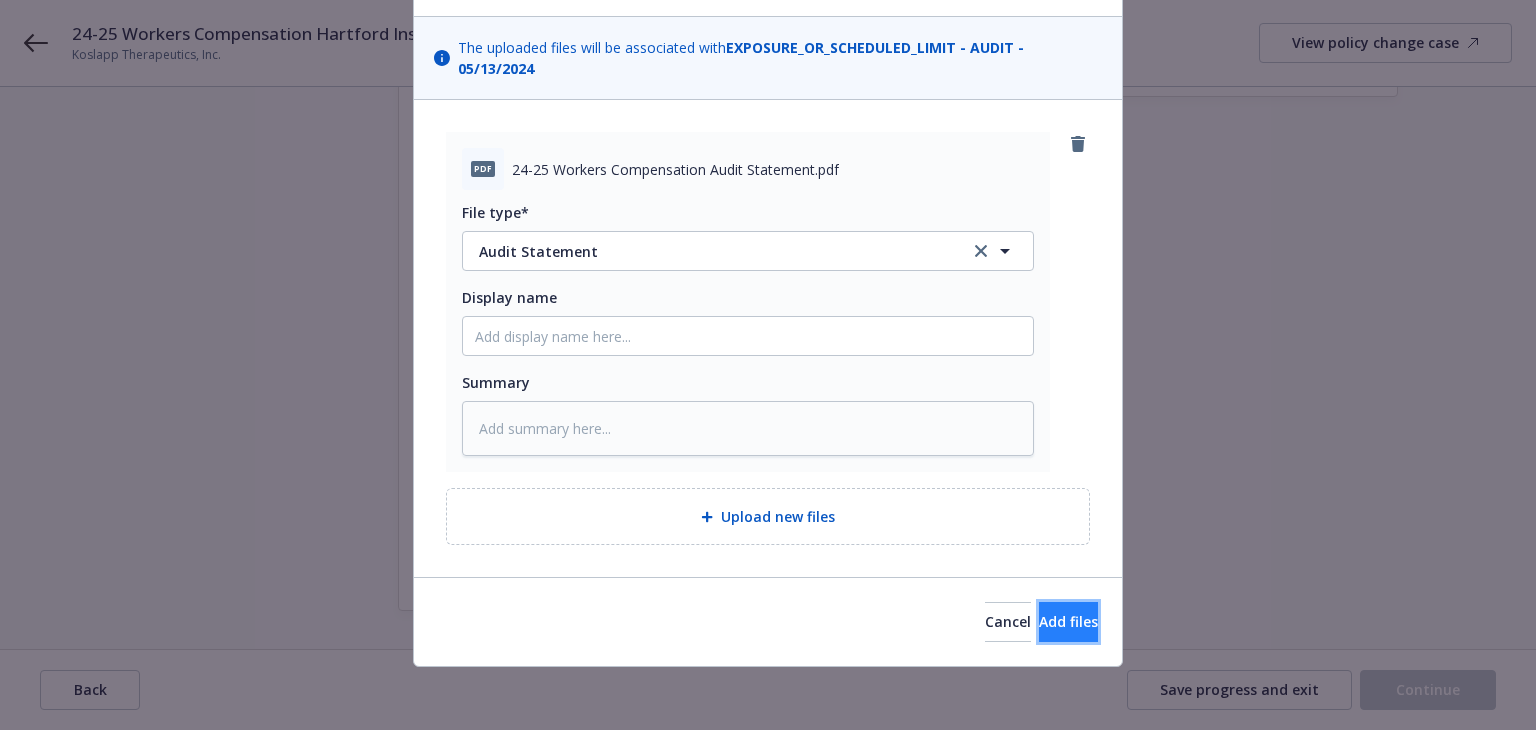 click on "Add files" at bounding box center (1068, 622) 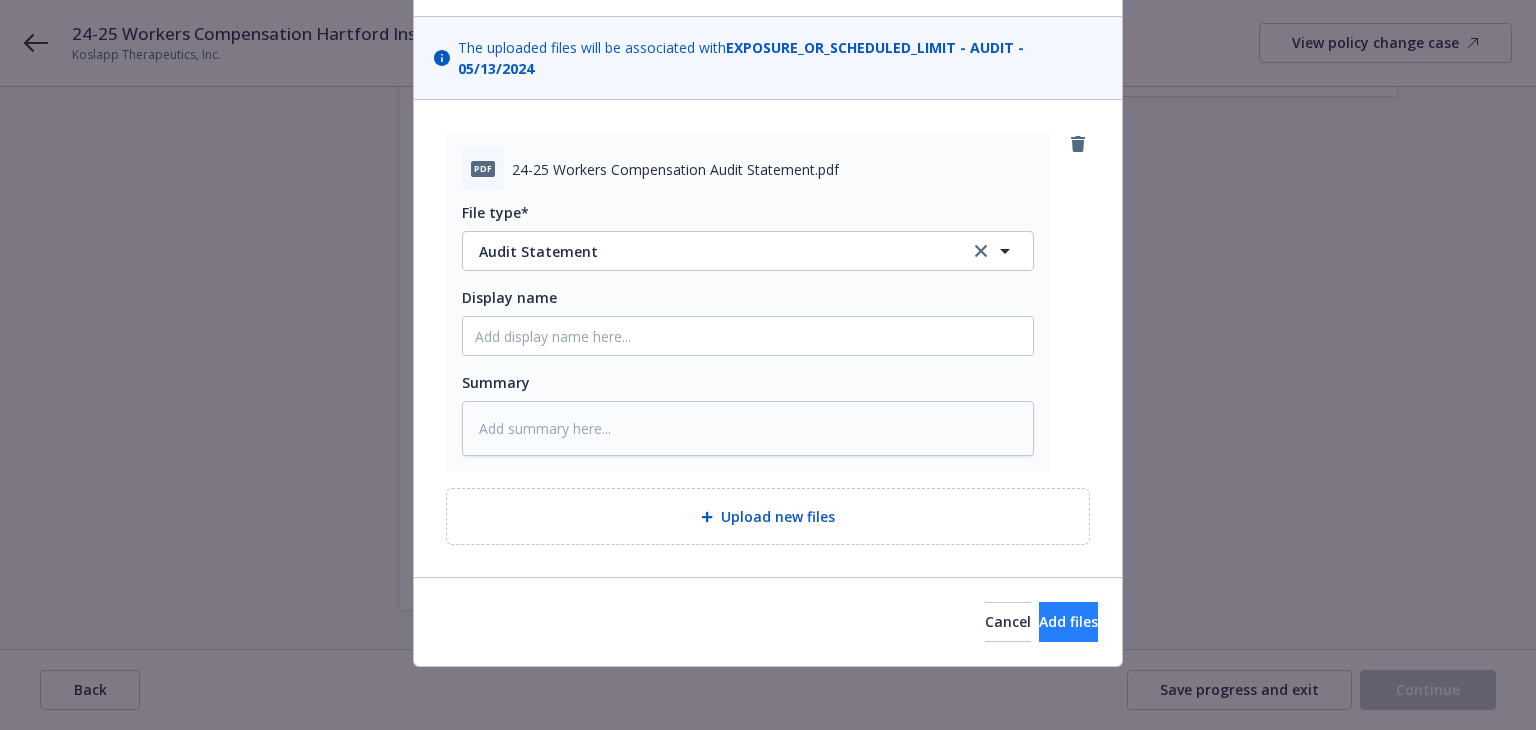 scroll, scrollTop: 50, scrollLeft: 0, axis: vertical 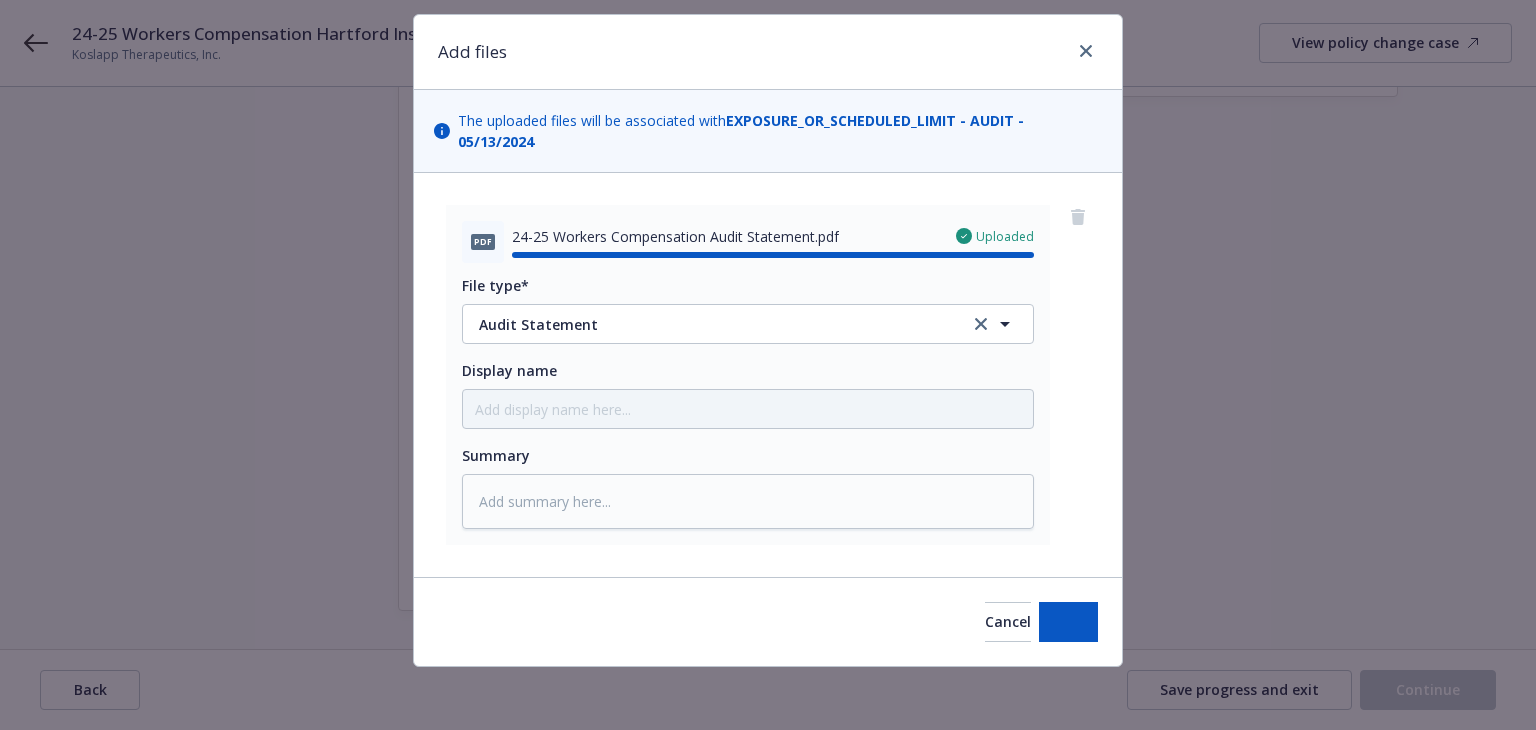 type on "x" 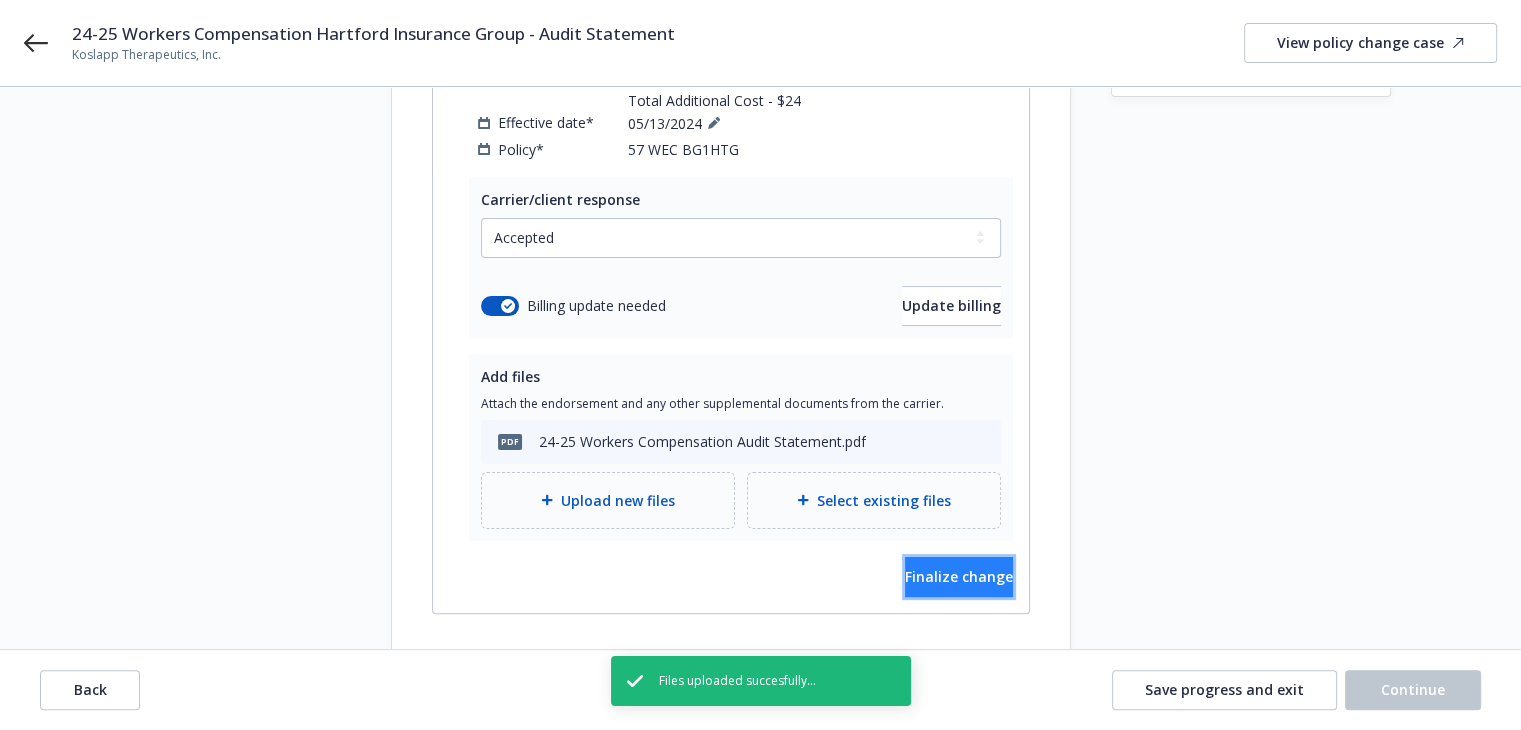 click on "Finalize change" at bounding box center (959, 576) 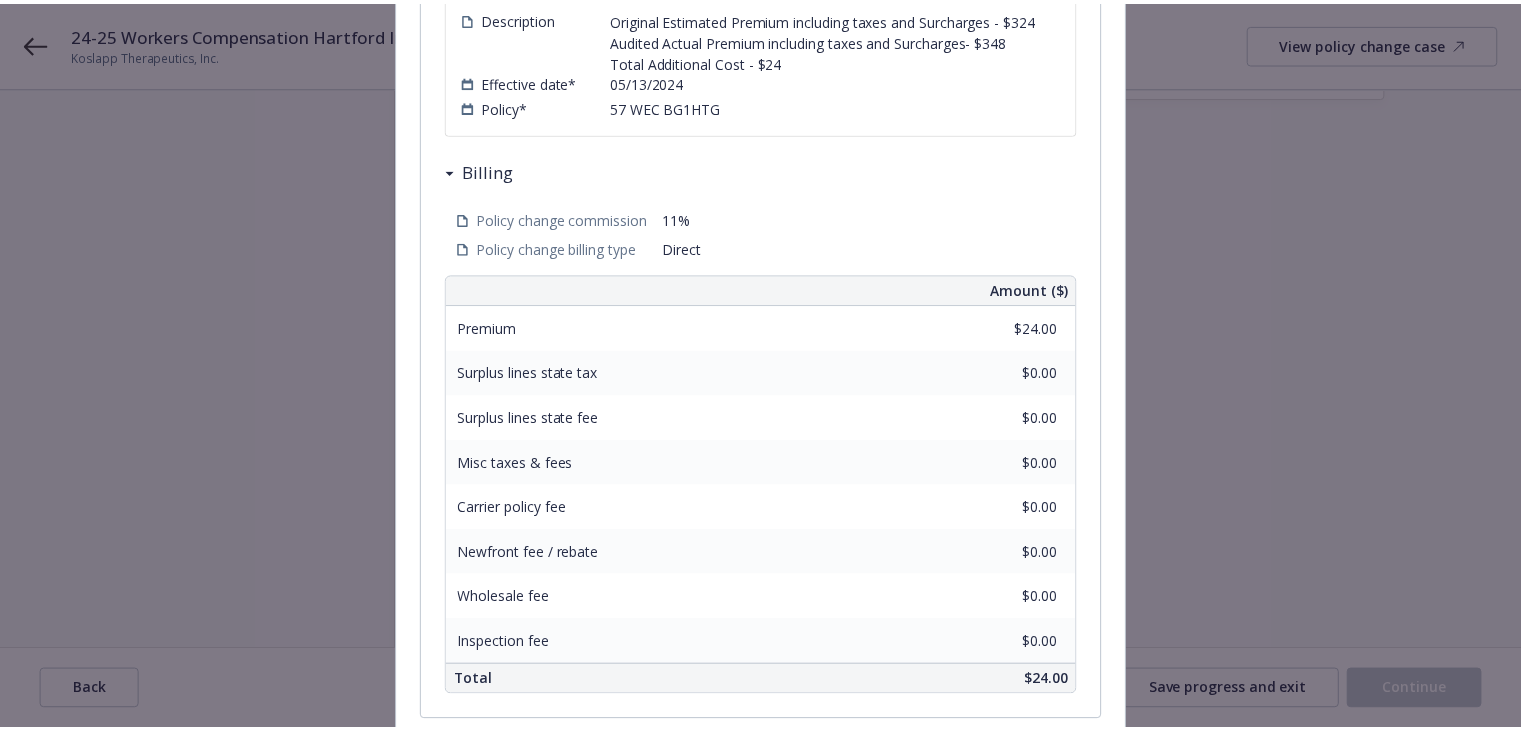 scroll, scrollTop: 661, scrollLeft: 0, axis: vertical 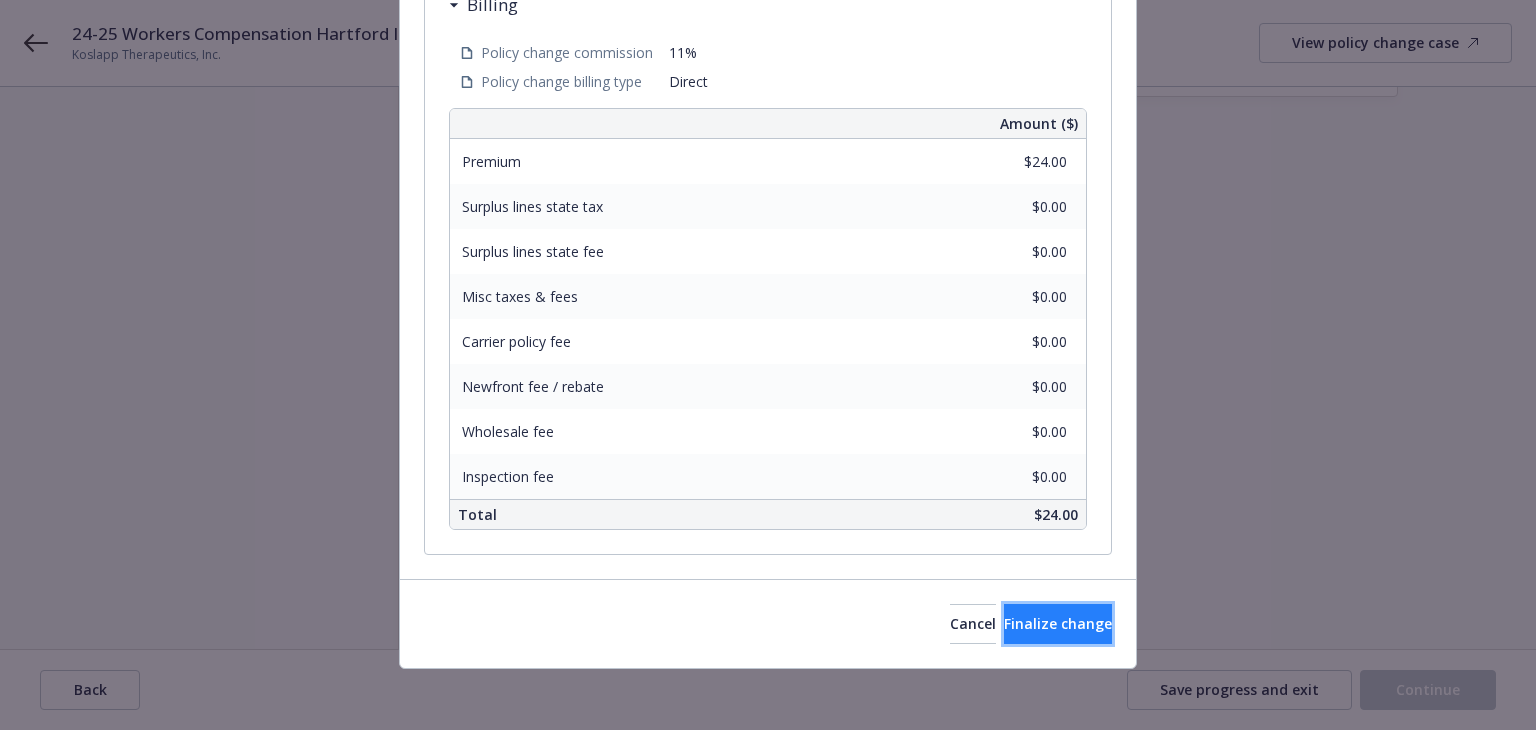 click on "Finalize change" at bounding box center [1058, 624] 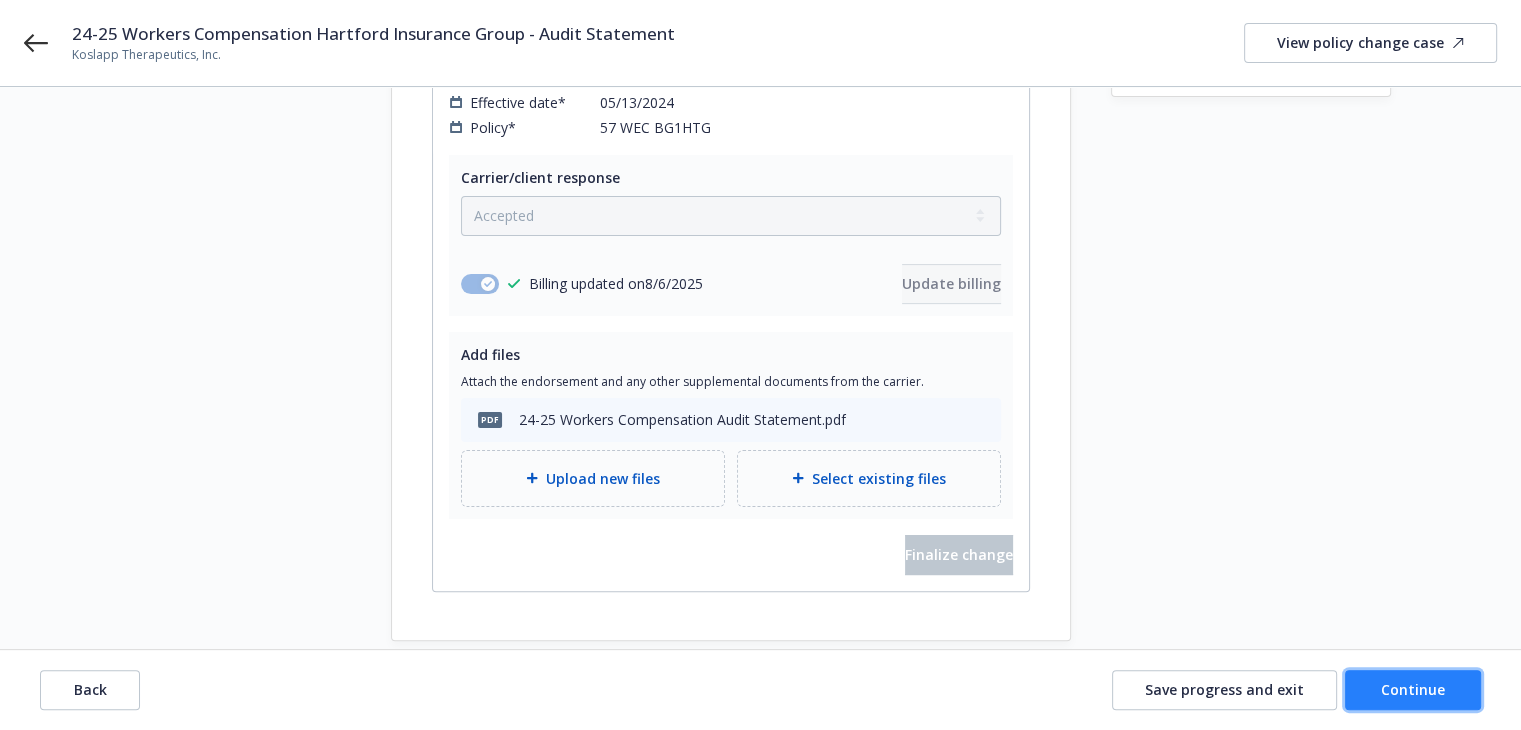 click on "Continue" at bounding box center (1413, 689) 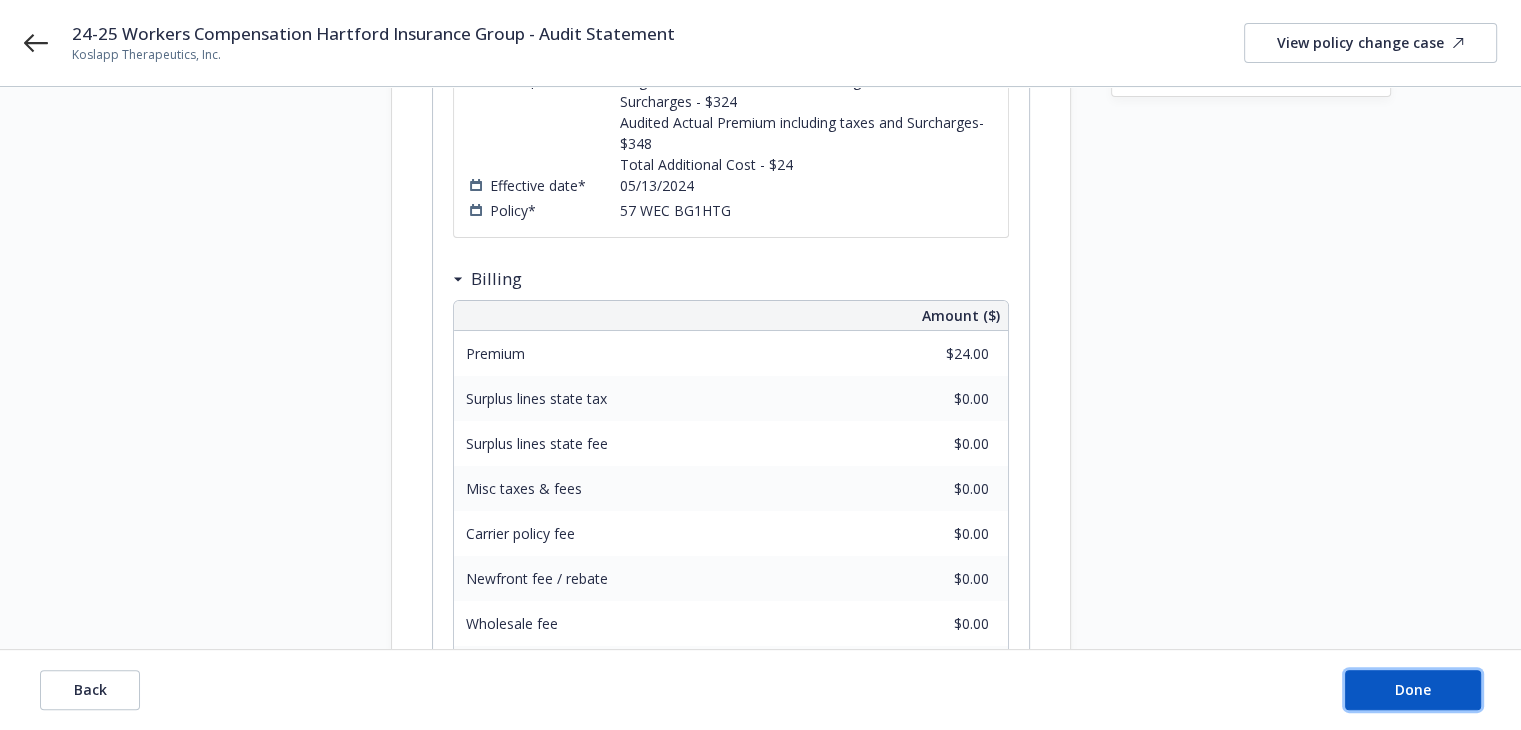 click on "Done" at bounding box center (1413, 689) 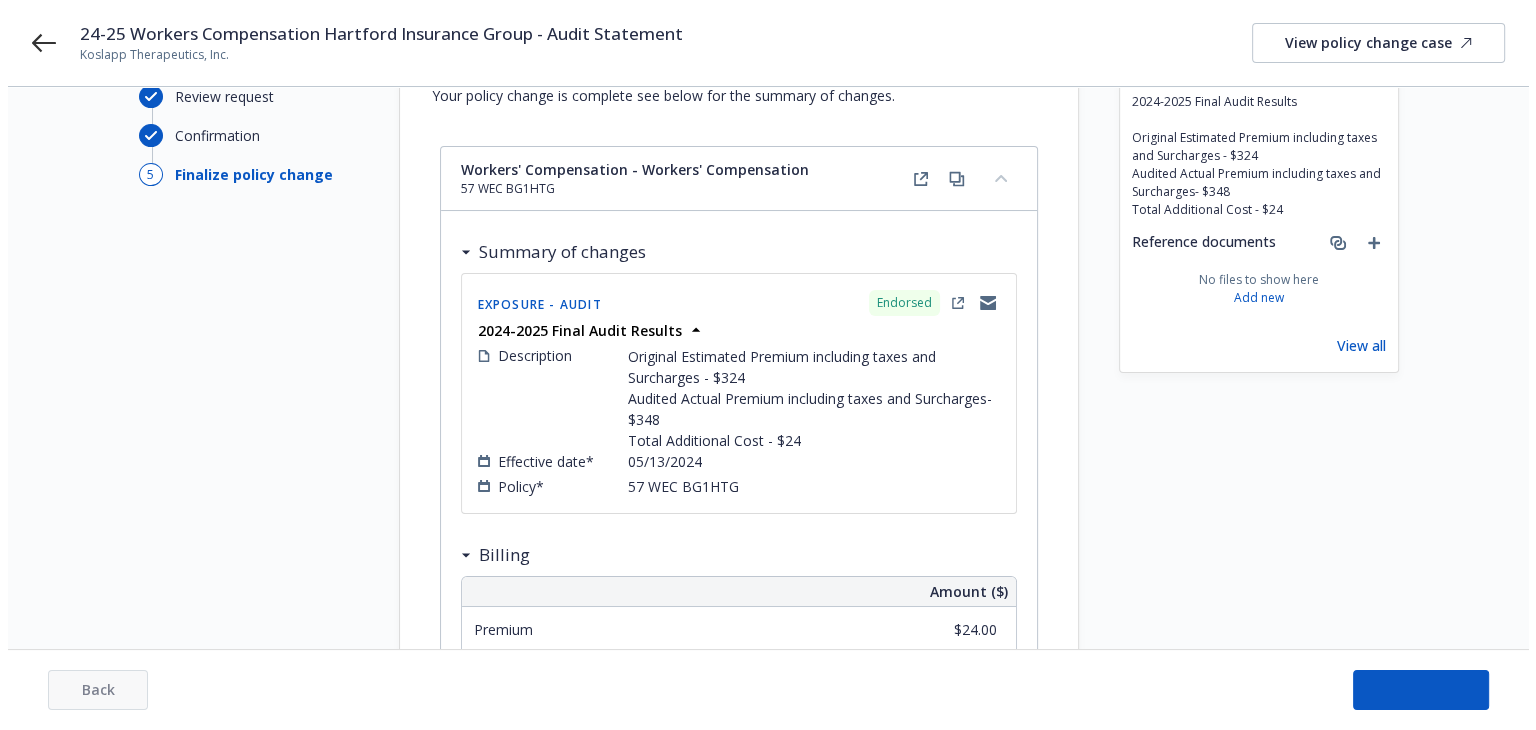 scroll, scrollTop: 0, scrollLeft: 0, axis: both 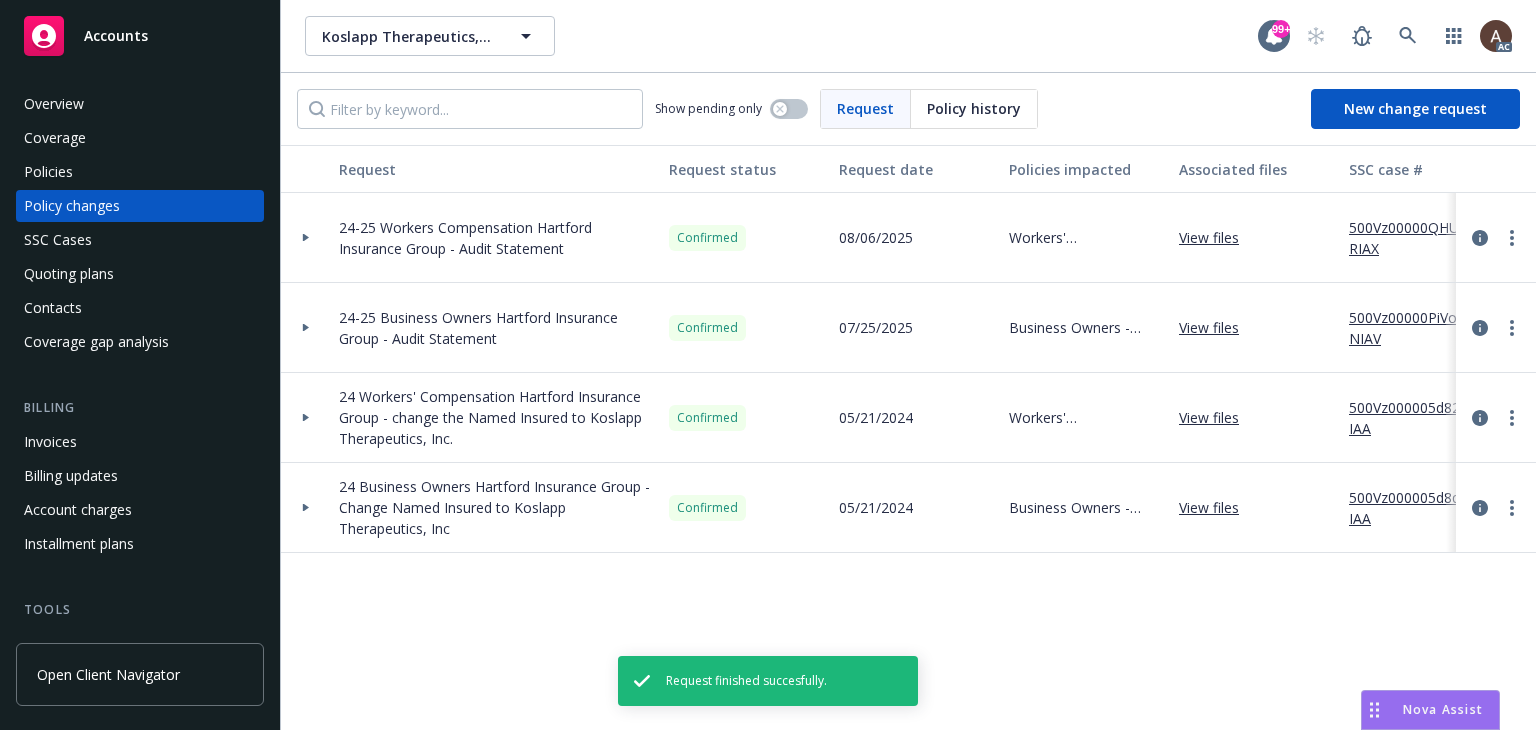 click 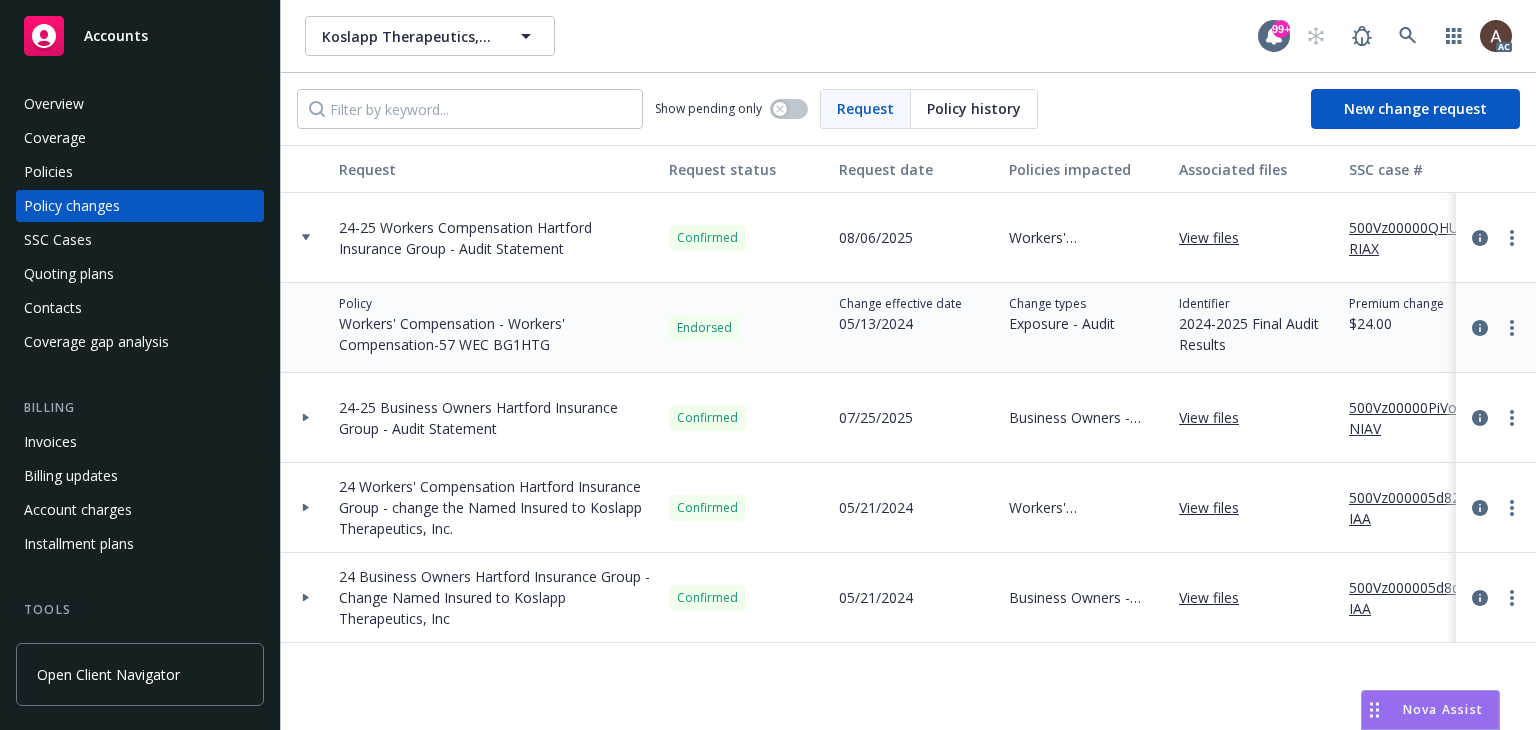 click on "500Vz00000QHUfRIAX" at bounding box center (1416, 238) 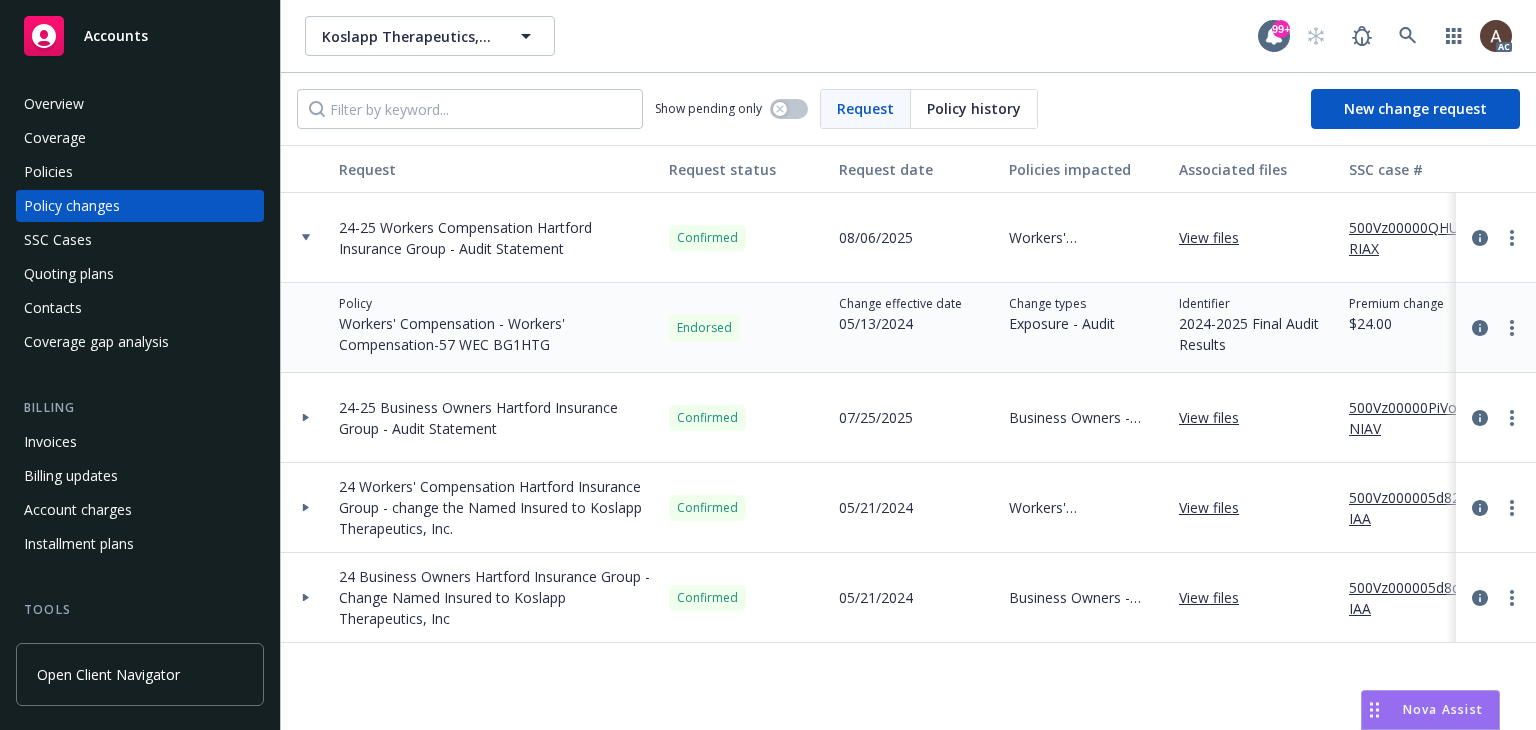 click on "Policies" at bounding box center [48, 172] 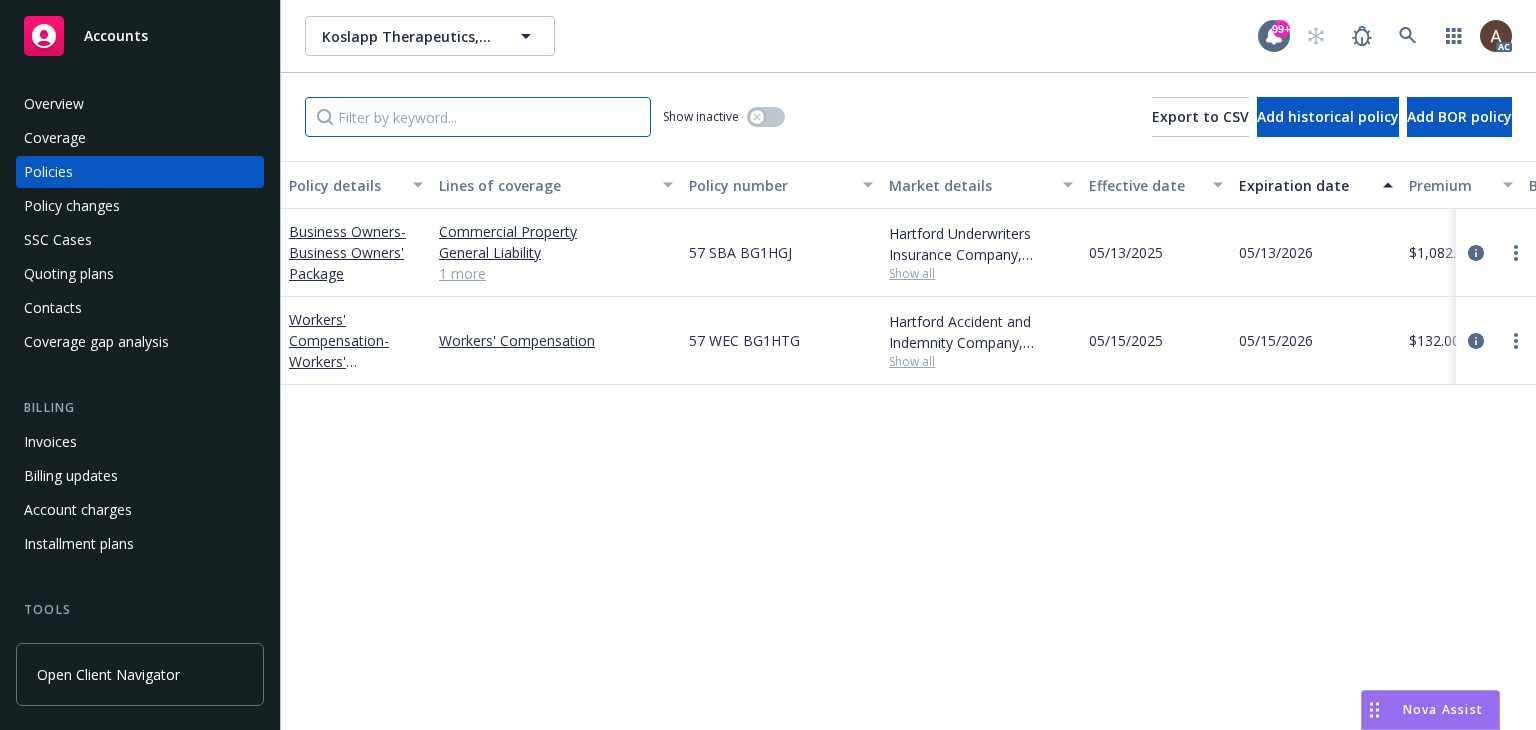 click at bounding box center (478, 117) 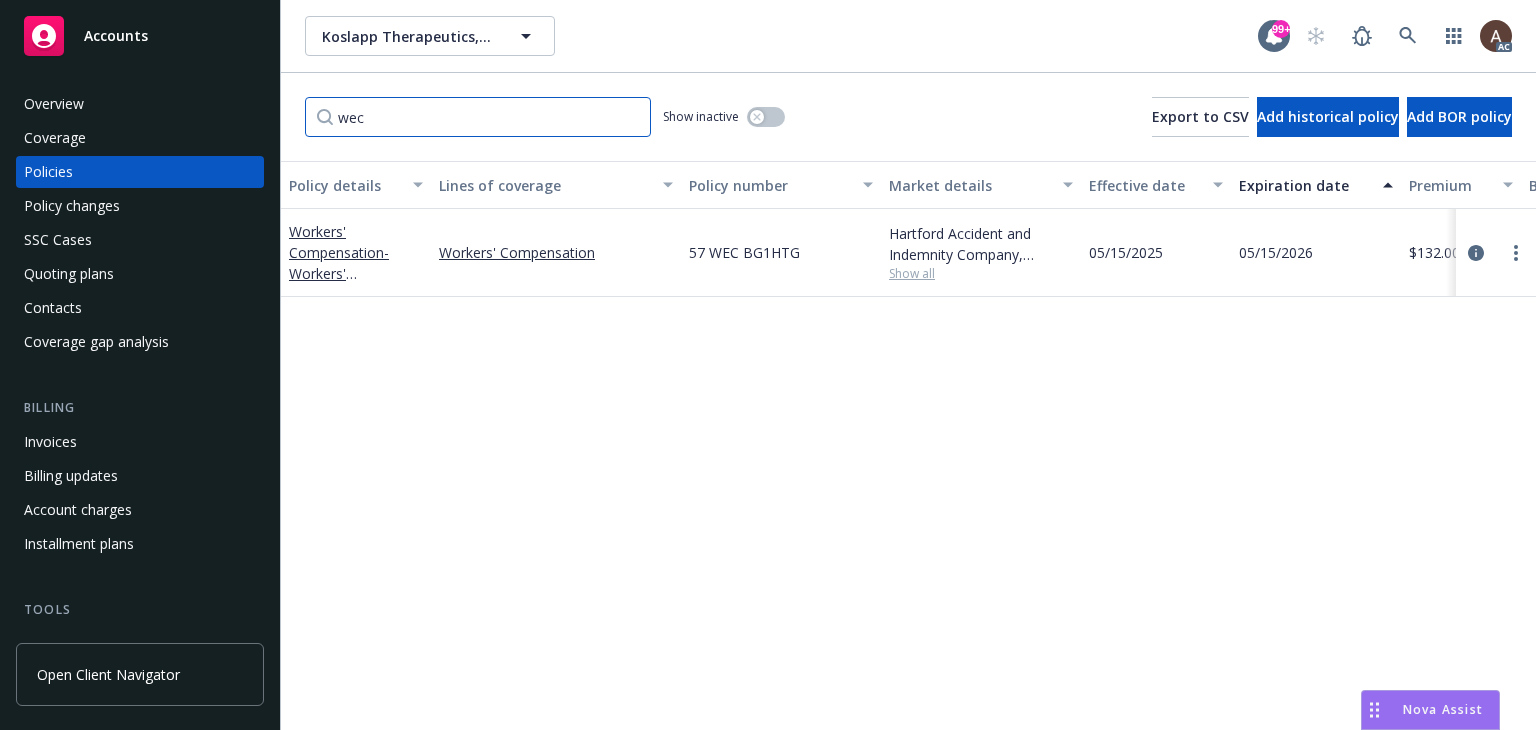 type on "wec" 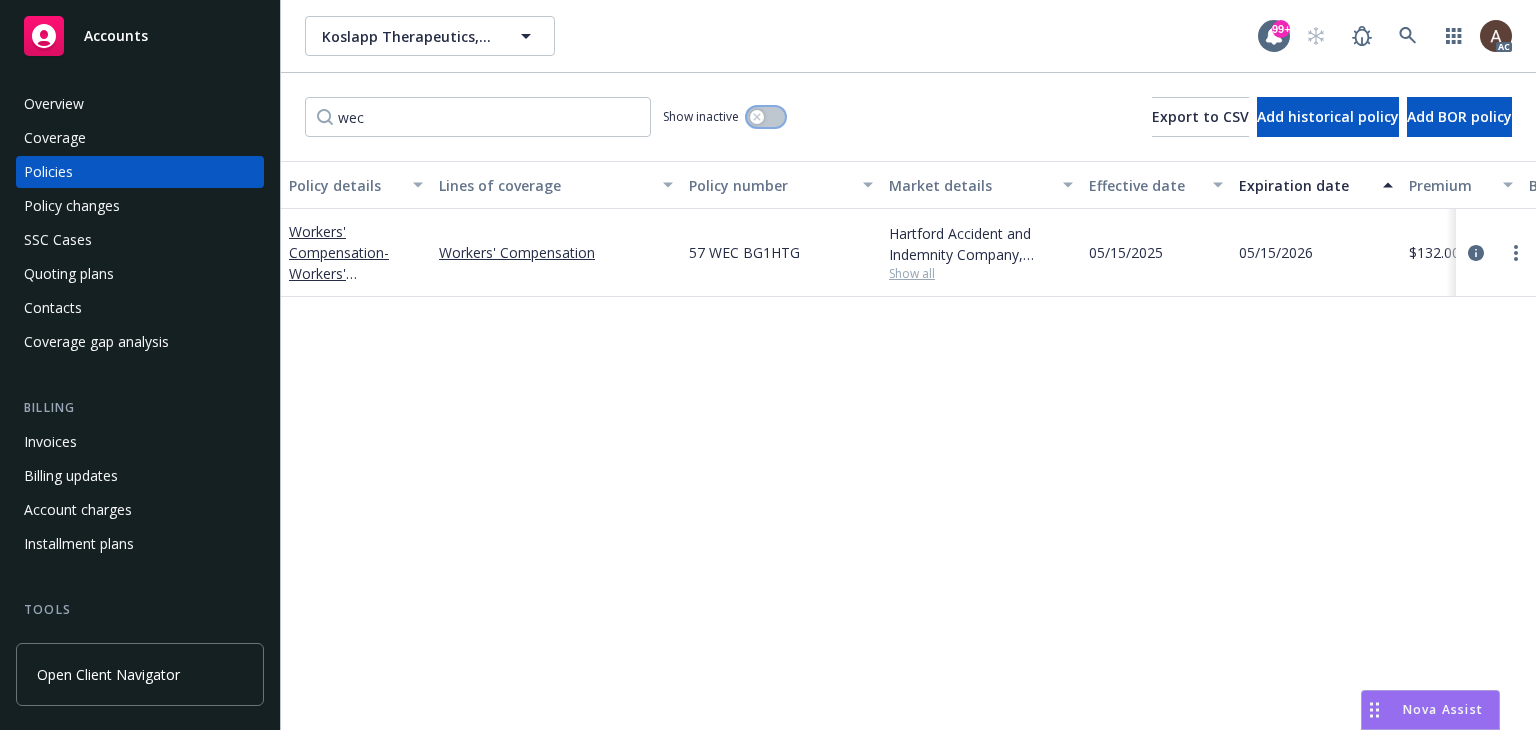 click 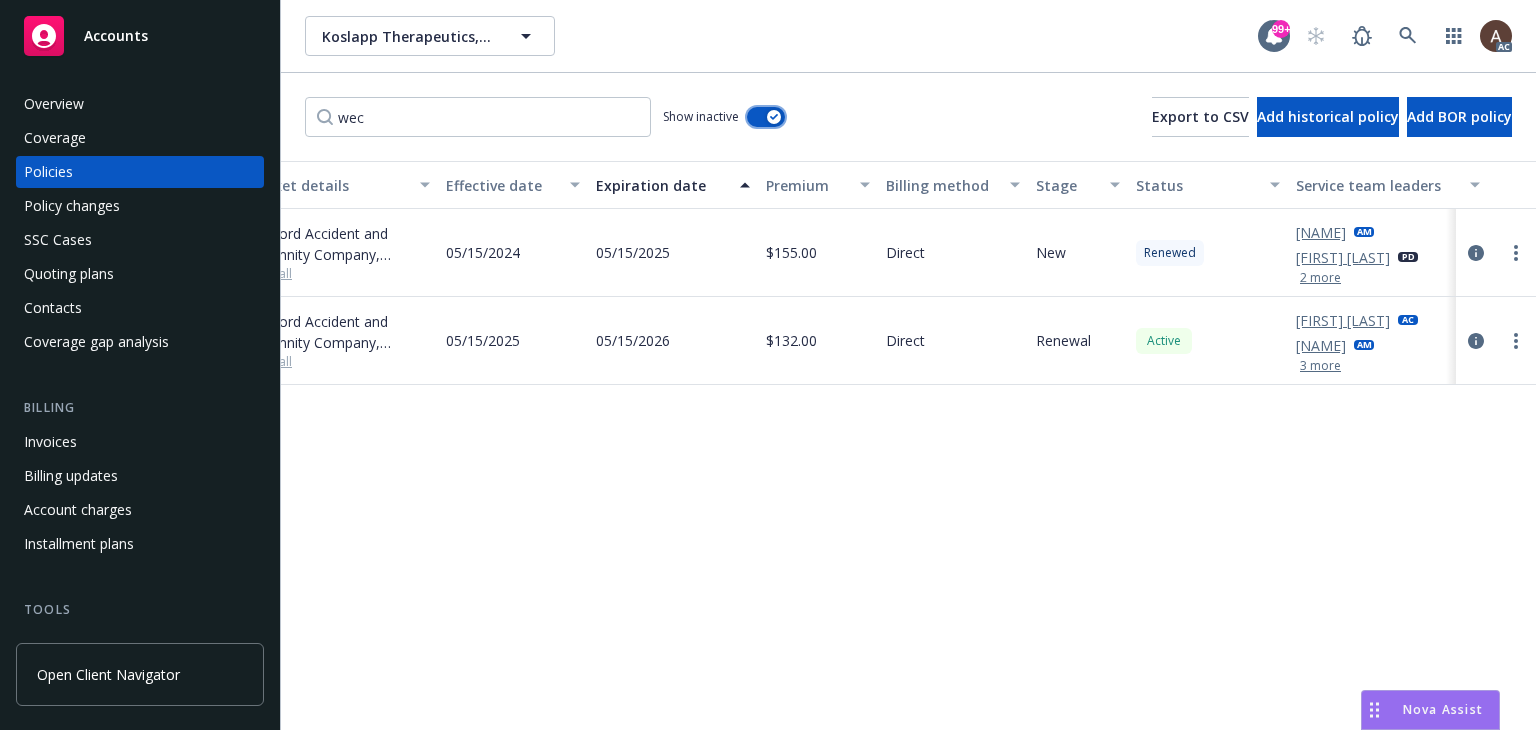 scroll, scrollTop: 0, scrollLeft: 675, axis: horizontal 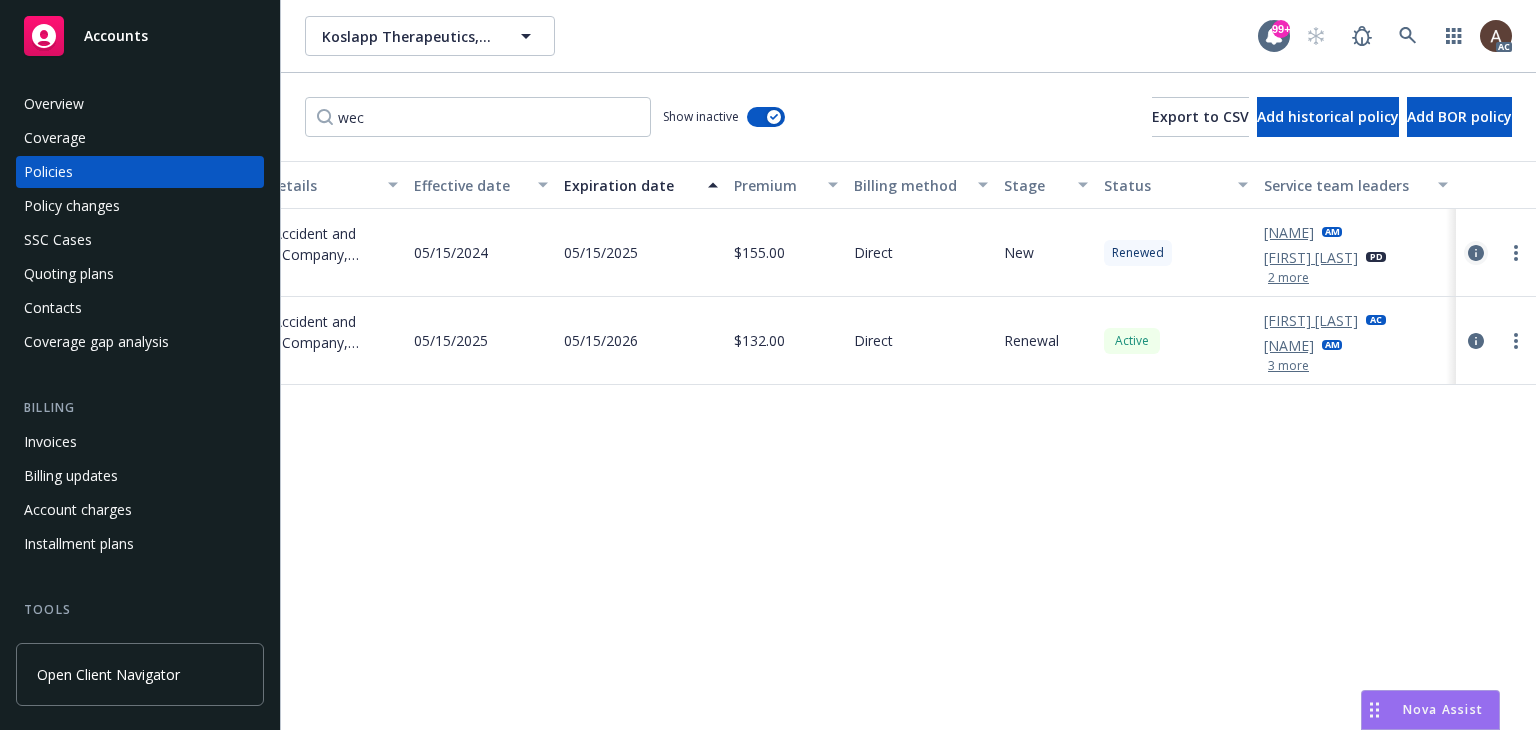 click 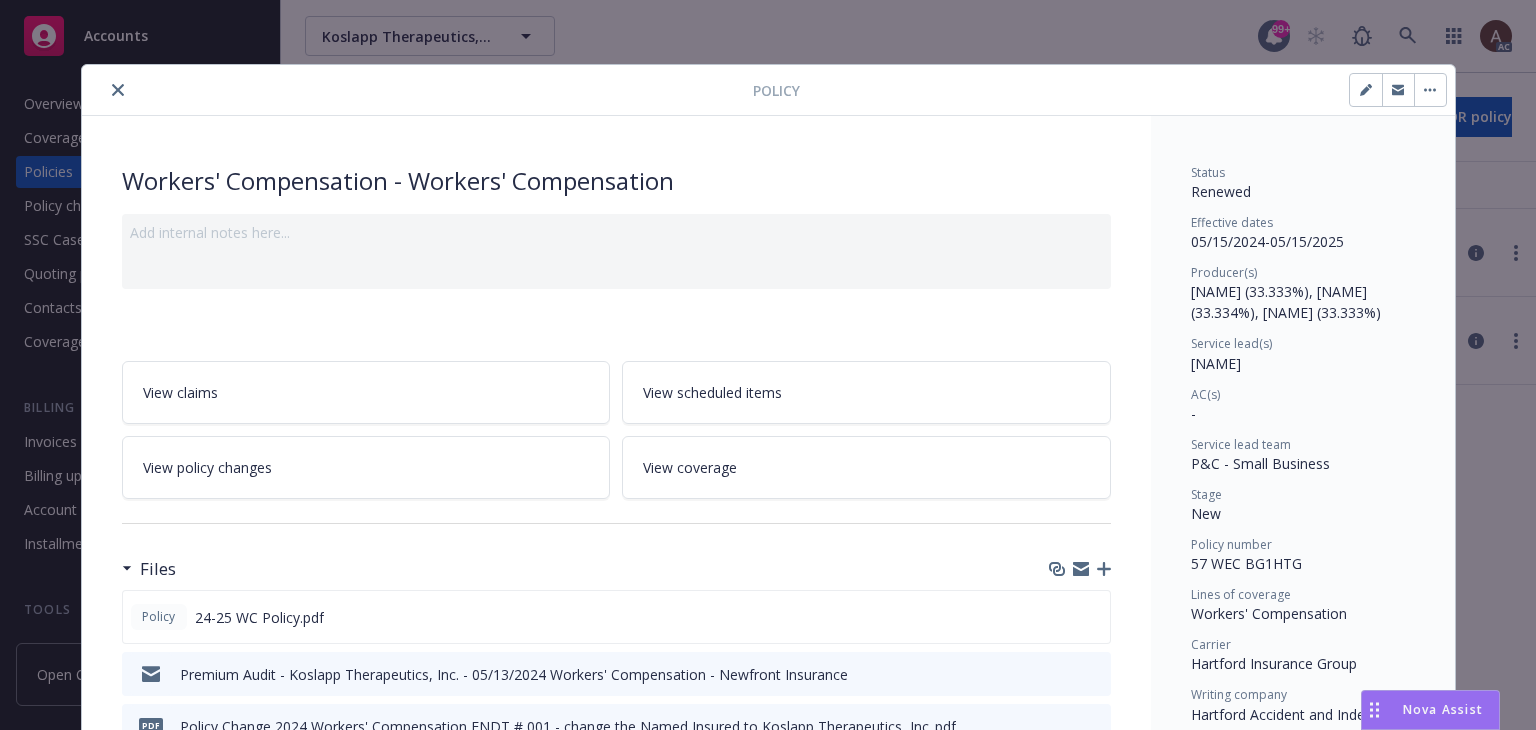scroll, scrollTop: 60, scrollLeft: 0, axis: vertical 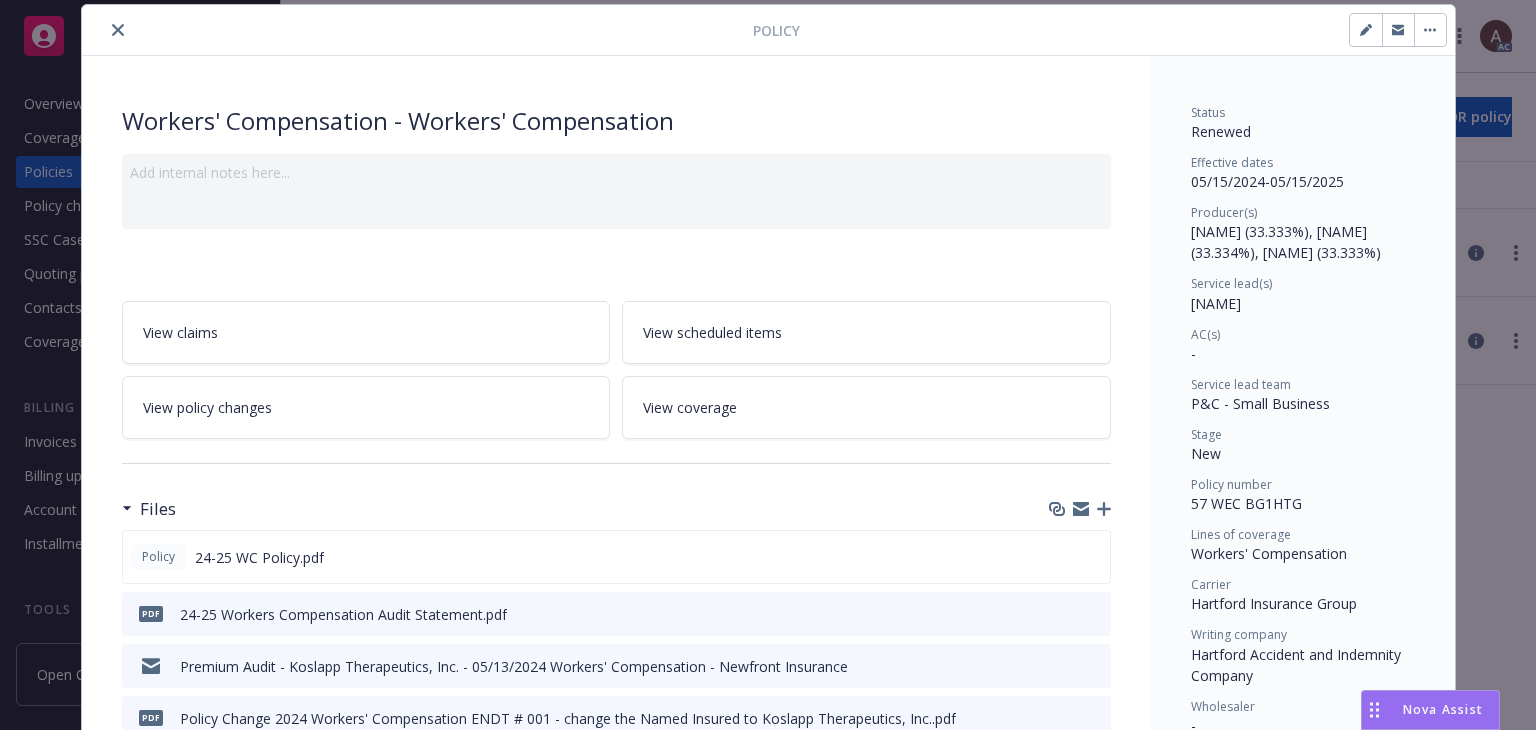 click on "Add internal notes here..." at bounding box center [616, 191] 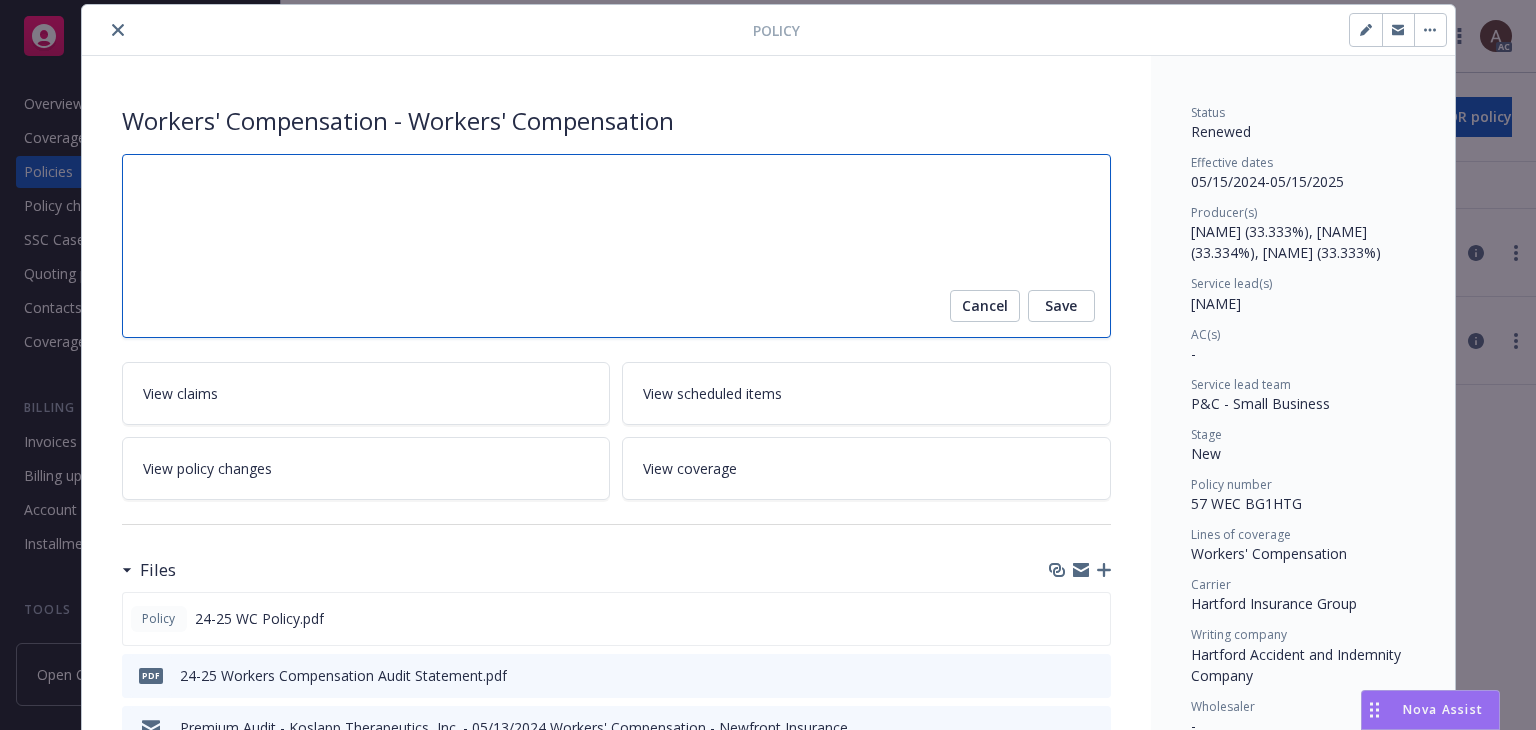 click at bounding box center (616, 246) 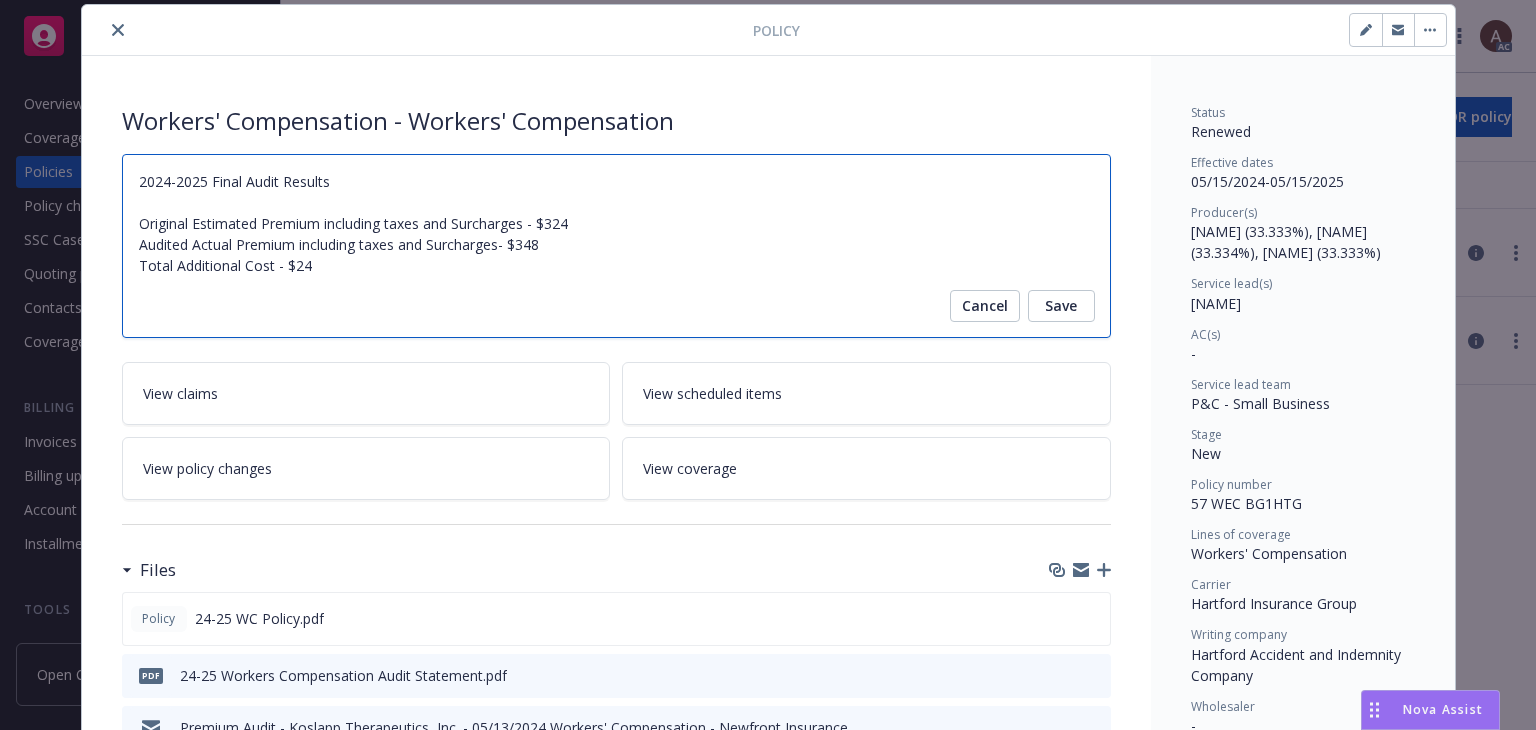 type on "x" 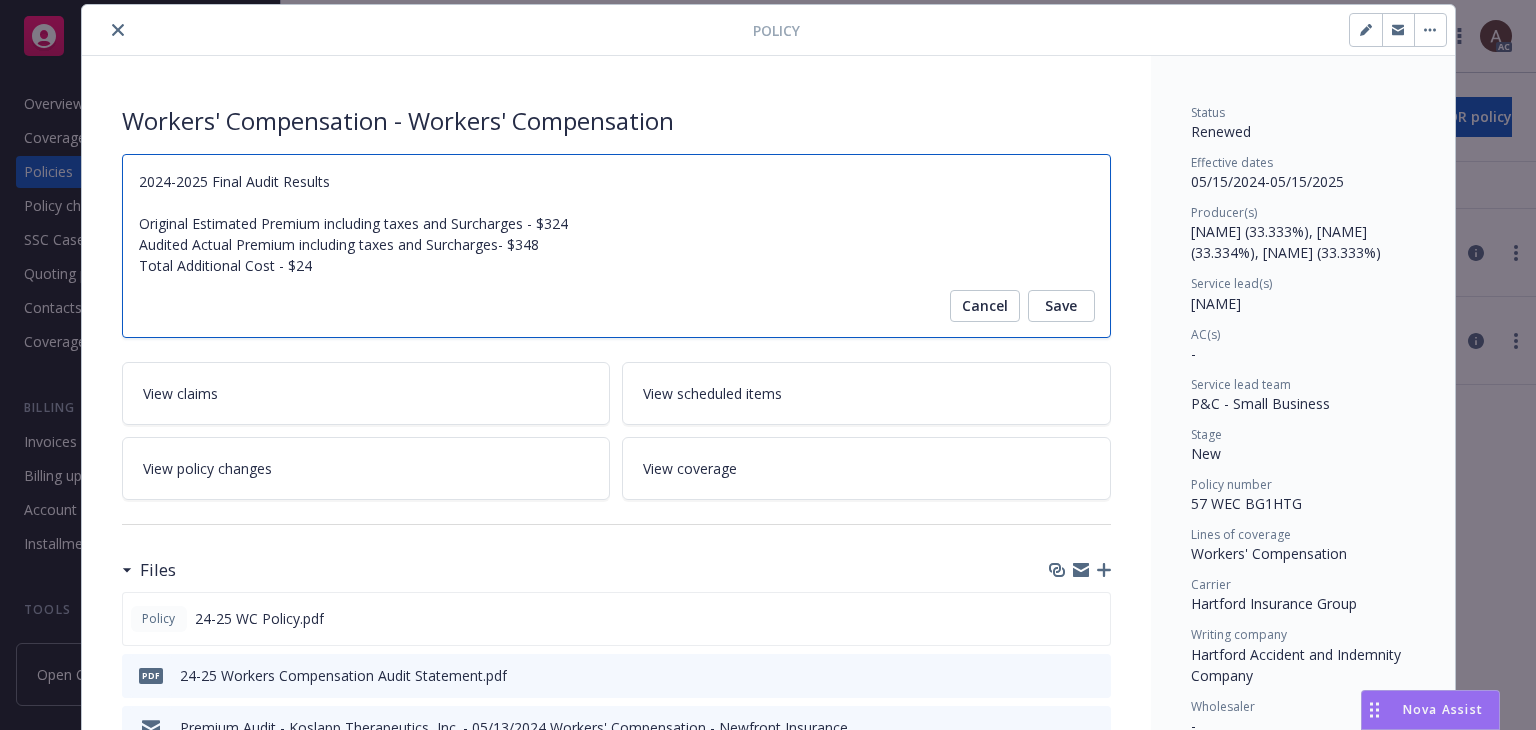 drag, startPoint x: 128, startPoint y: 185, endPoint x: 388, endPoint y: 184, distance: 260.00192 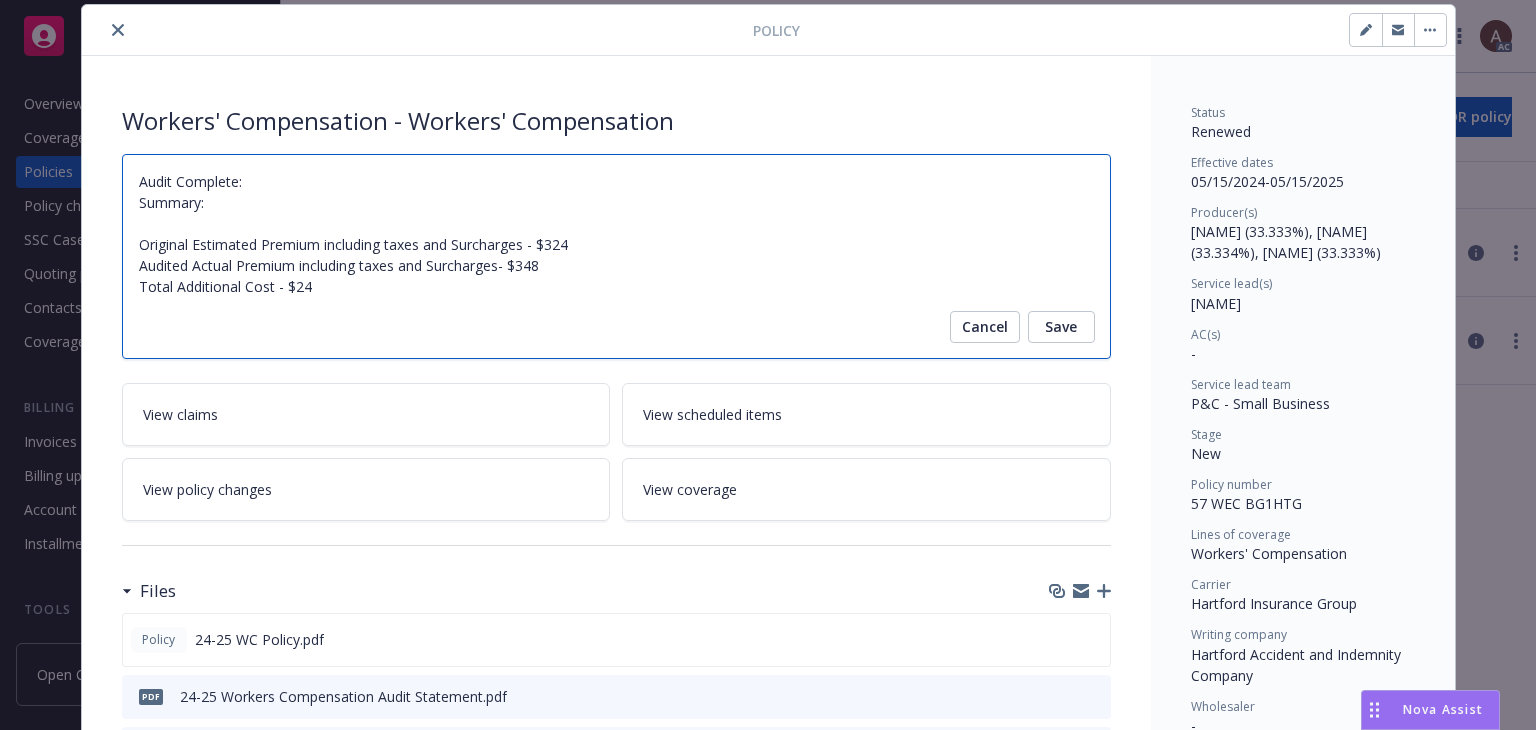 click on "Audit Complete:
Summary:
Original Estimated Premium including taxes and Surcharges - $324
Audited Actual Premium including taxes and Surcharges- $348
Total Additional Cost - $24" at bounding box center (616, 257) 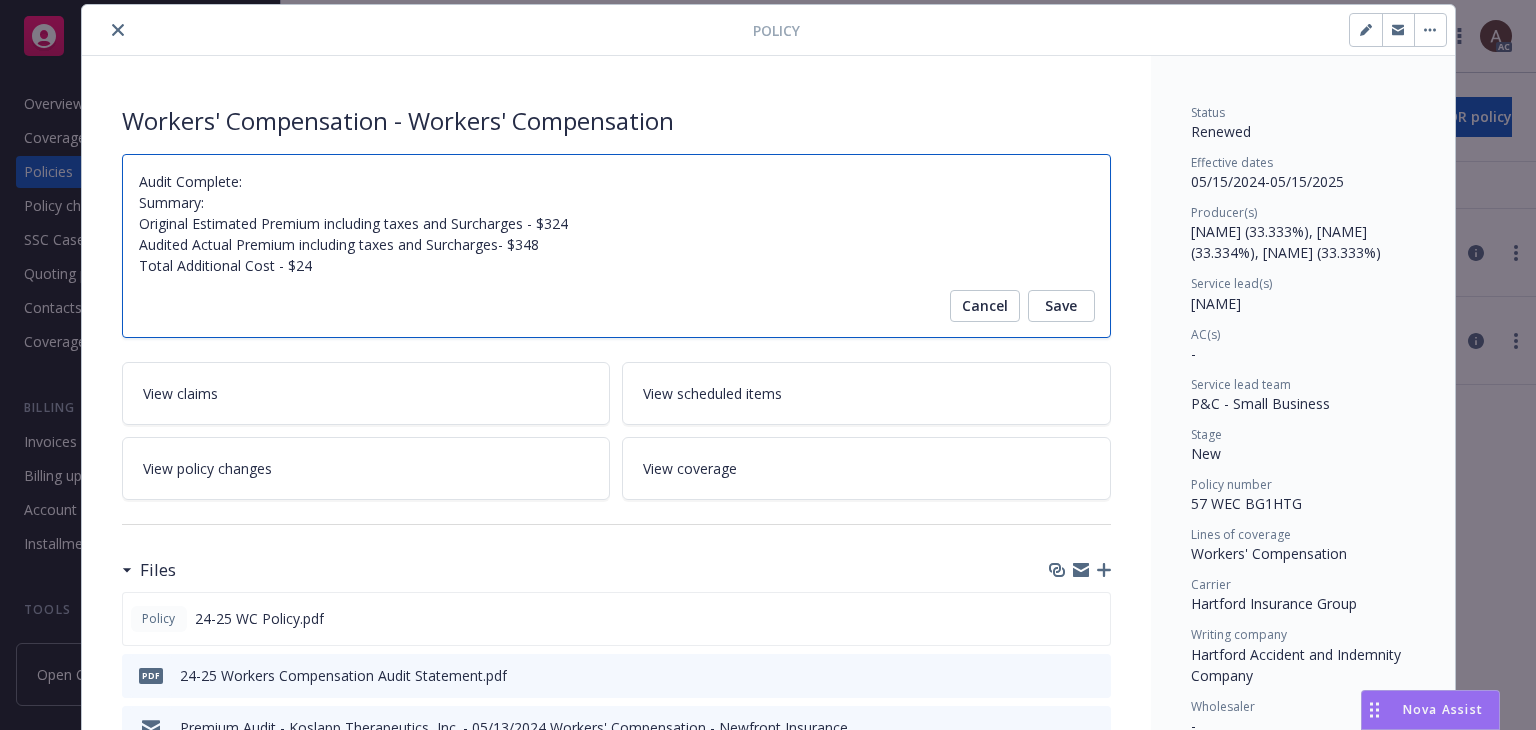 click on "Audit Complete:
Summary:
Original Estimated Premium including taxes and Surcharges - $324
Audited Actual Premium including taxes and Surcharges- $348
Total Additional Cost - $24" at bounding box center [616, 246] 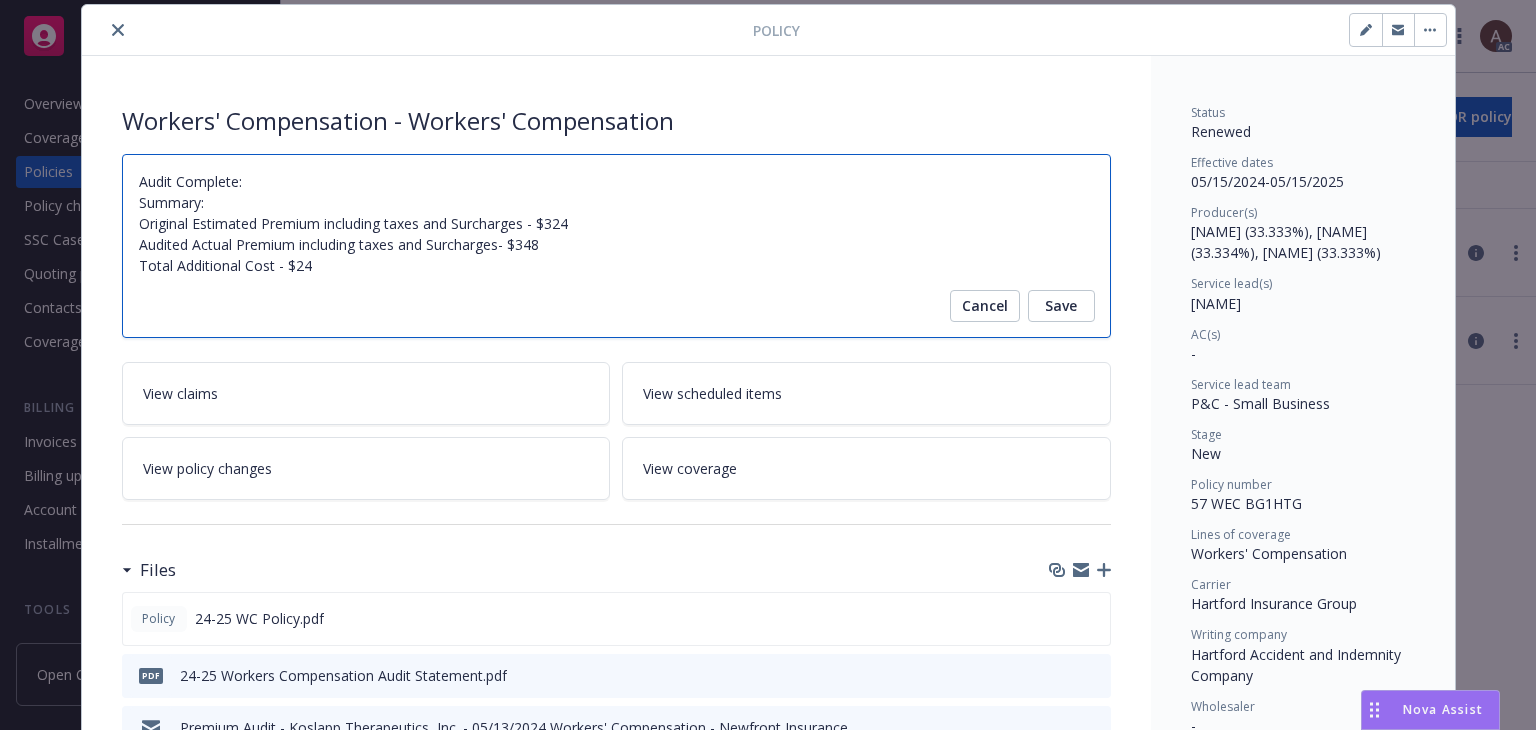 type on "x" 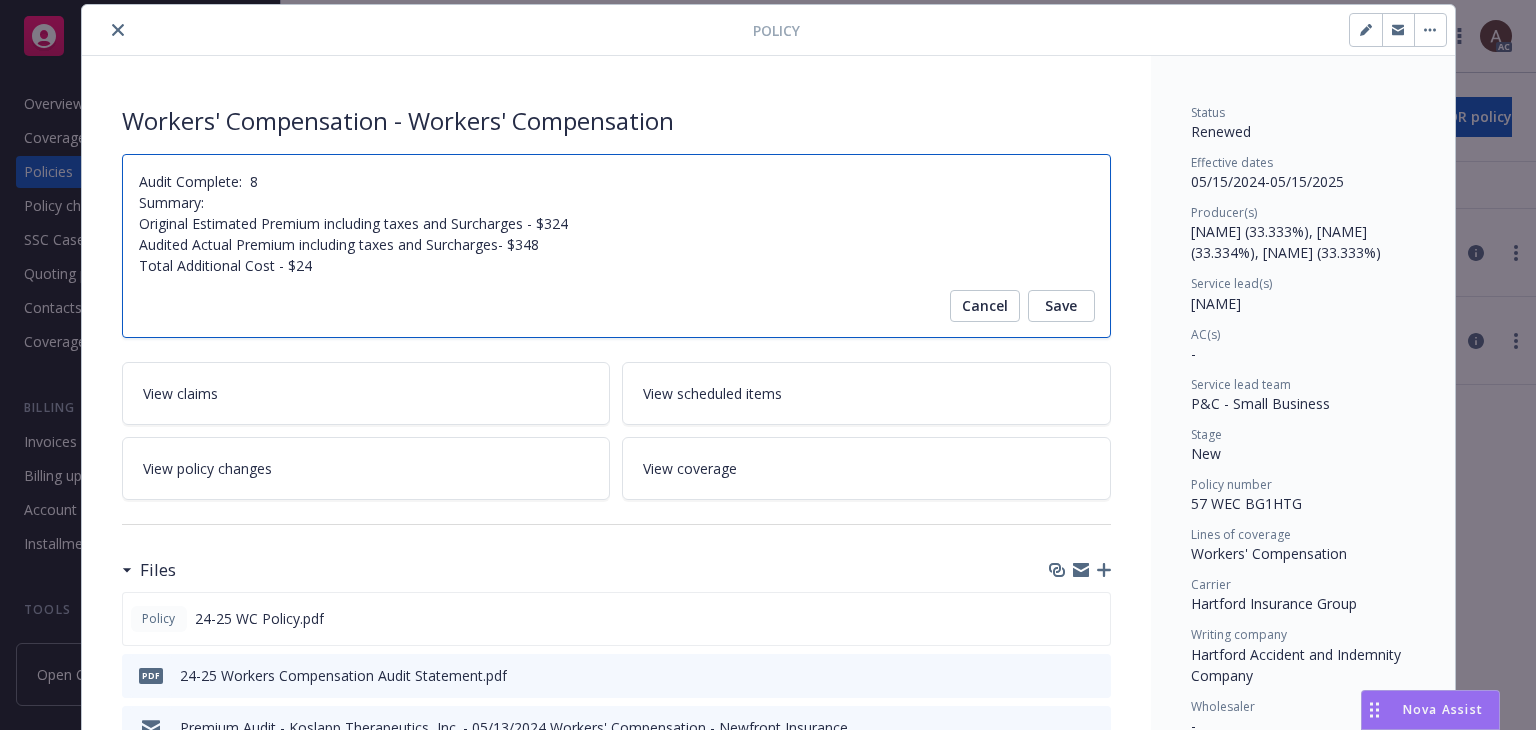 type on "x" 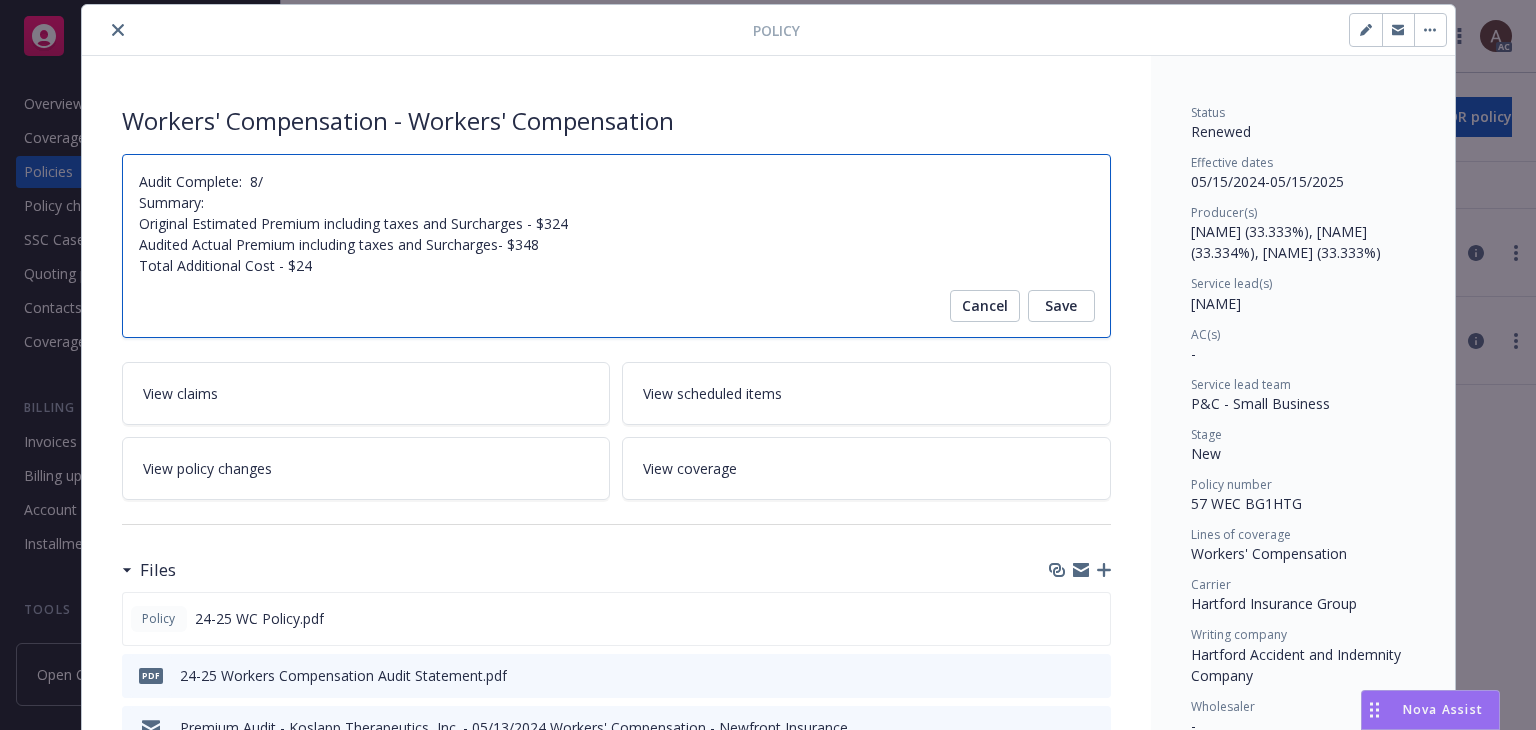 type on "x" 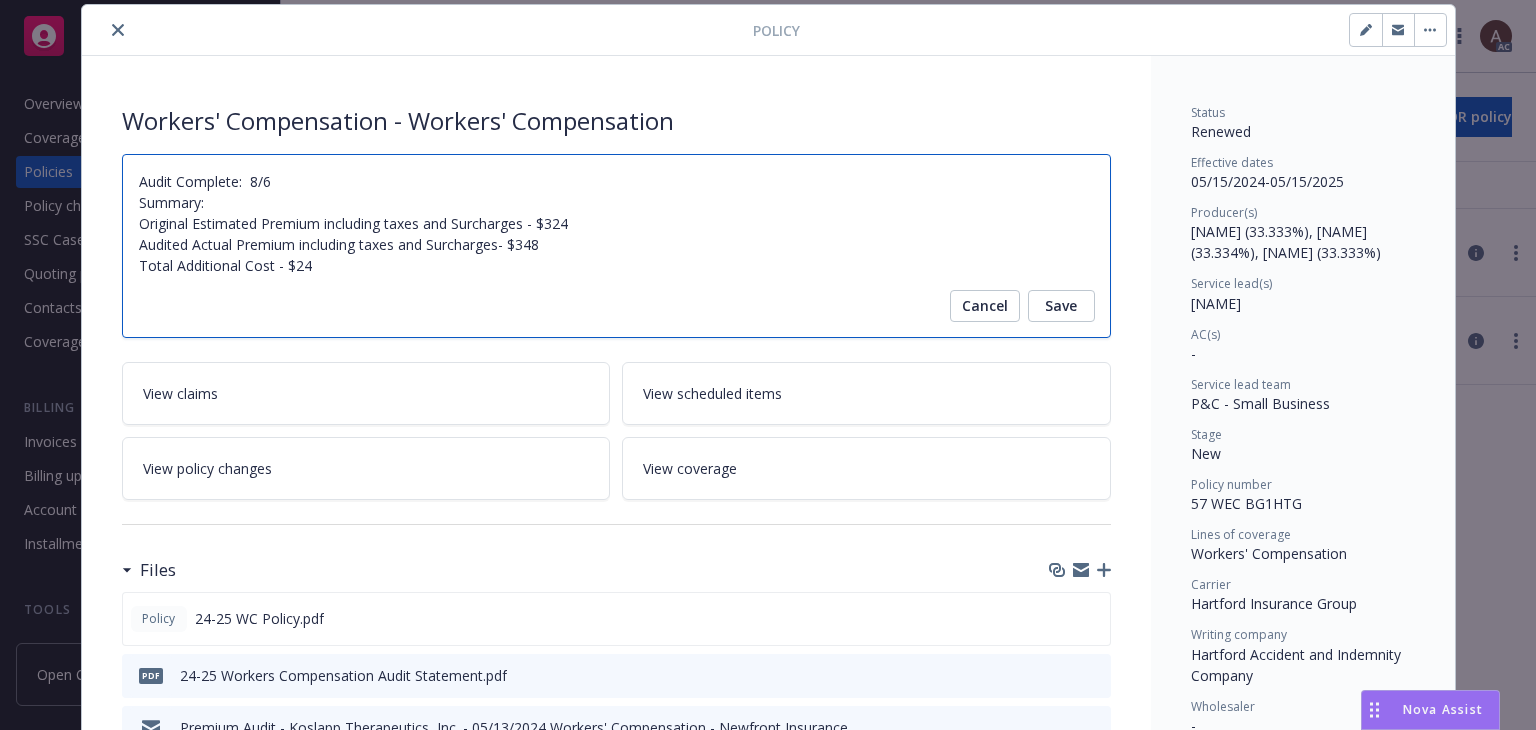 type on "x" 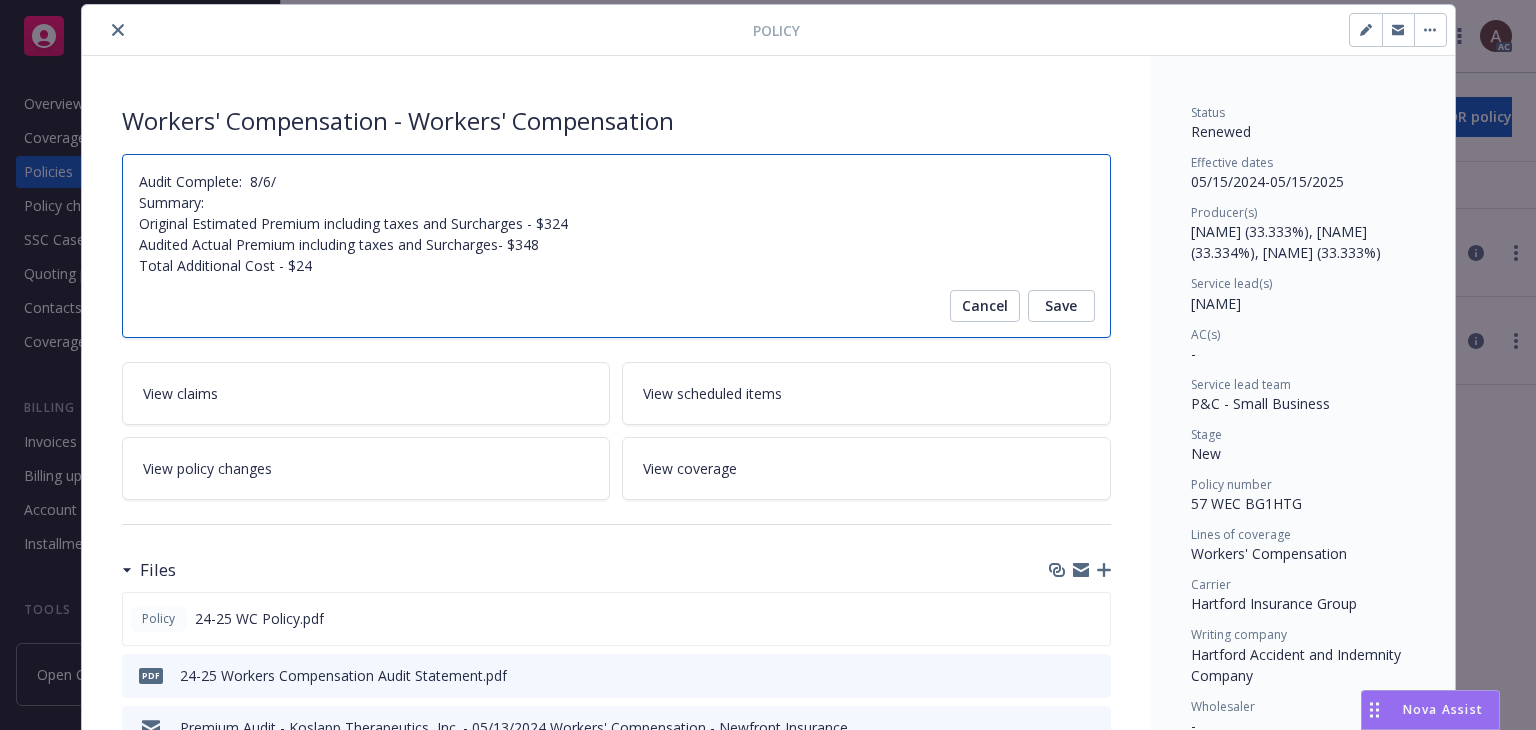 type on "x" 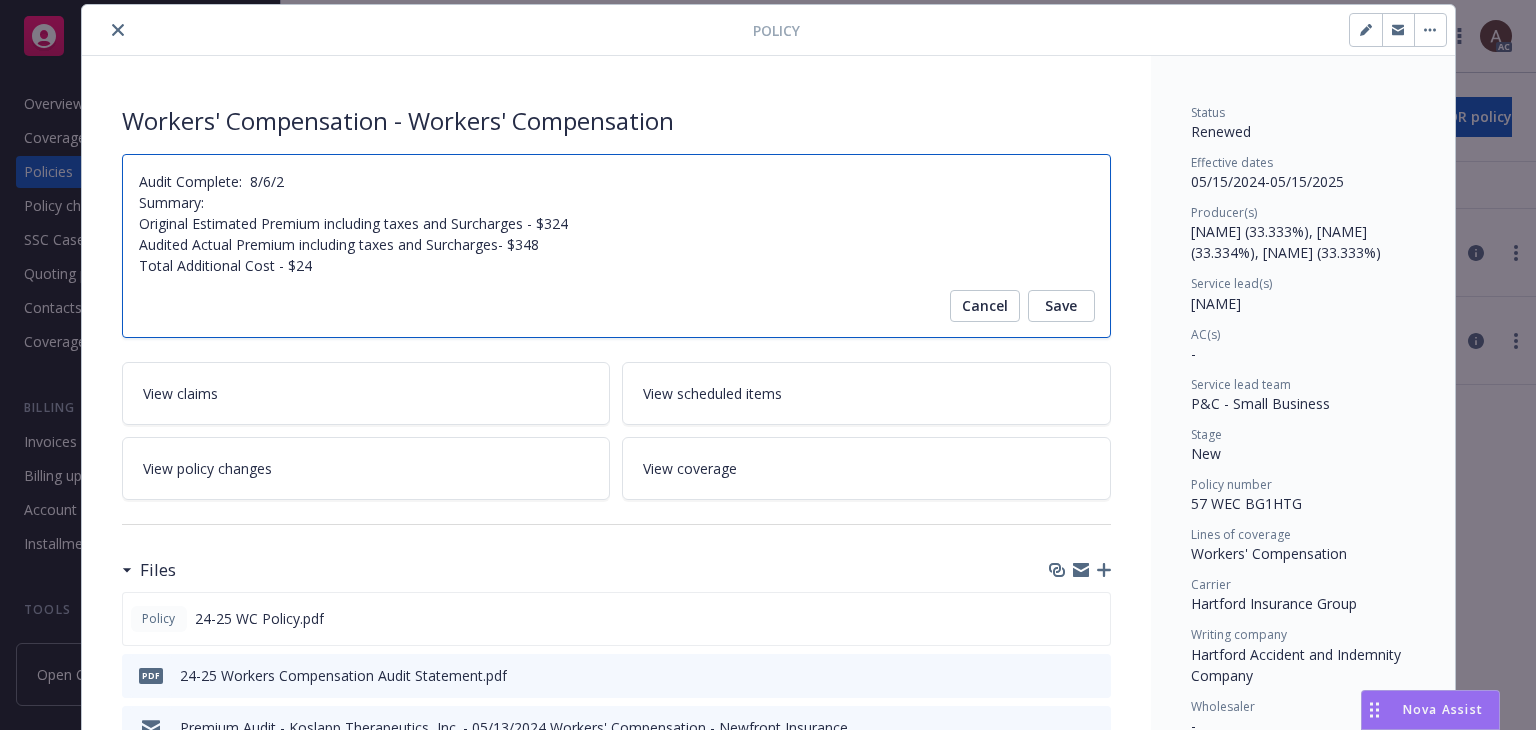 type on "x" 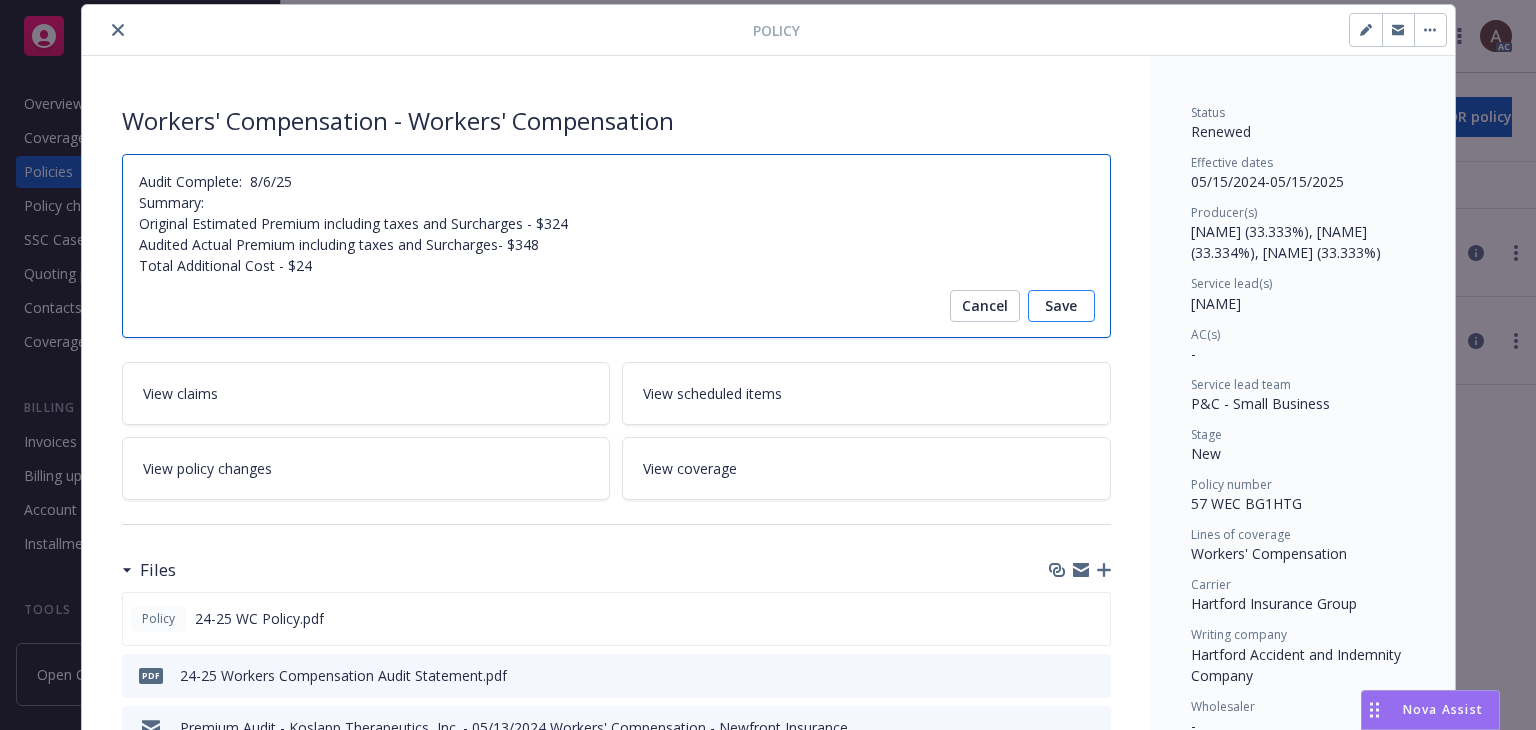 type on "Audit Complete:  8/6/25
Summary:
Original Estimated Premium including taxes and Surcharges - $324
Audited Actual Premium including taxes and Surcharges- $348
Total Additional Cost - $24" 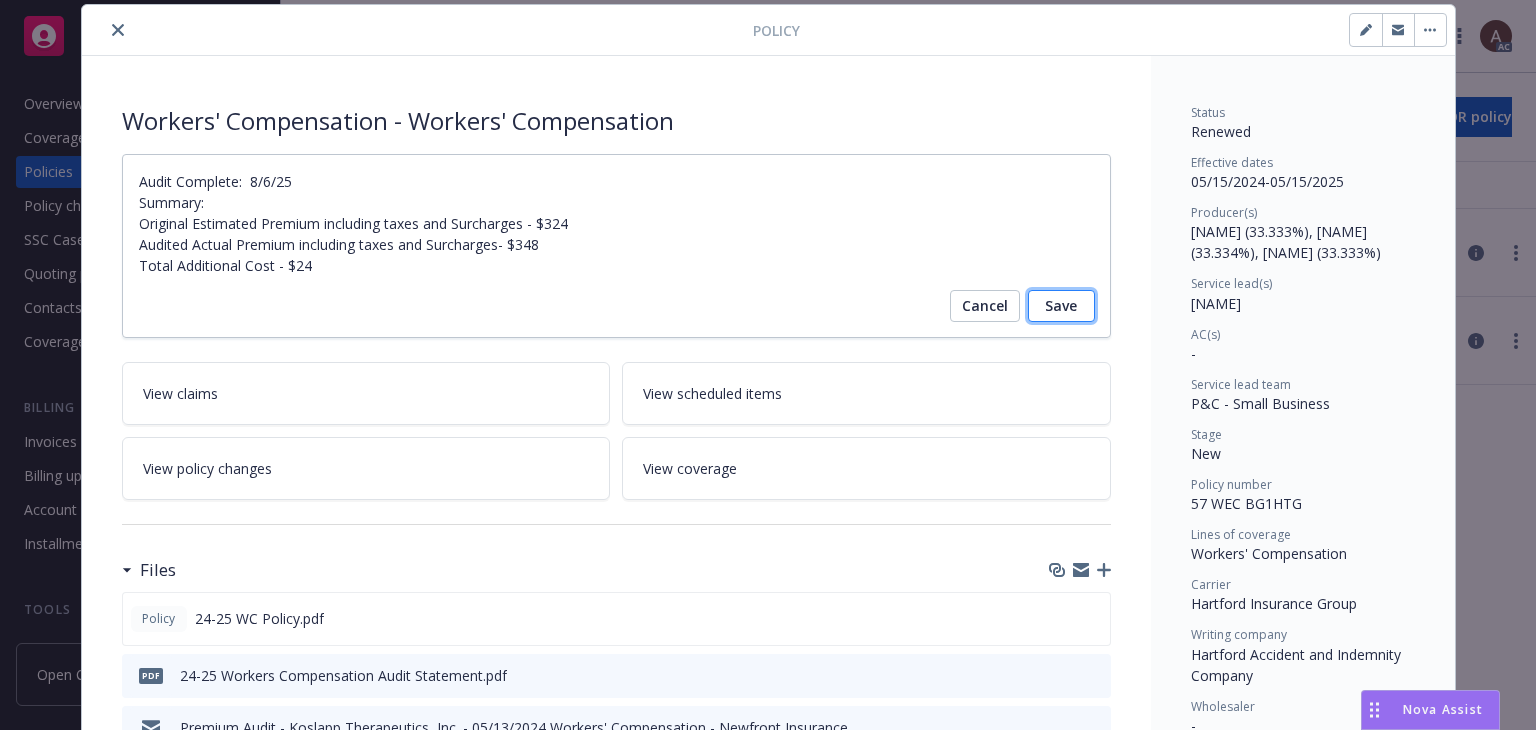 click on "Save" at bounding box center [1061, 306] 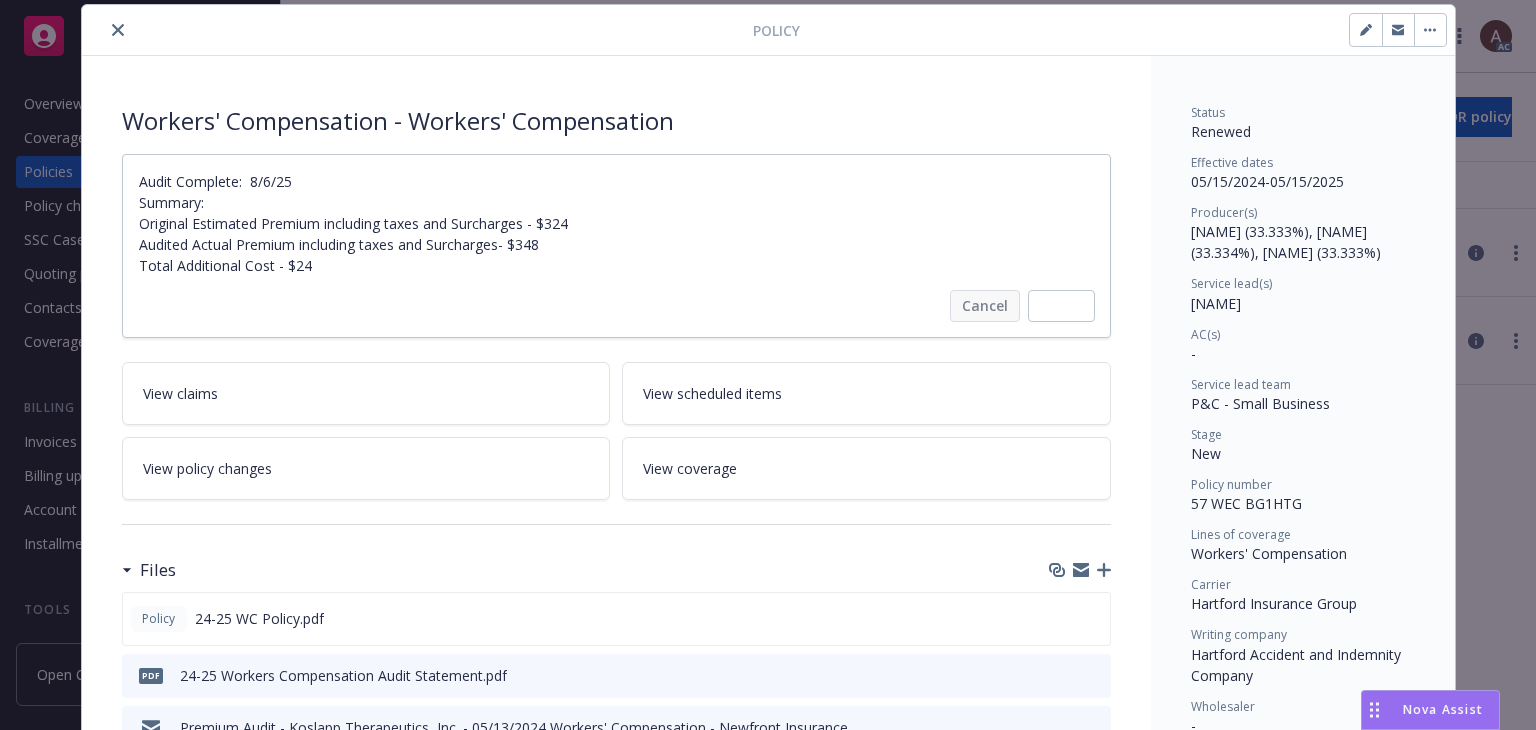 type on "x" 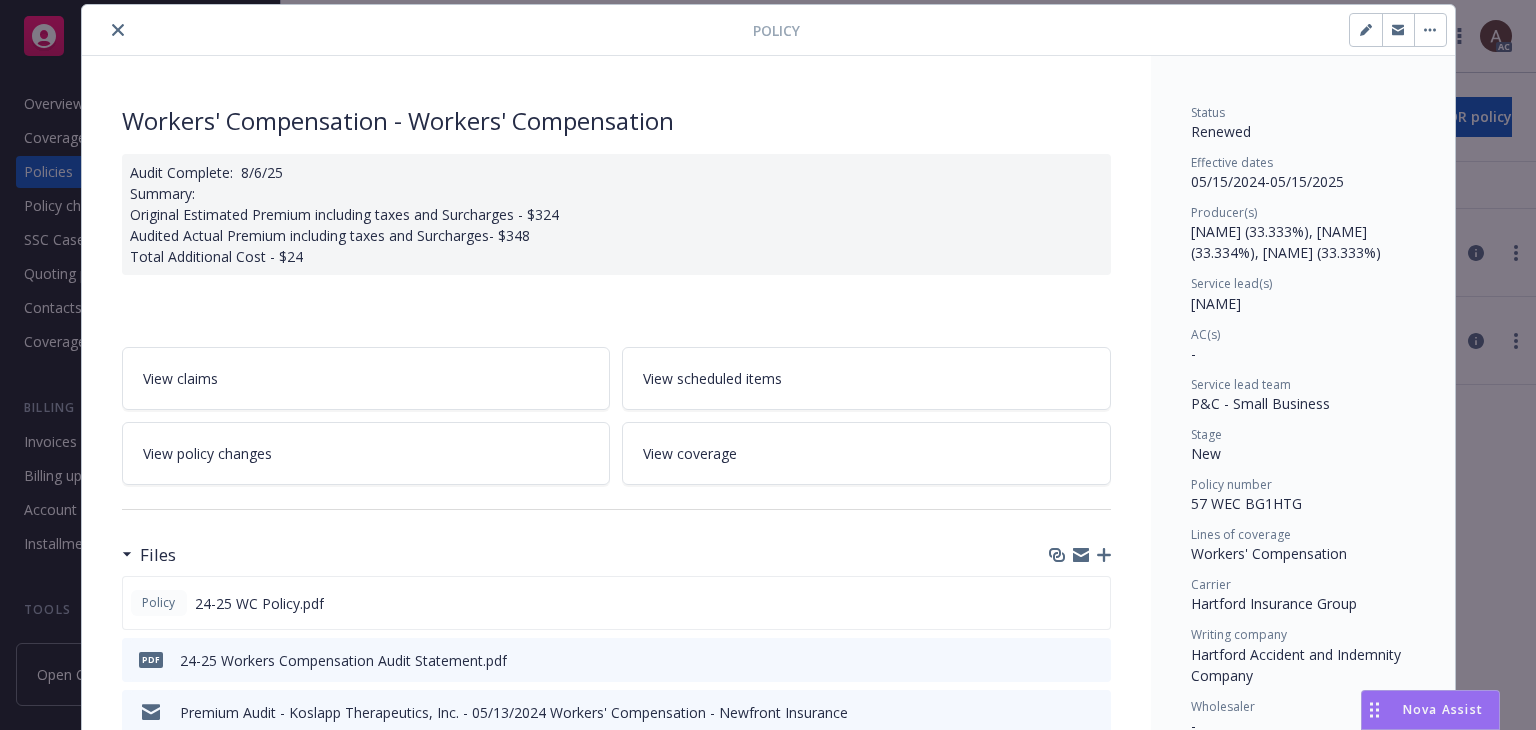 click 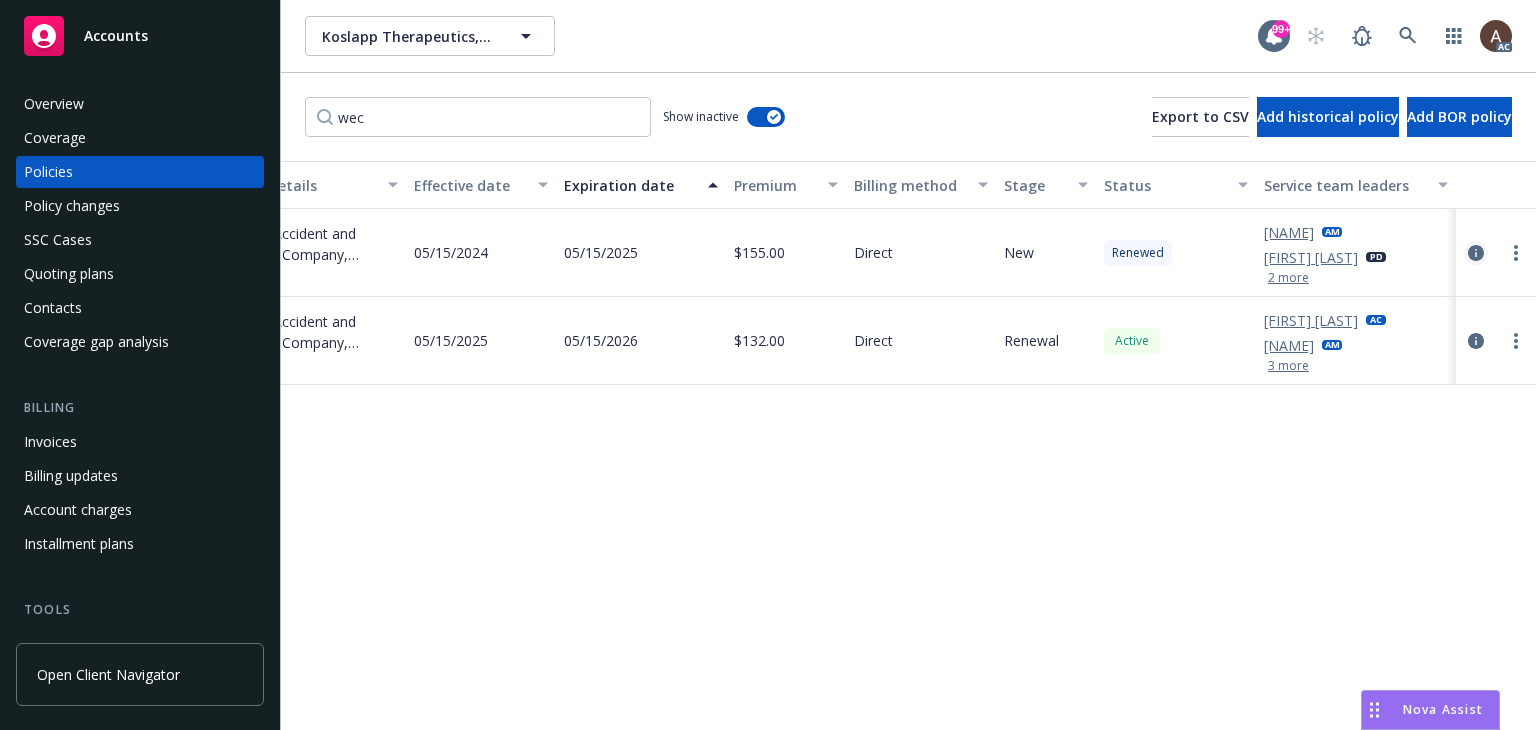 click 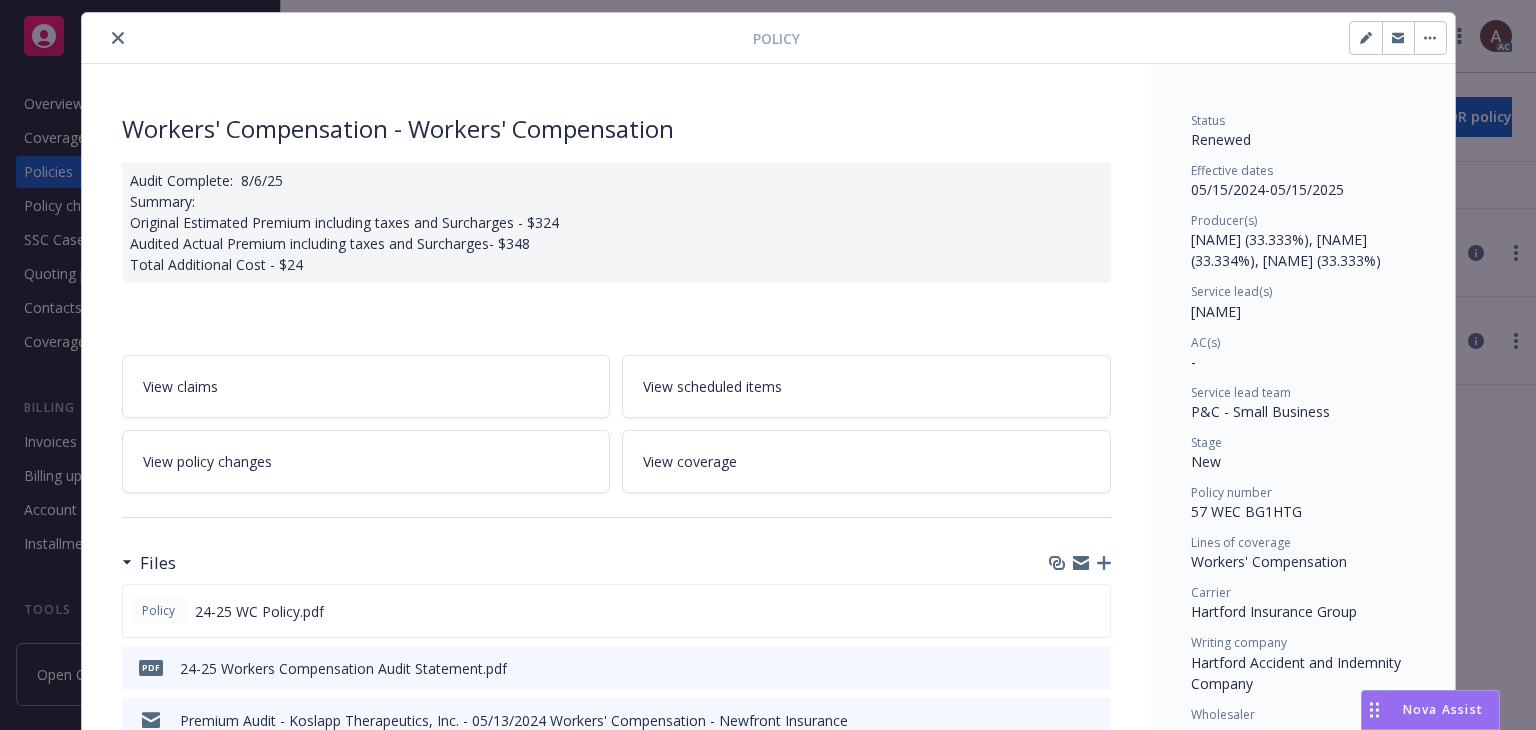 scroll, scrollTop: 0, scrollLeft: 0, axis: both 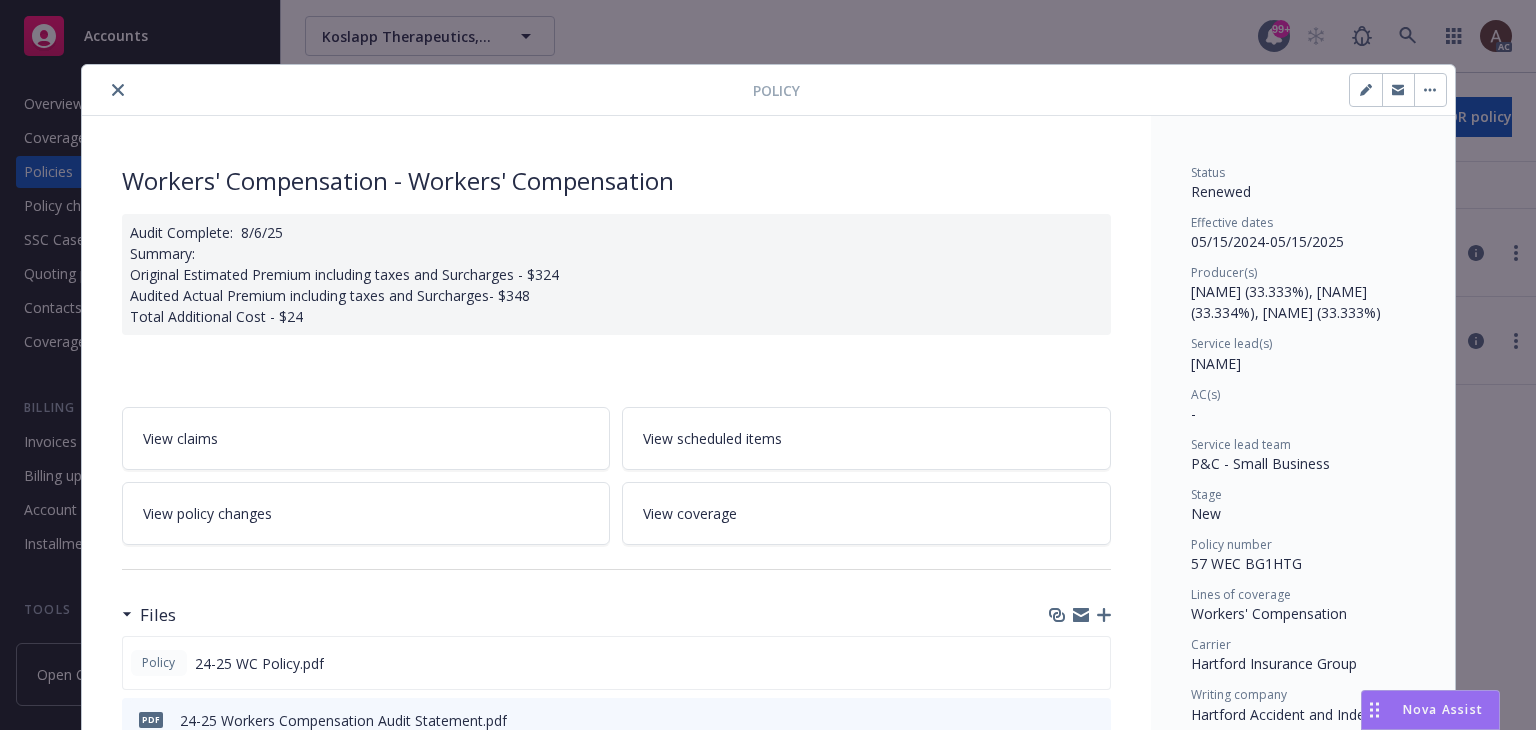 click 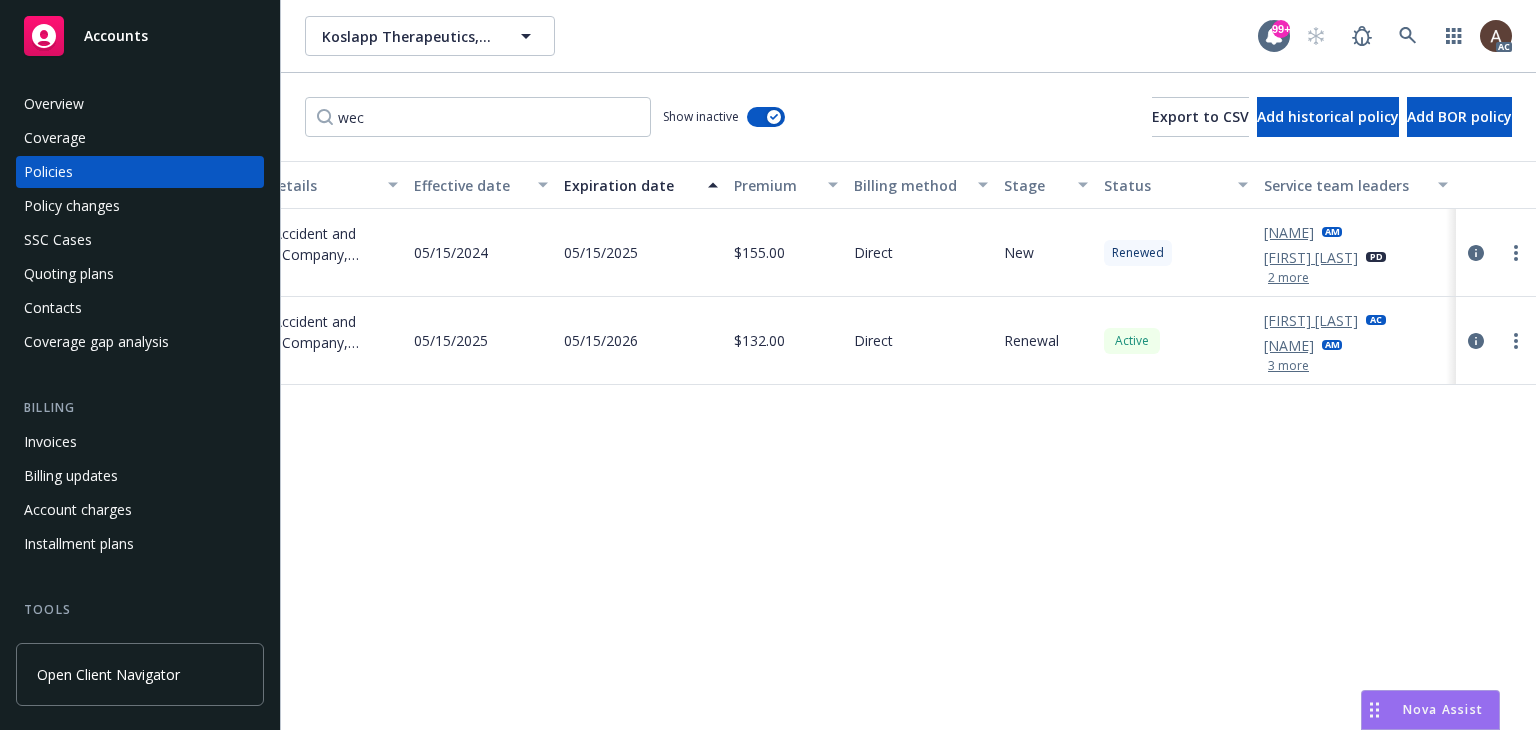 click on "Policy changes" at bounding box center (72, 206) 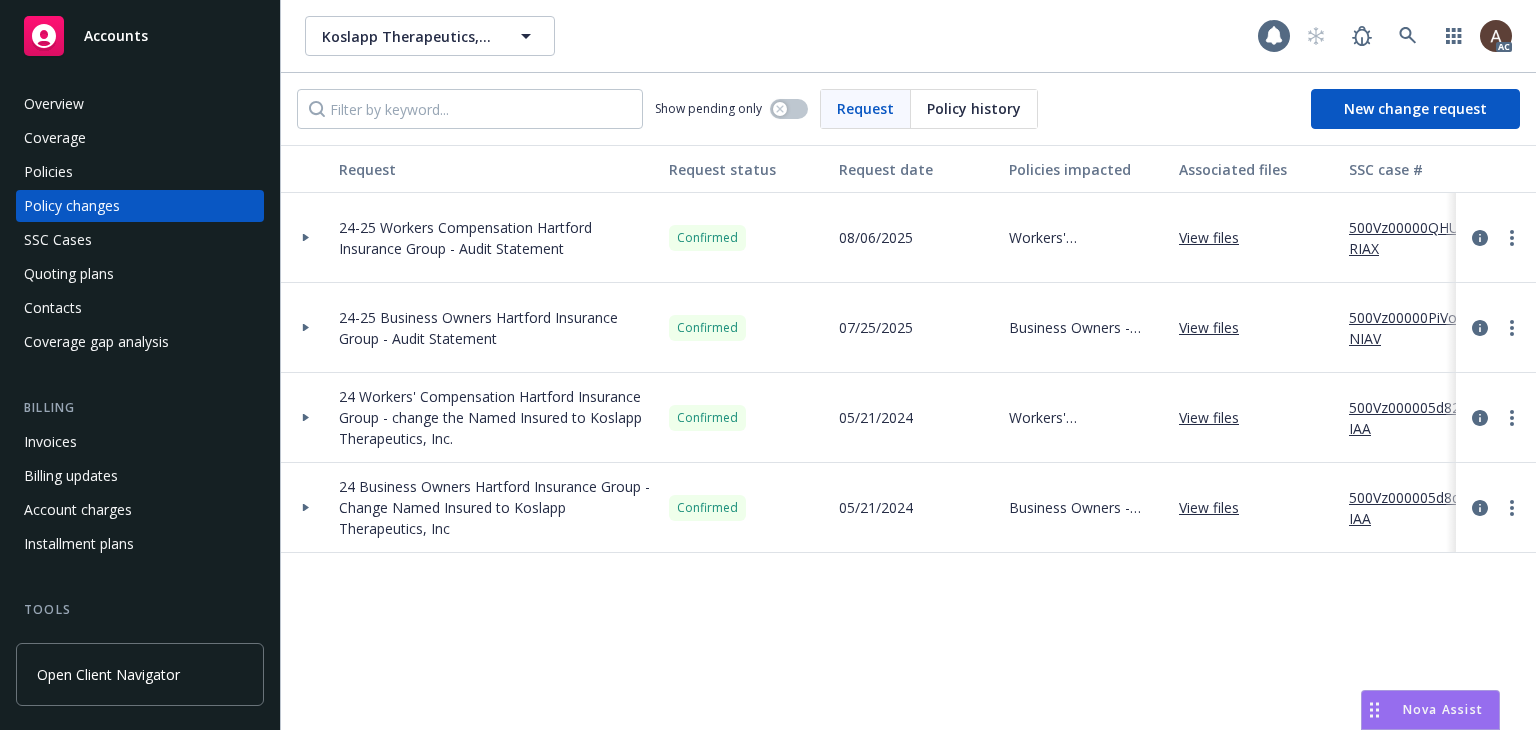 click on "24-25 Business Owners Hartford Insurance Group - Audit Statement" at bounding box center (496, 328) 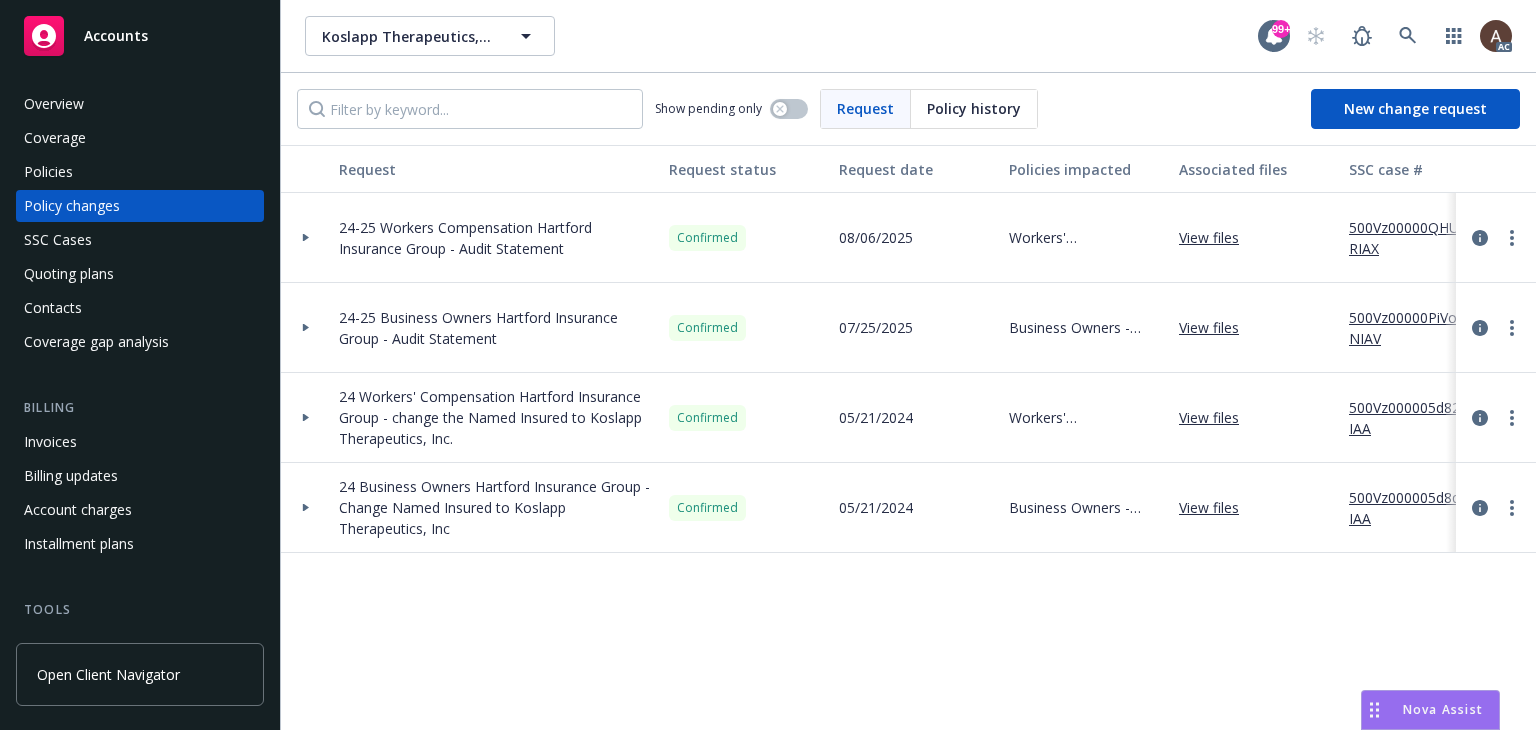 click on "500Vz00000PiVoNIAV" at bounding box center (1416, 328) 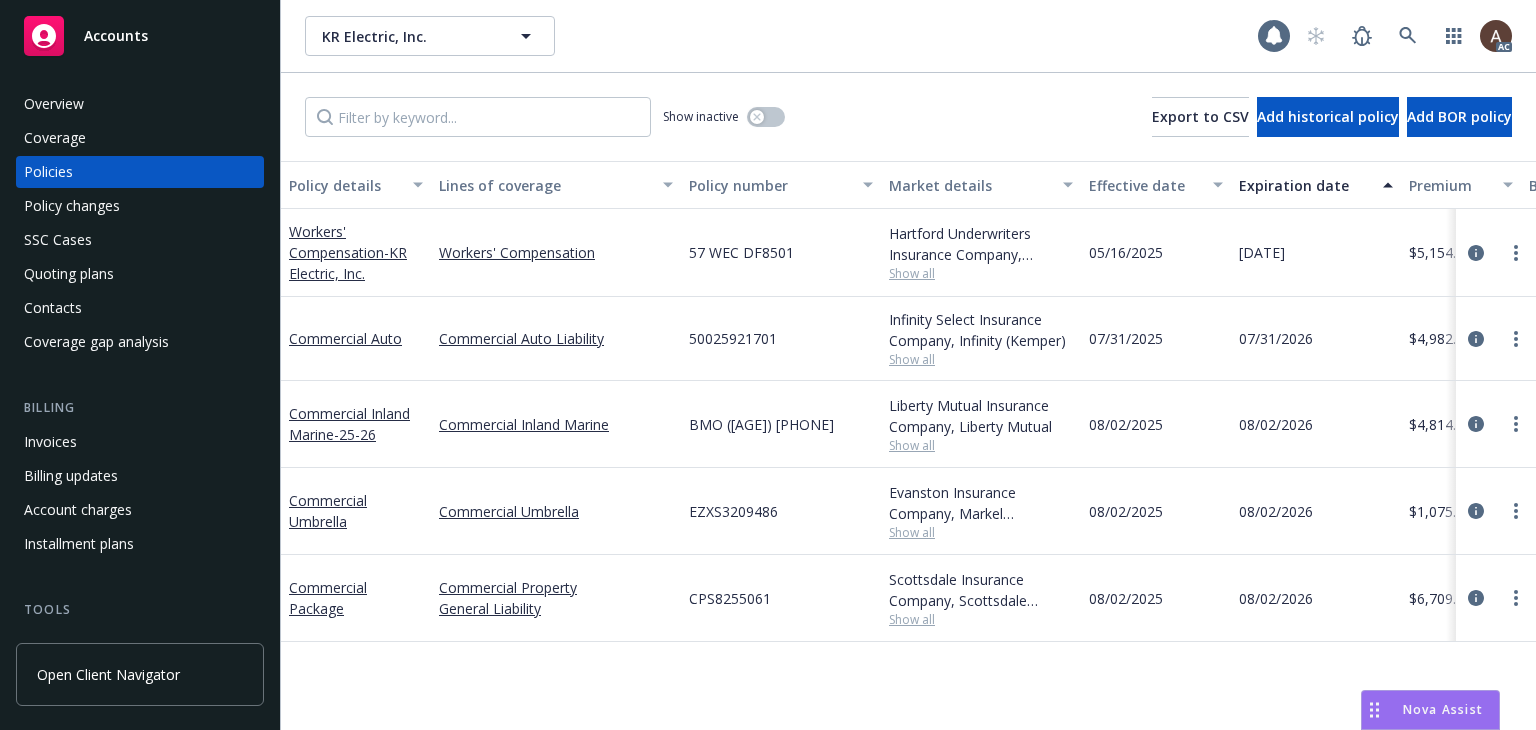 scroll, scrollTop: 0, scrollLeft: 0, axis: both 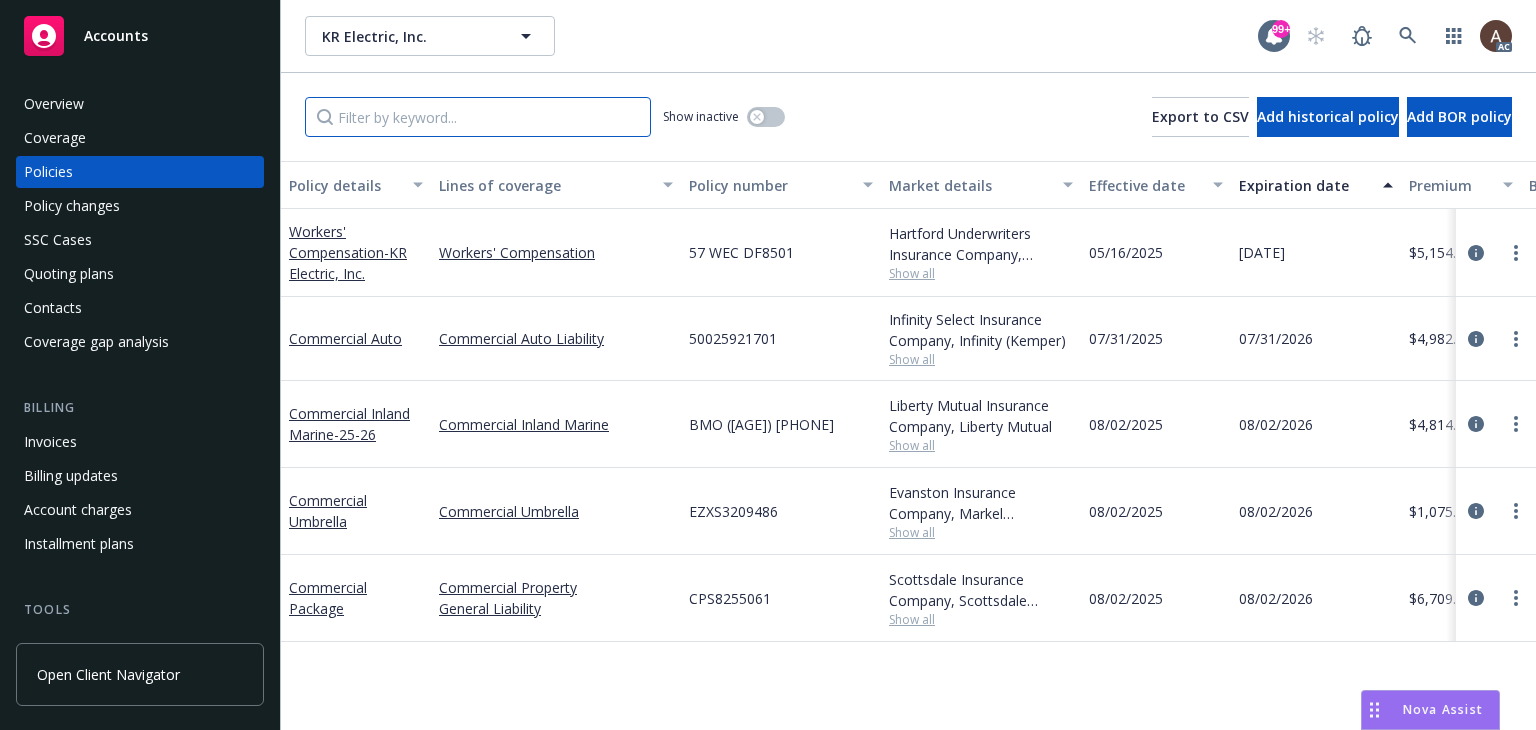 click at bounding box center (478, 117) 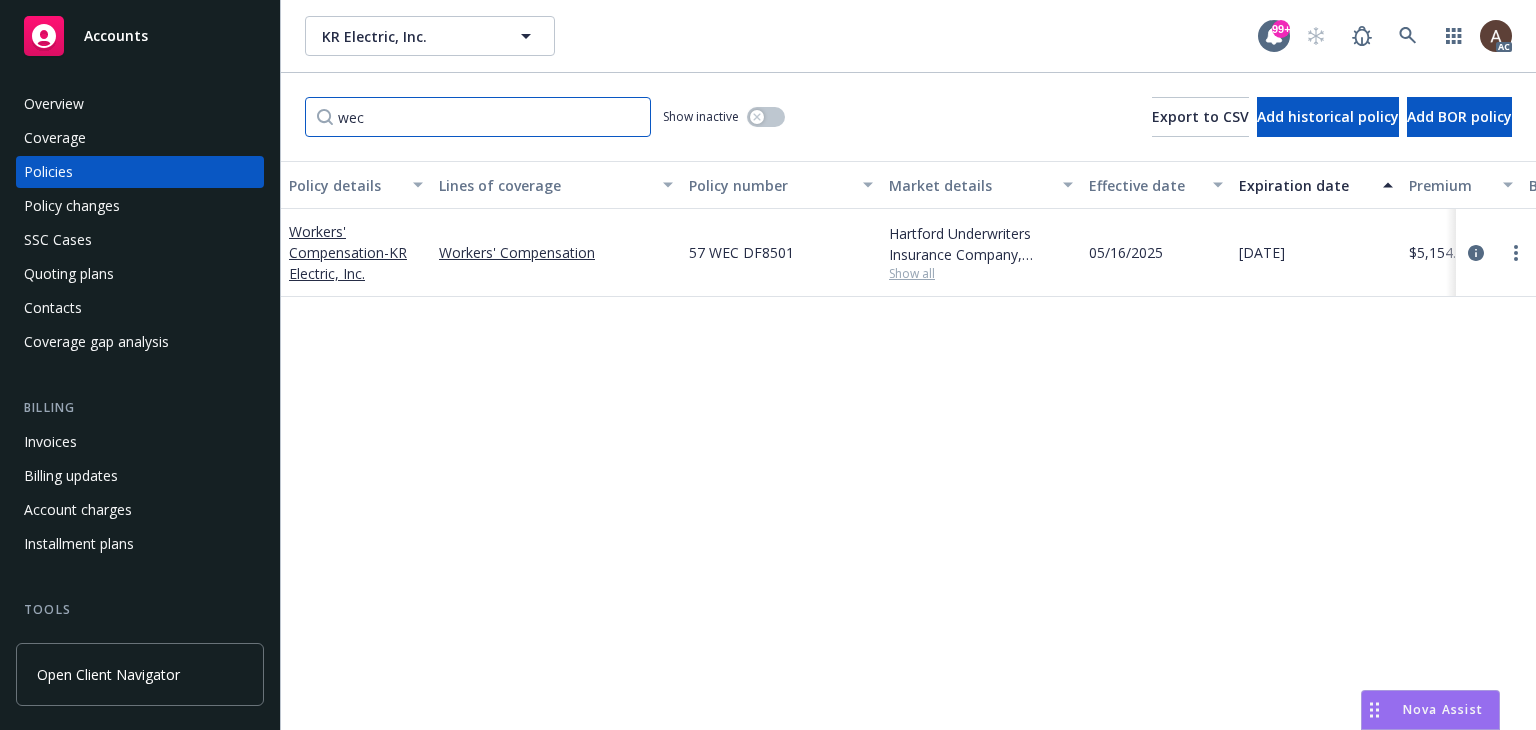 type on "wec" 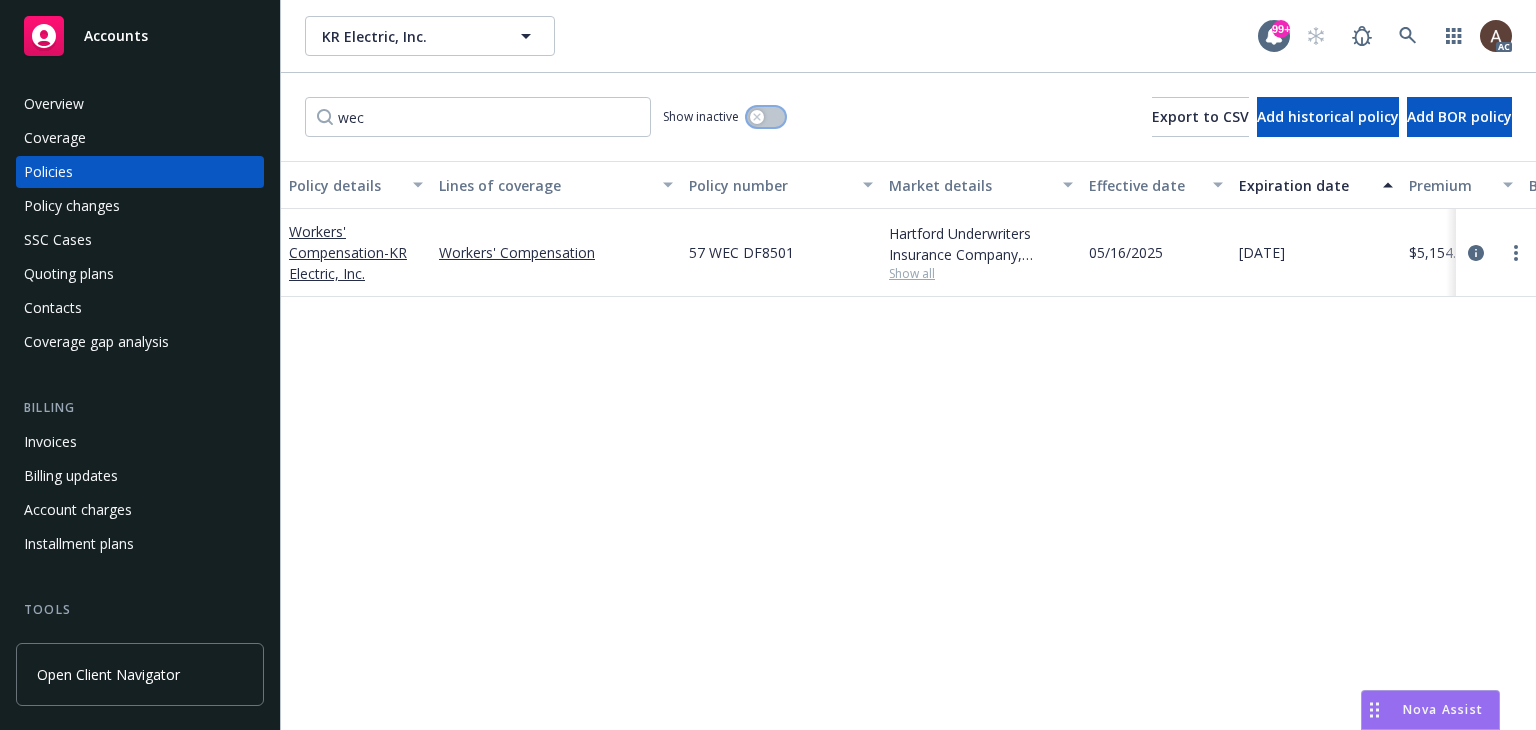 click 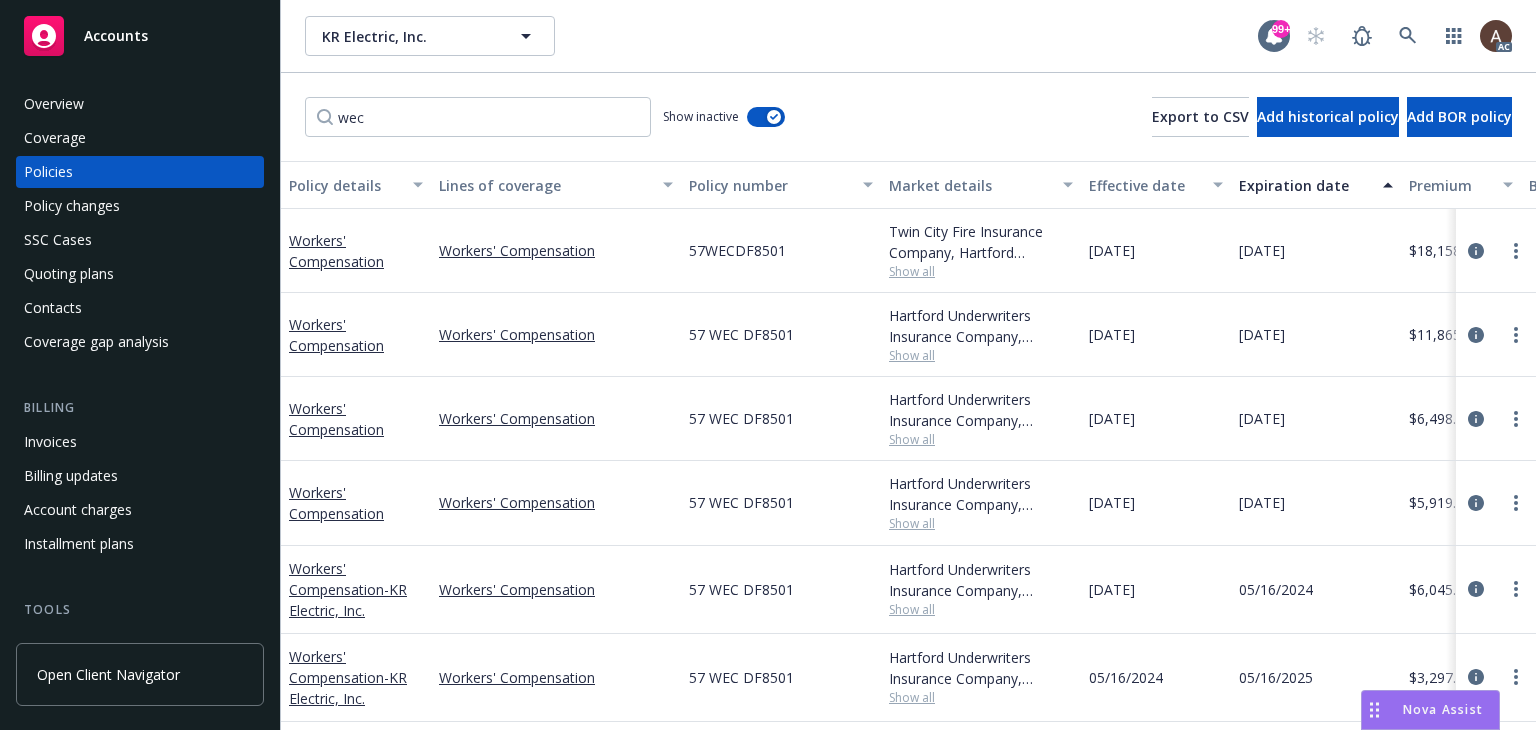 scroll, scrollTop: 93, scrollLeft: 0, axis: vertical 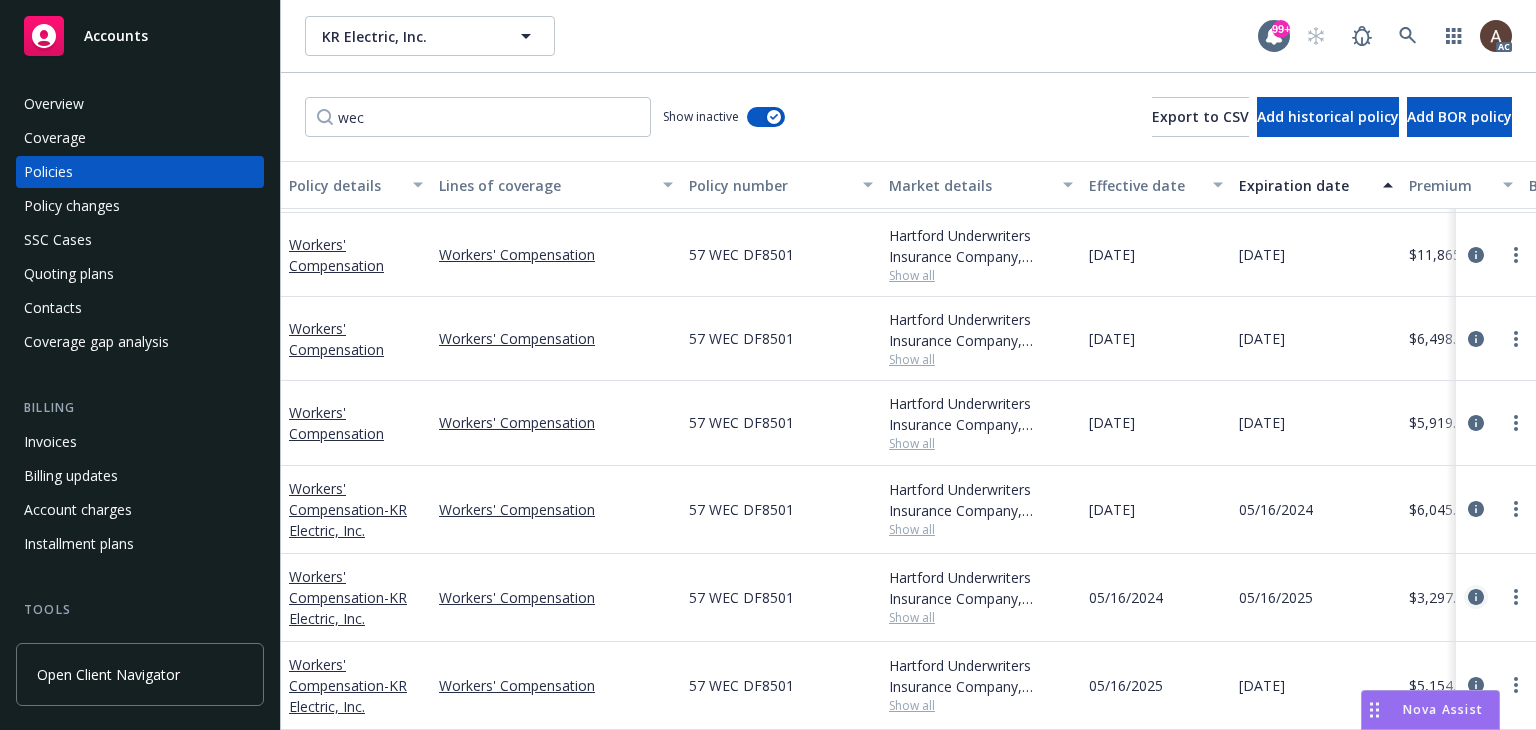 click 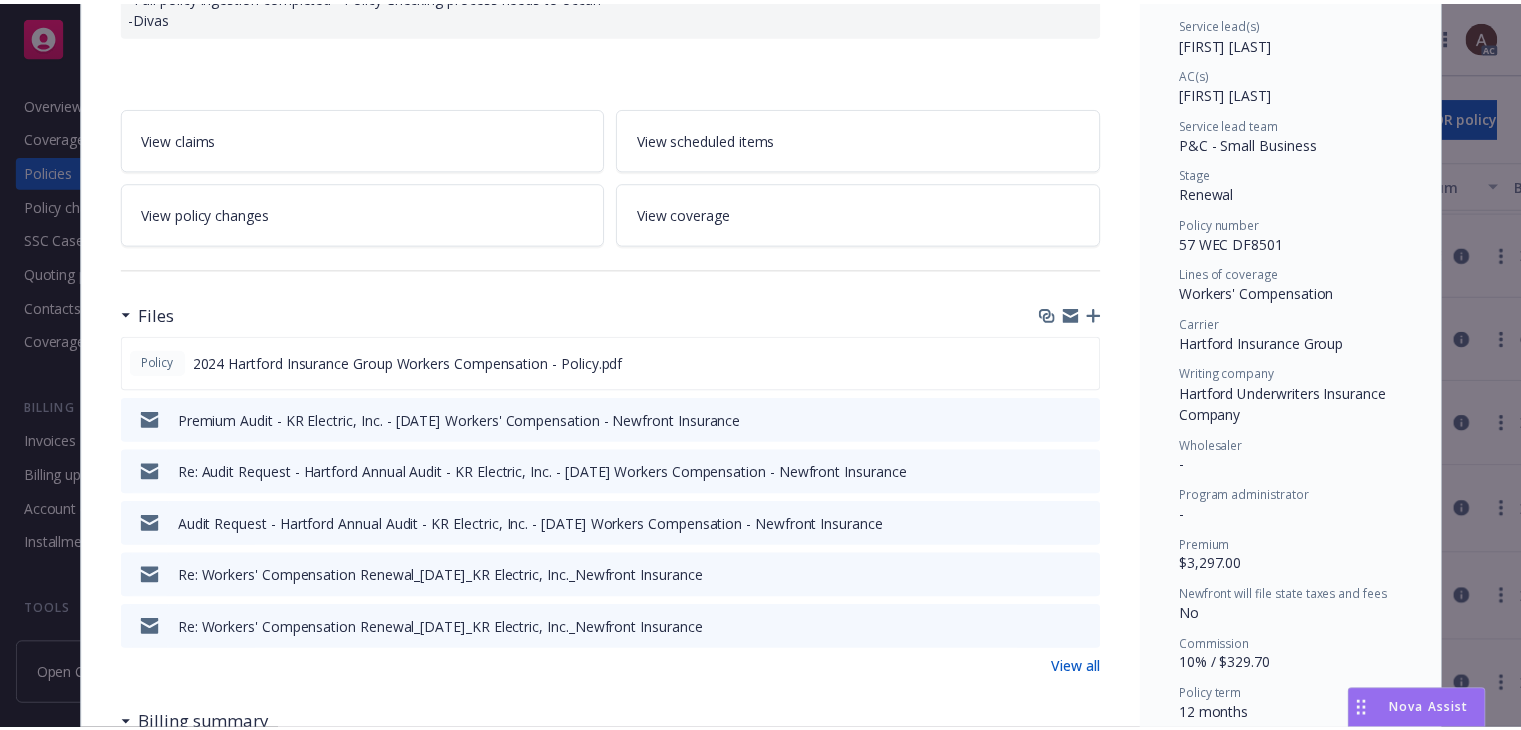 scroll, scrollTop: 0, scrollLeft: 0, axis: both 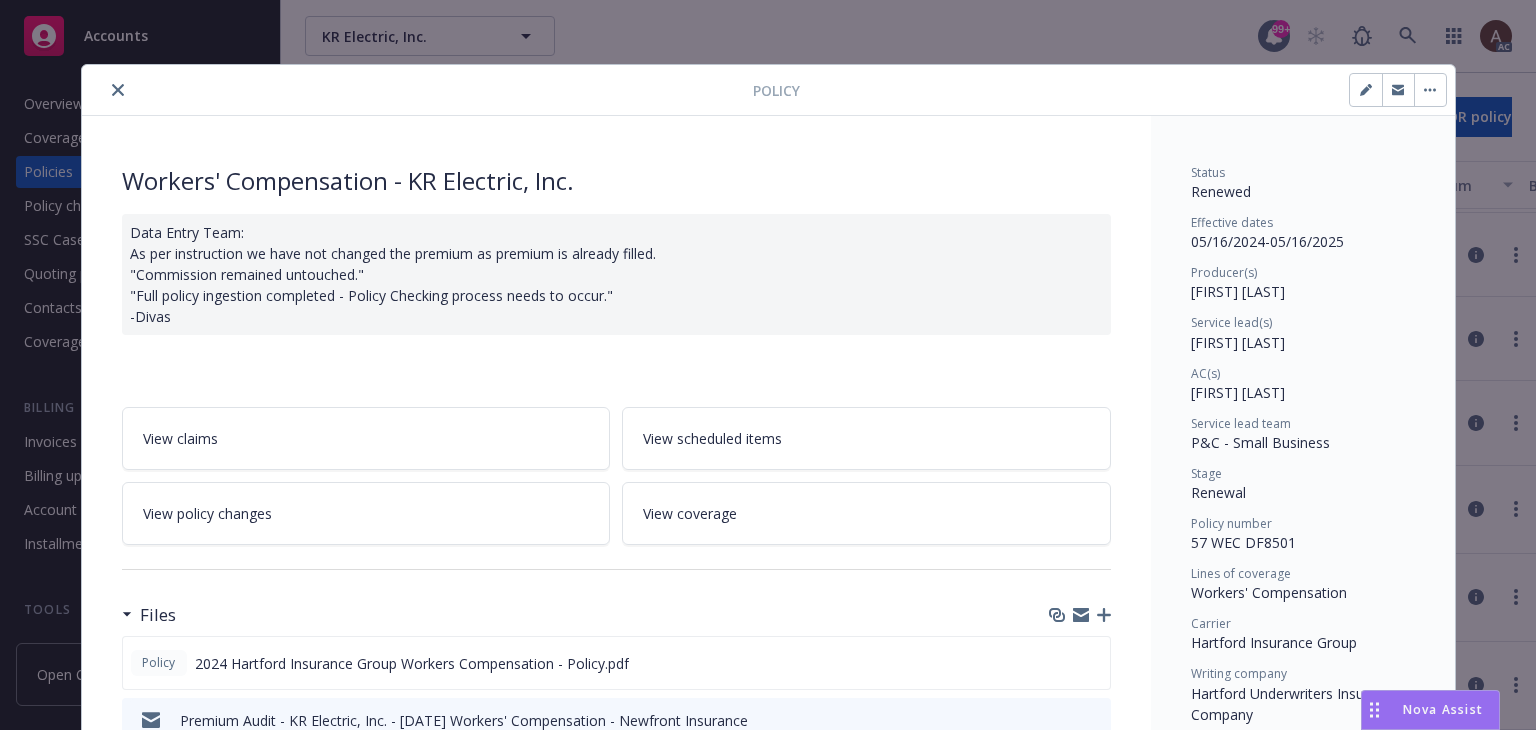 click on "View policy changes" at bounding box center [366, 513] 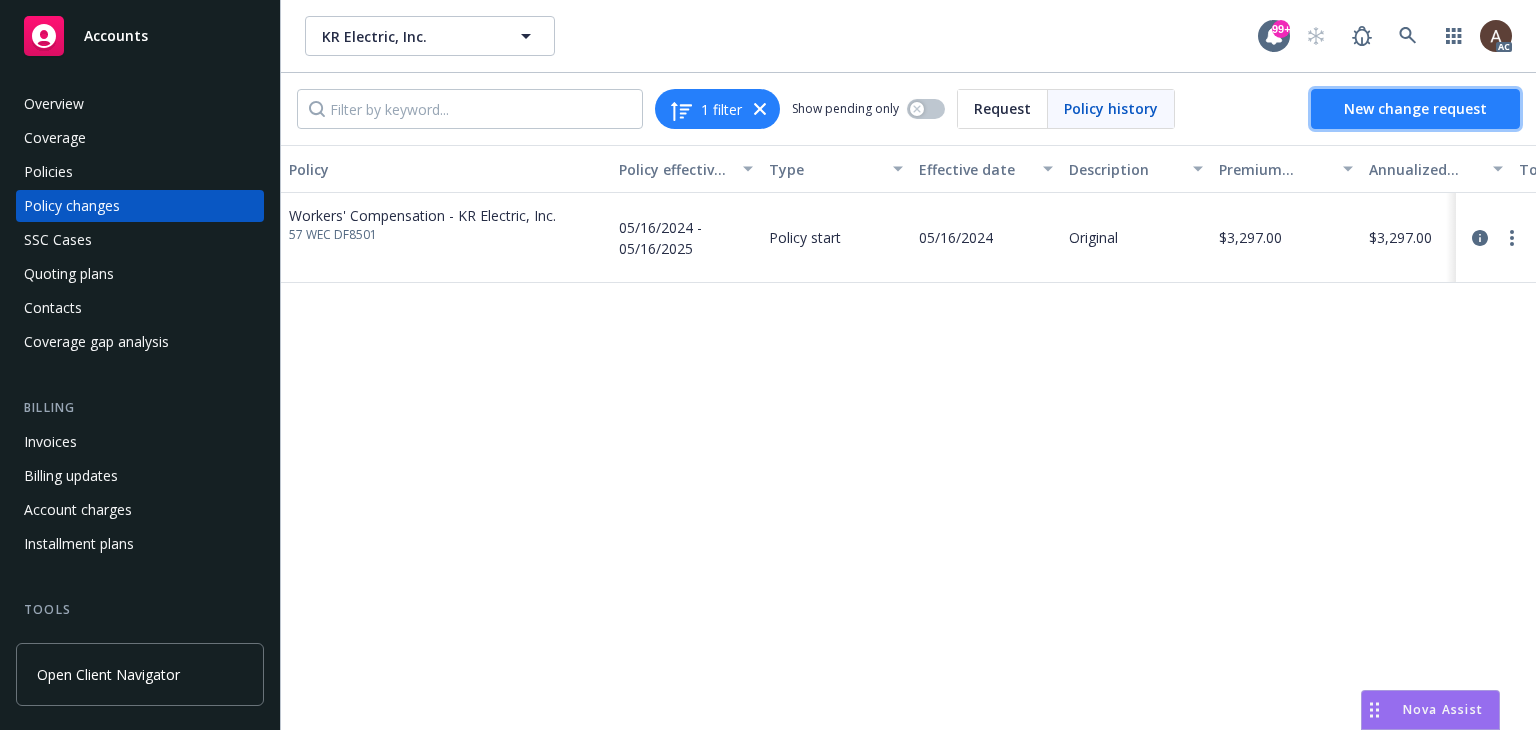 click on "New change request" at bounding box center (1415, 108) 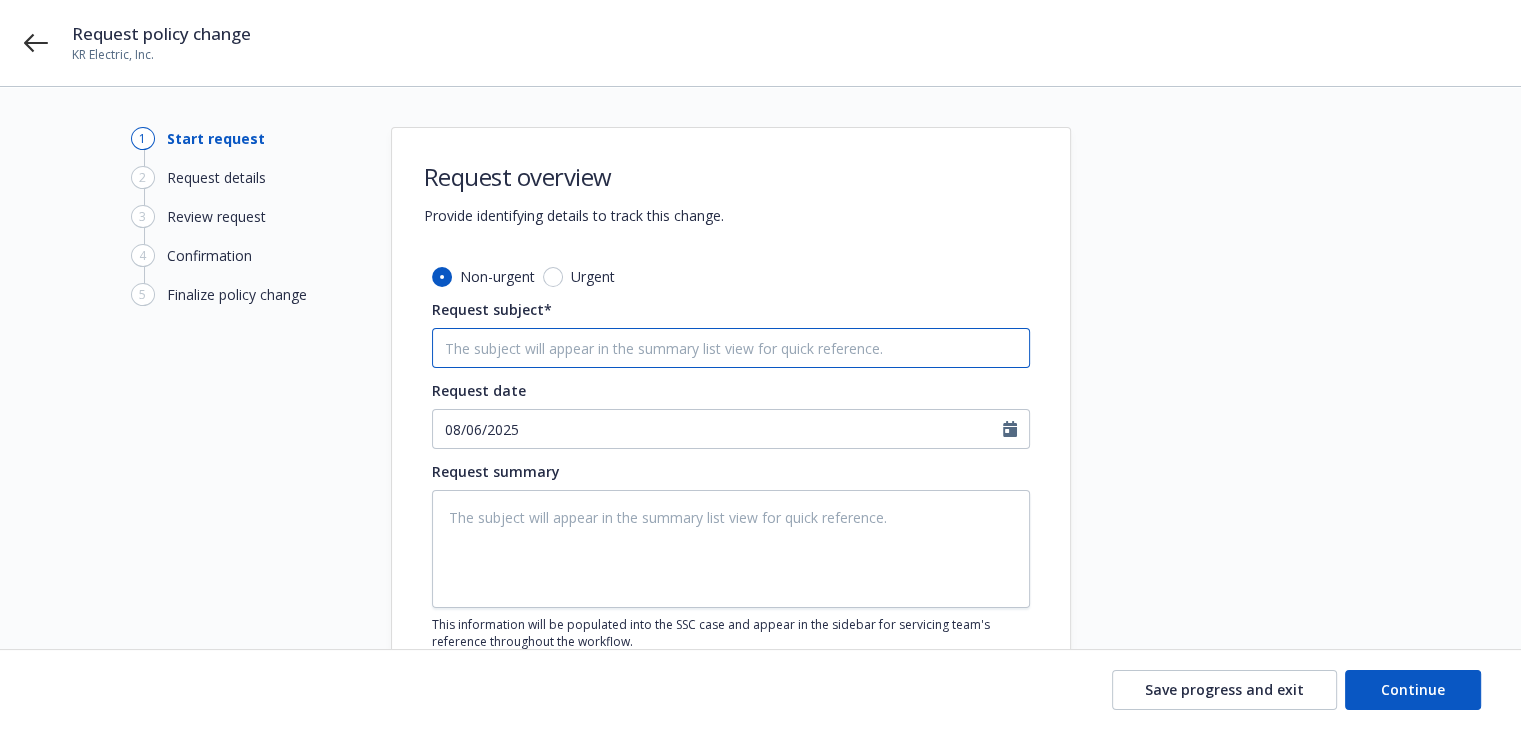 click on "Request subject*" at bounding box center (731, 348) 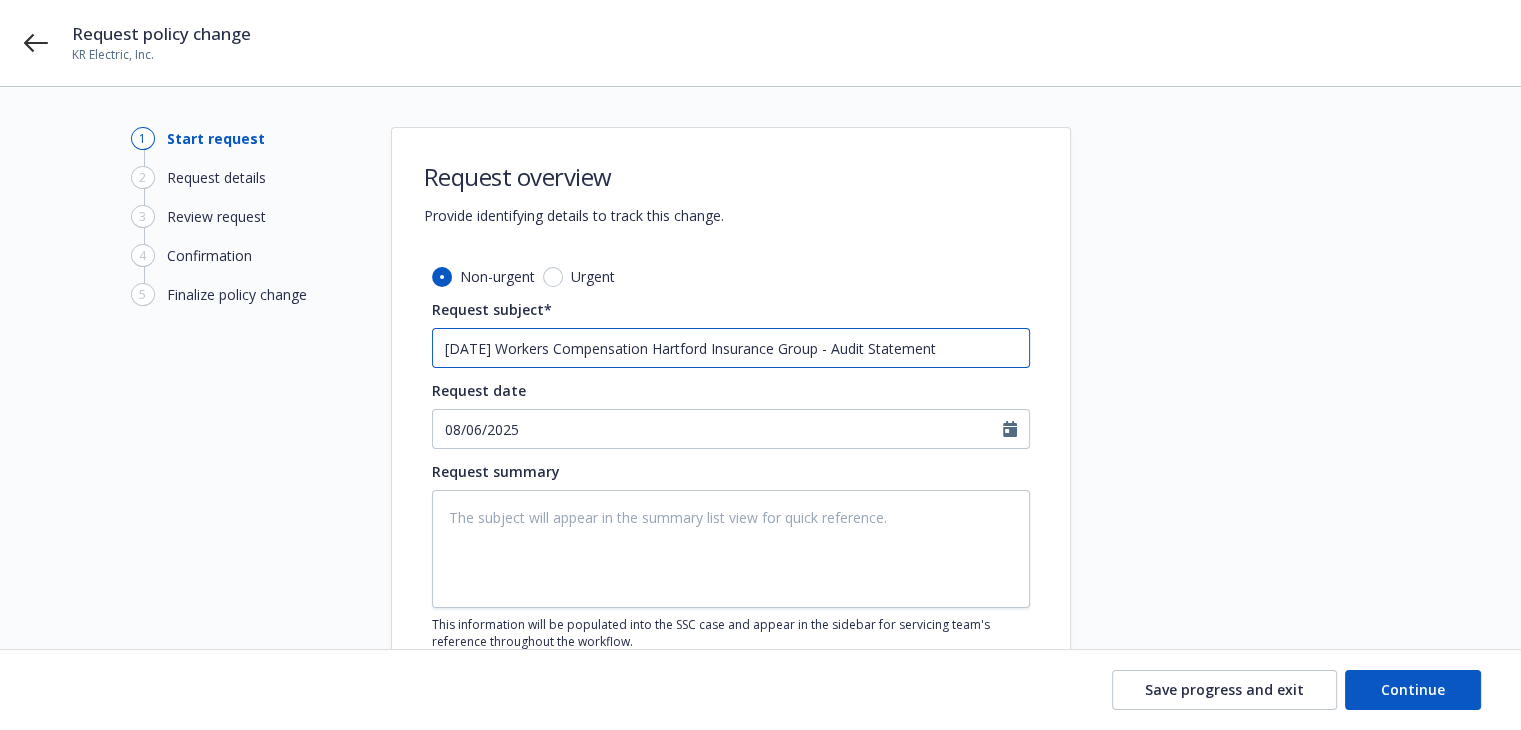 type on "x" 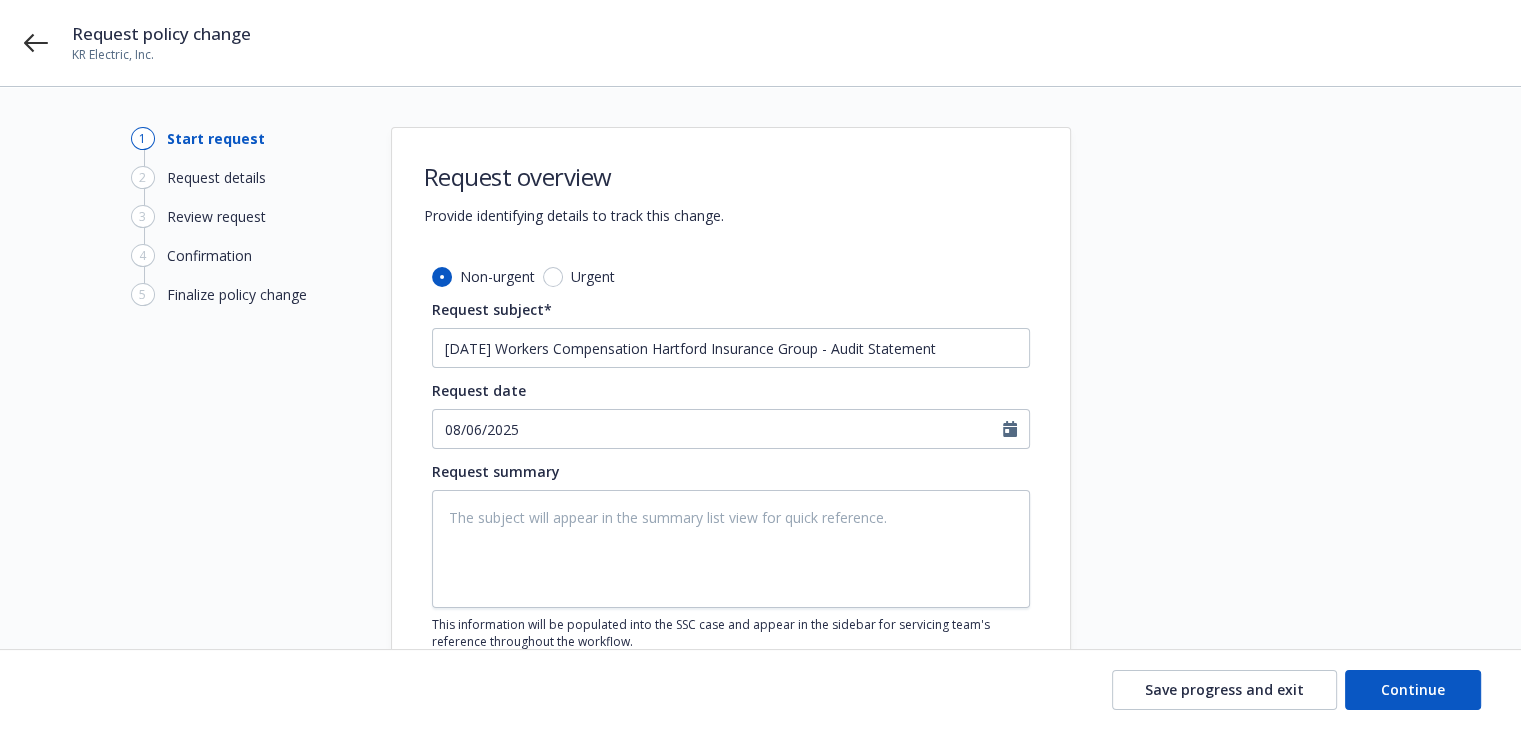 click on "1 Start request 2 Request details 3 Review request 4 Confirmation   5 Finalize policy change" at bounding box center [241, 437] 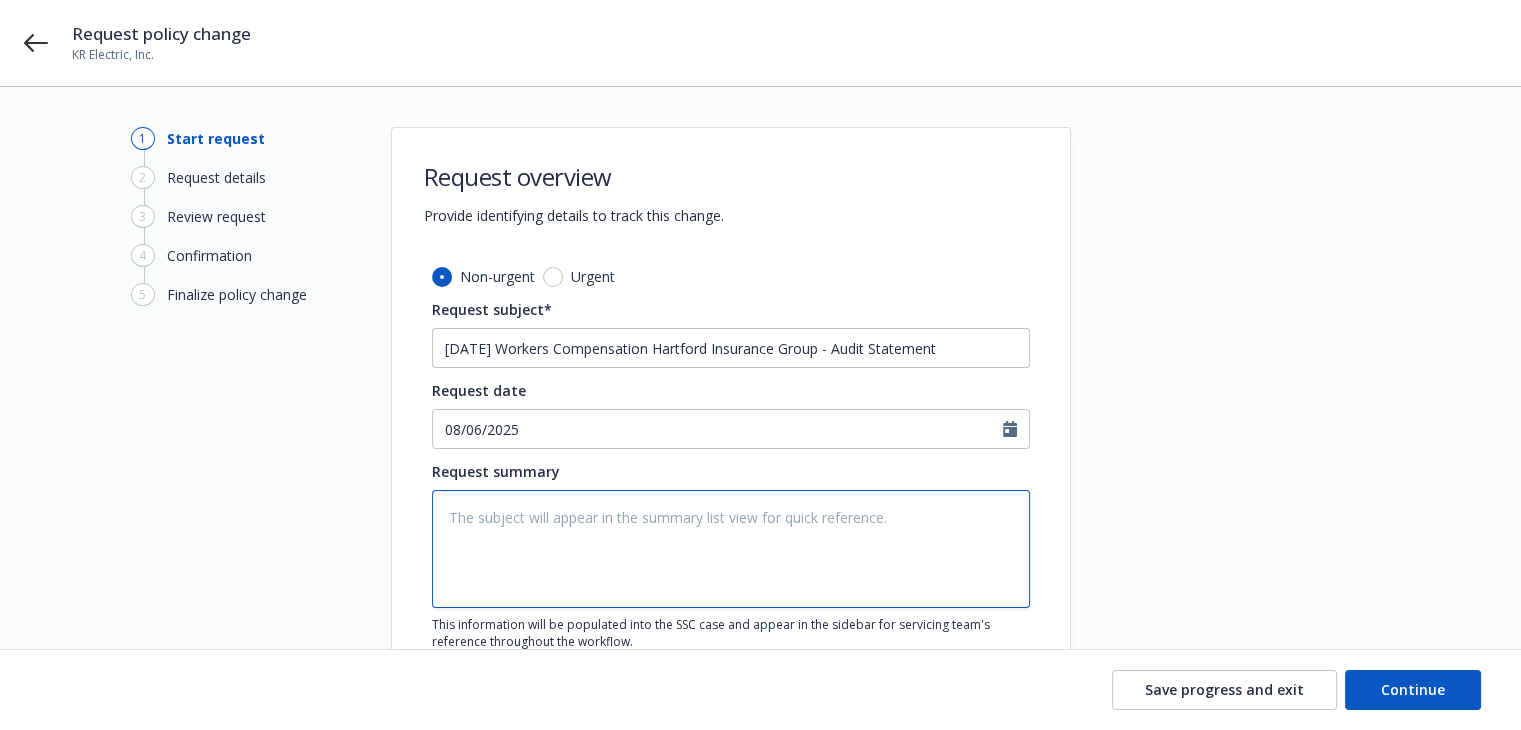 click at bounding box center [731, 549] 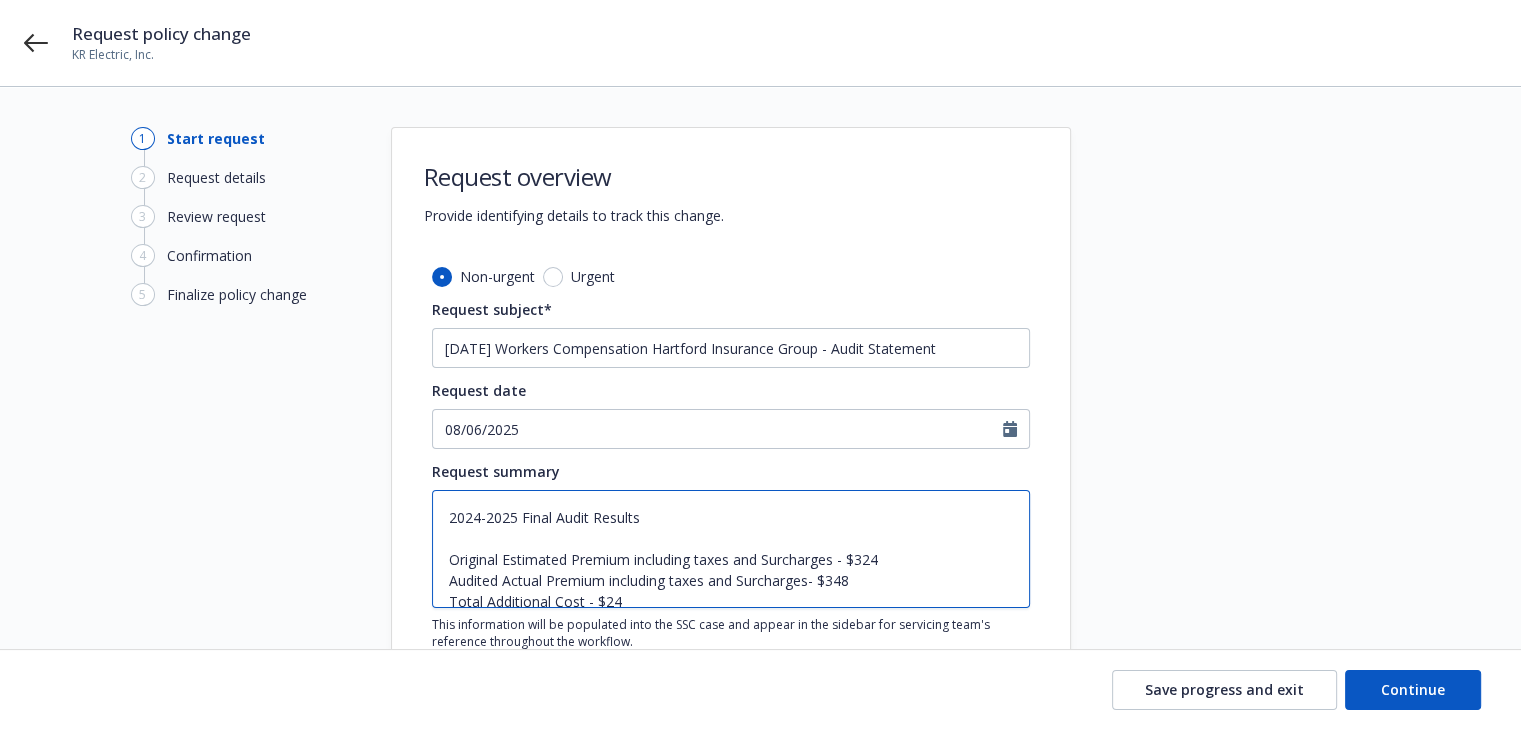 type on "x" 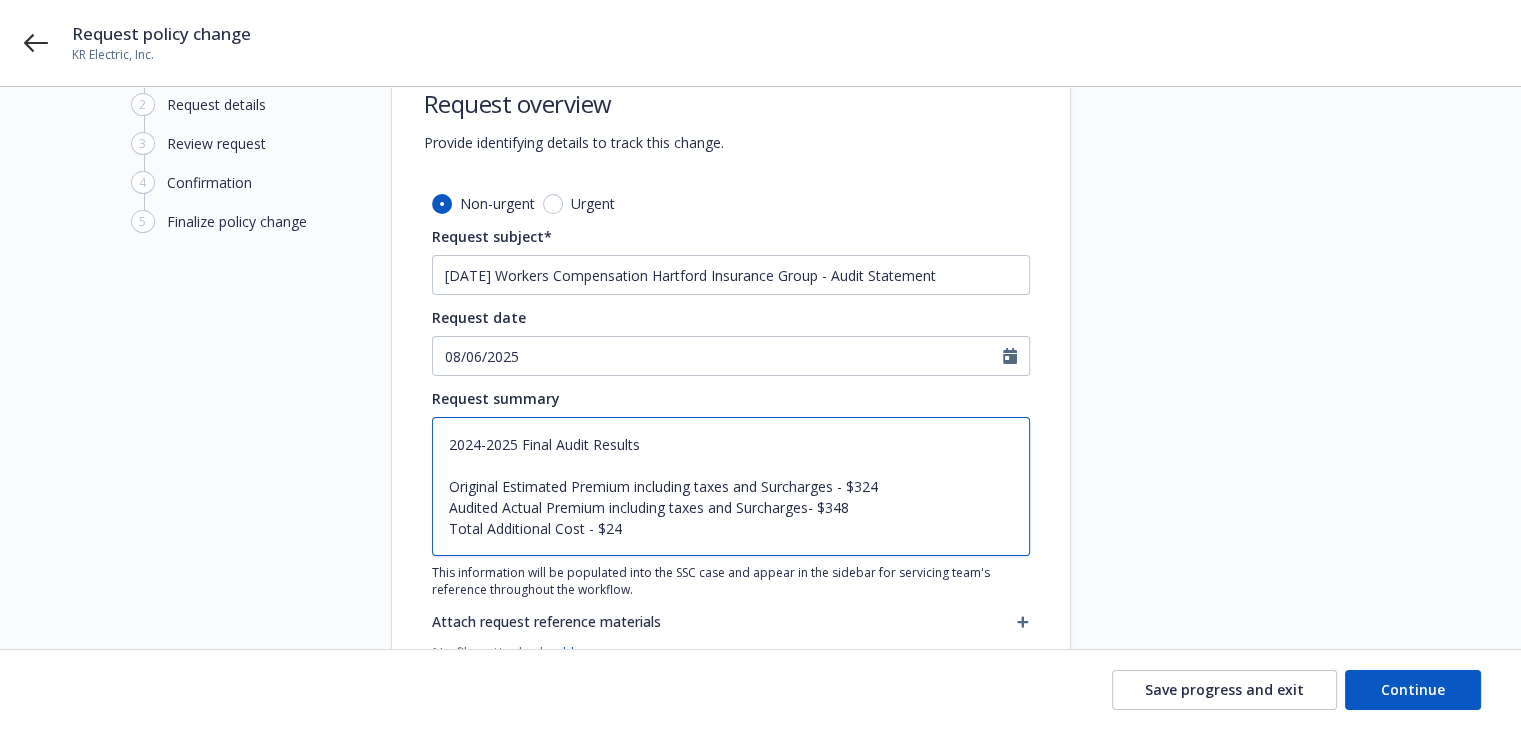scroll, scrollTop: 159, scrollLeft: 0, axis: vertical 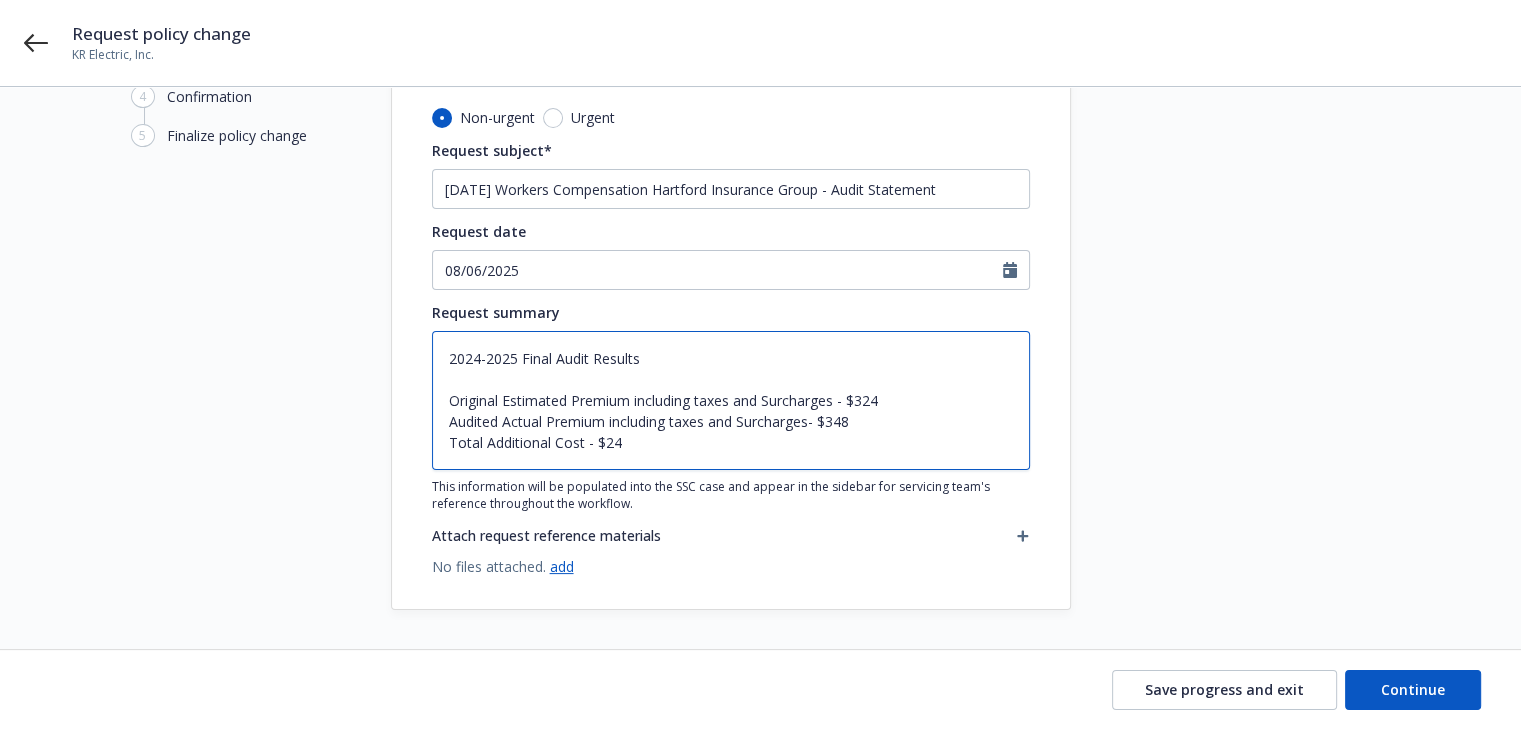 drag, startPoint x: 858, startPoint y: 398, endPoint x: 900, endPoint y: 405, distance: 42.579338 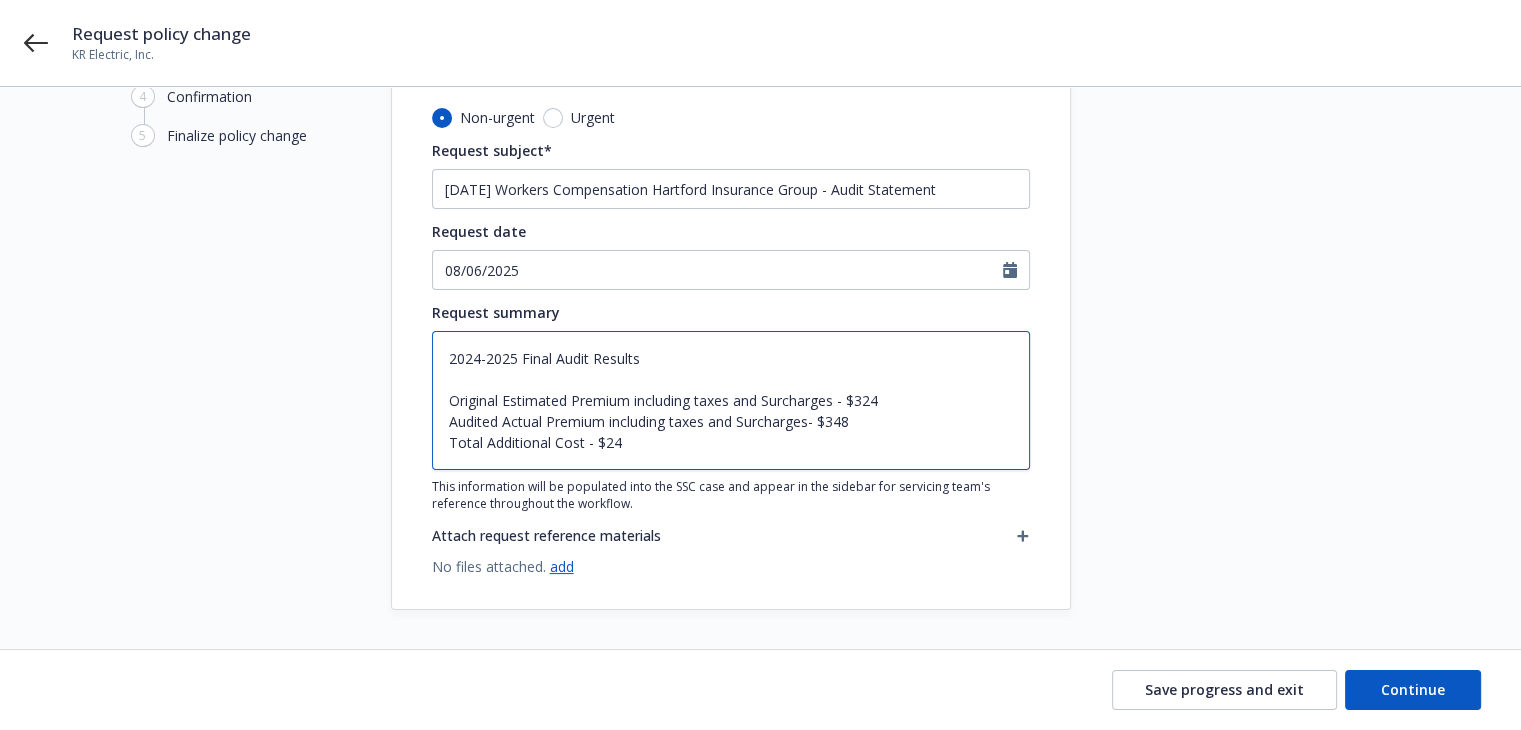 type on "[DATE] Final Audit Results
Original Estimated Premium including taxes and Surcharges - $4
Audited Actual Premium including taxes and Surcharges- $348
Total Additional Cost - $24" 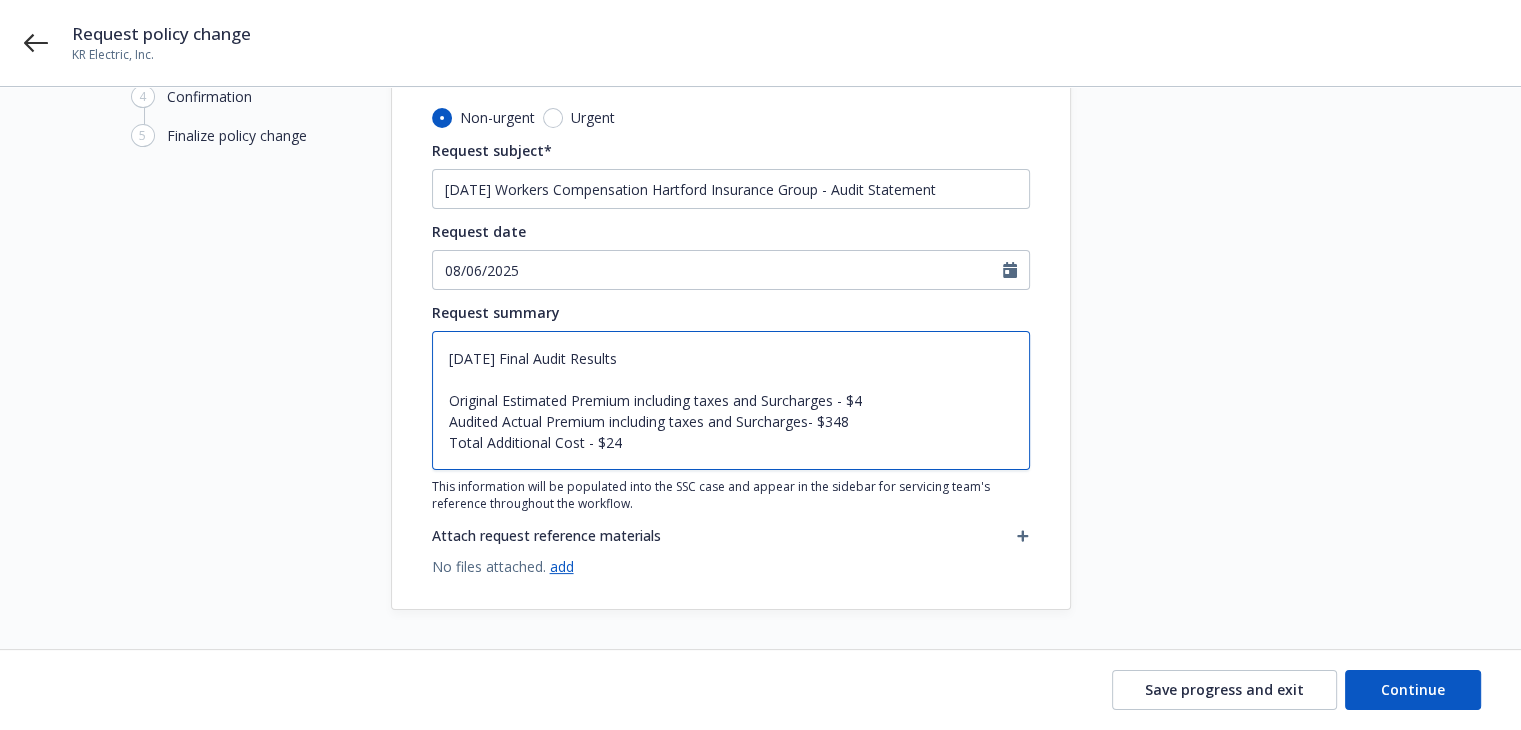type on "x" 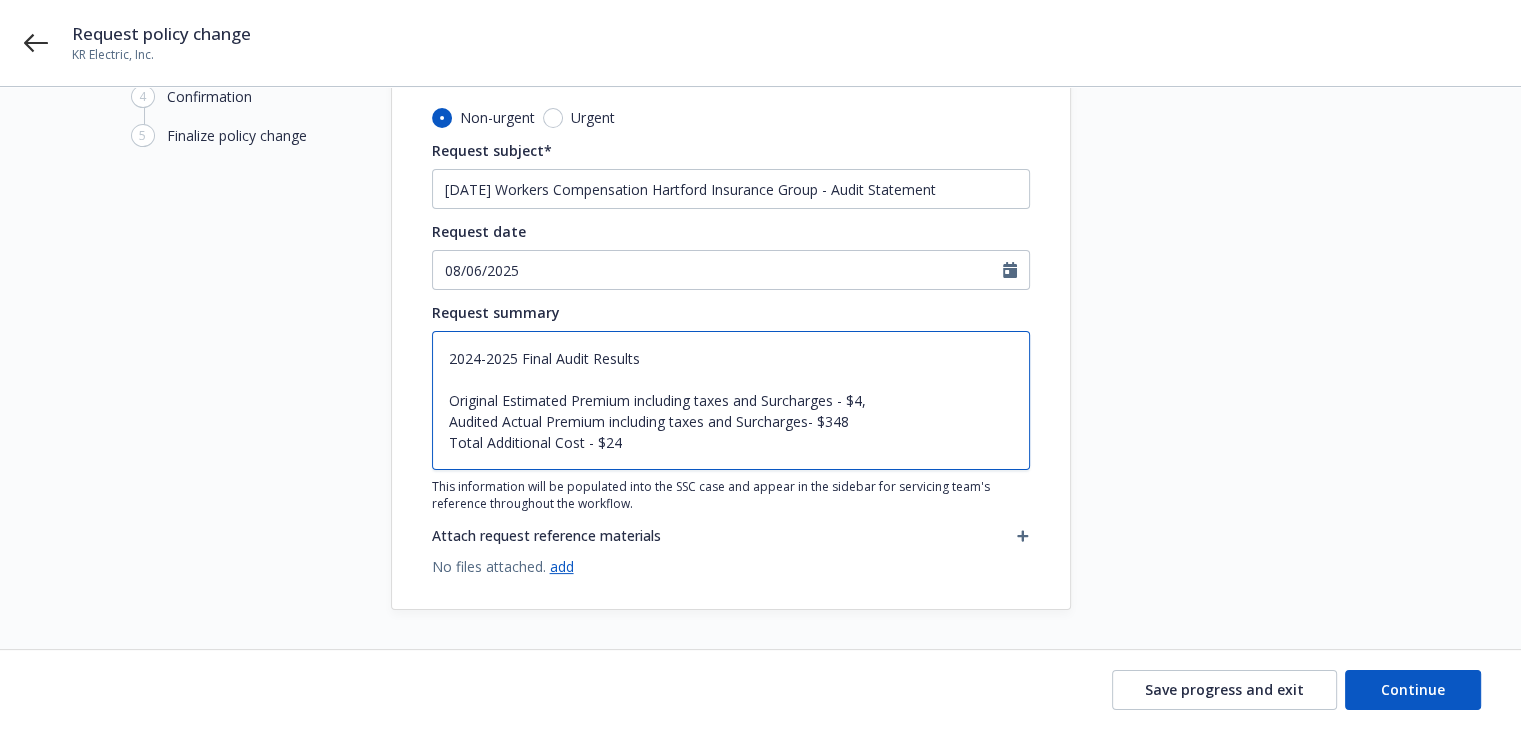 type on "x" 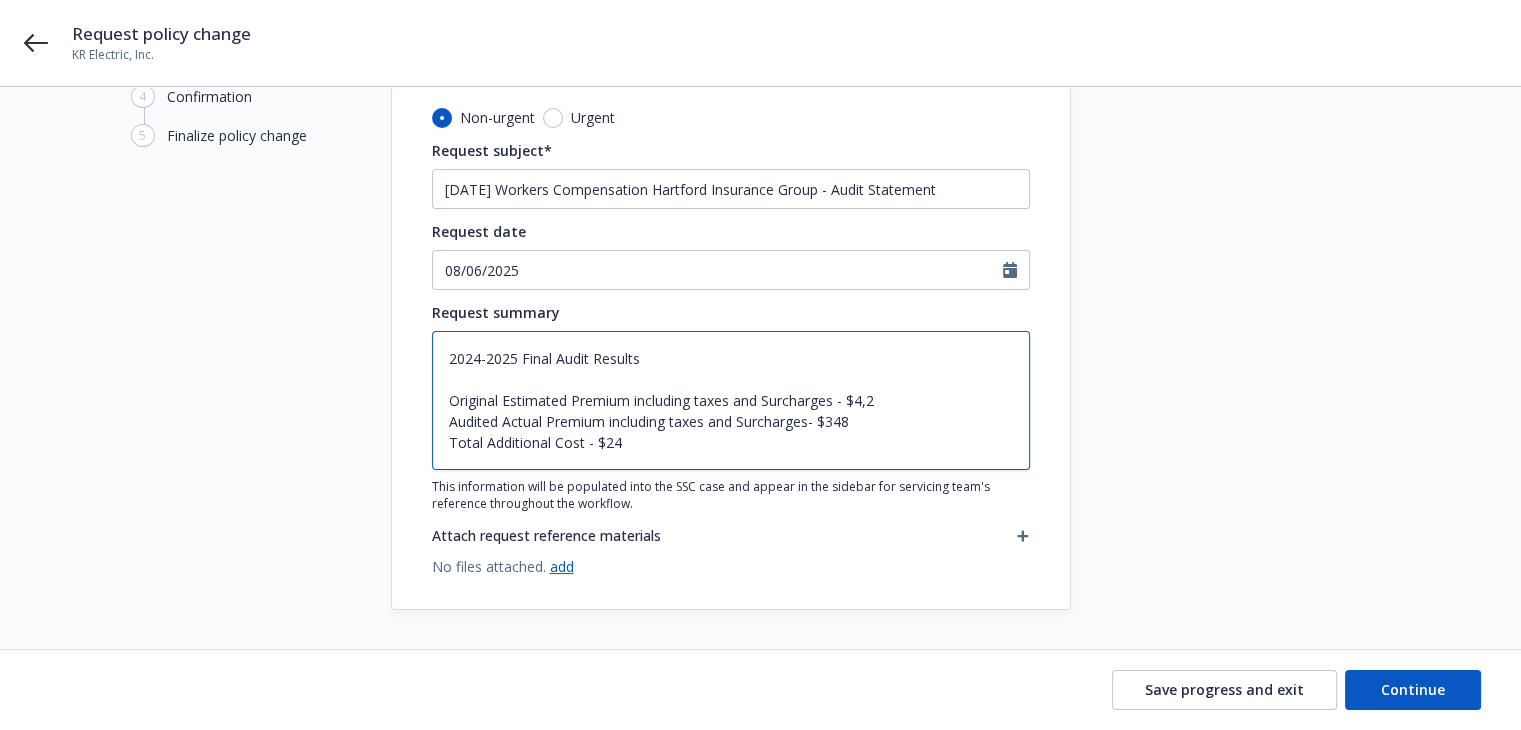 type on "x" 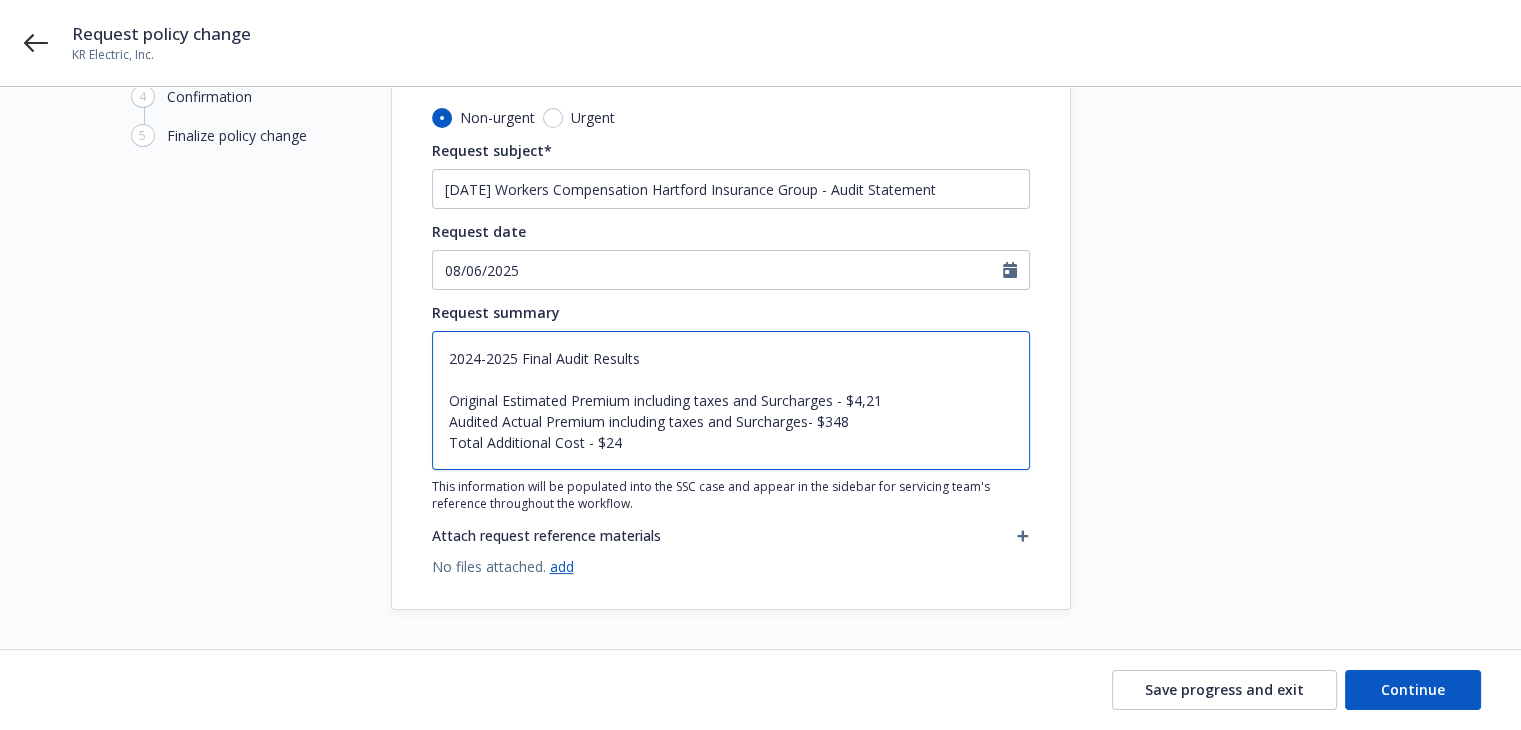 type on "x" 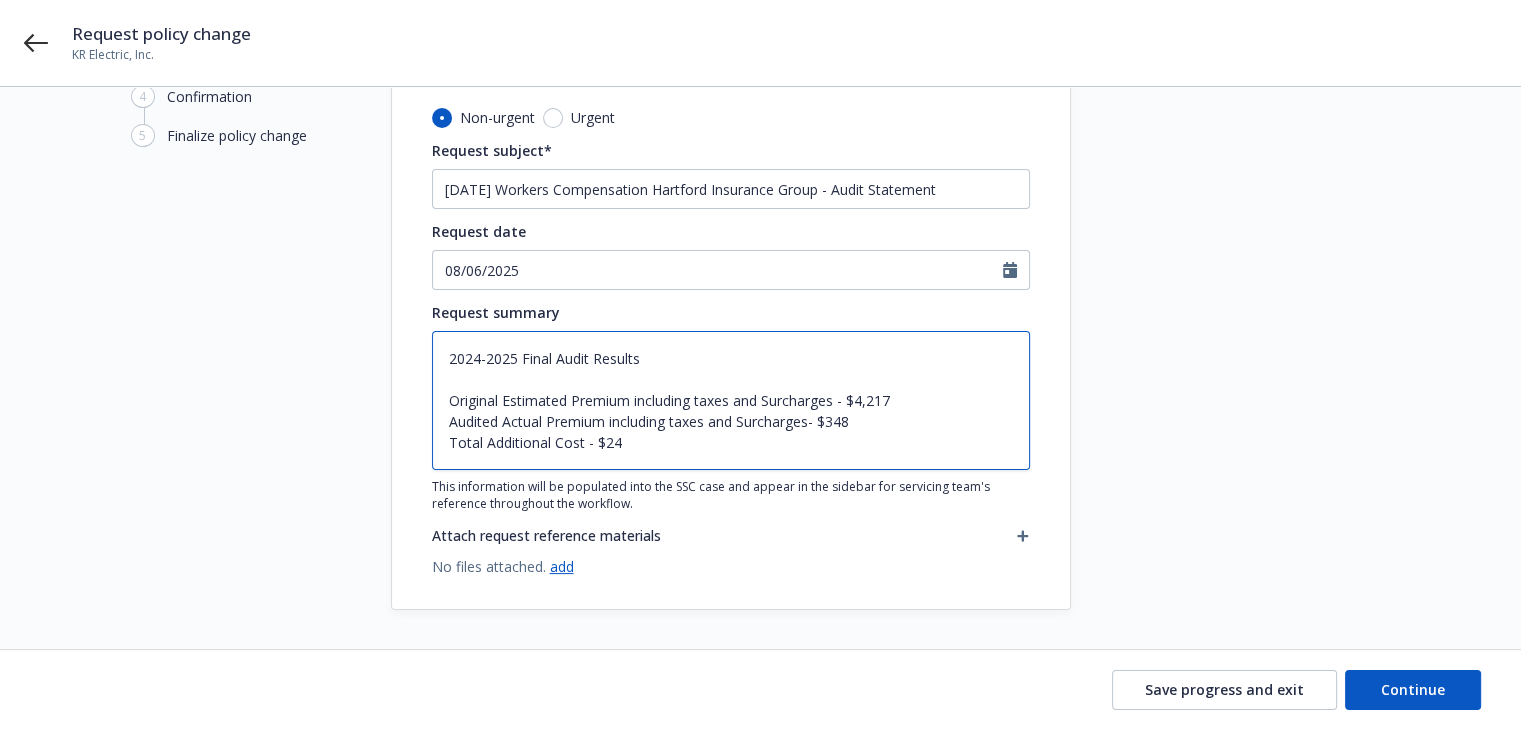drag, startPoint x: 831, startPoint y: 420, endPoint x: 869, endPoint y: 423, distance: 38.118237 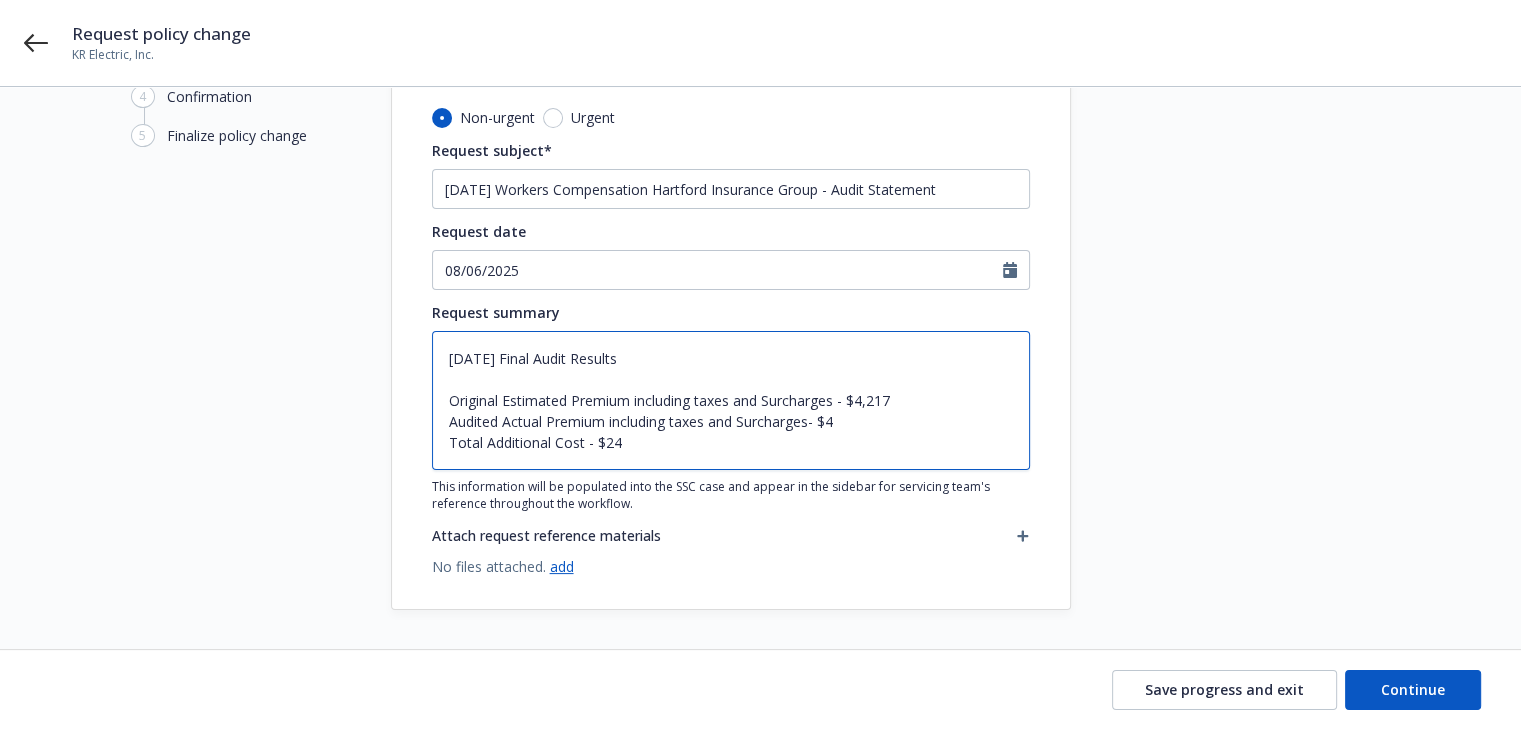 type on "x" 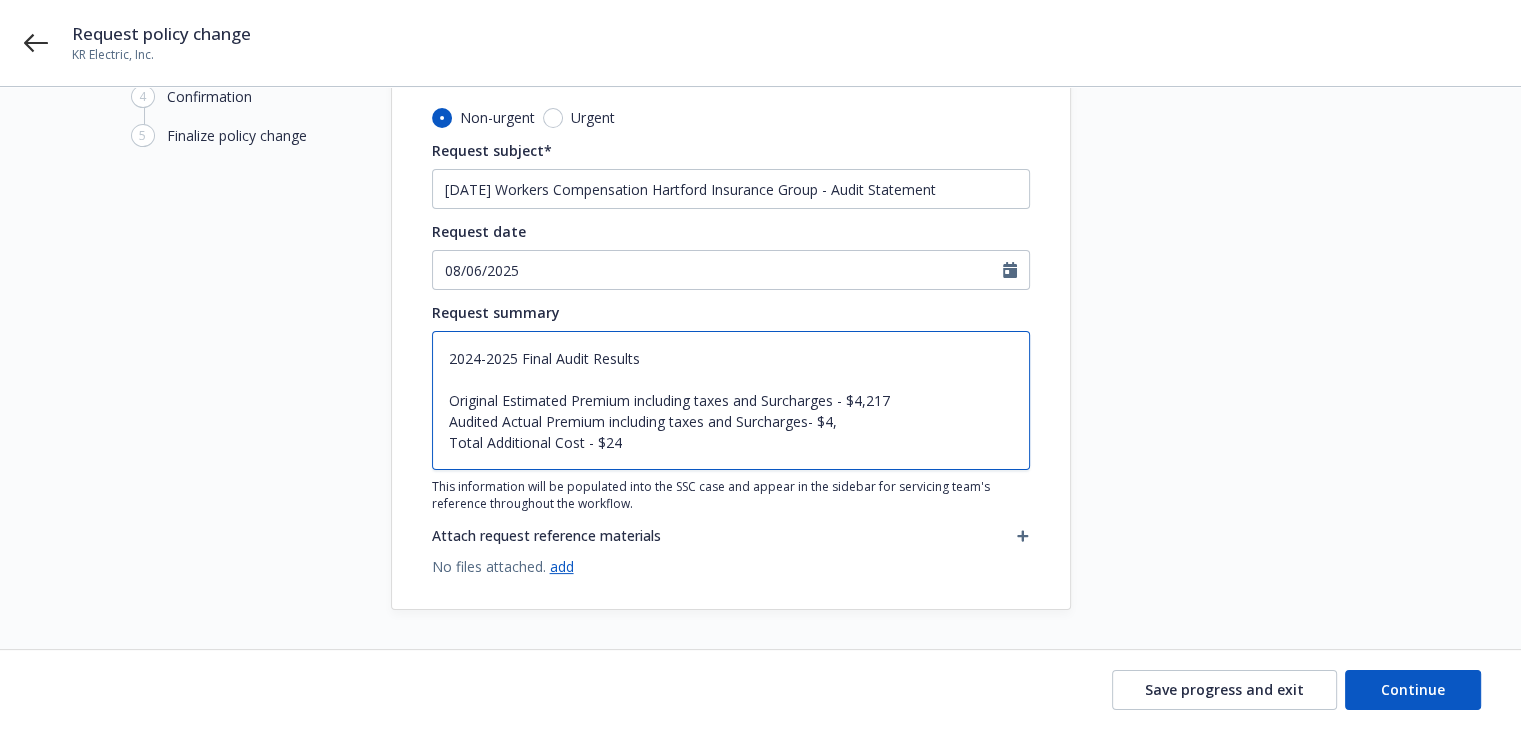 type on "x" 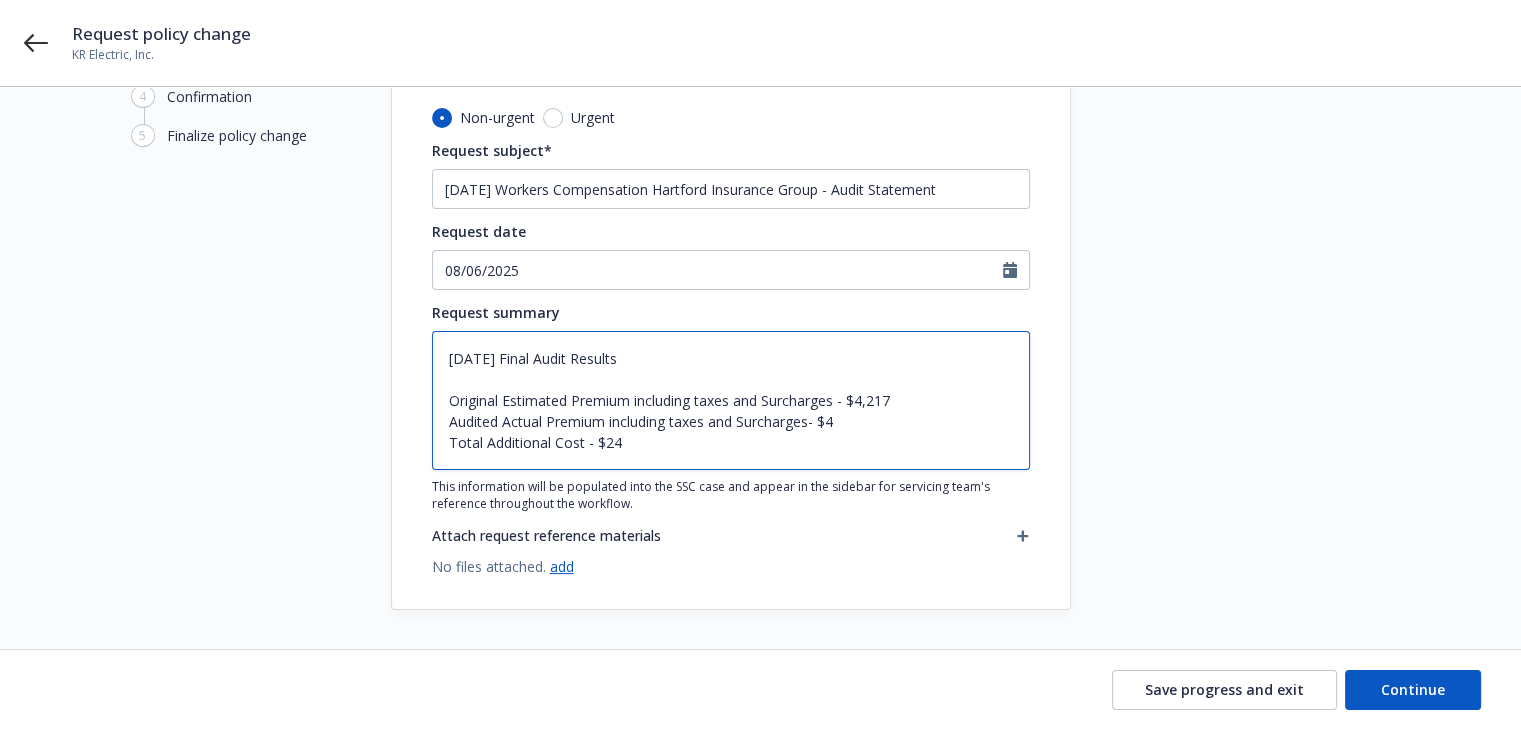 type on "x" 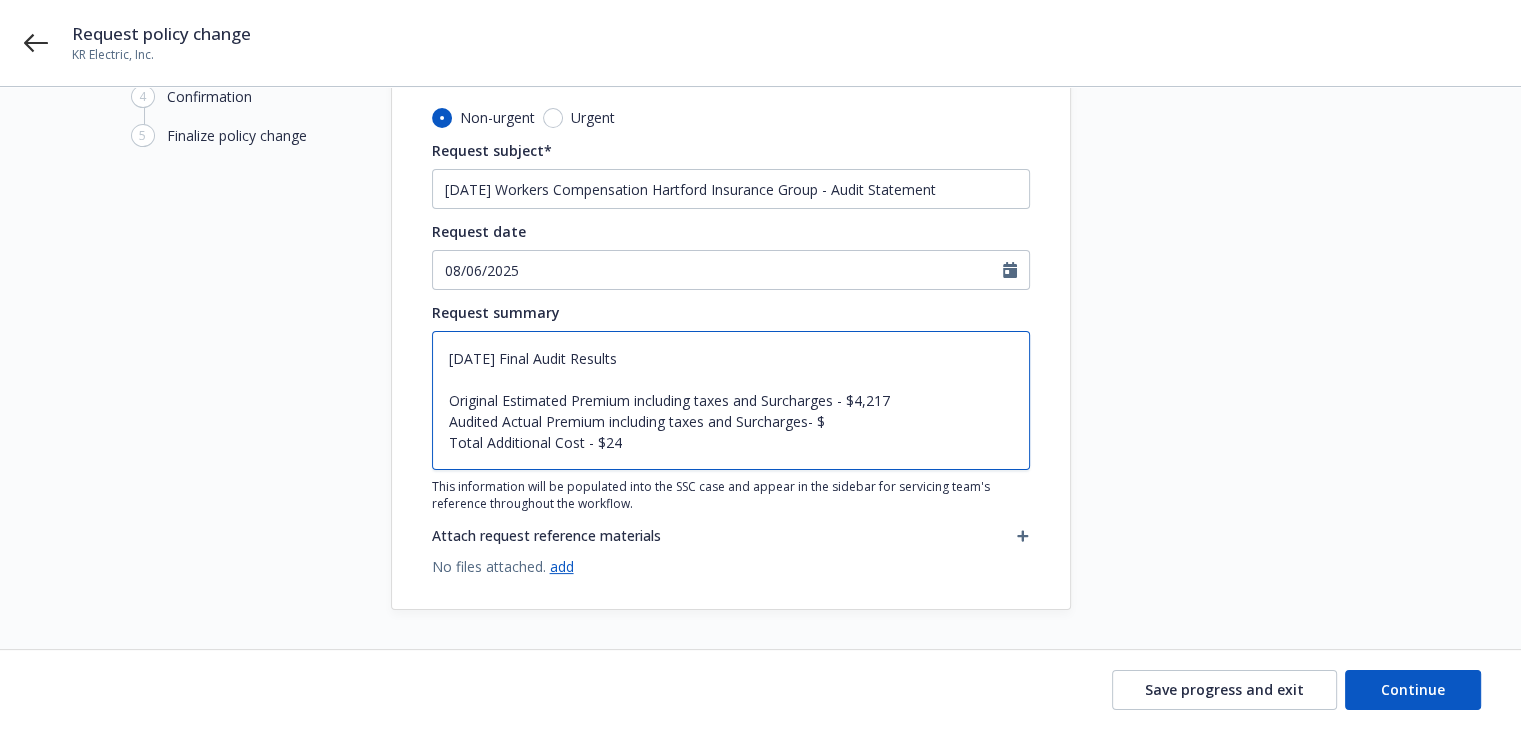 type on "x" 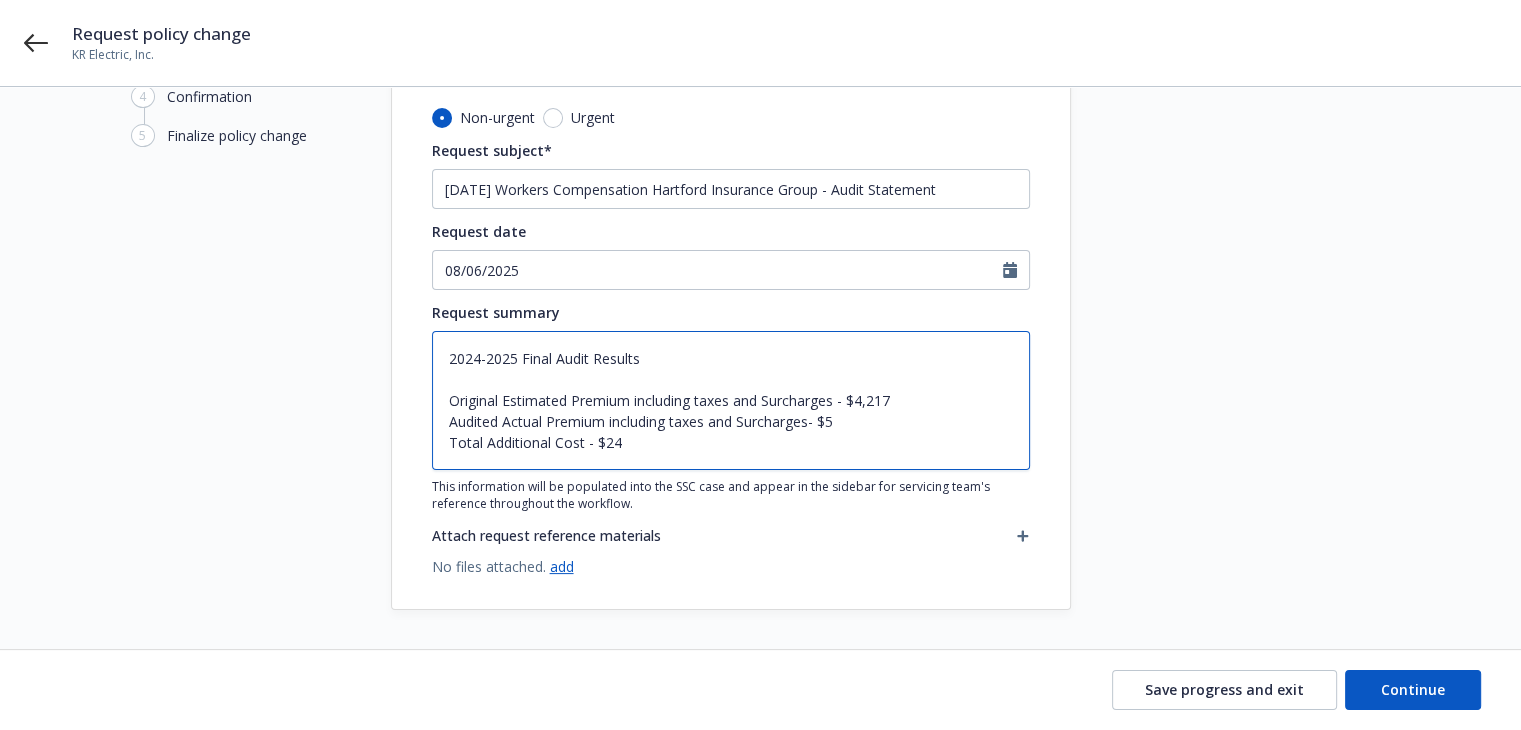 type on "x" 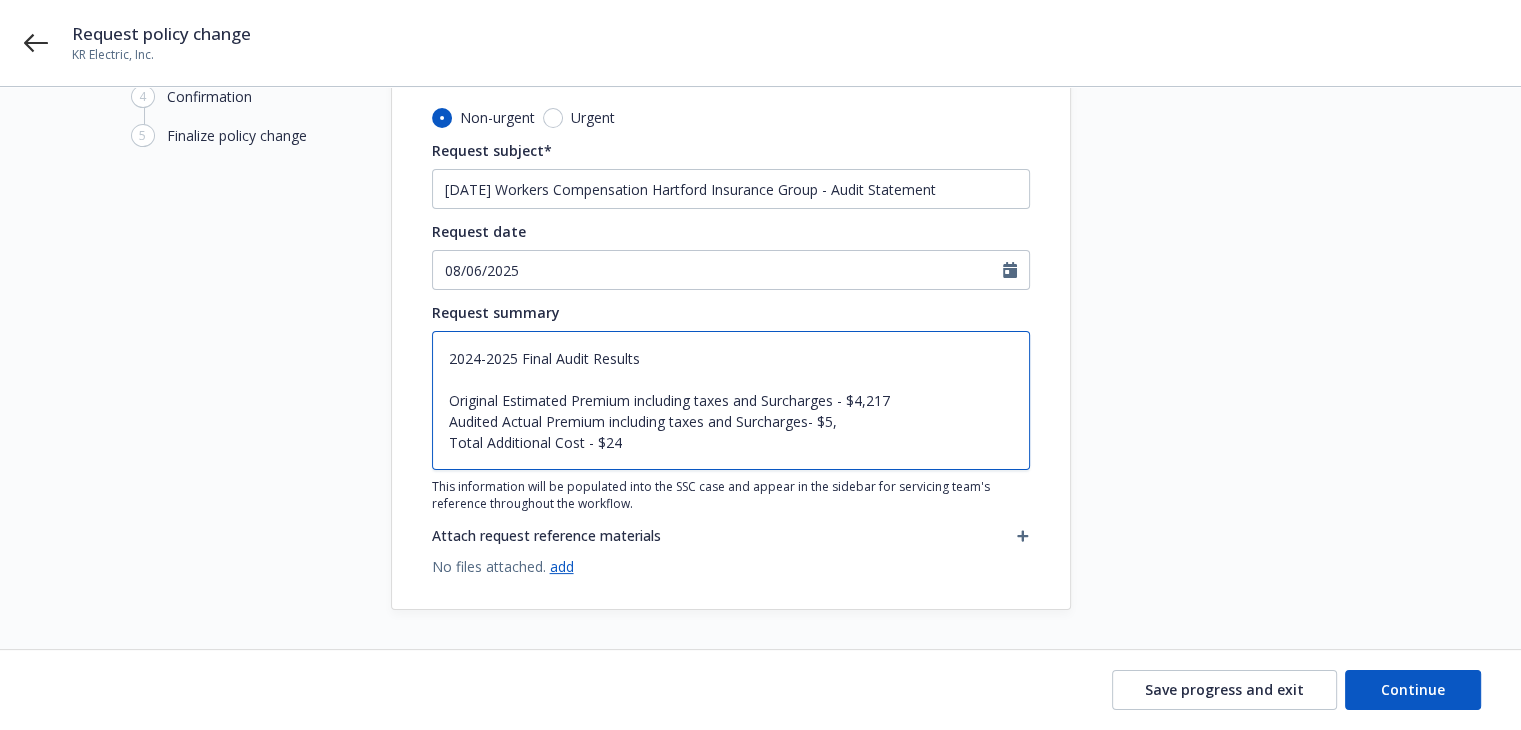 type on "x" 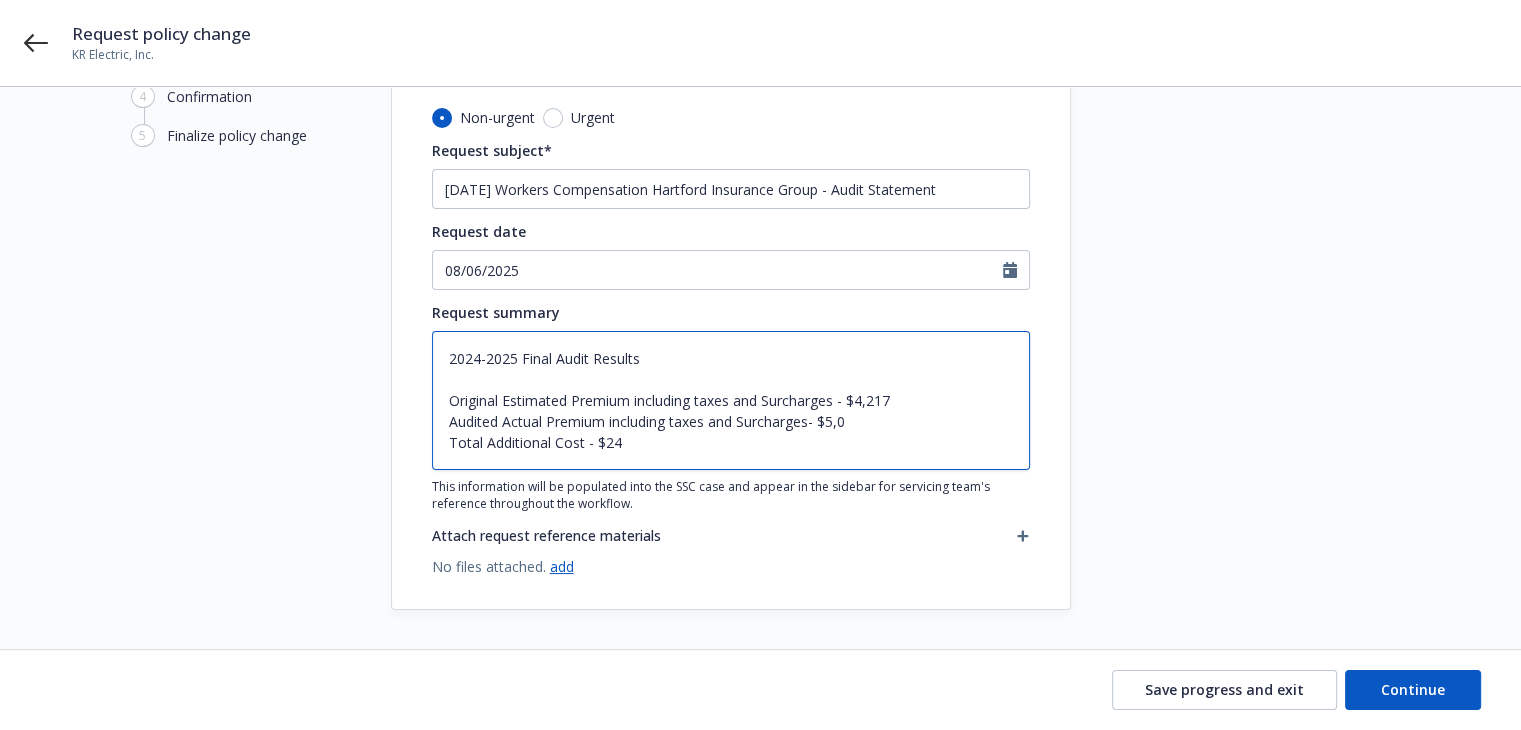 type on "x" 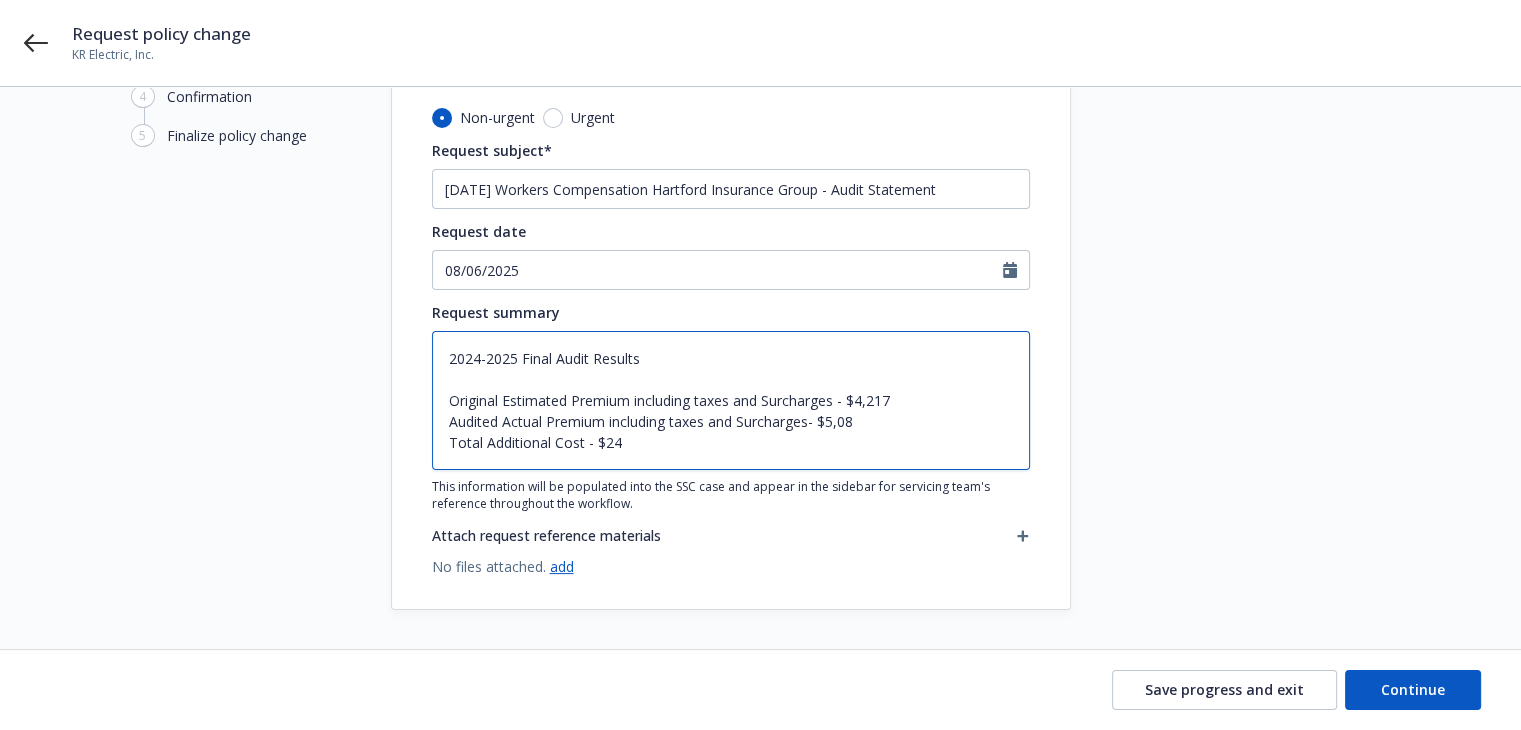 type on "x" 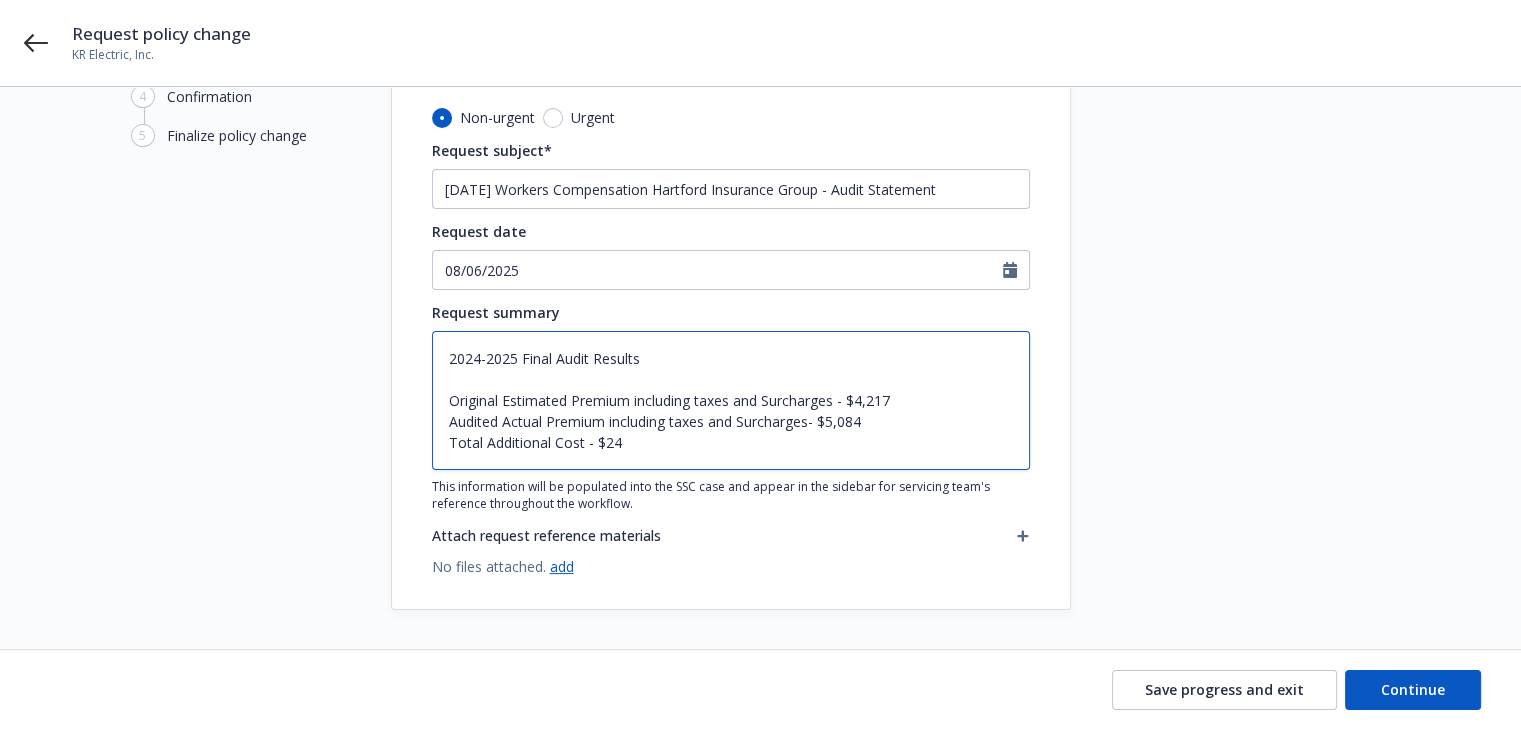 click on "2024-2025 Final Audit Results
Original Estimated Premium including taxes and Surcharges - $4,217
Audited Actual Premium including taxes and Surcharges- $5,084
Total Additional Cost - $24" at bounding box center [731, 400] 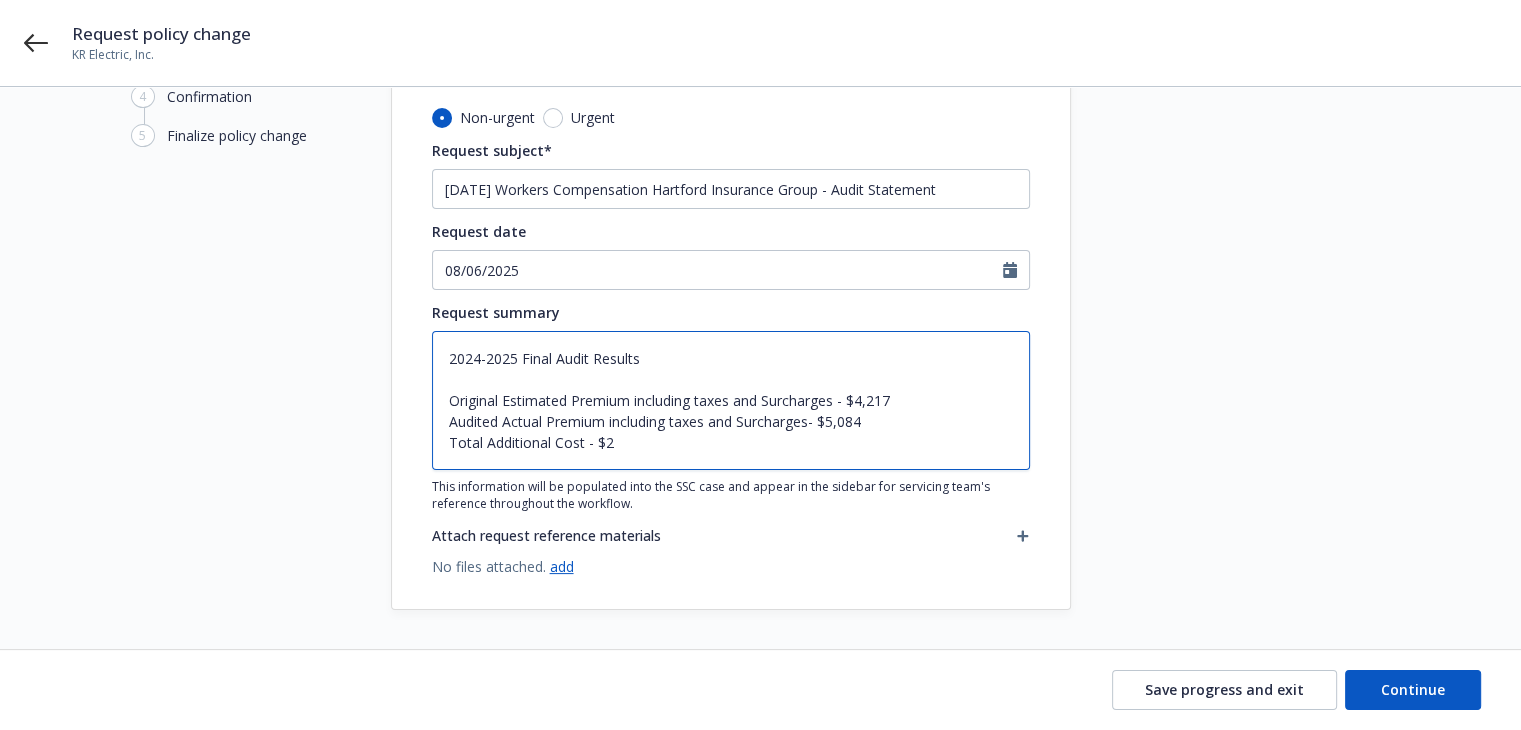 type on "x" 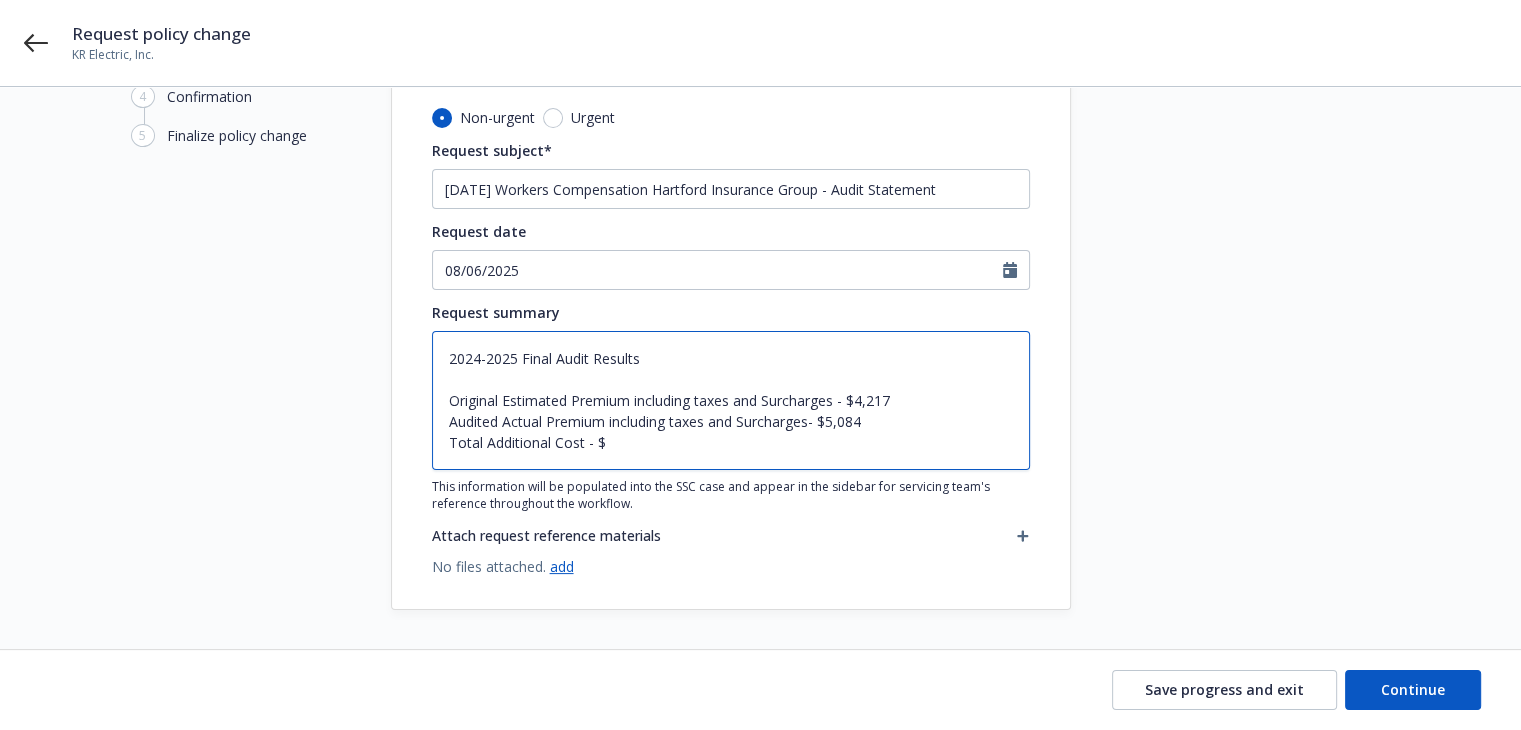 type on "x" 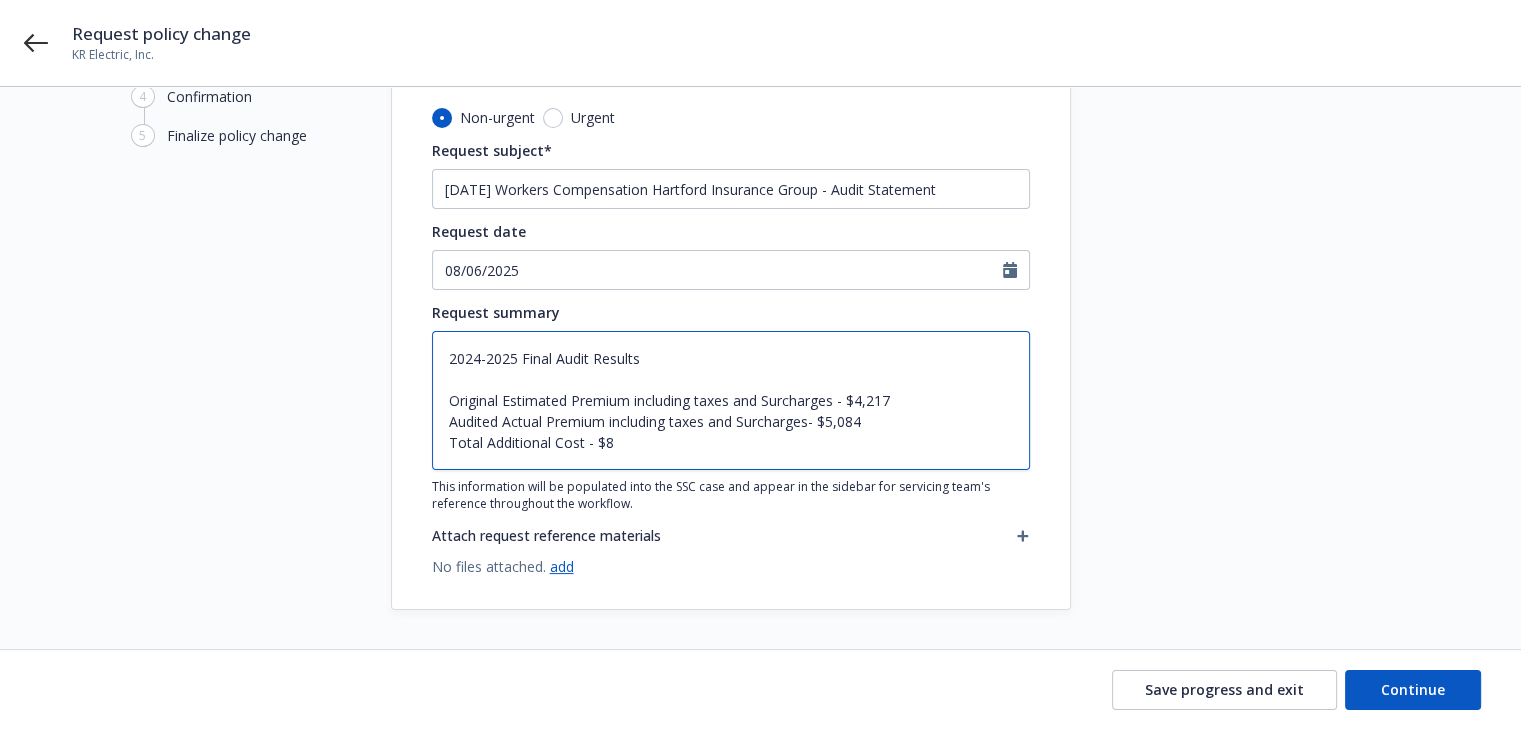 type on "x" 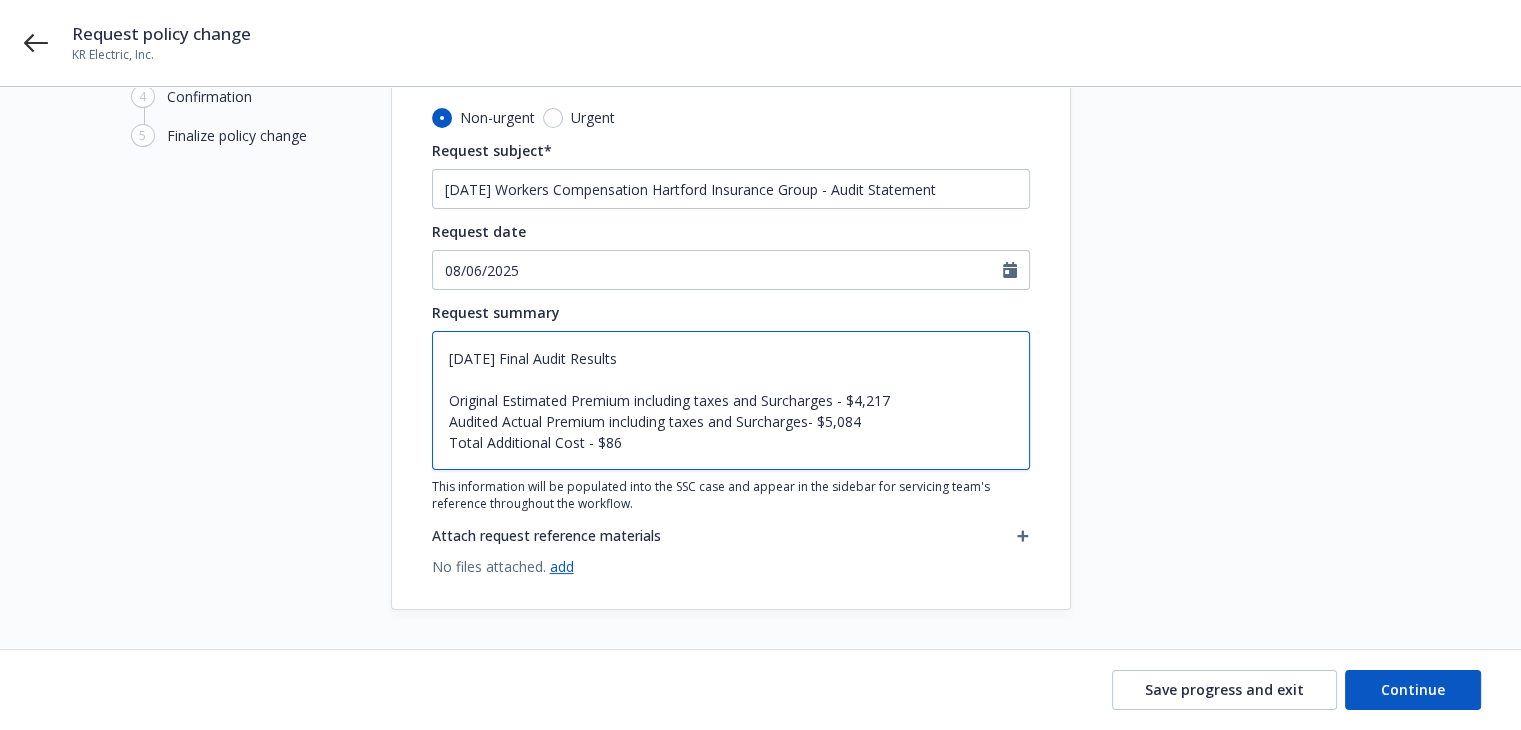type on "x" 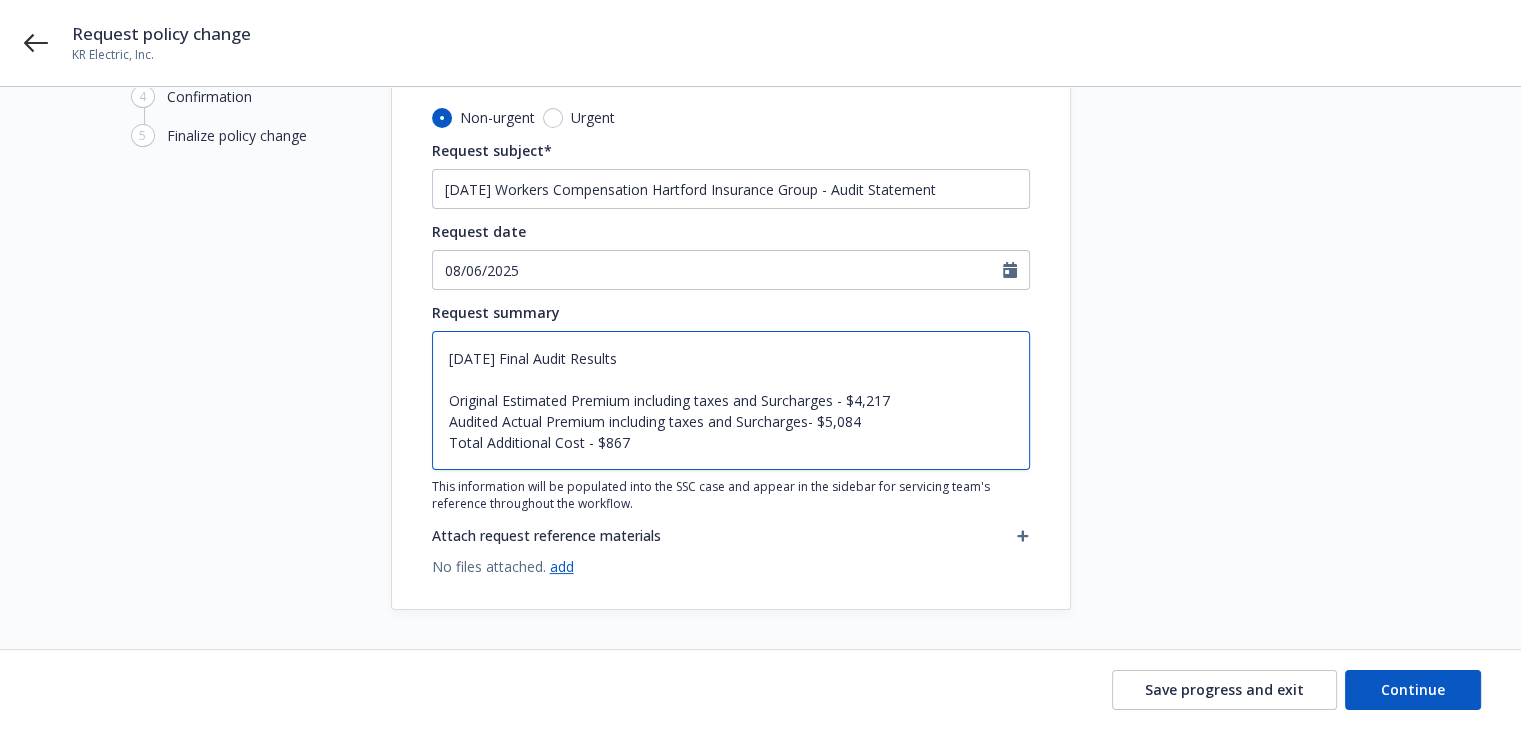 type on "[DATE] Final Audit Results
Original Estimated Premium including taxes and Surcharges - $4,217
Audited Actual Premium including taxes and Surcharges- $5,084
Total Additional Cost - $867" 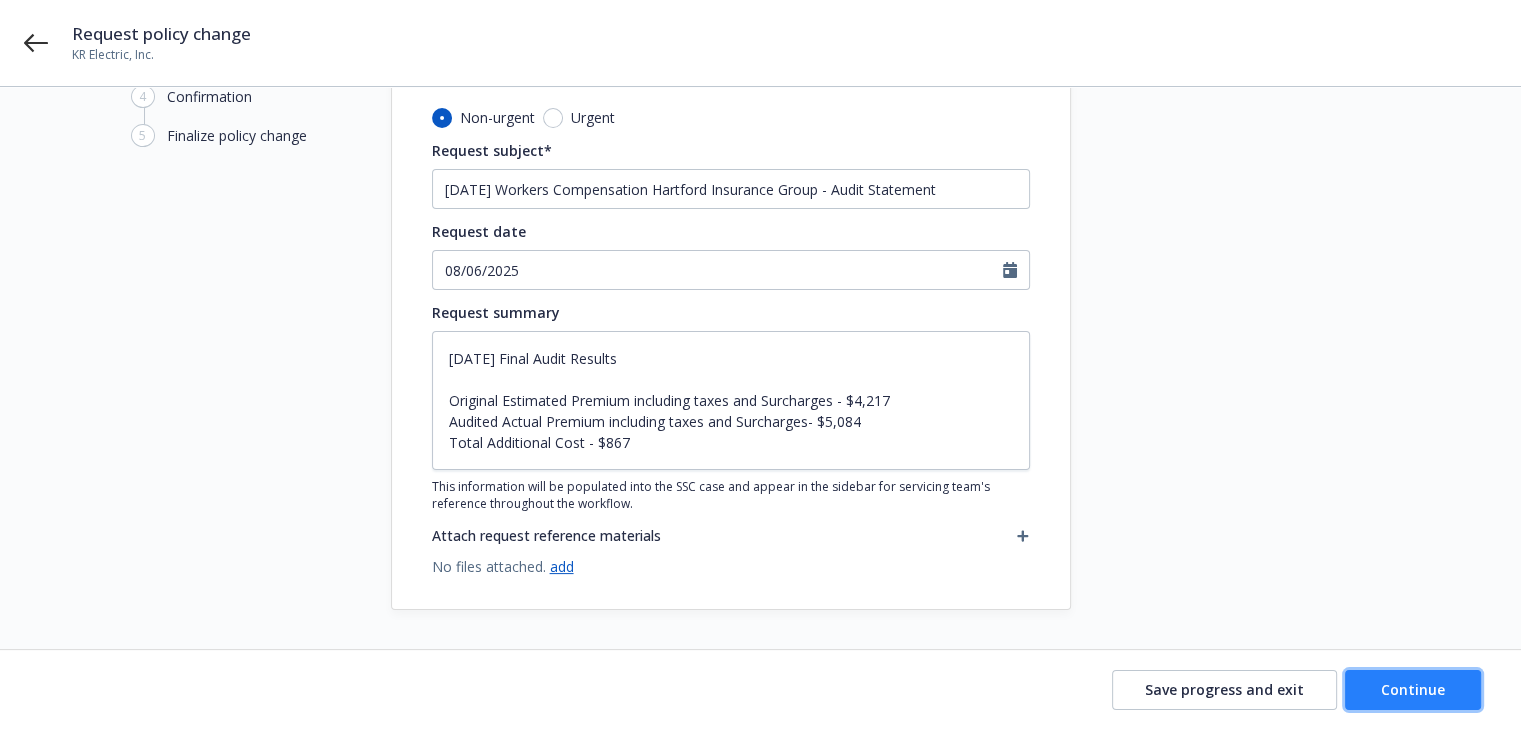 click on "Continue" at bounding box center [1413, 689] 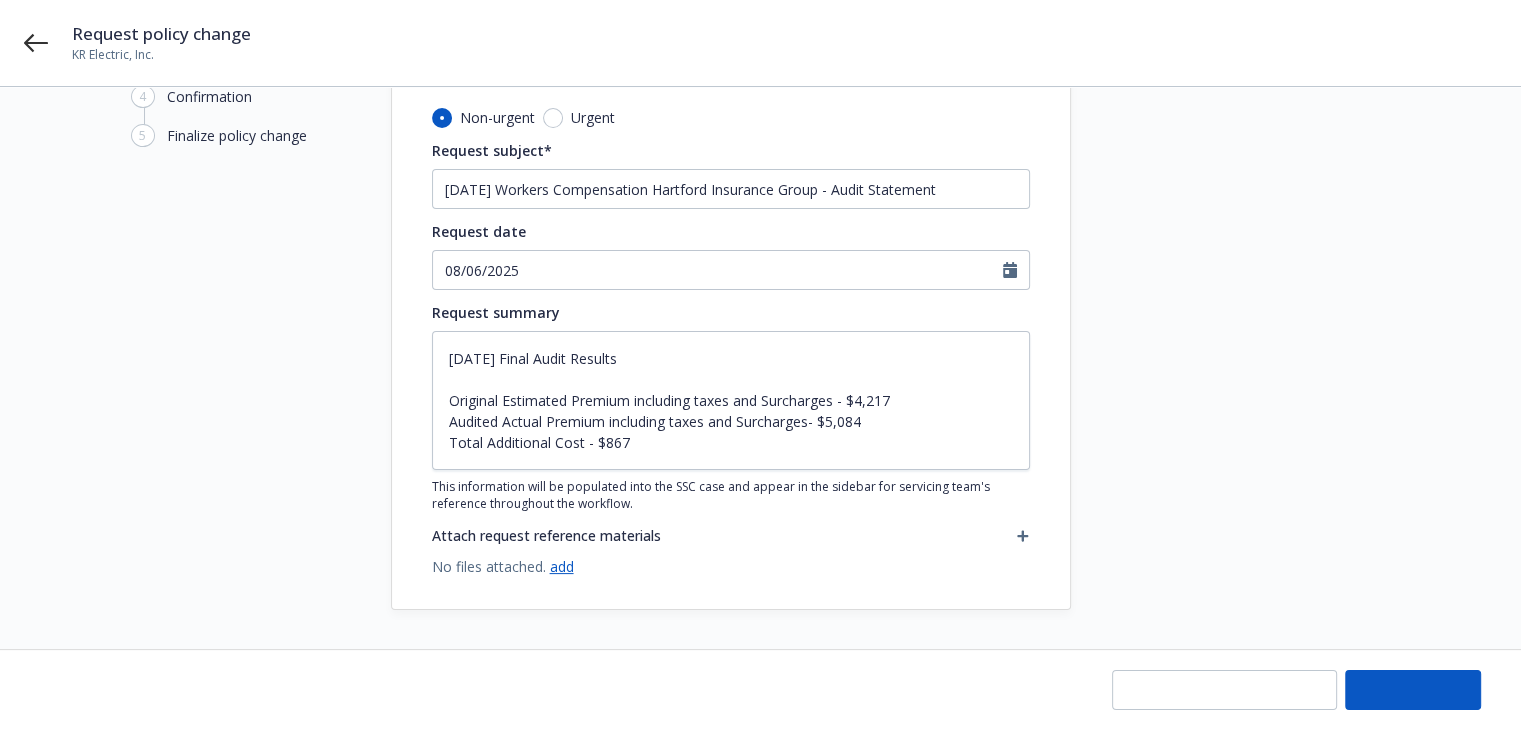 type on "x" 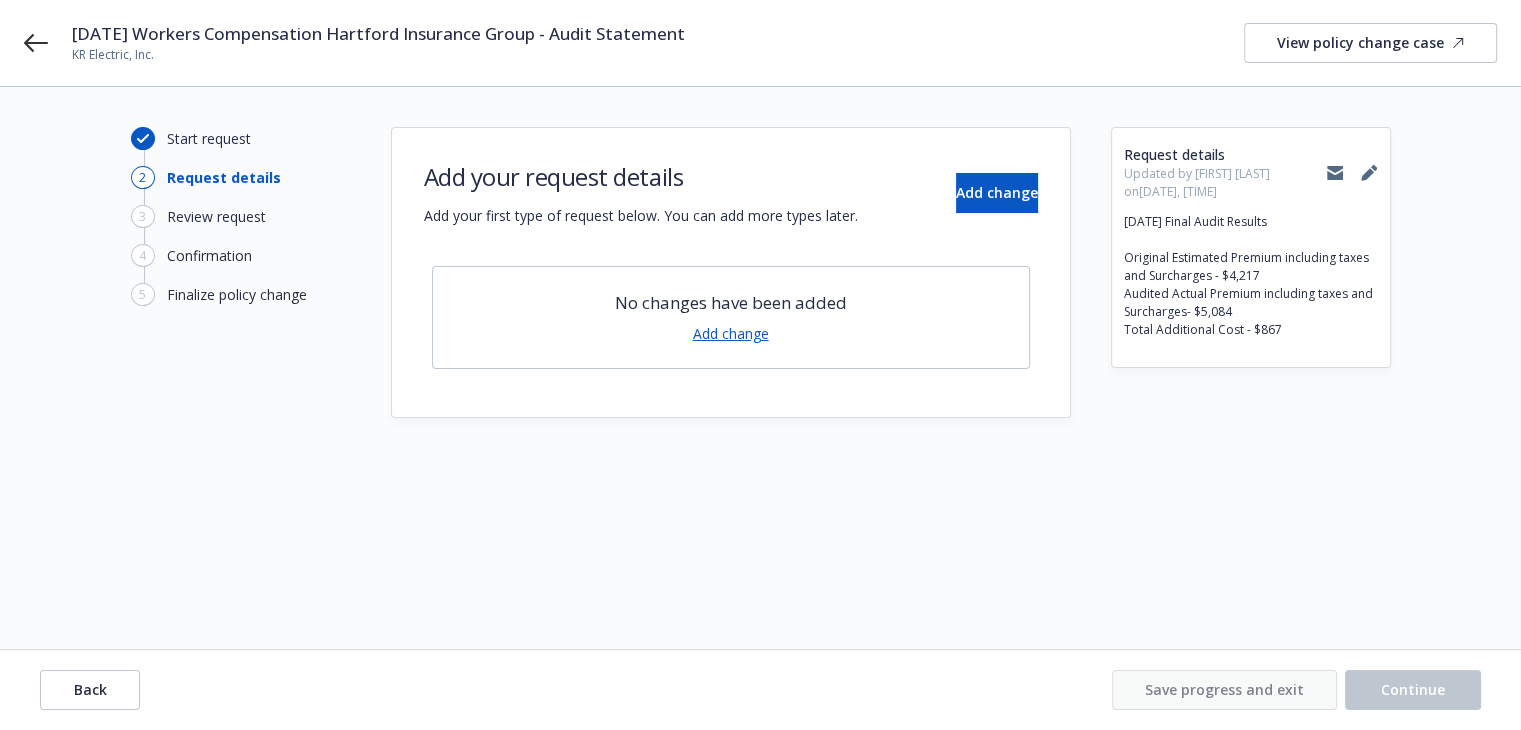 scroll, scrollTop: 0, scrollLeft: 0, axis: both 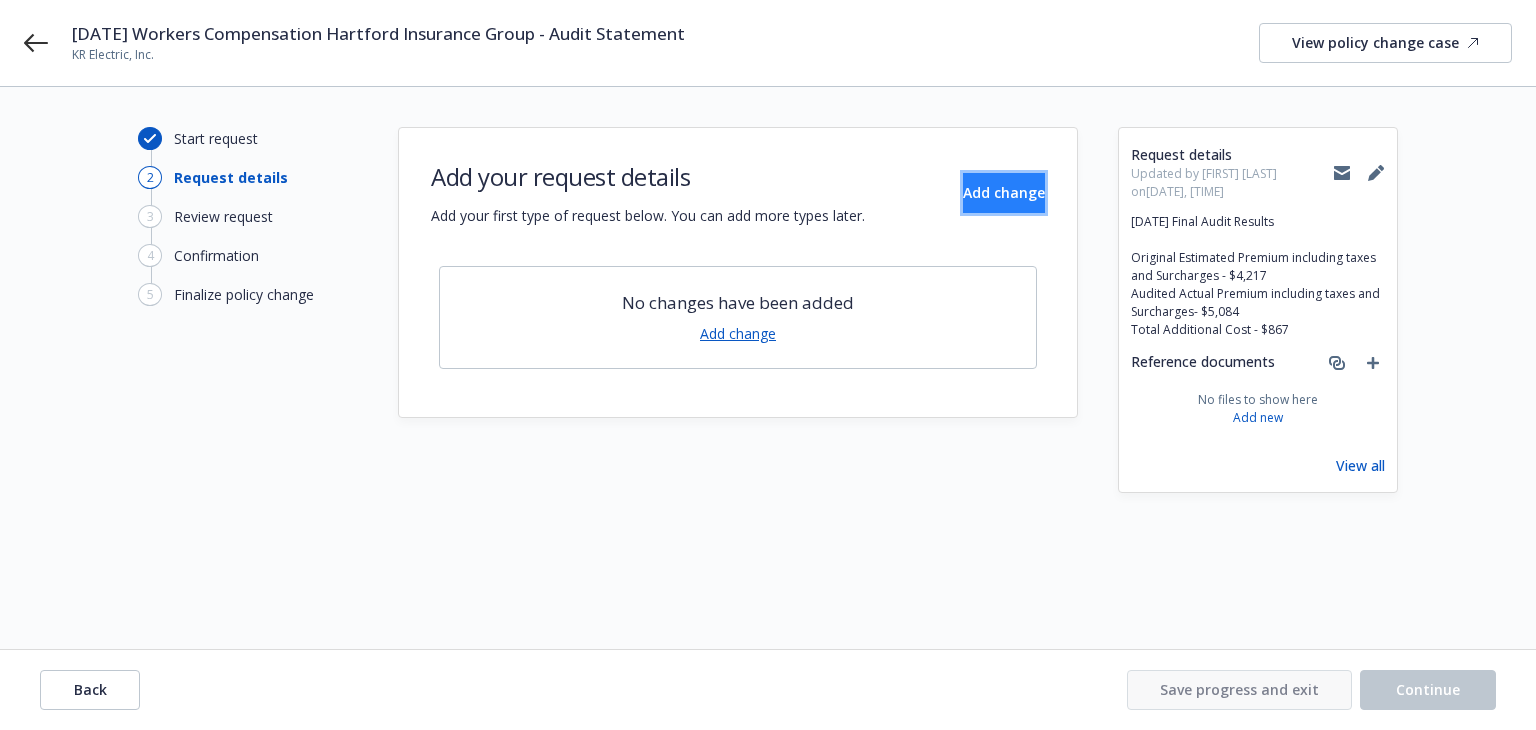 click on "Add change" at bounding box center [1004, 193] 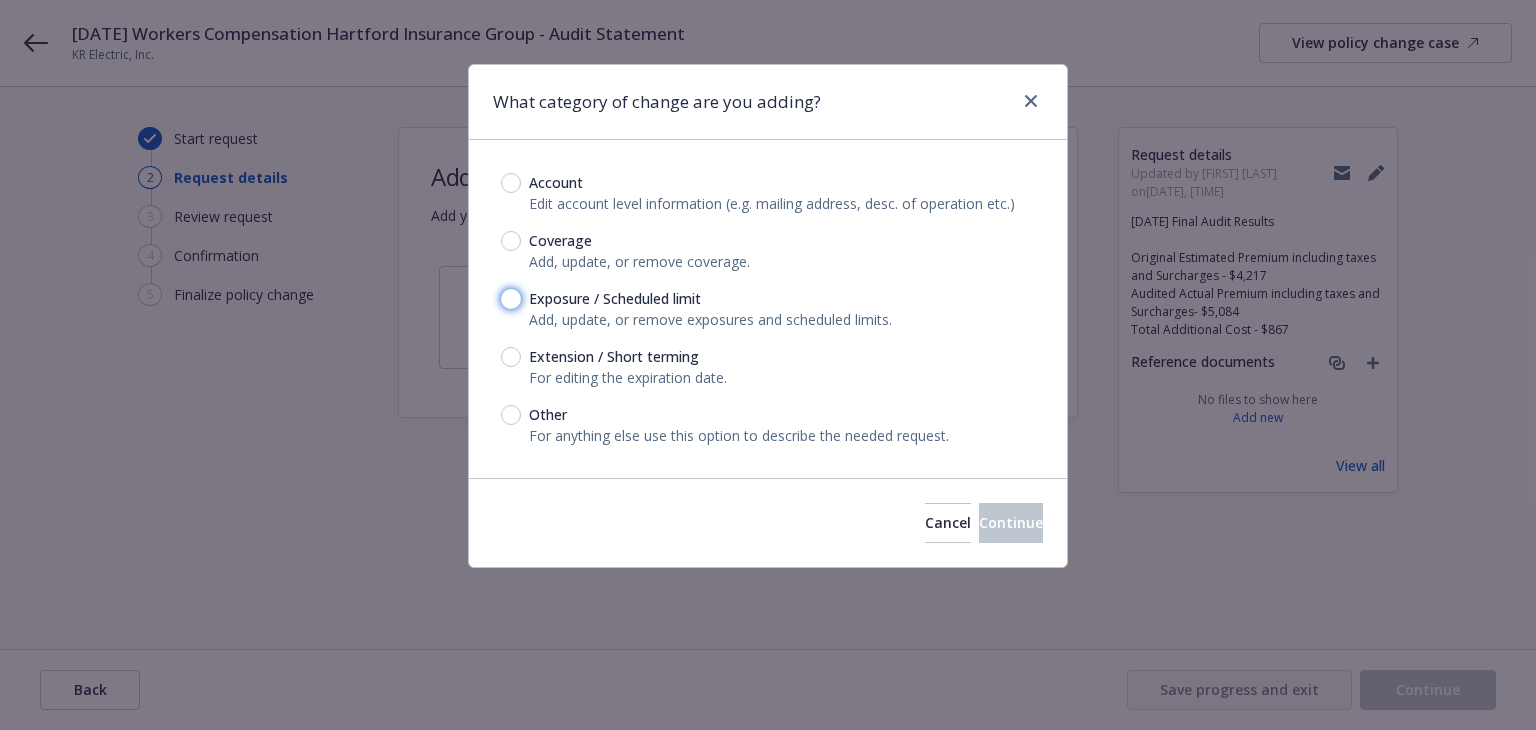 click on "Exposure / Scheduled limit" at bounding box center [511, 299] 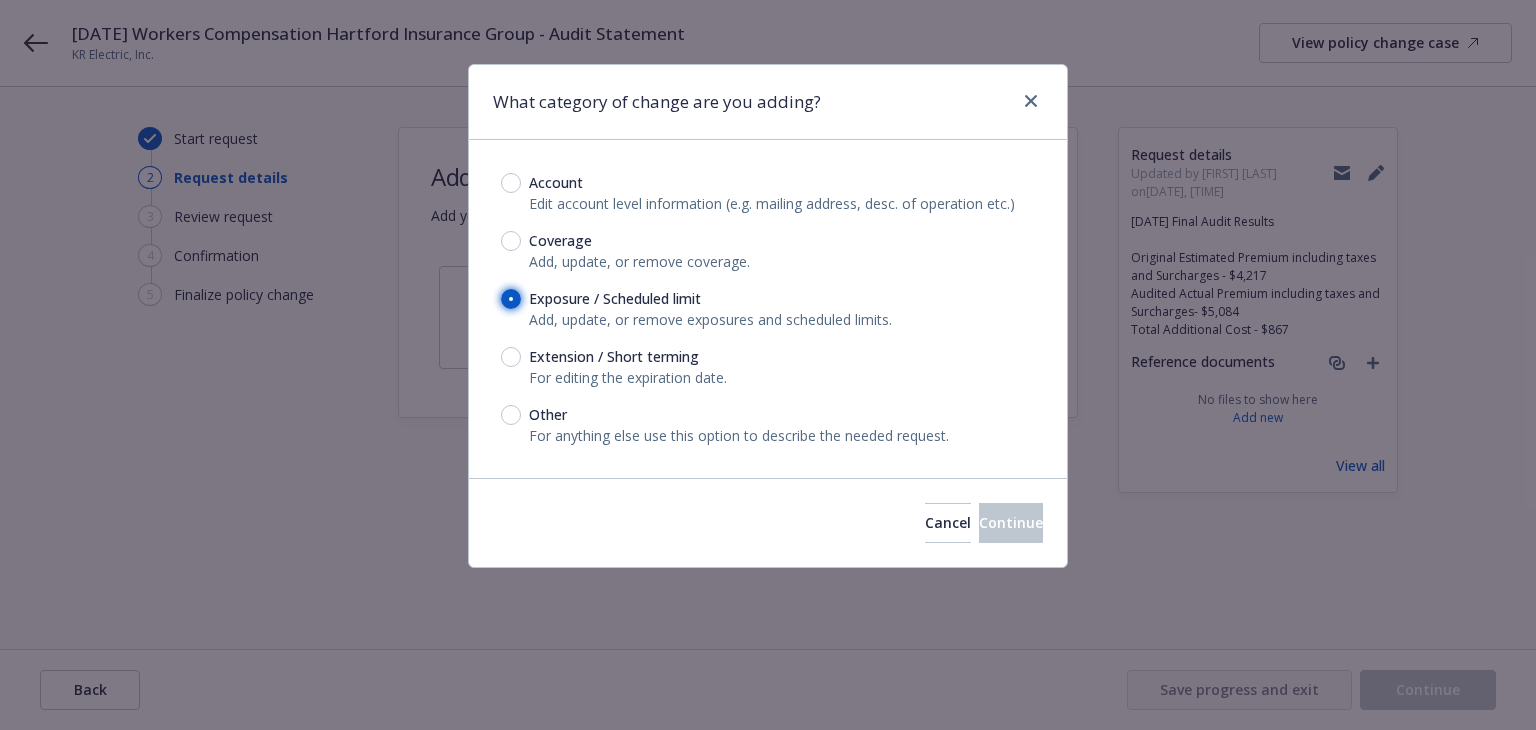 radio on "true" 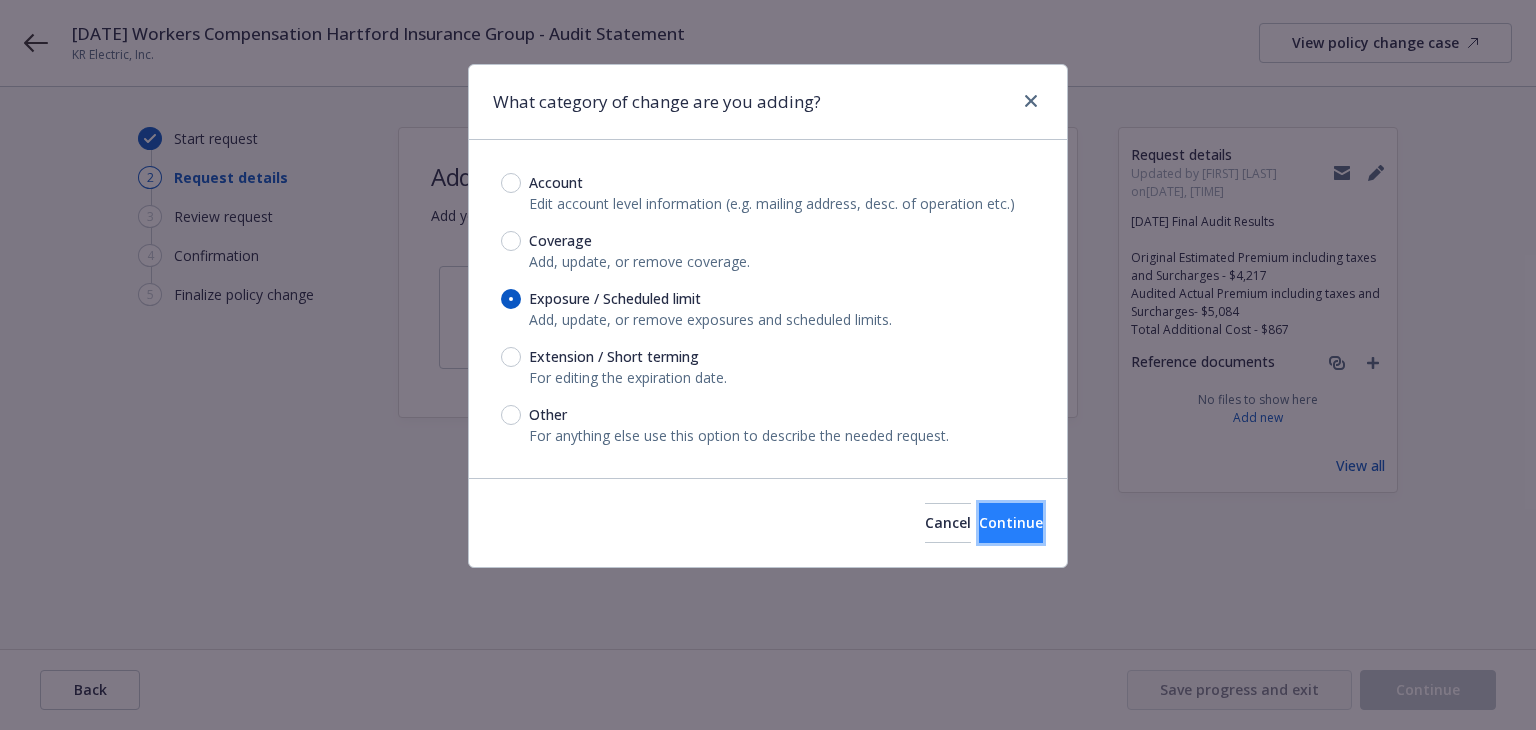 click on "Continue" at bounding box center (1011, 522) 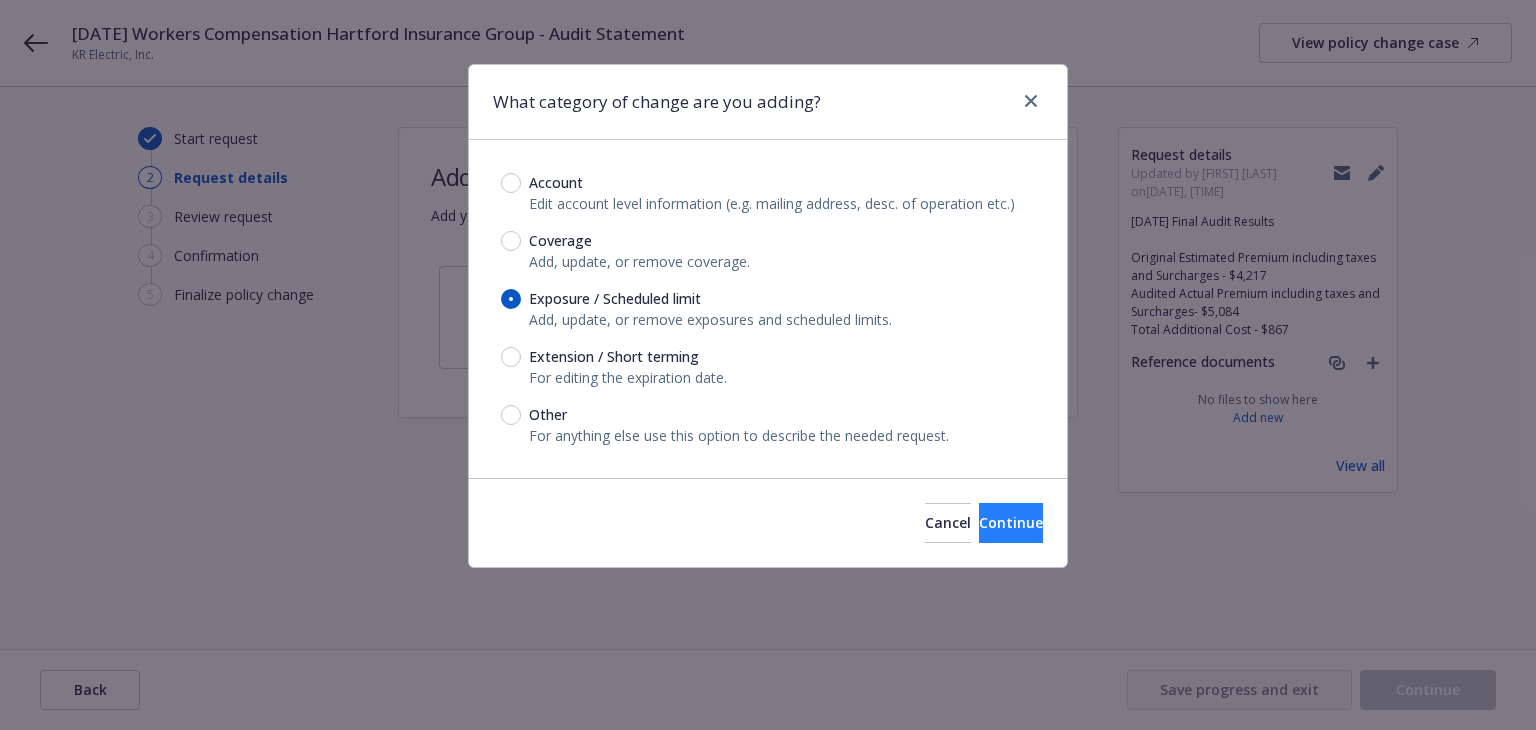 type on "x" 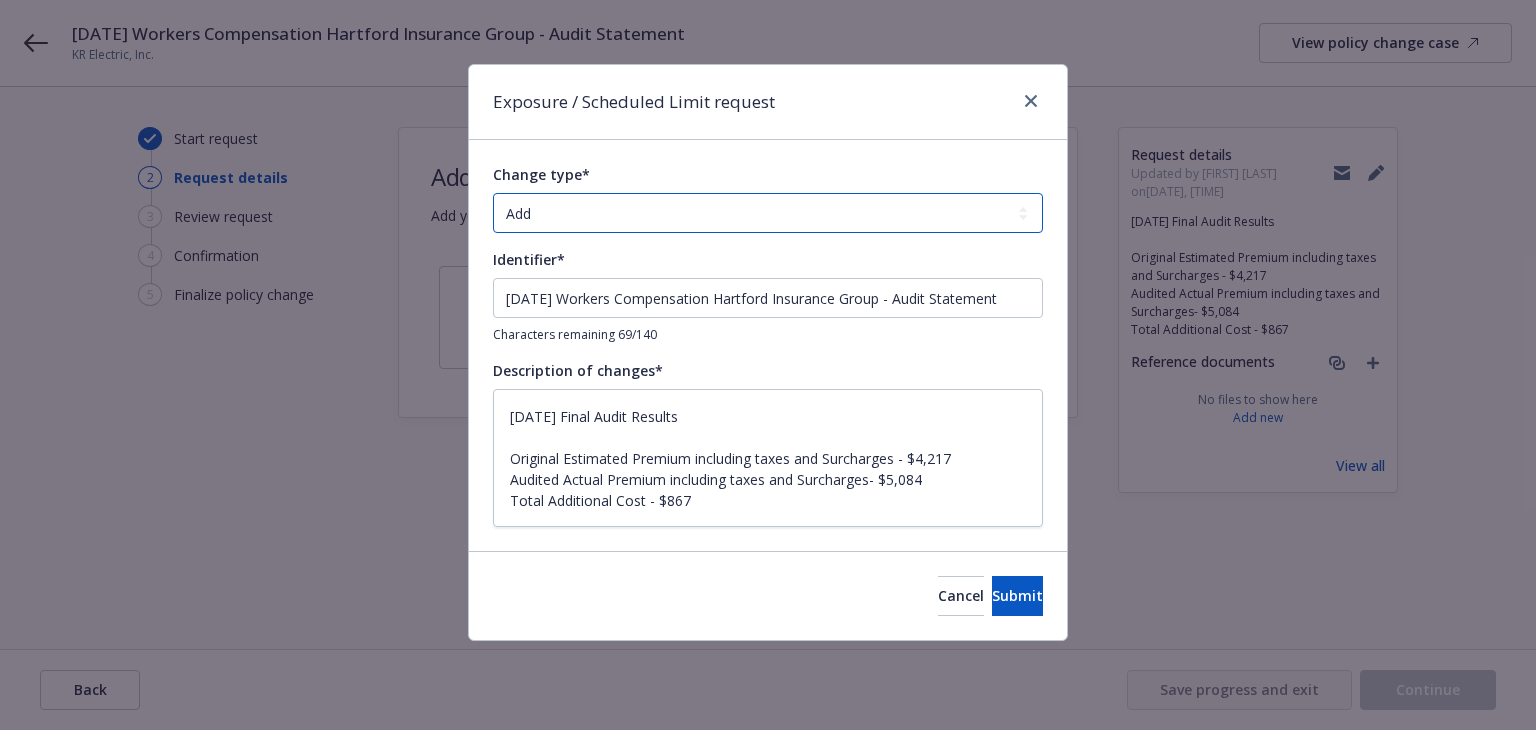 click on "Add Audit Change Remove" at bounding box center (768, 213) 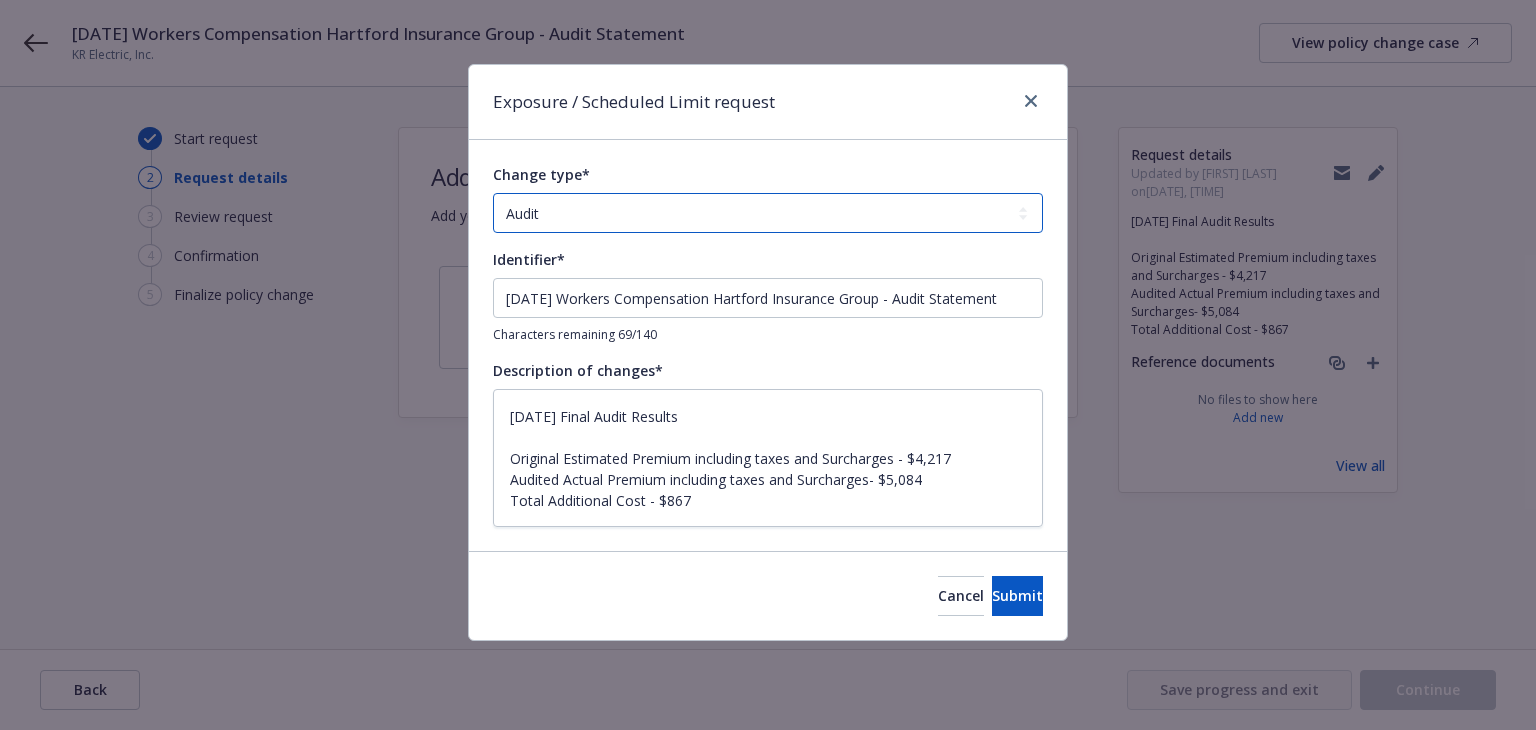 click on "Add Audit Change Remove" at bounding box center [768, 213] 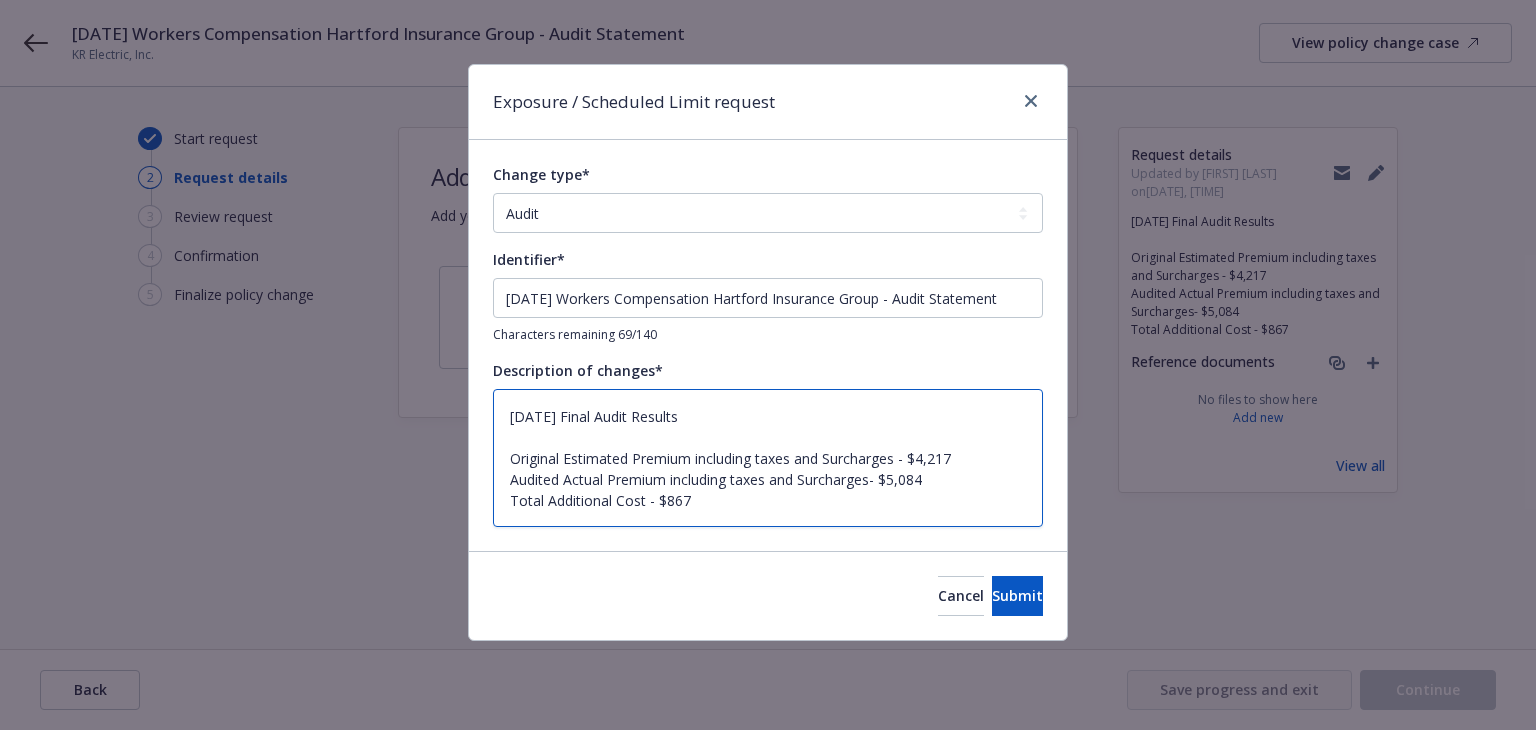 drag, startPoint x: 709, startPoint y: 417, endPoint x: 394, endPoint y: 402, distance: 315.35693 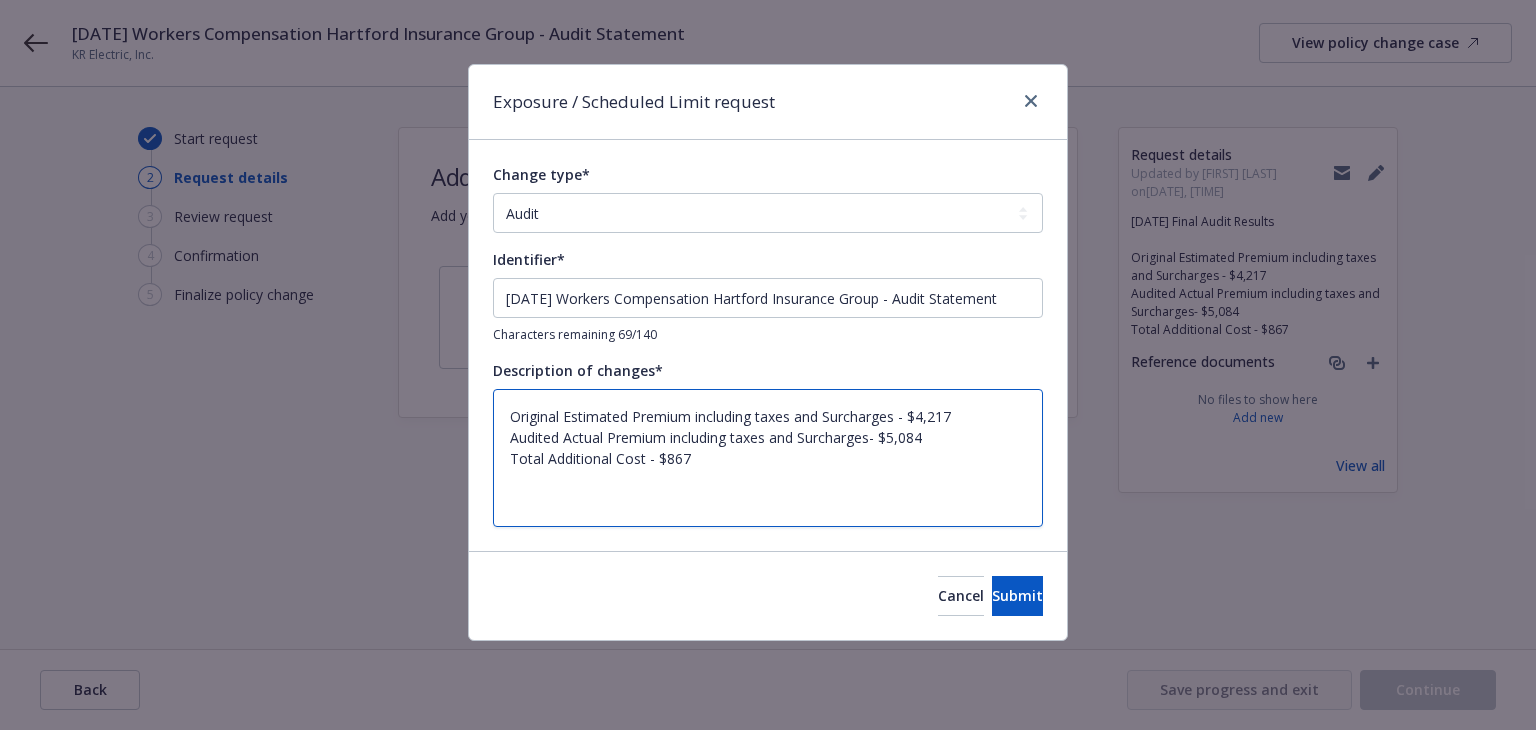 type on "x" 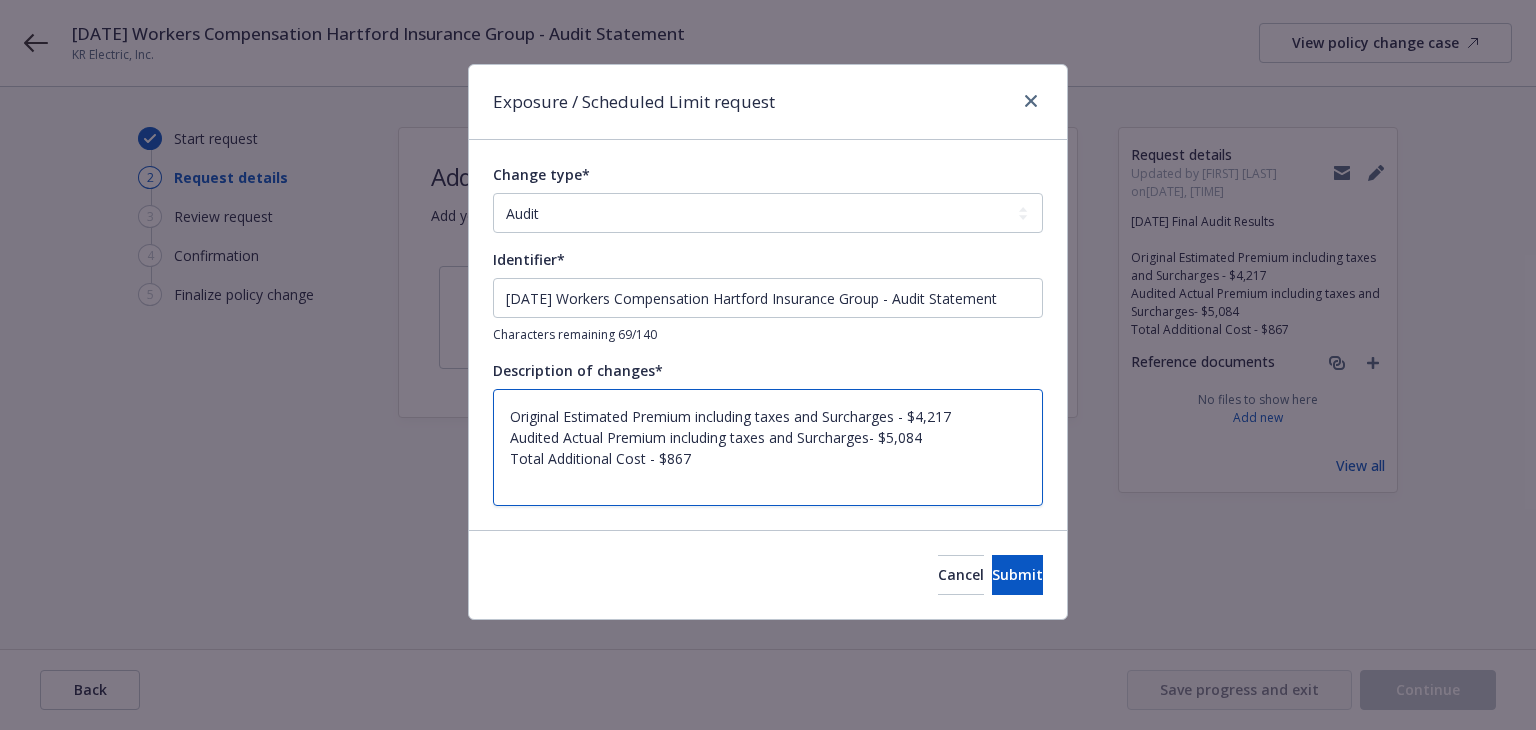 type on "x" 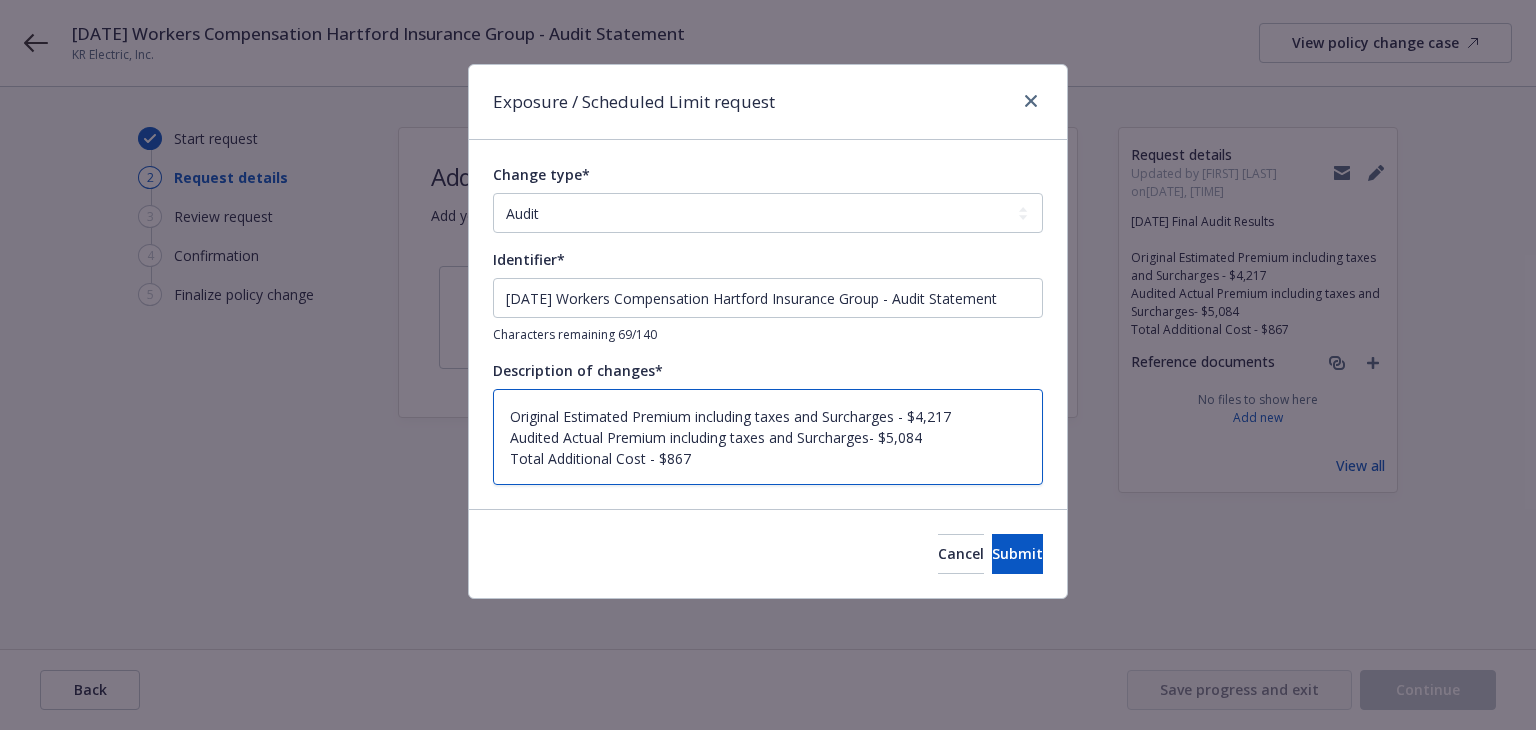 type on "Original Estimated Premium including taxes and Surcharges - $4,217
Audited Actual Premium including taxes and Surcharges- $5,084
Total Additional Cost - $867" 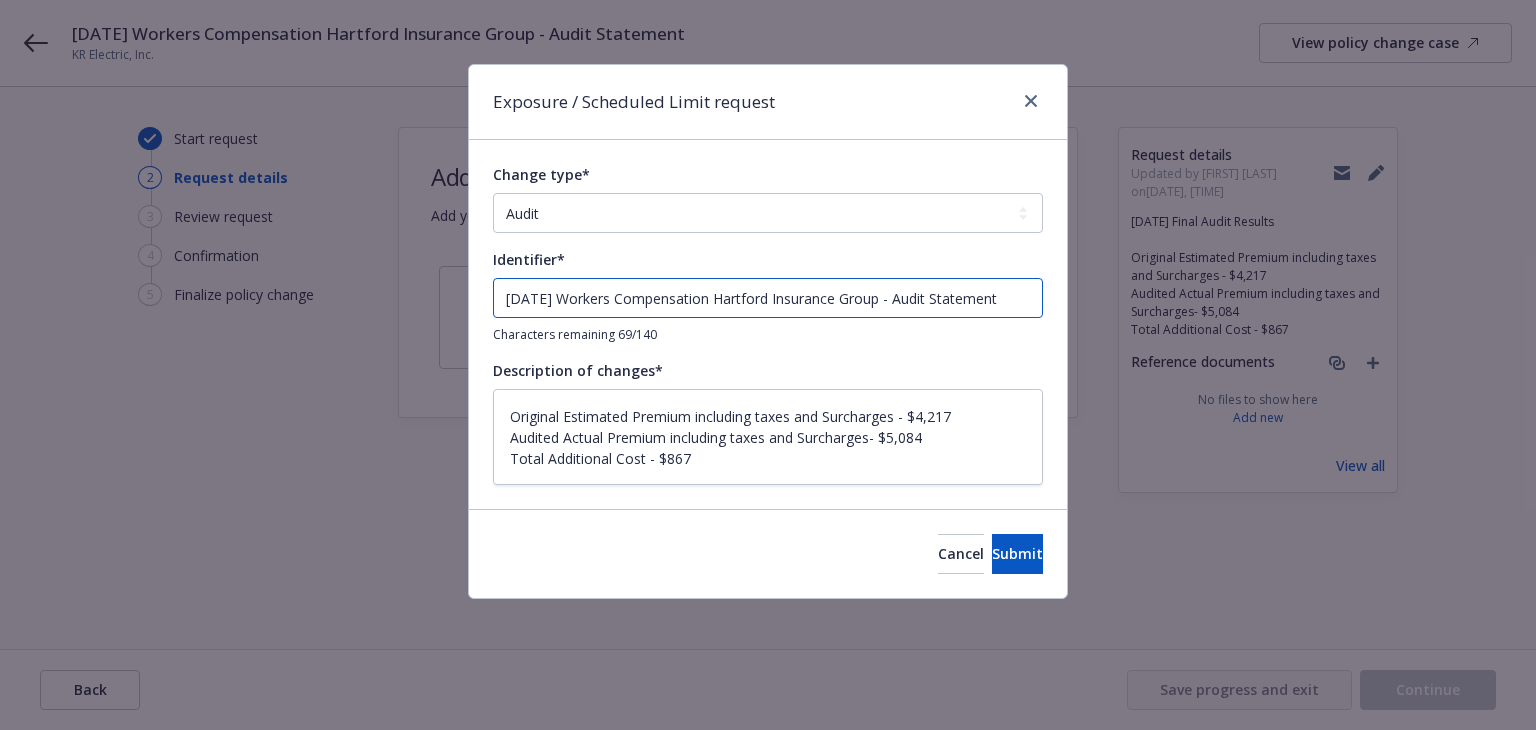 drag, startPoint x: 1003, startPoint y: 302, endPoint x: 117, endPoint y: 277, distance: 886.35266 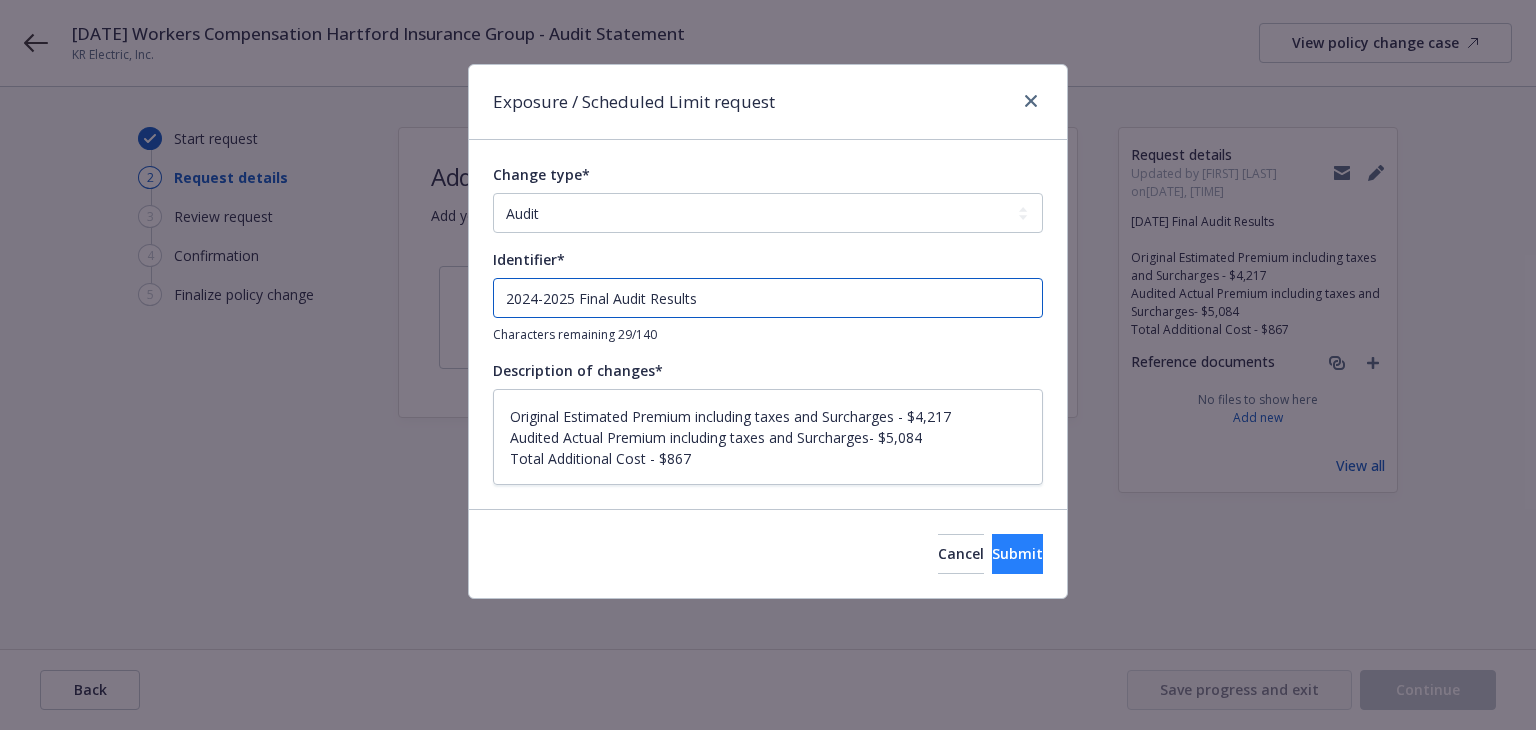 type on "2024-2025 Final Audit Results" 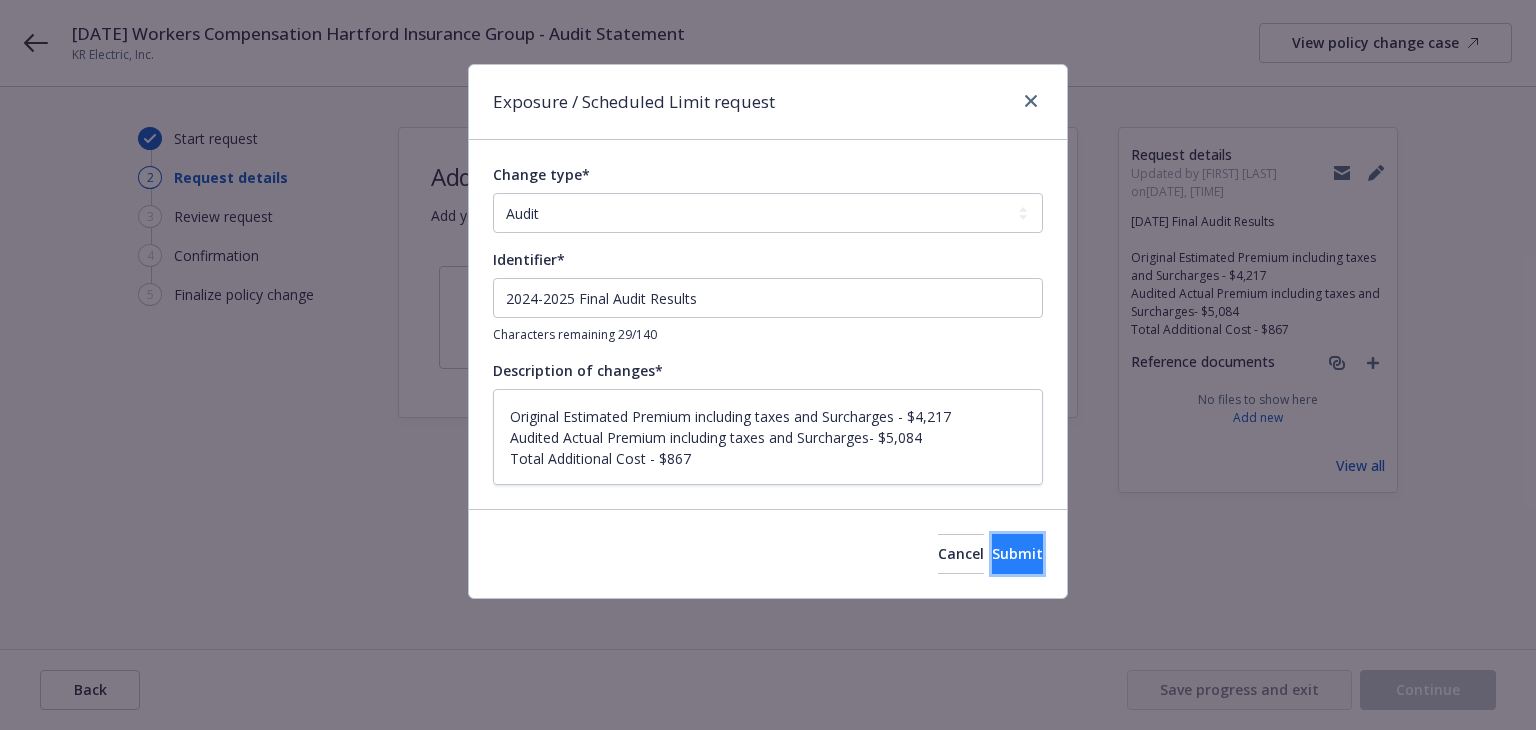 click on "Submit" at bounding box center [1017, 554] 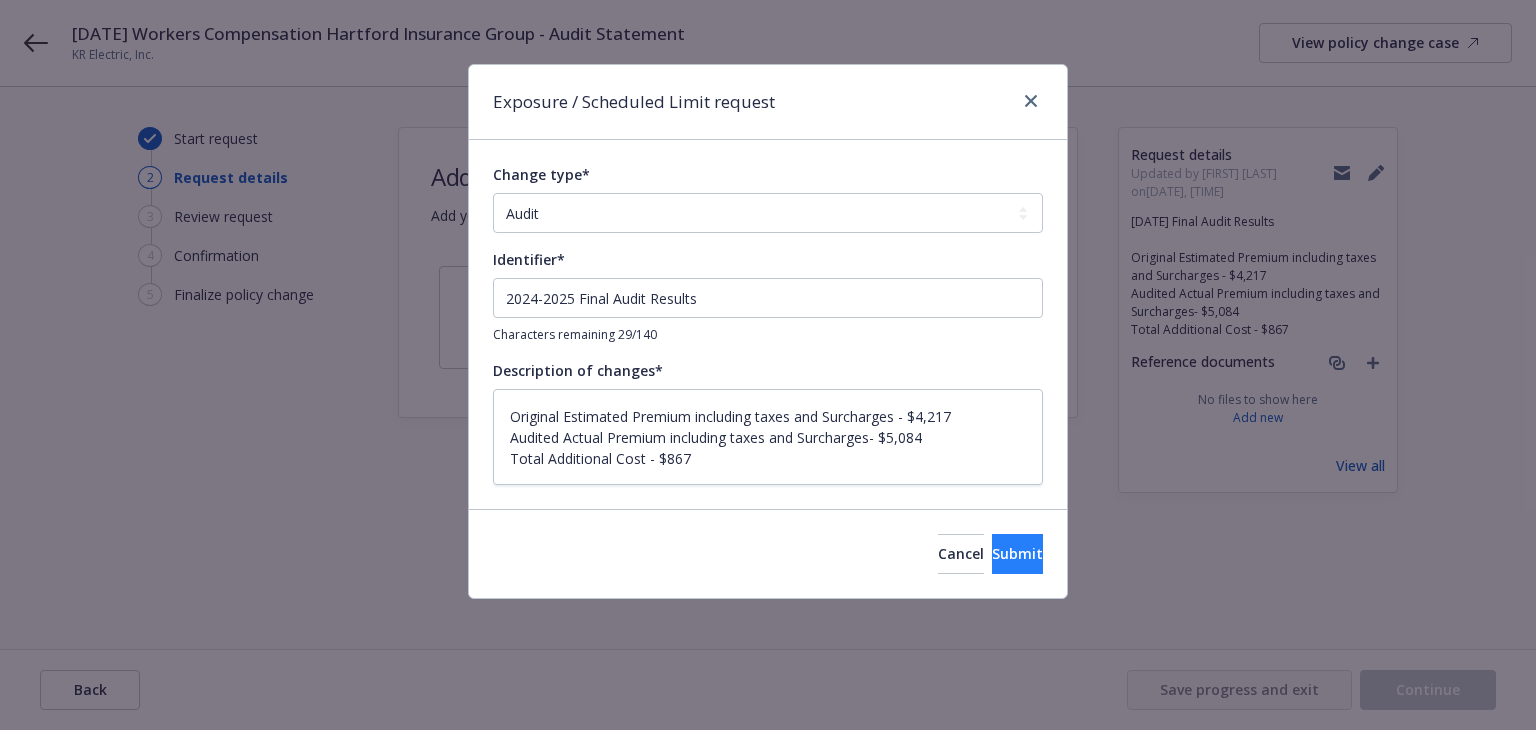 type on "x" 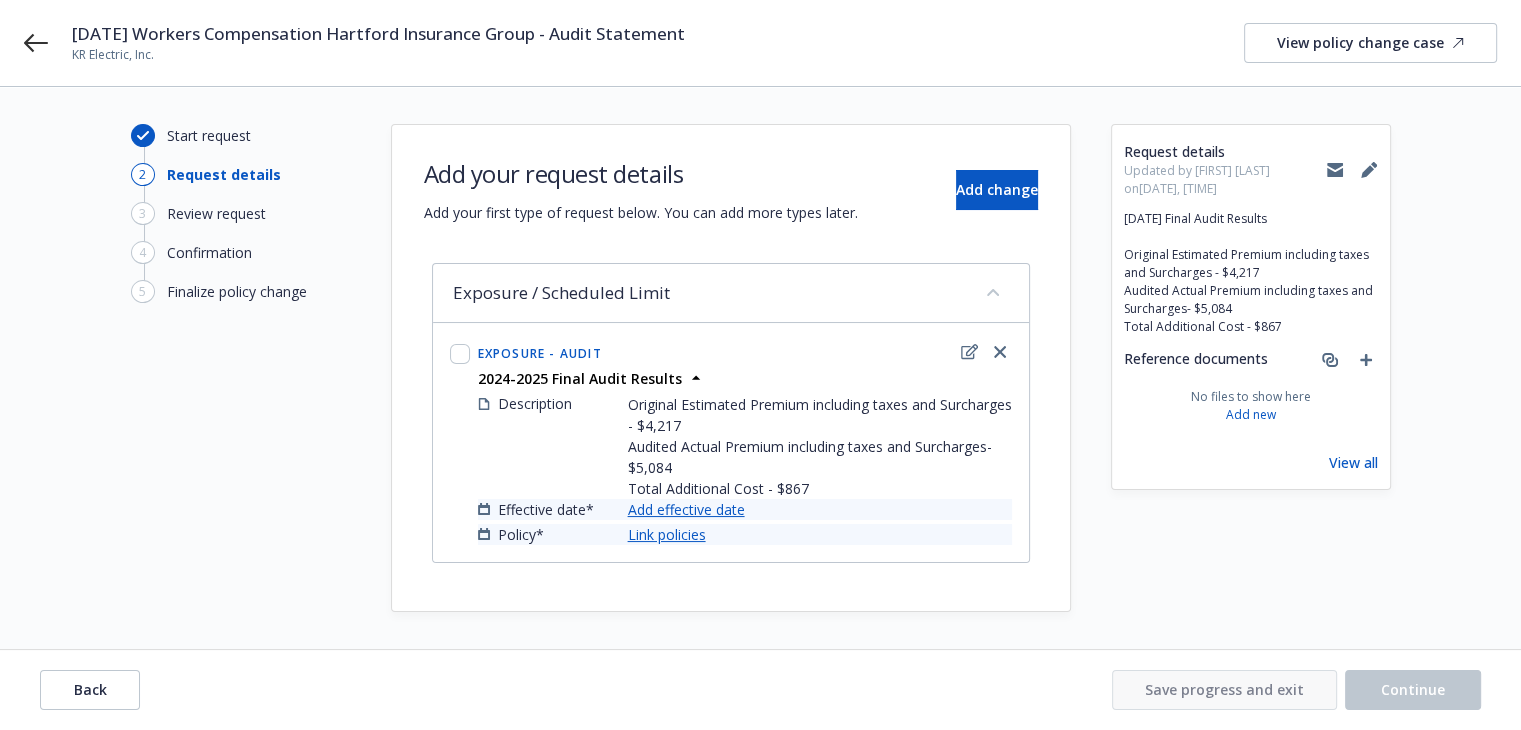 scroll, scrollTop: 4, scrollLeft: 0, axis: vertical 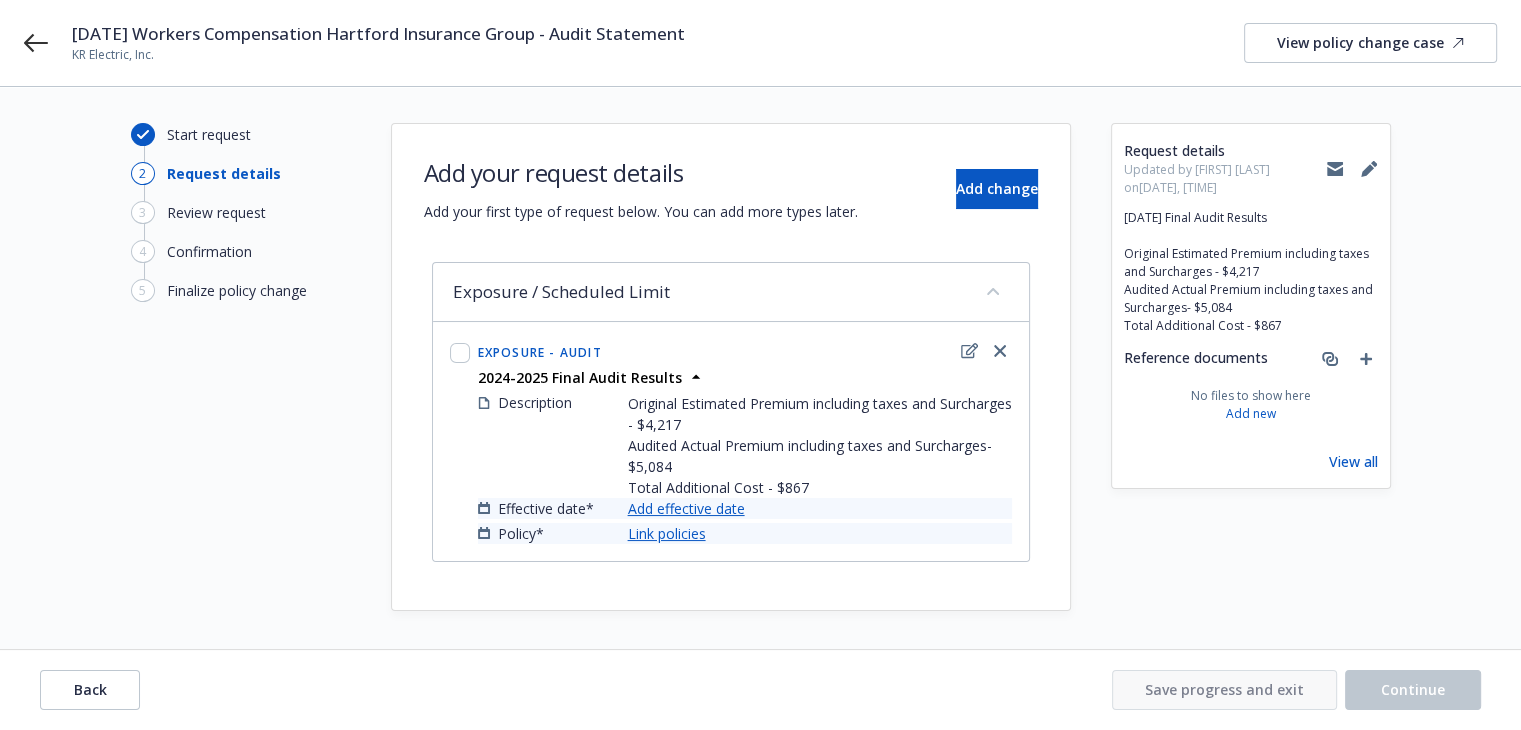 click on "Add effective date" at bounding box center [686, 508] 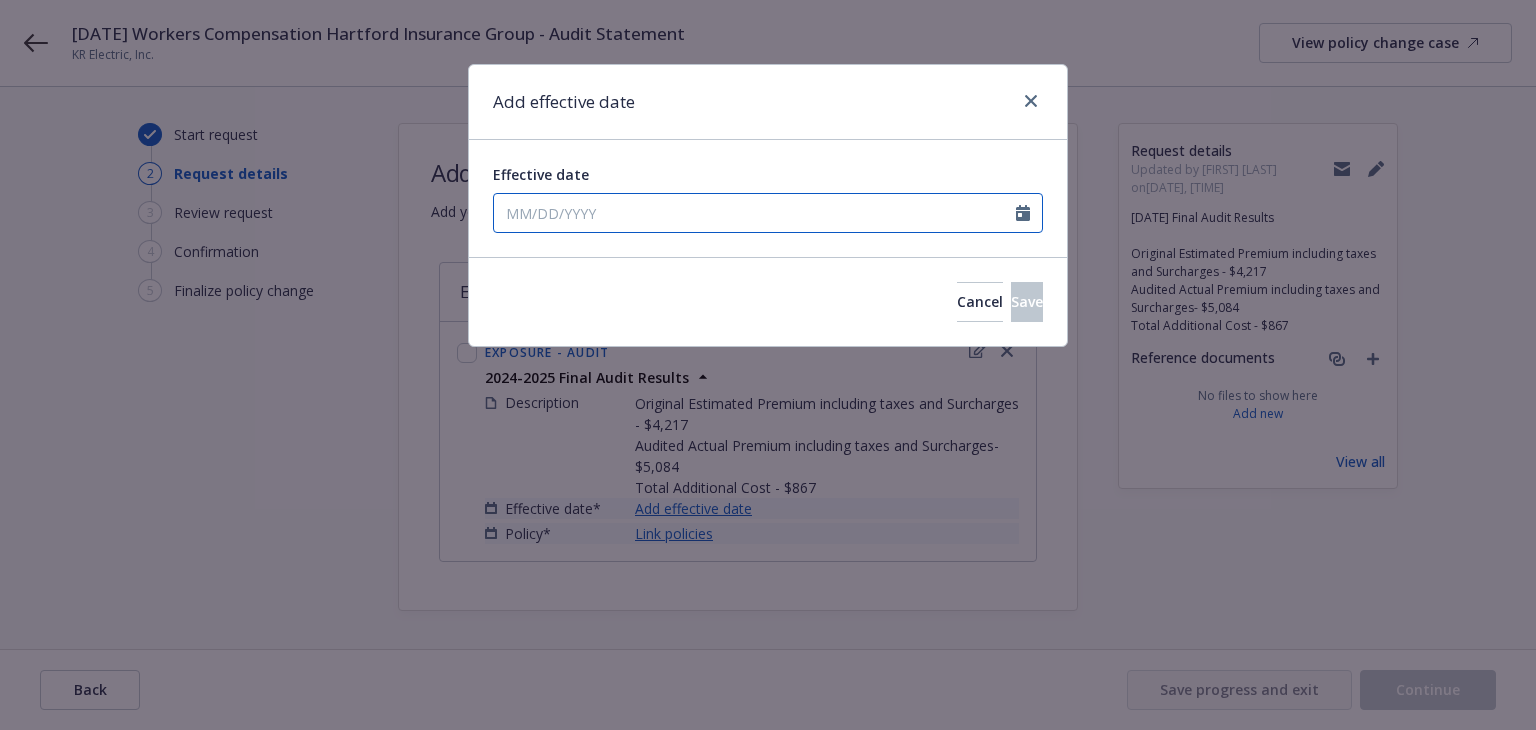 click on "Effective date" at bounding box center [755, 213] 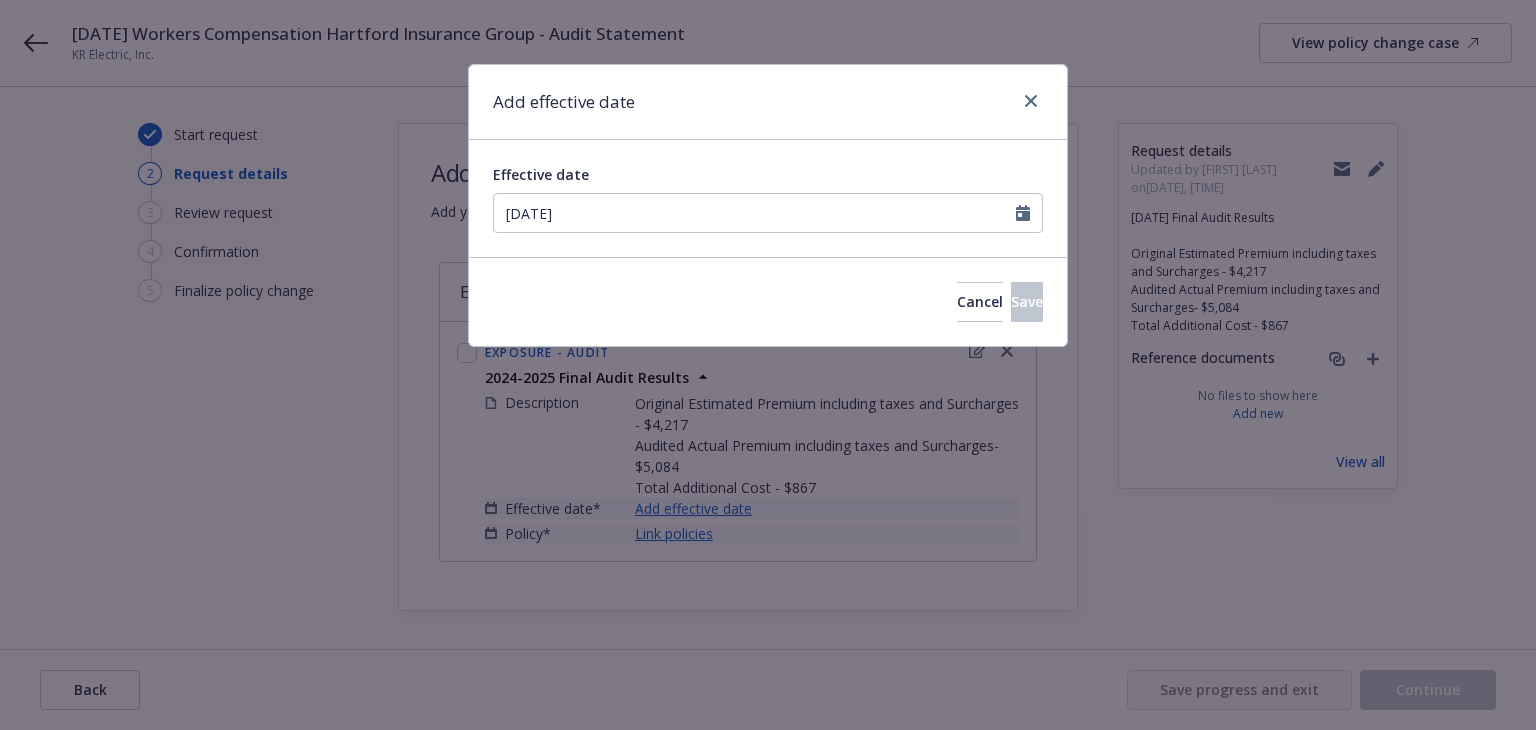 type on "05/16/2025" 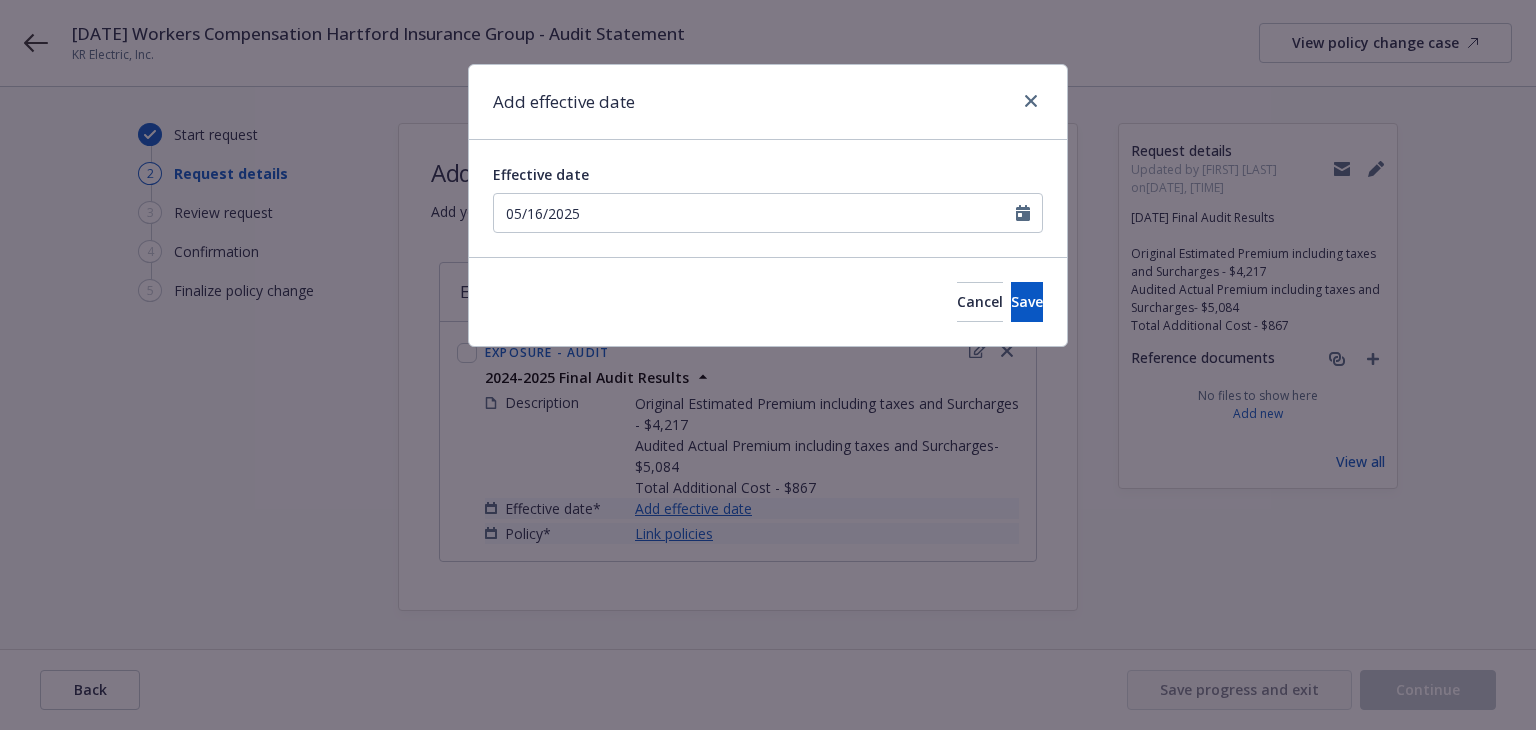 click on "Effective date [DATE] January February March April May June July August September October November December 2025 Su Mo Tu We Th Fr Sa 27 28 29 30 31 1 2 3 4 5 6 7 8 9 10 11 12 13 14 15 16 17 18 19 20 21 22 23 24 25 26 27 28 29 30 31 1 2 3 4 5 6" at bounding box center (768, 198) 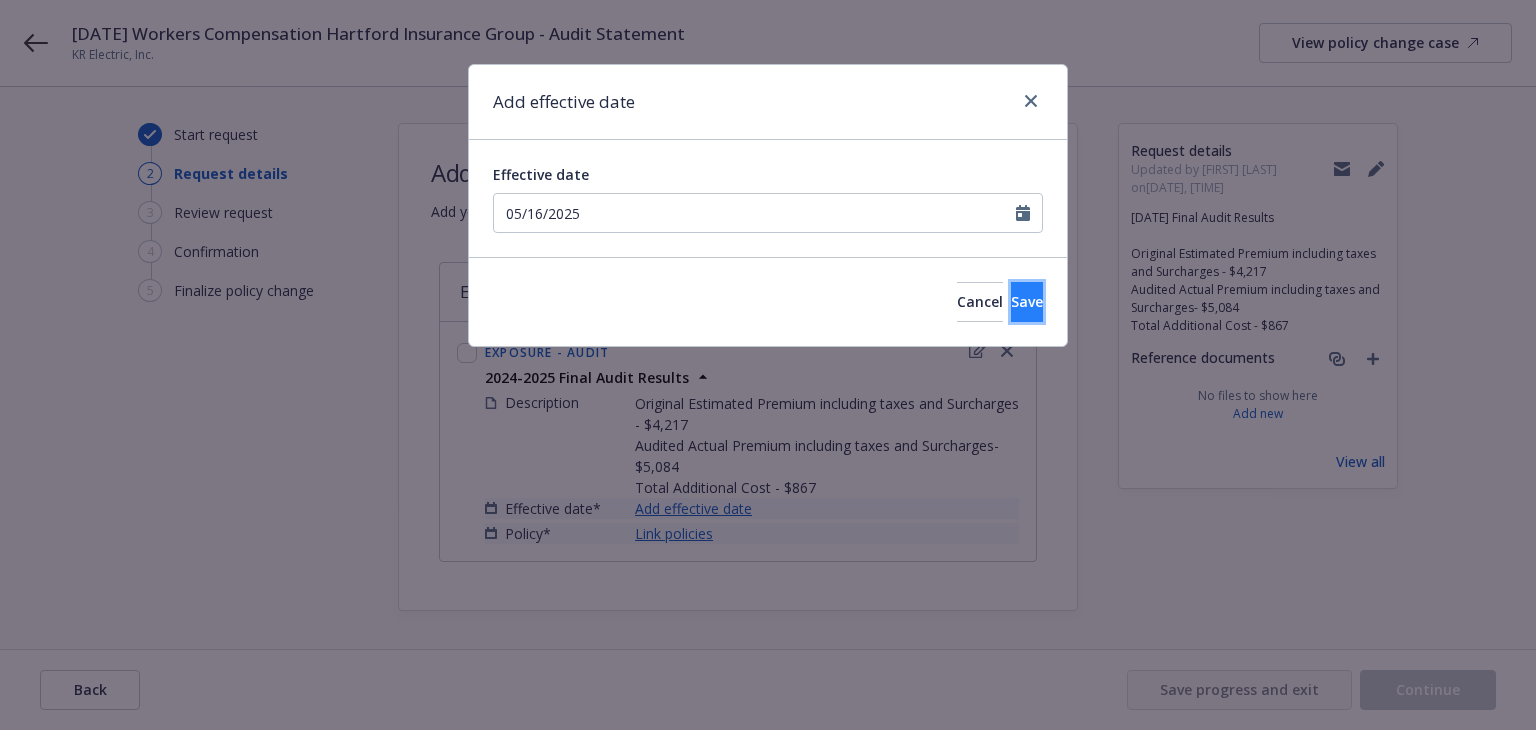 click on "Save" at bounding box center (1027, 302) 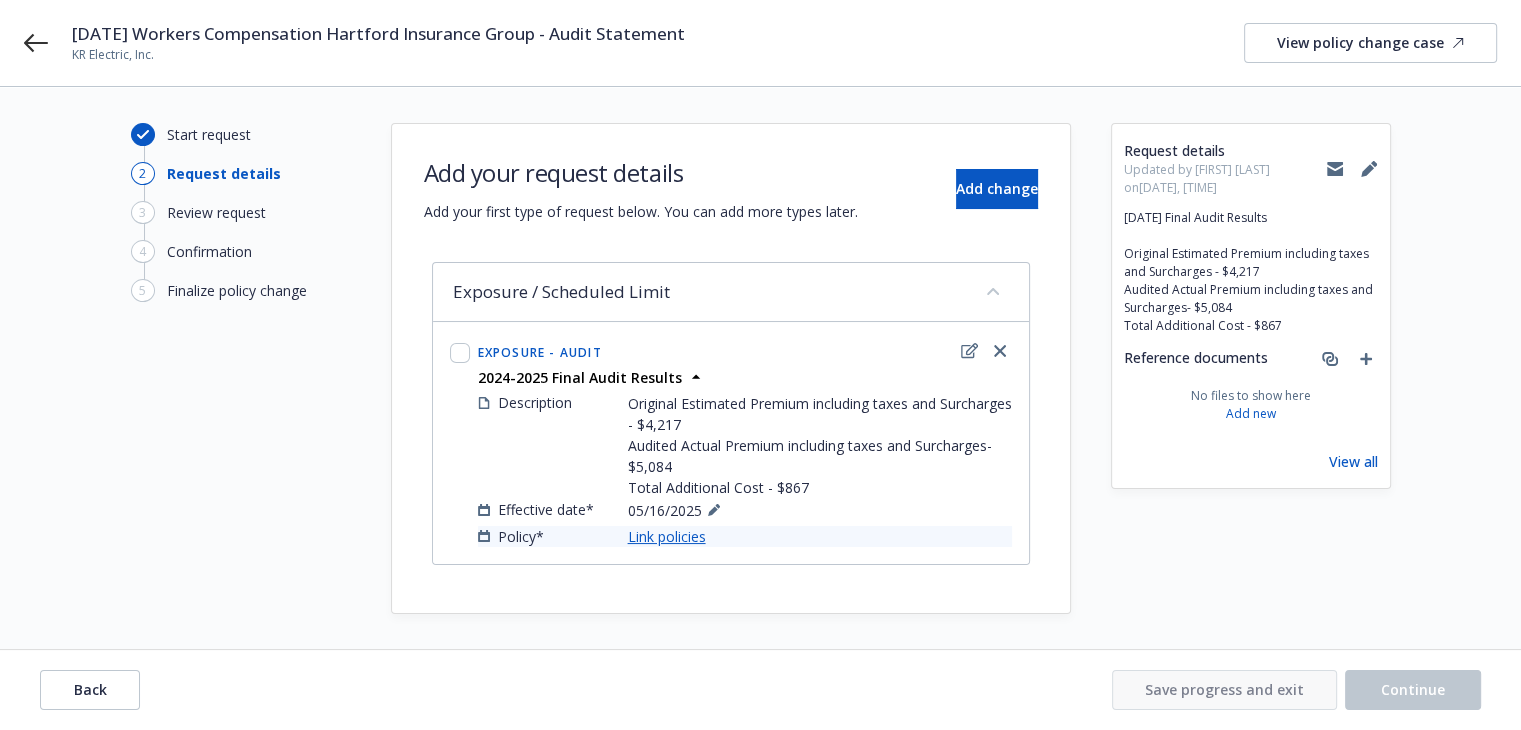 click on "Link policies" at bounding box center (667, 536) 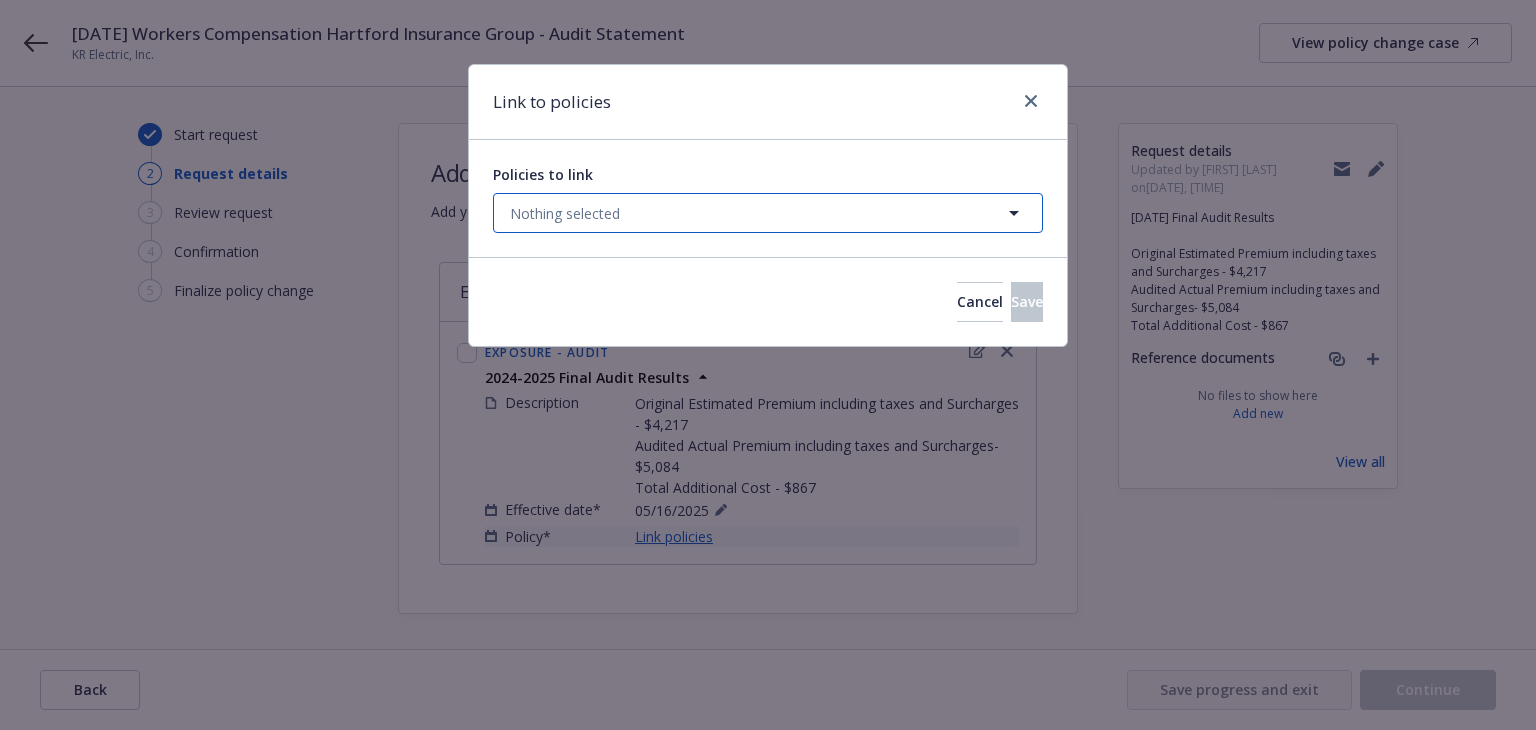 click on "Nothing selected" at bounding box center (768, 213) 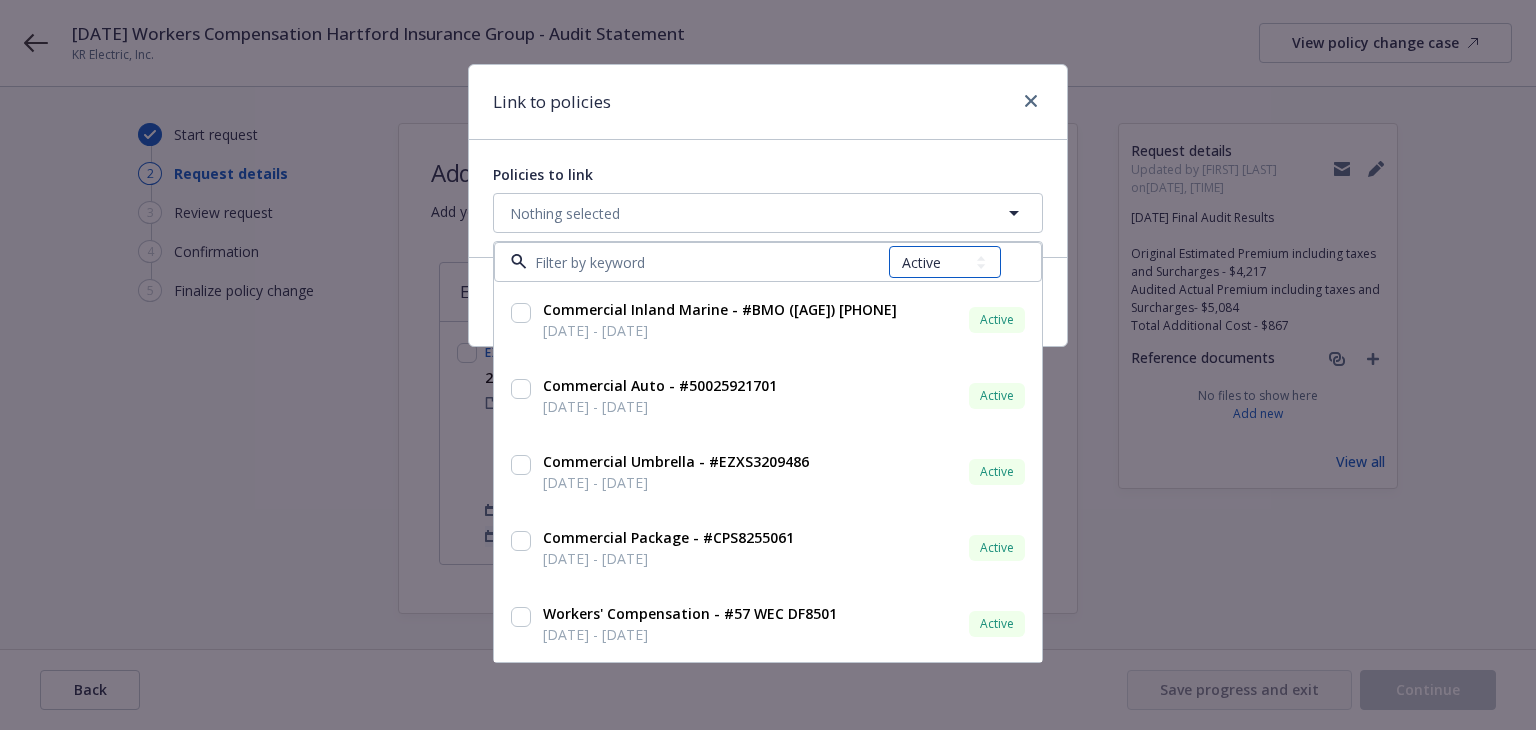click on "All Active Upcoming Expired Cancelled" at bounding box center (945, 262) 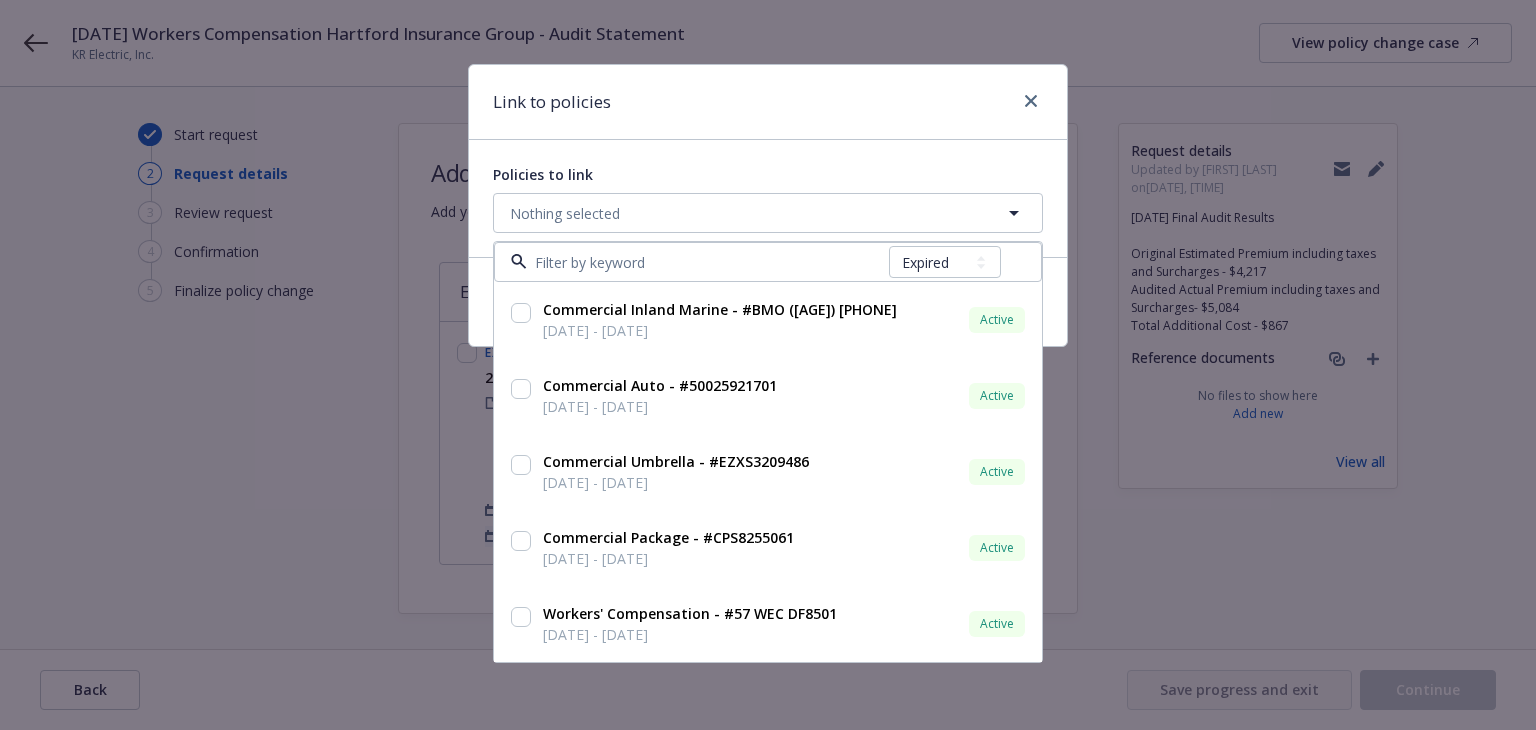 click on "All Active Upcoming Expired Cancelled" at bounding box center (945, 262) 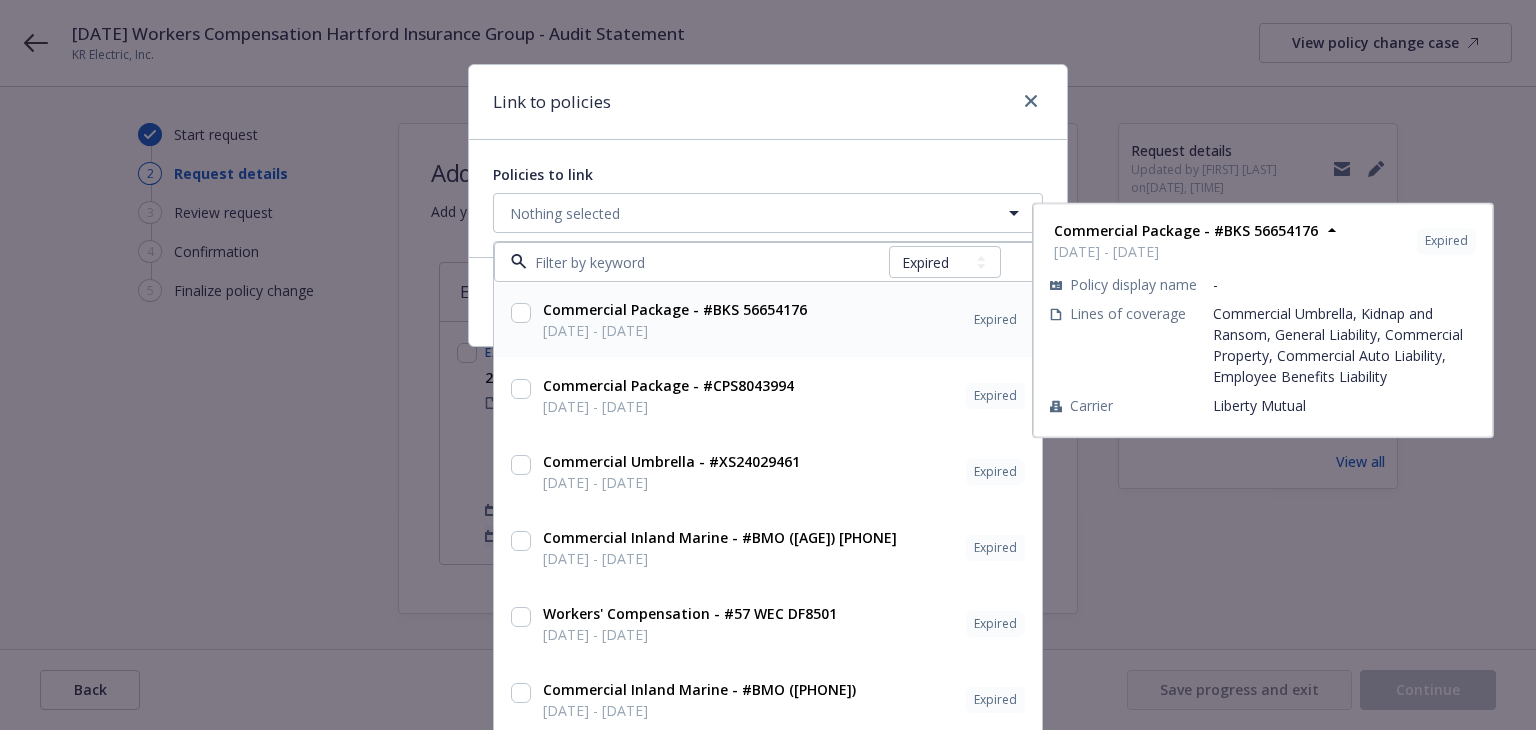 click at bounding box center [708, 262] 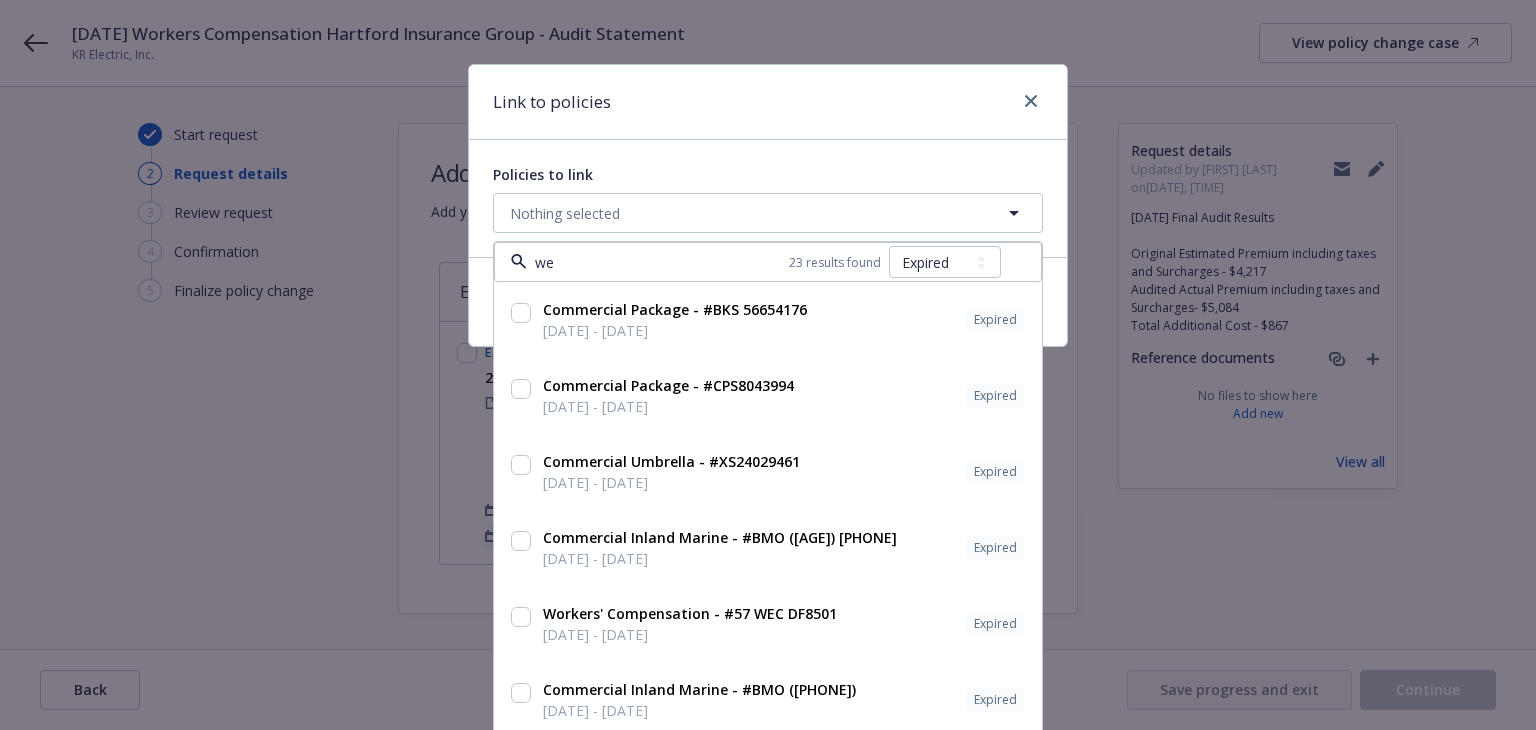 type on "wec" 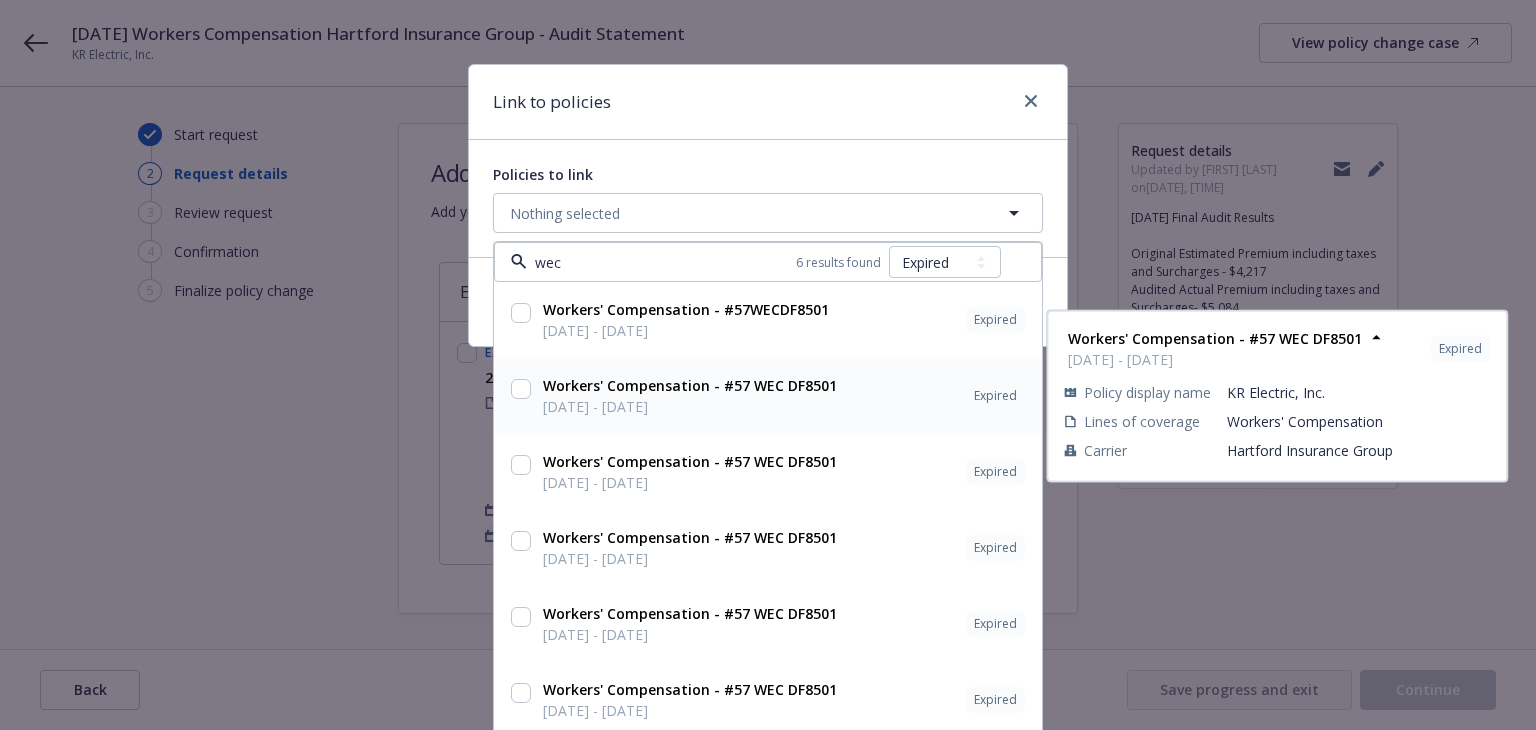 click on "[DATE] - [DATE]" at bounding box center (690, 406) 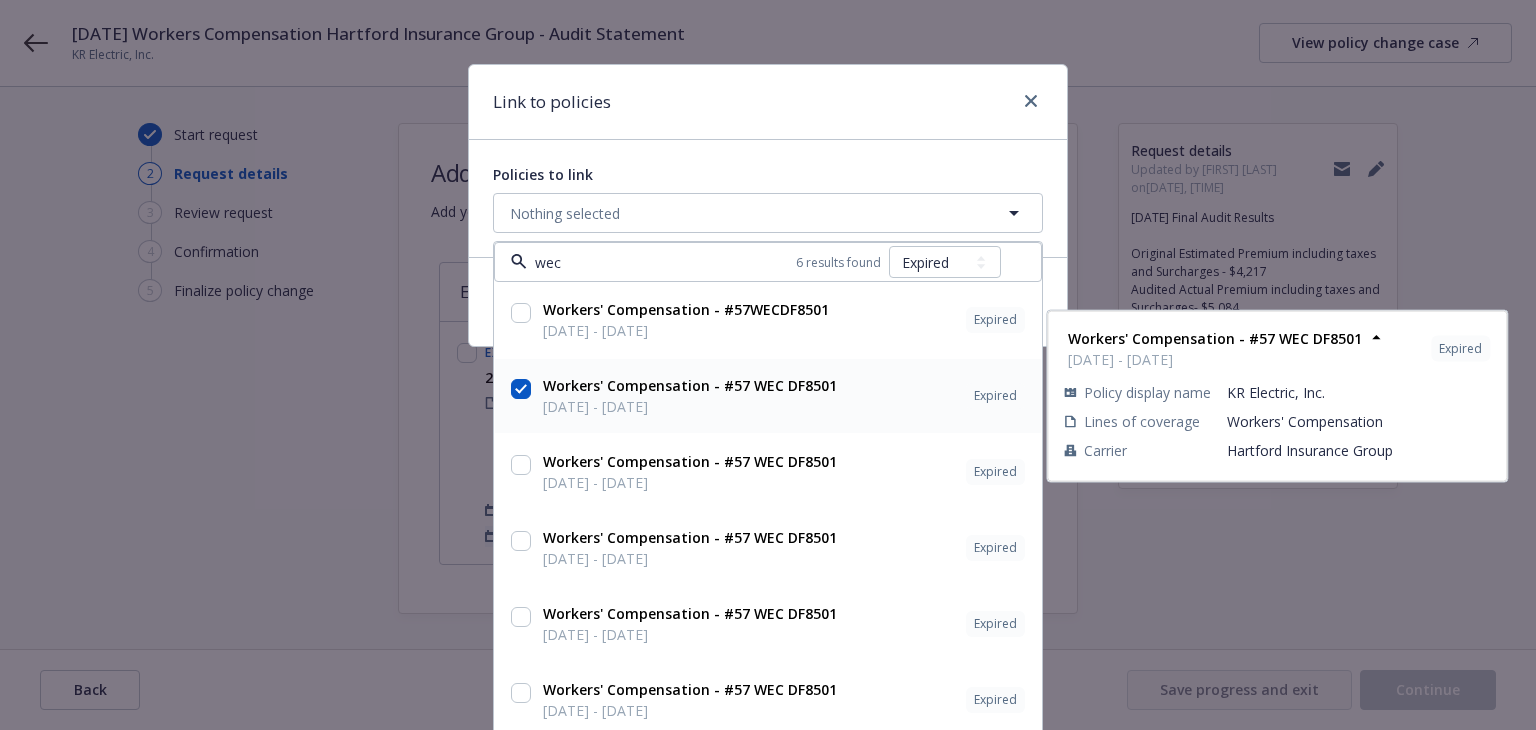checkbox on "true" 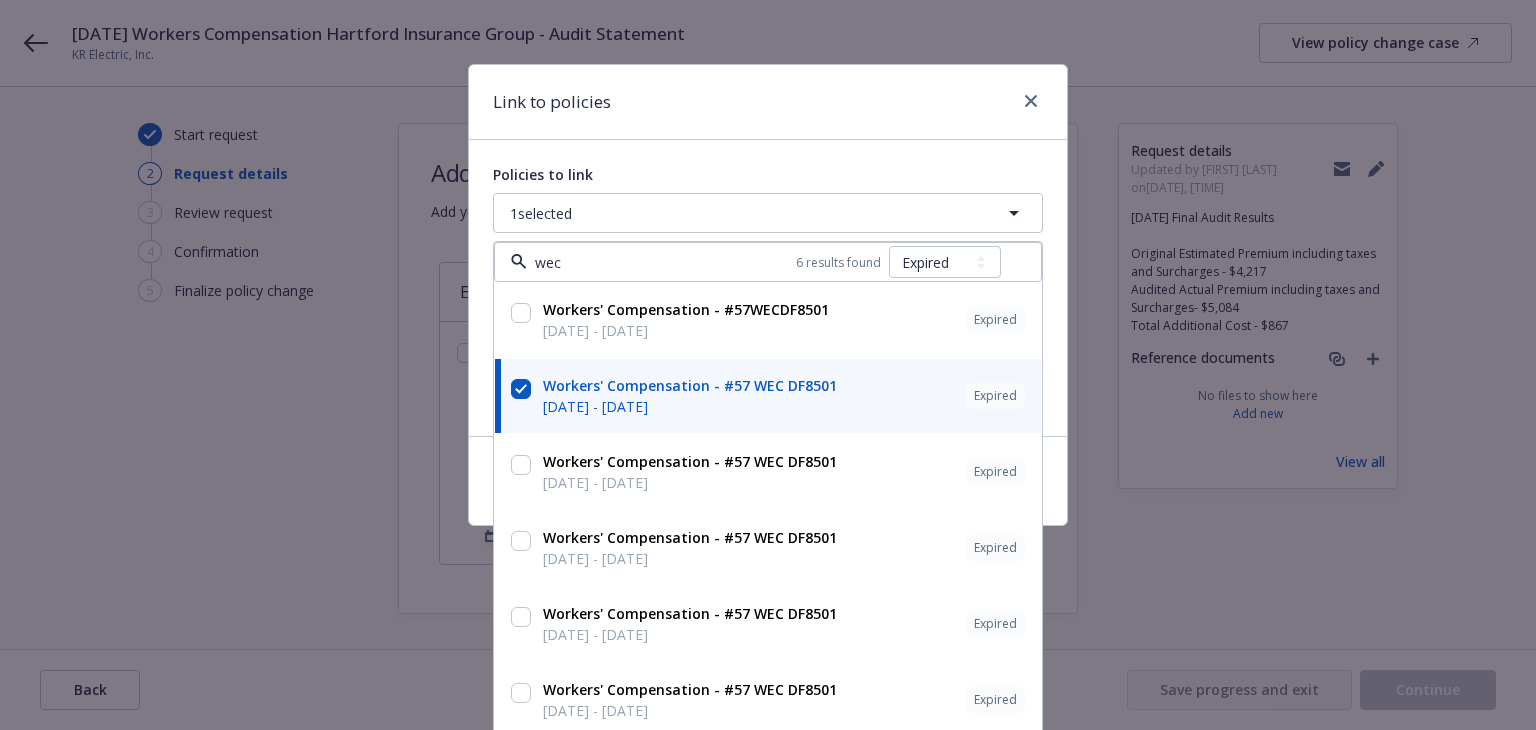 type on "wec" 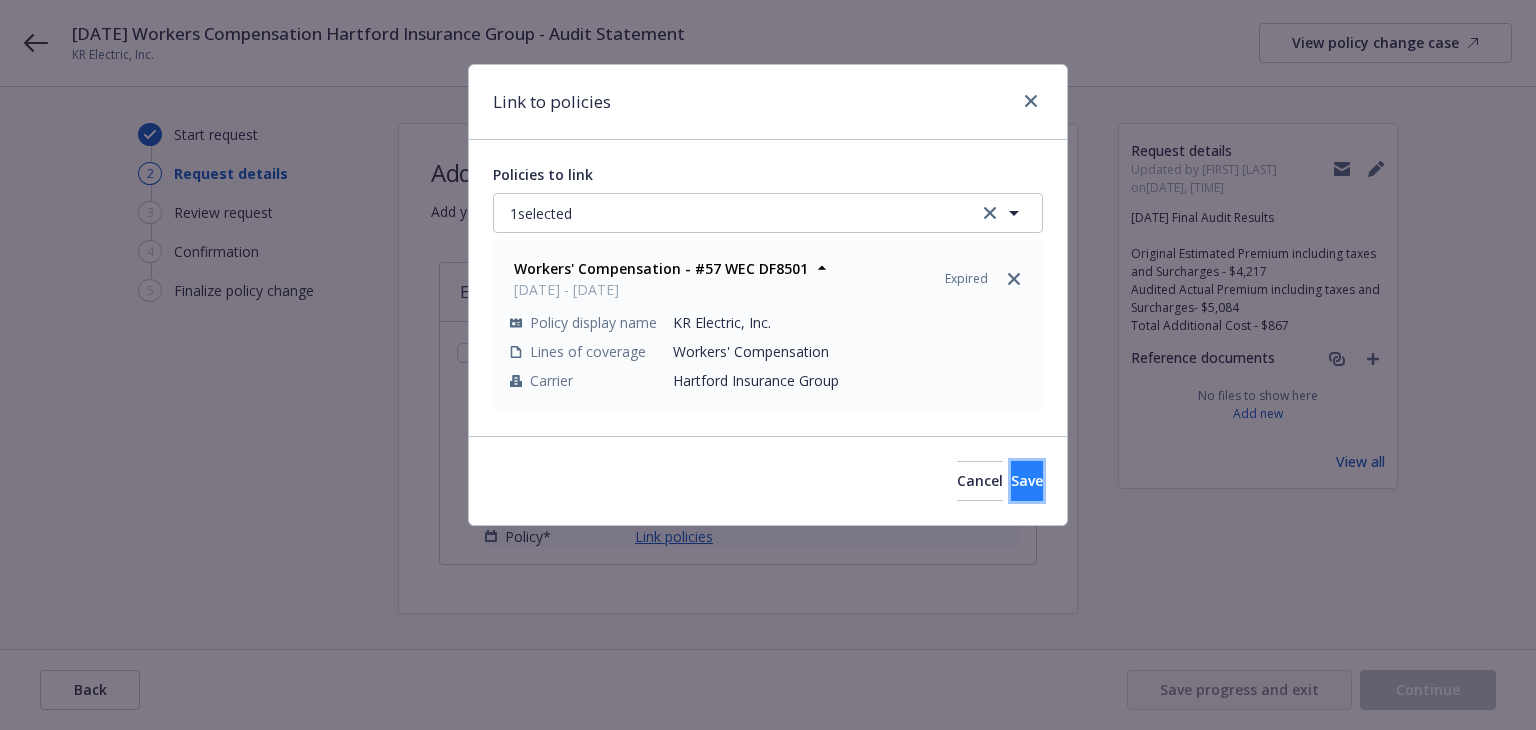 click on "Save" at bounding box center [1027, 480] 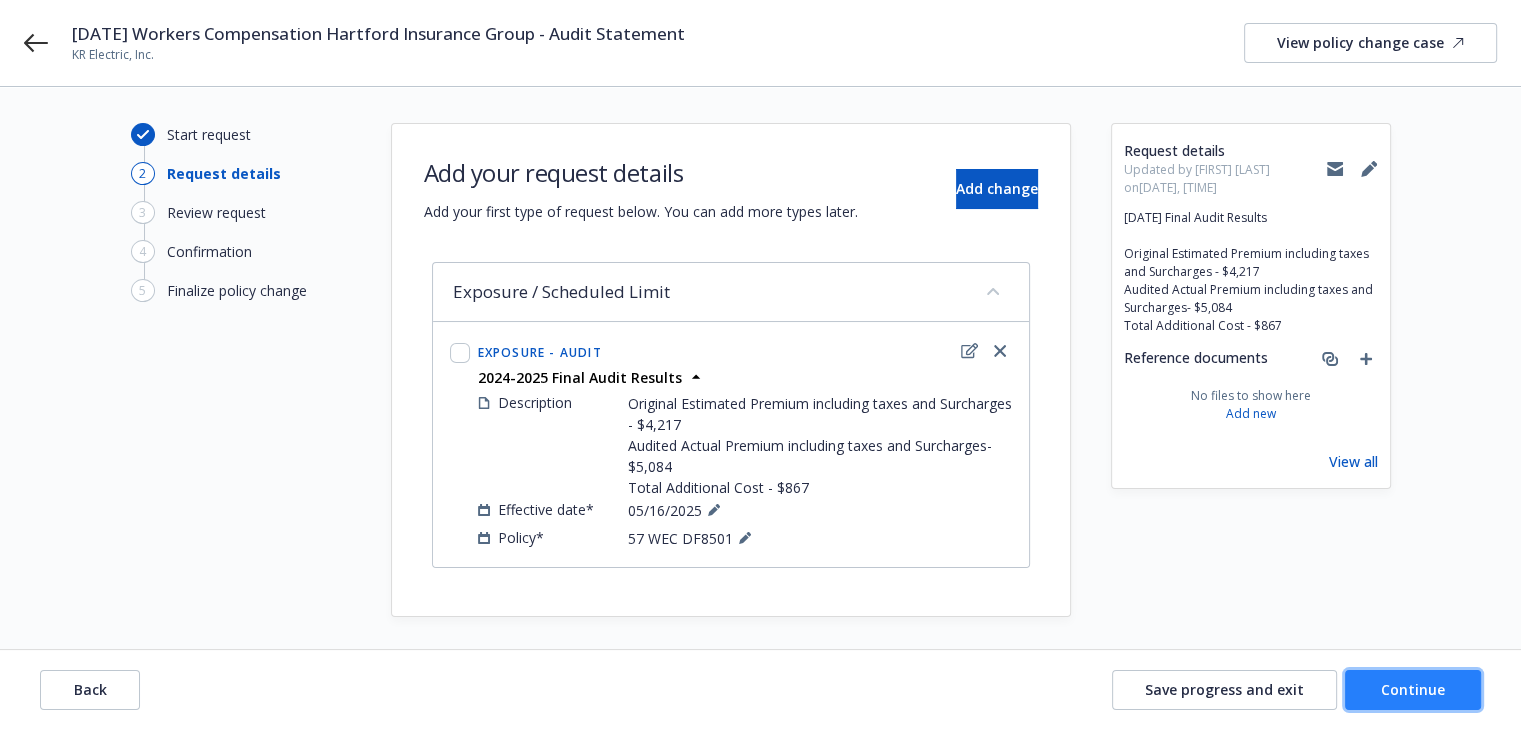 click on "Continue" at bounding box center (1413, 689) 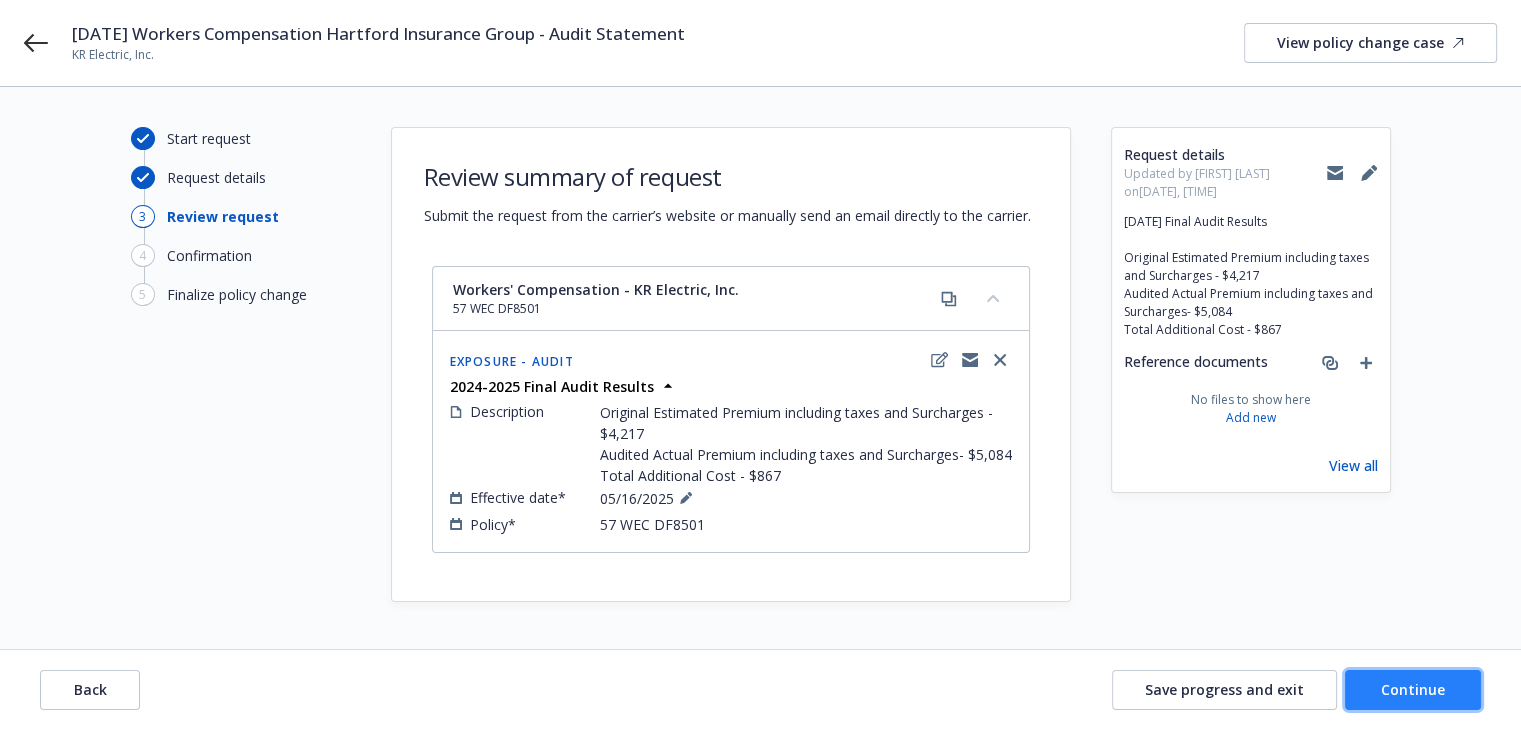 click on "Continue" at bounding box center [1413, 689] 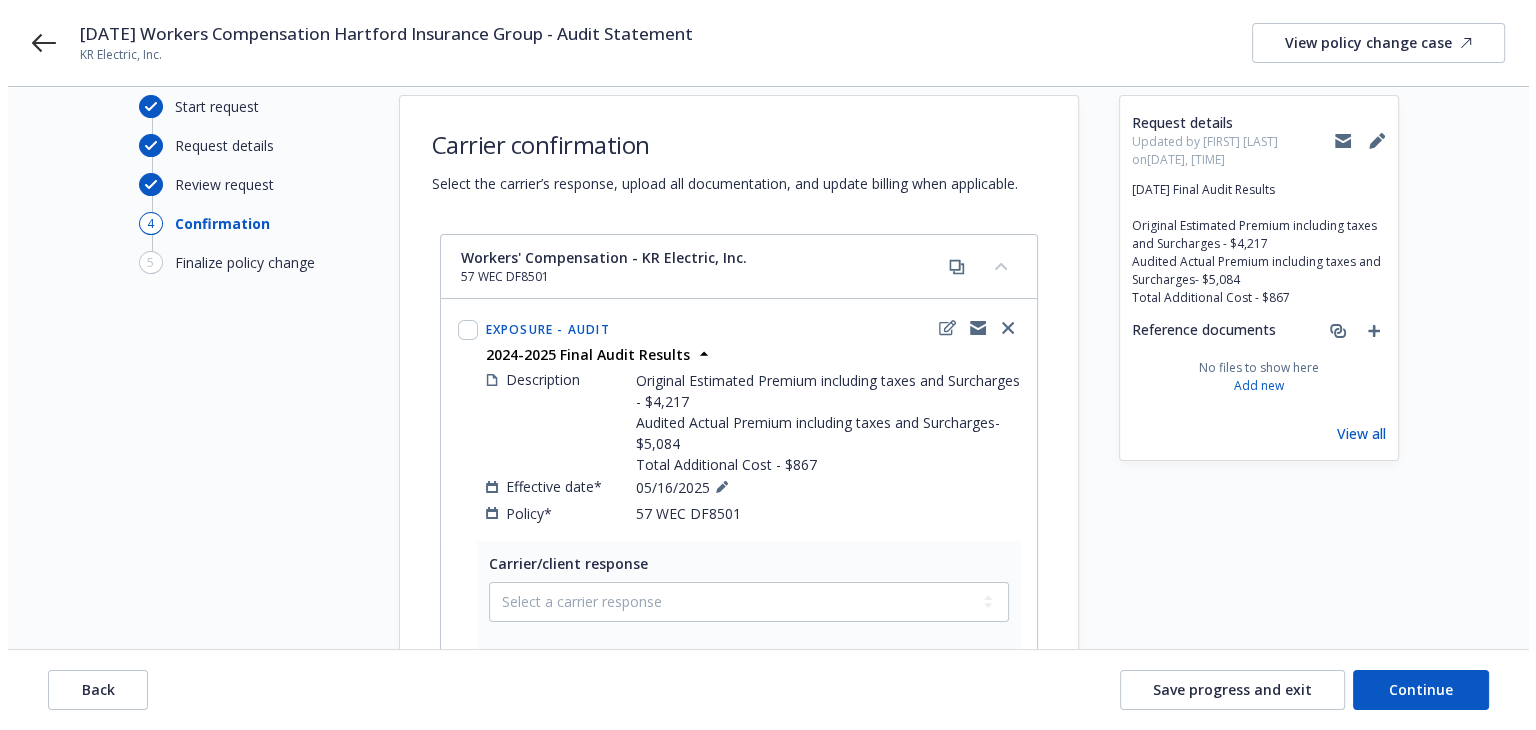 scroll, scrollTop: 396, scrollLeft: 0, axis: vertical 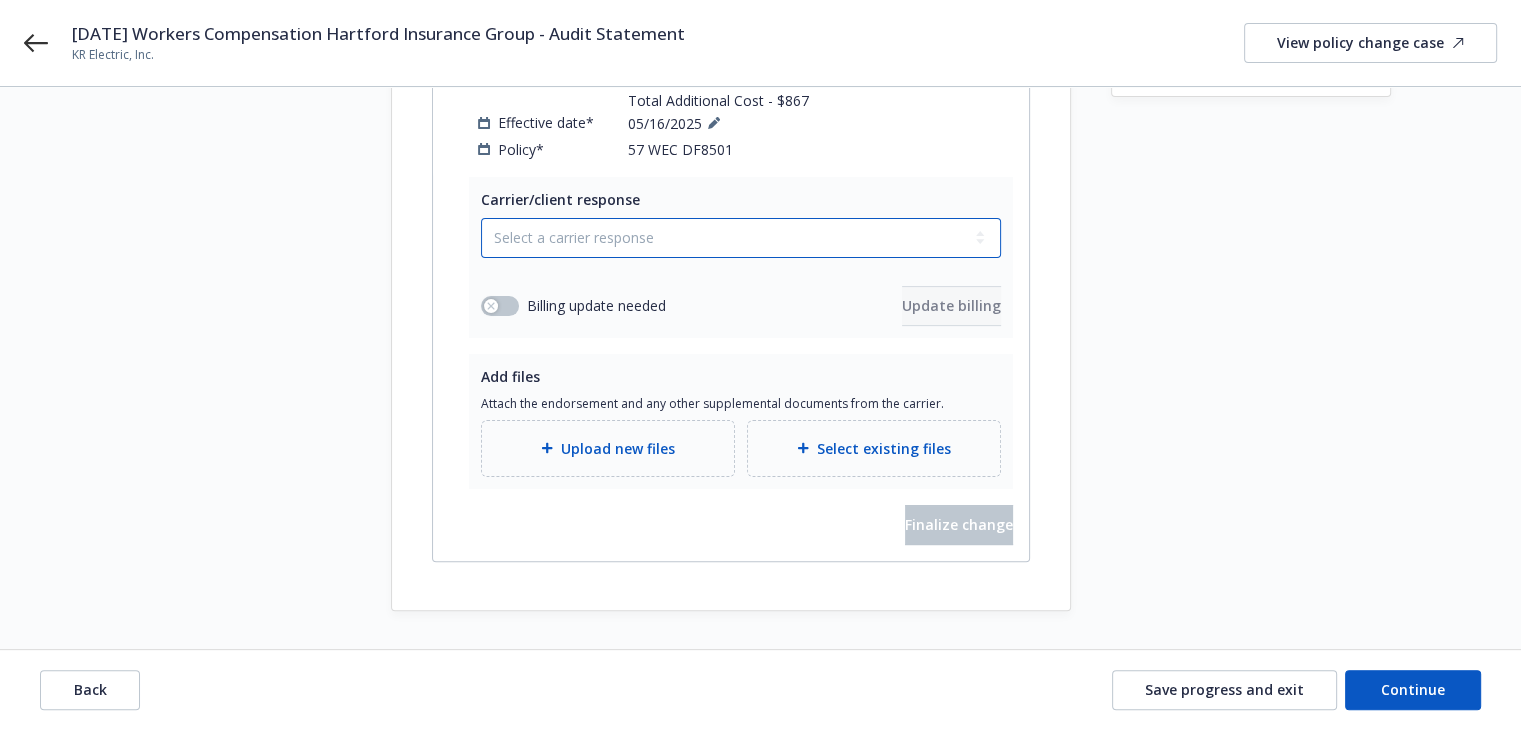 click on "Select a carrier response Accepted Accepted with revision No endorsement needed Declined by carrier Rejected by client" at bounding box center (741, 238) 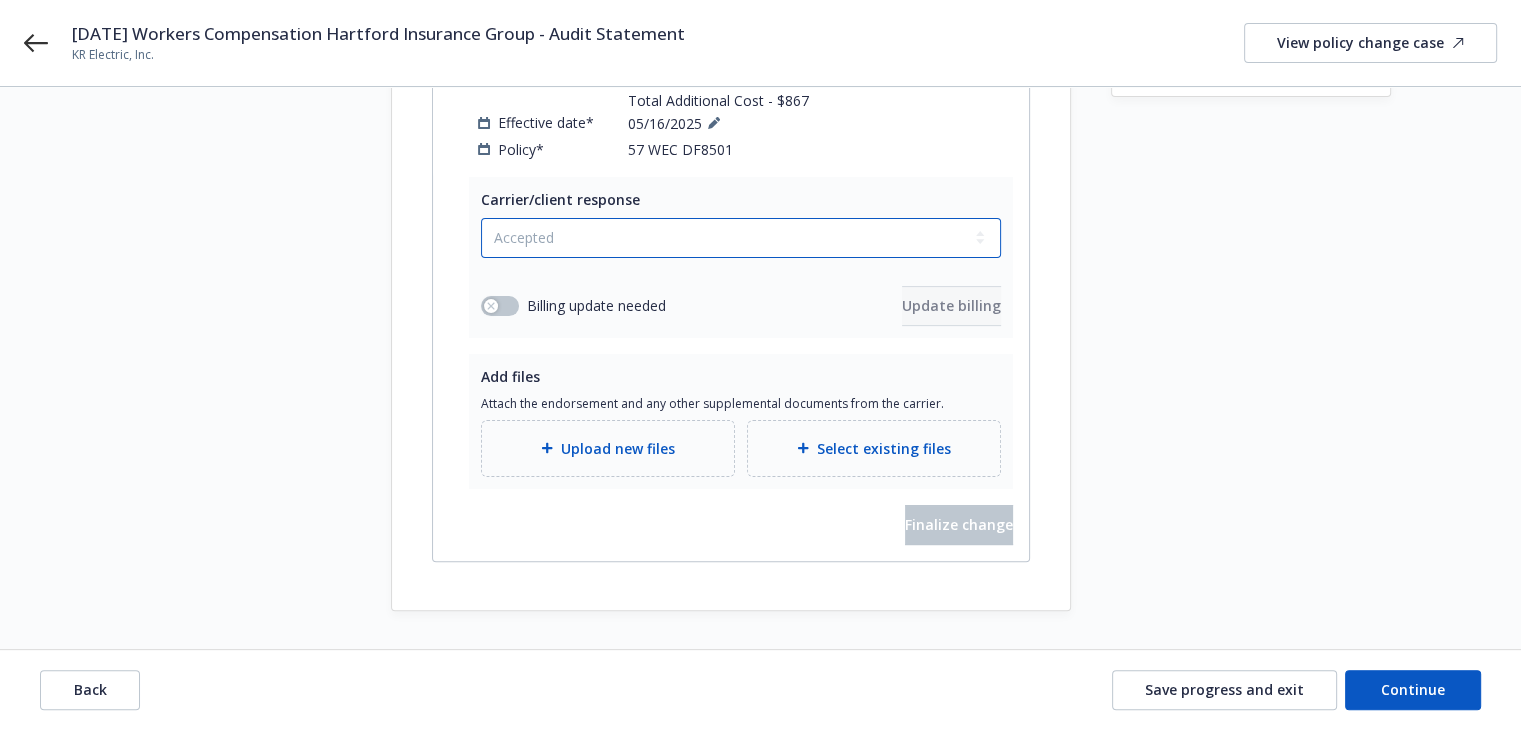 click on "Select a carrier response Accepted Accepted with revision No endorsement needed Declined by carrier Rejected by client" at bounding box center [741, 238] 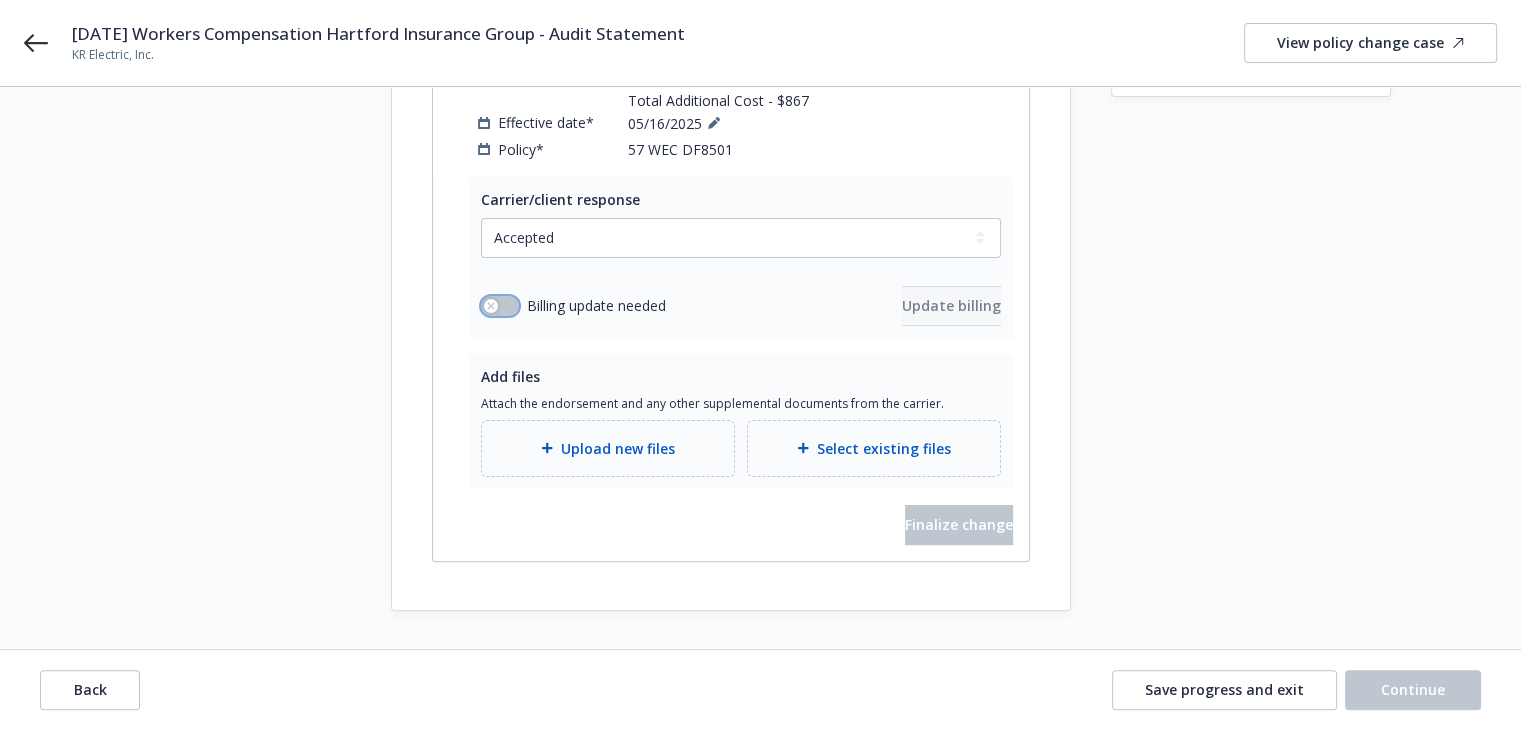 click 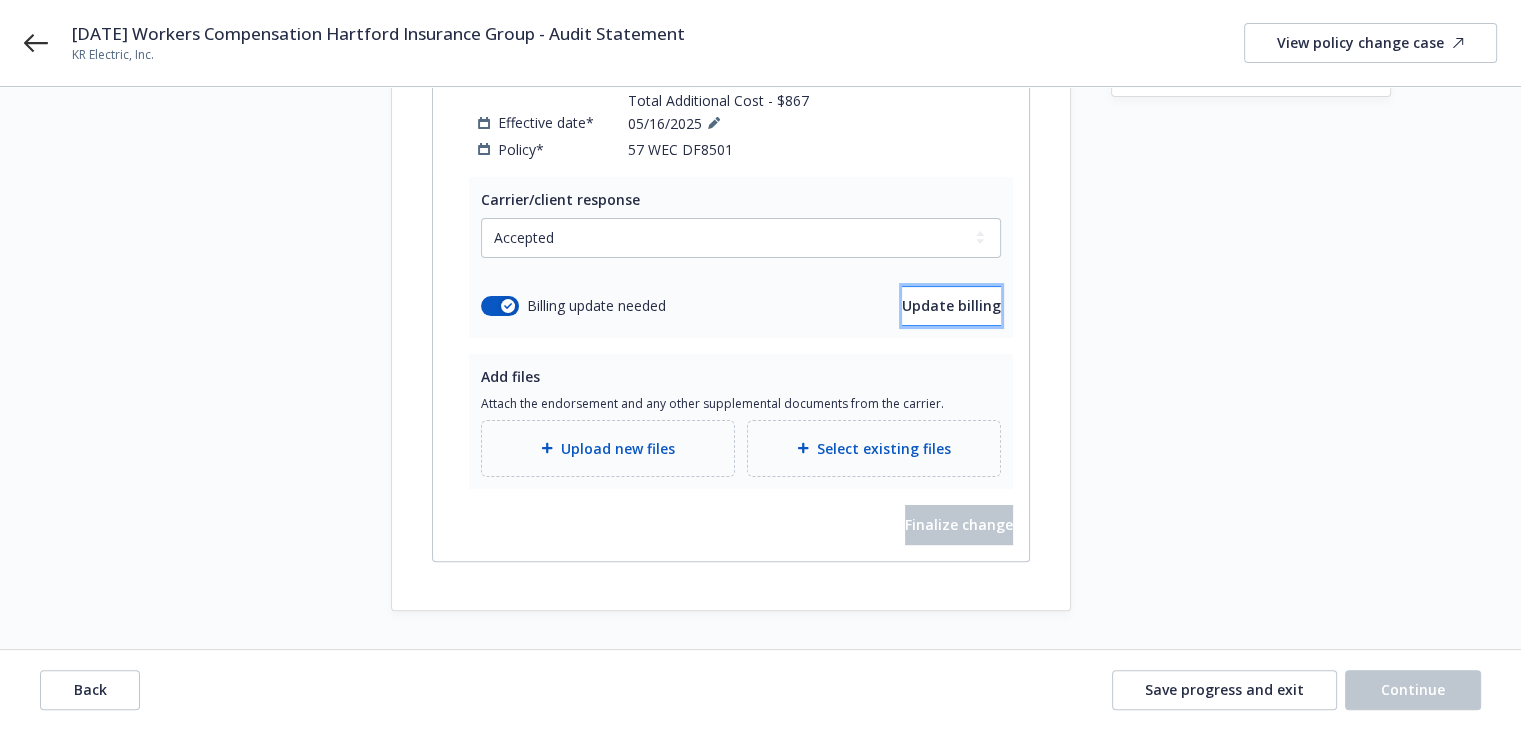 click on "Update billing" at bounding box center [951, 305] 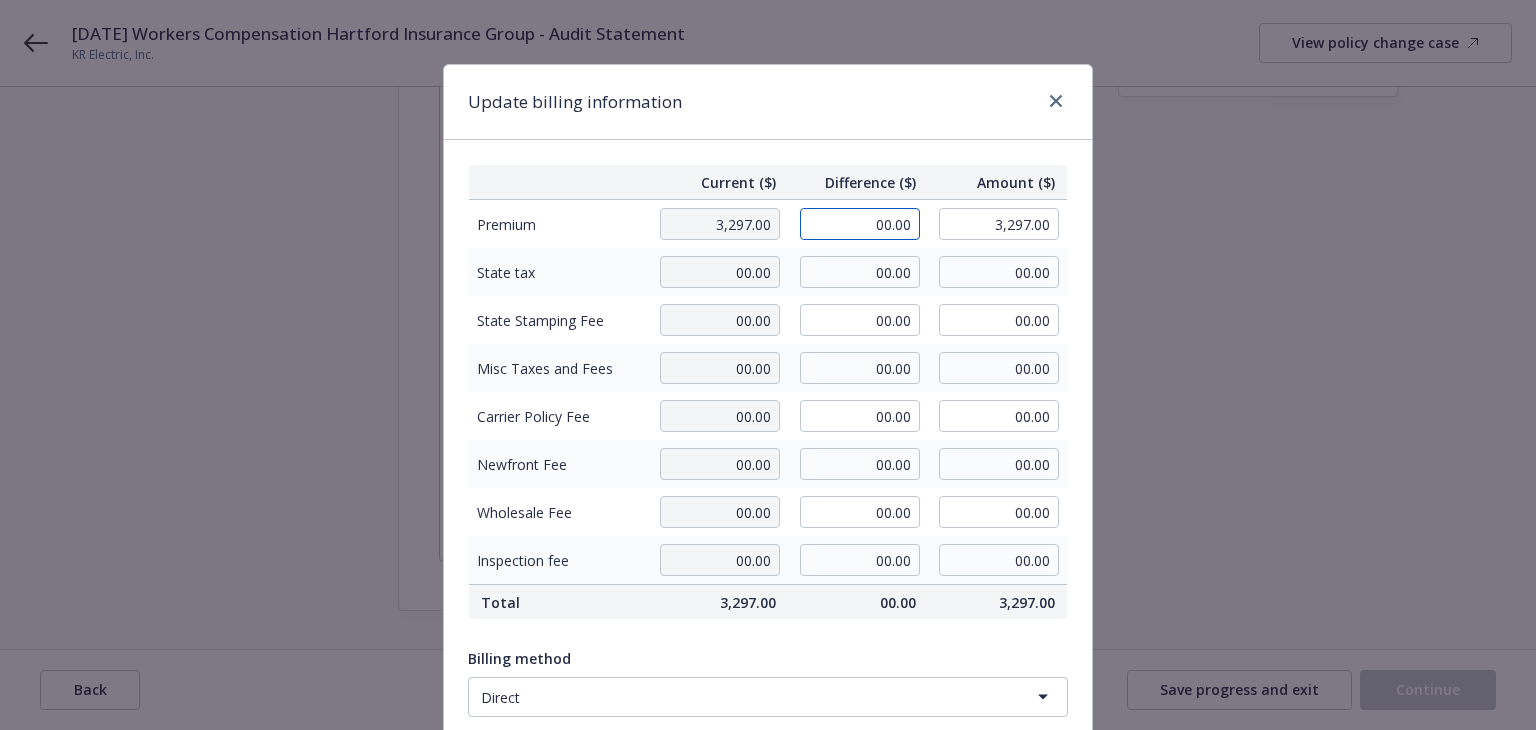 click on "00.00" at bounding box center [860, 224] 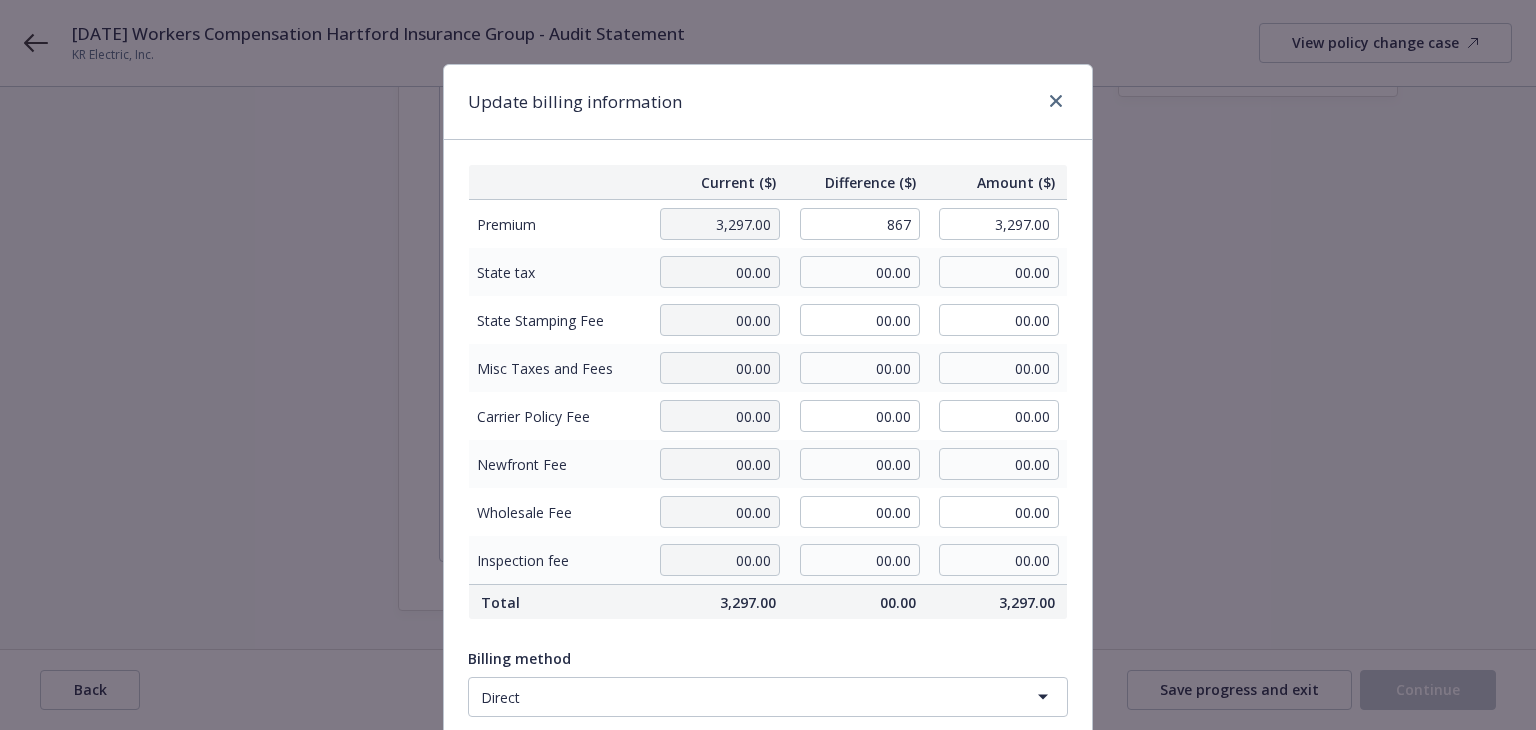 type on "867.00" 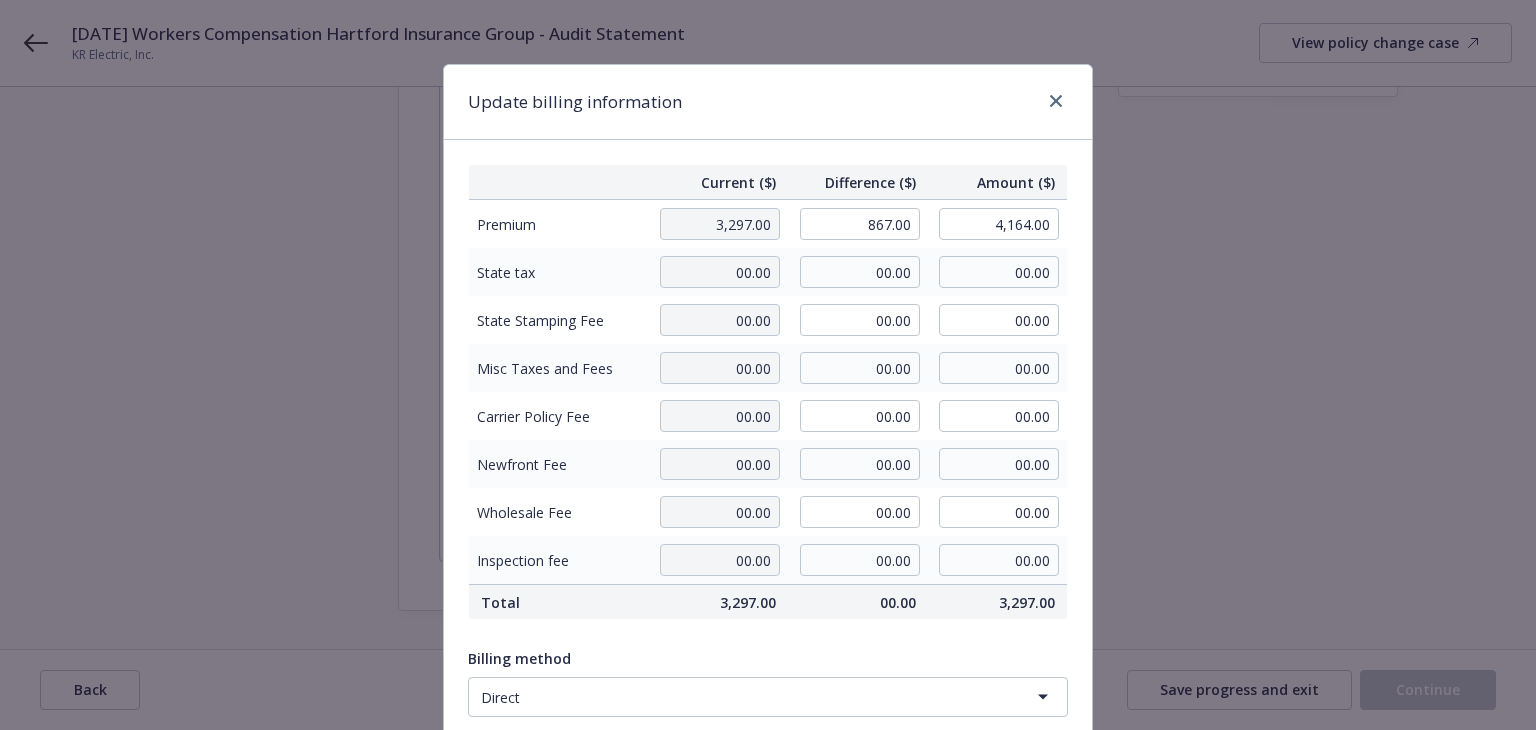 click on "Update billing information" at bounding box center (768, 102) 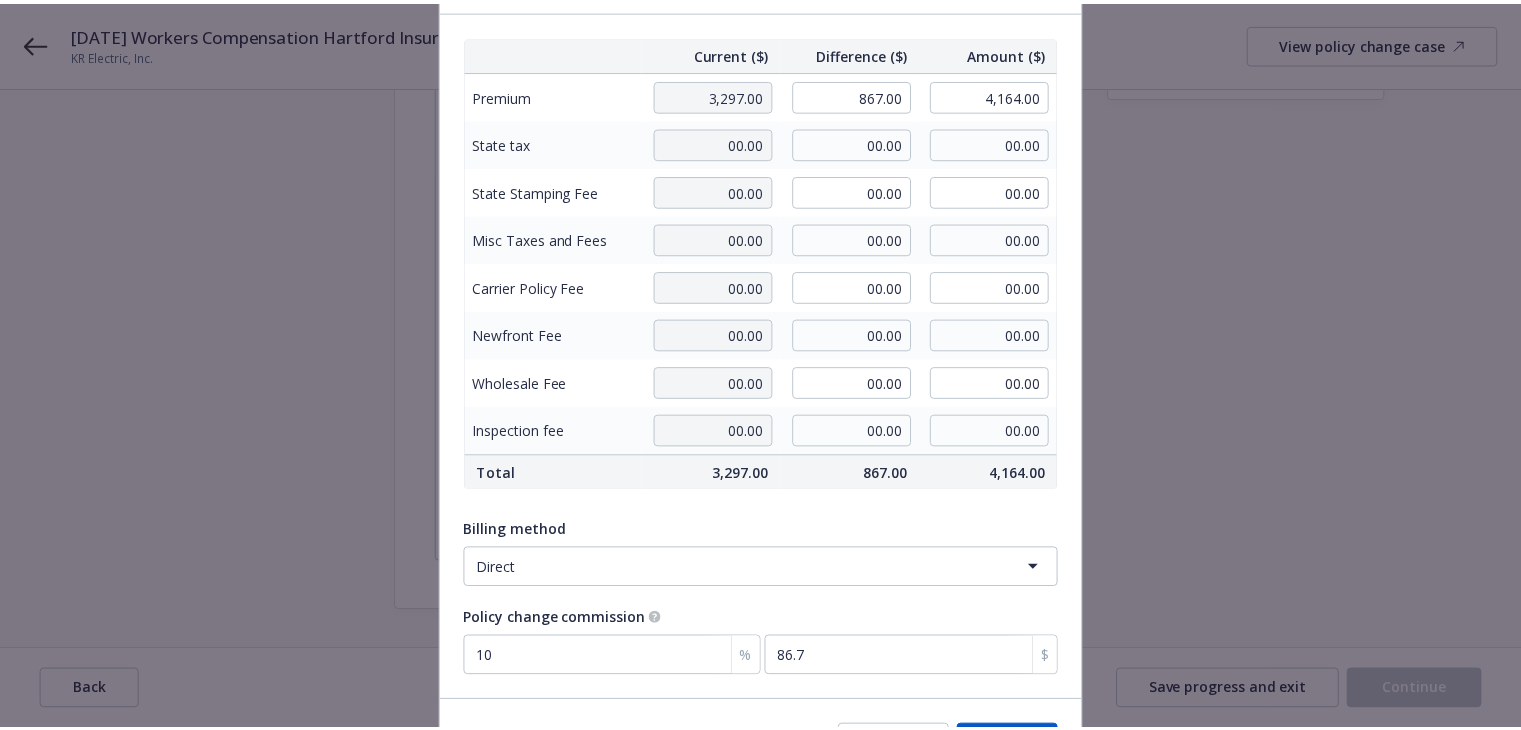 scroll, scrollTop: 253, scrollLeft: 0, axis: vertical 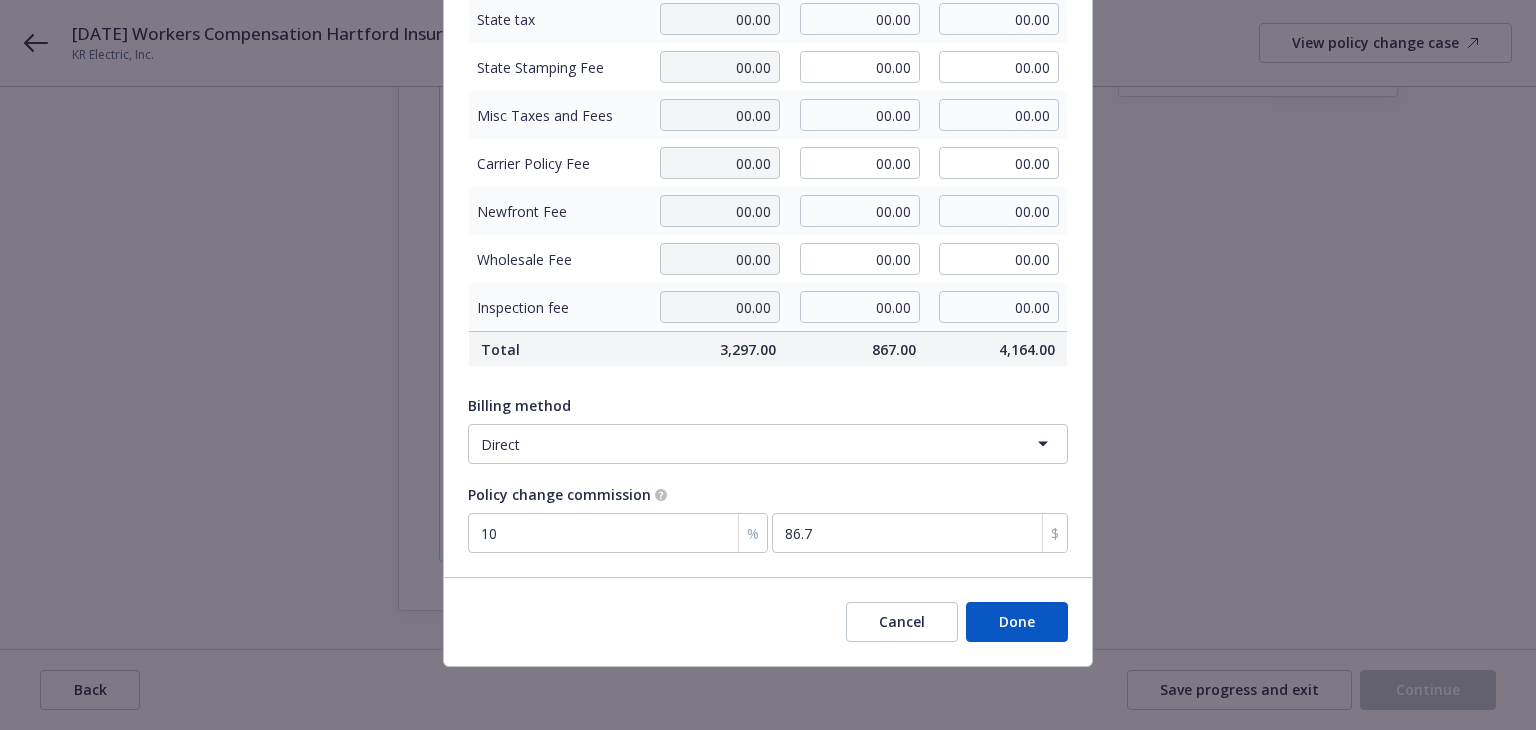click on "Done" at bounding box center [1017, 622] 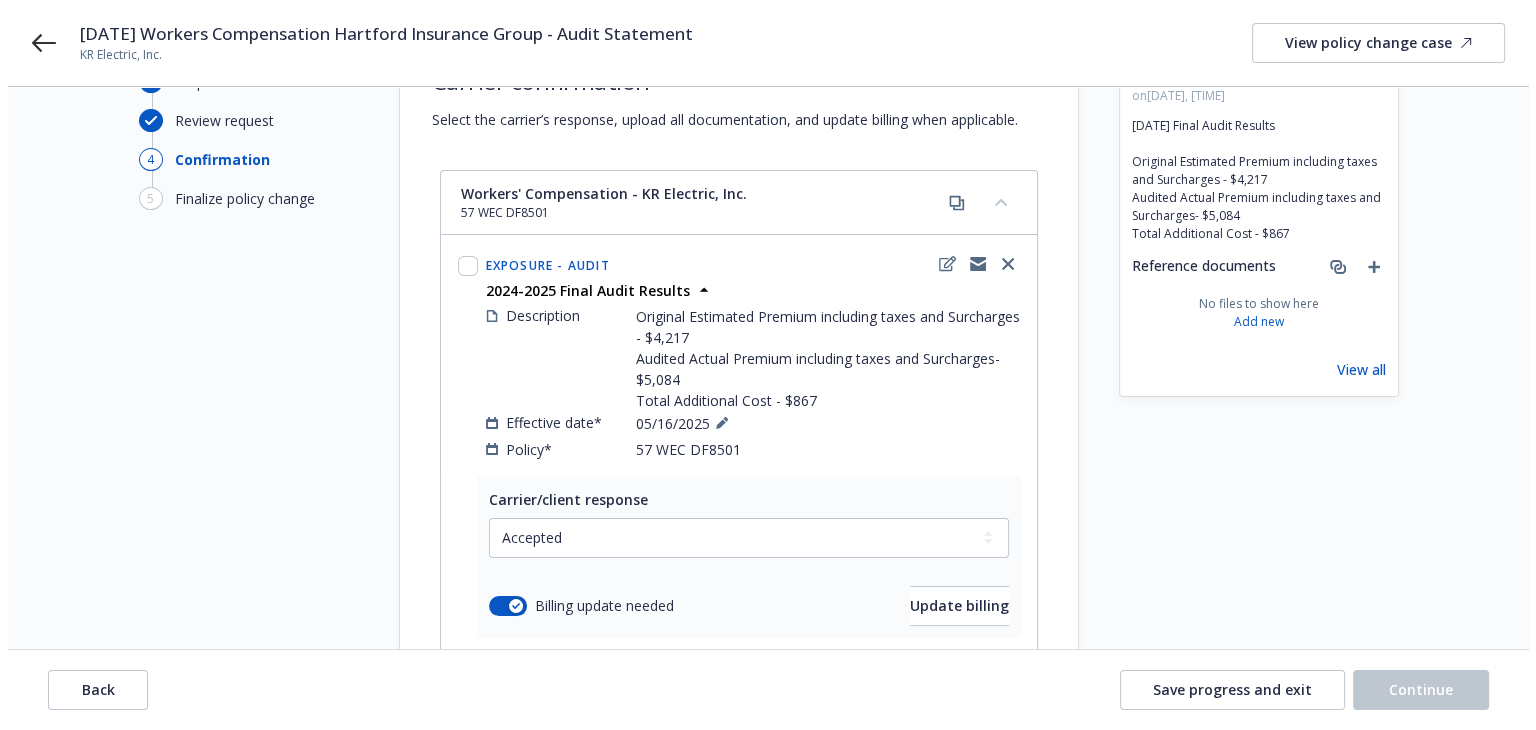 scroll, scrollTop: 396, scrollLeft: 0, axis: vertical 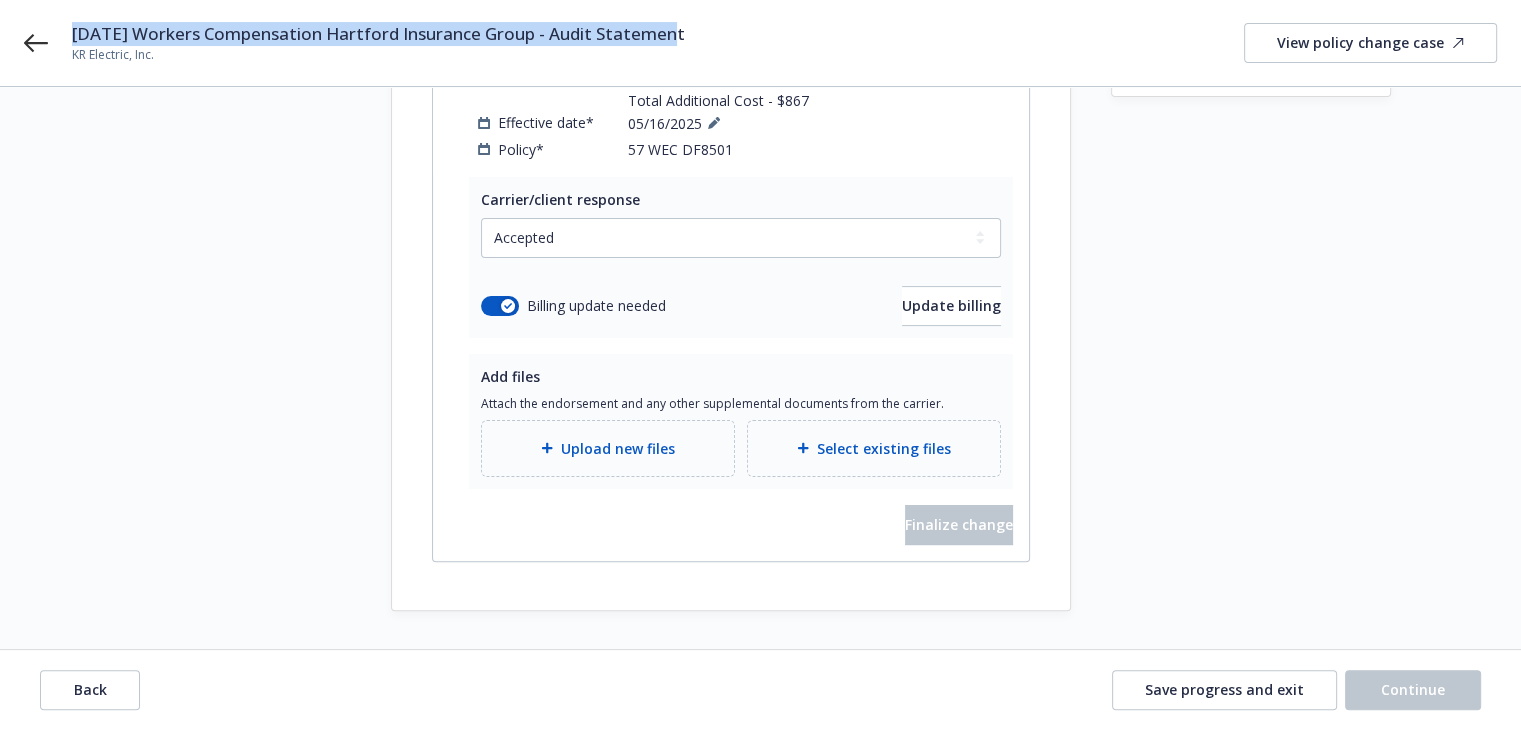 drag, startPoint x: 72, startPoint y: 31, endPoint x: 722, endPoint y: 31, distance: 650 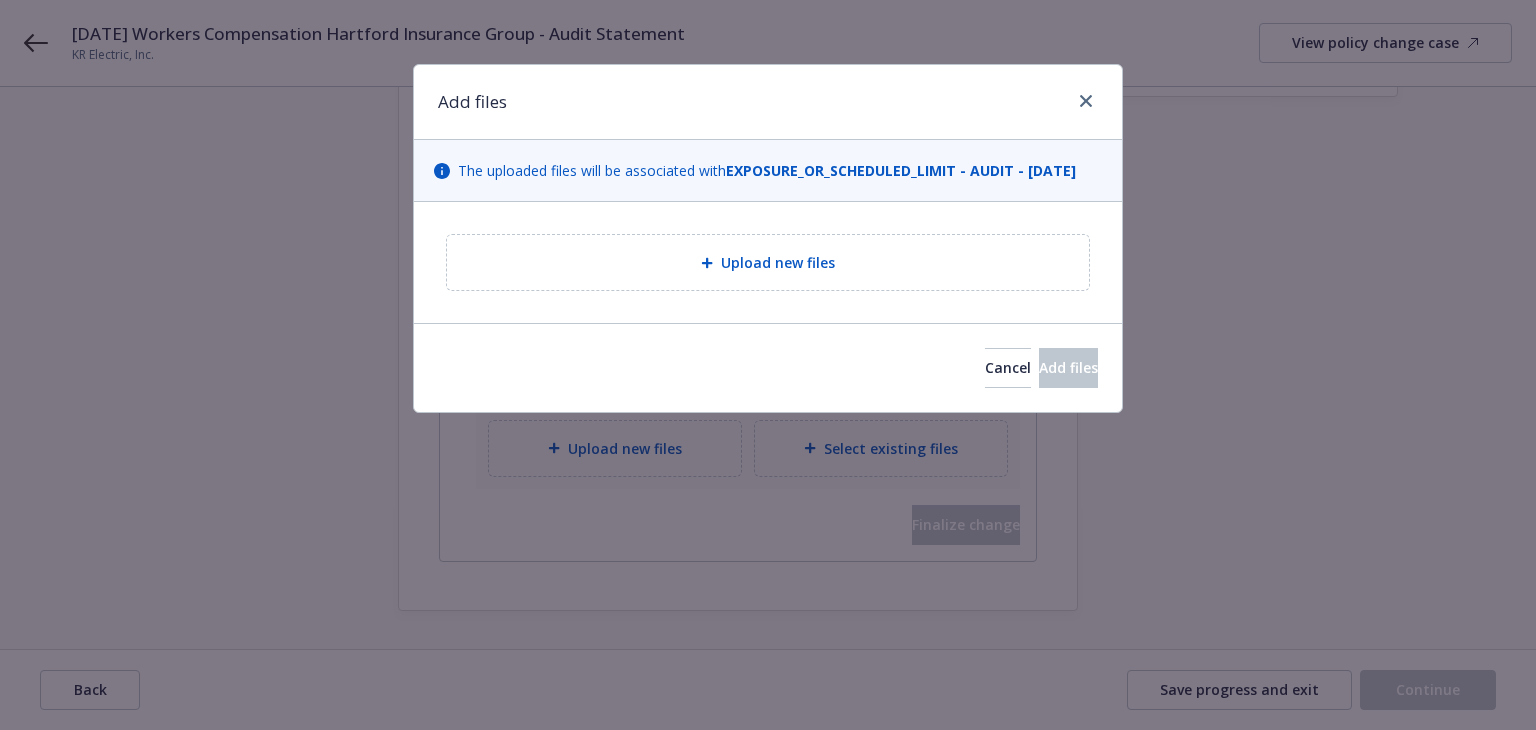 click on "The uploaded files will be associated with EXPOSURE_OR_SCHEDULED_LIMIT - AUDIT - [DATE]" at bounding box center [768, 171] 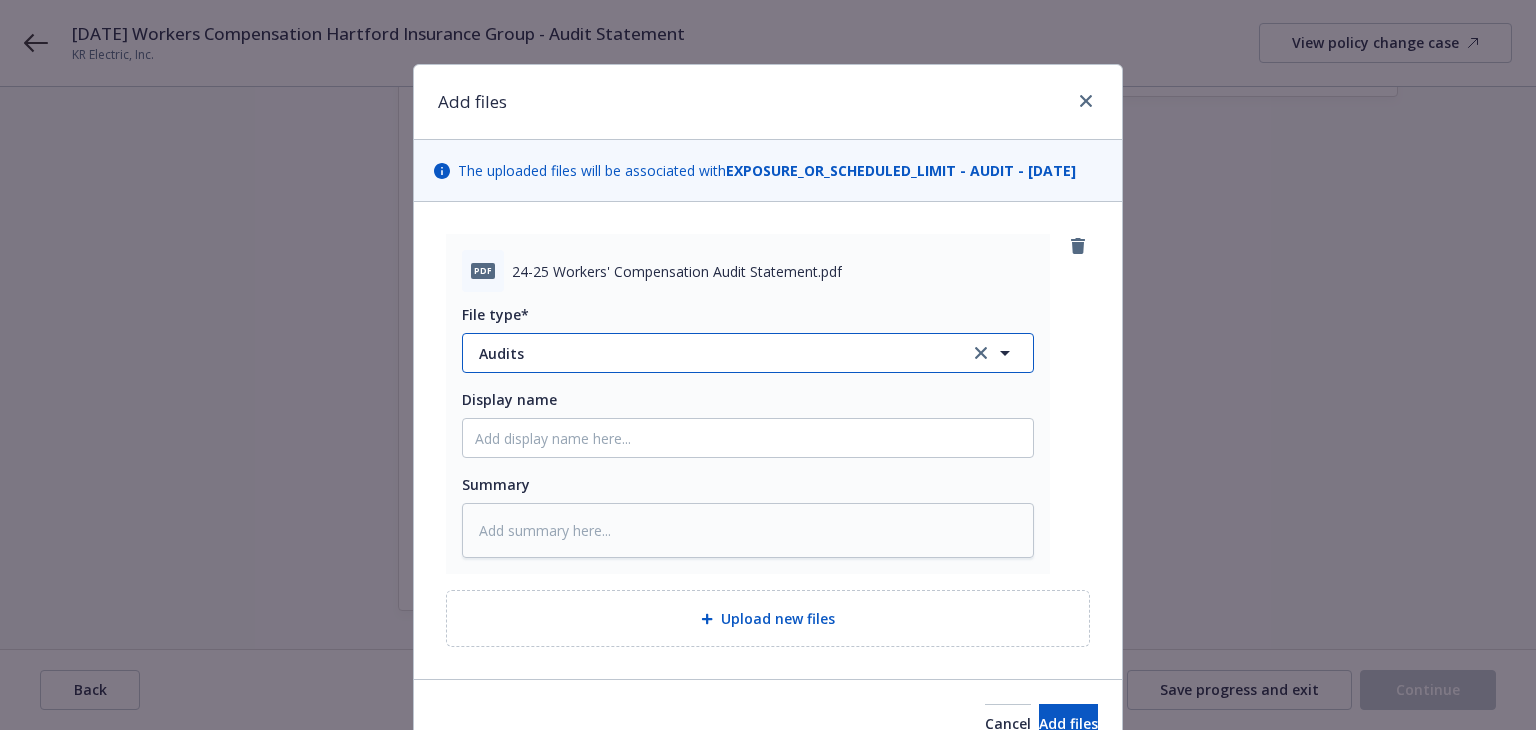 click on "Audits" at bounding box center [710, 353] 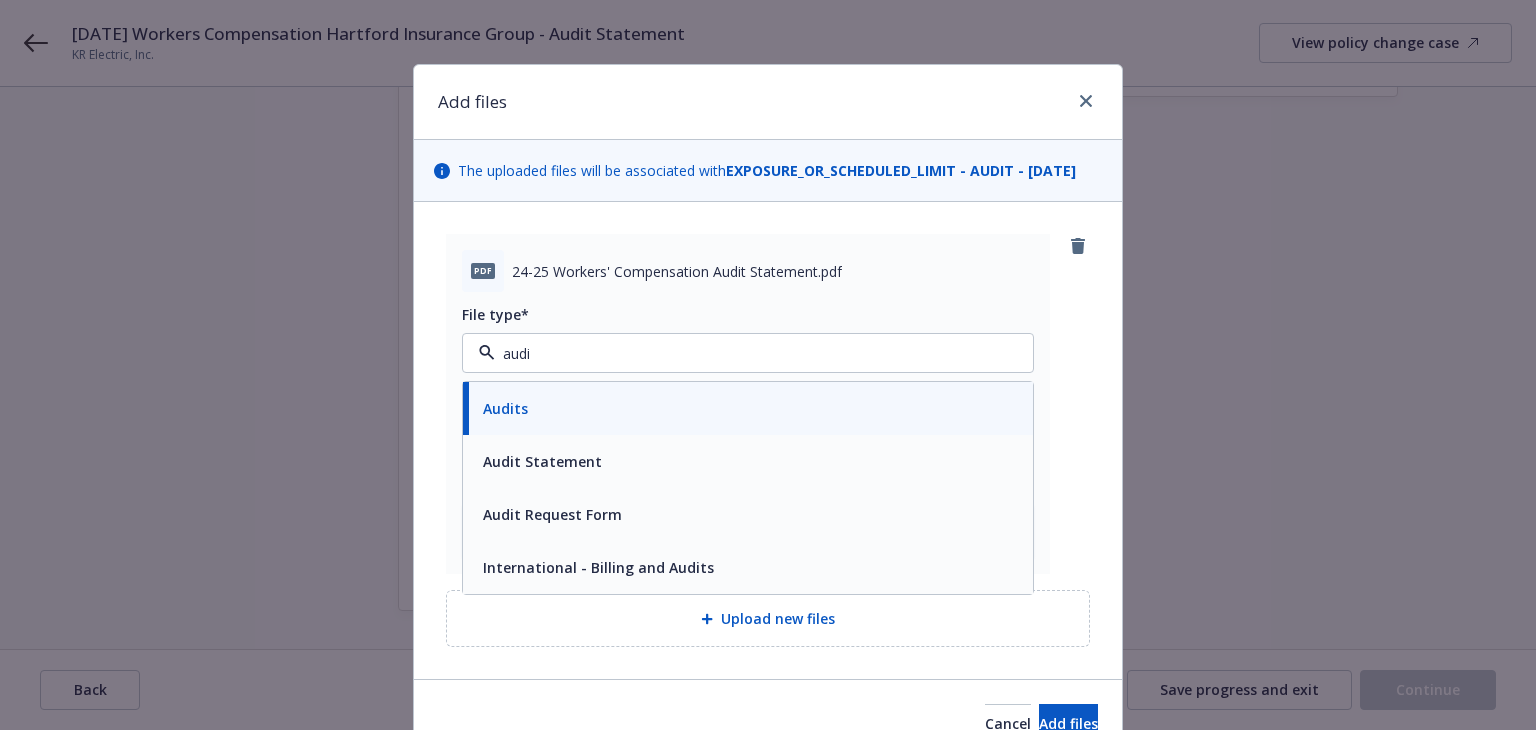 type on "audit" 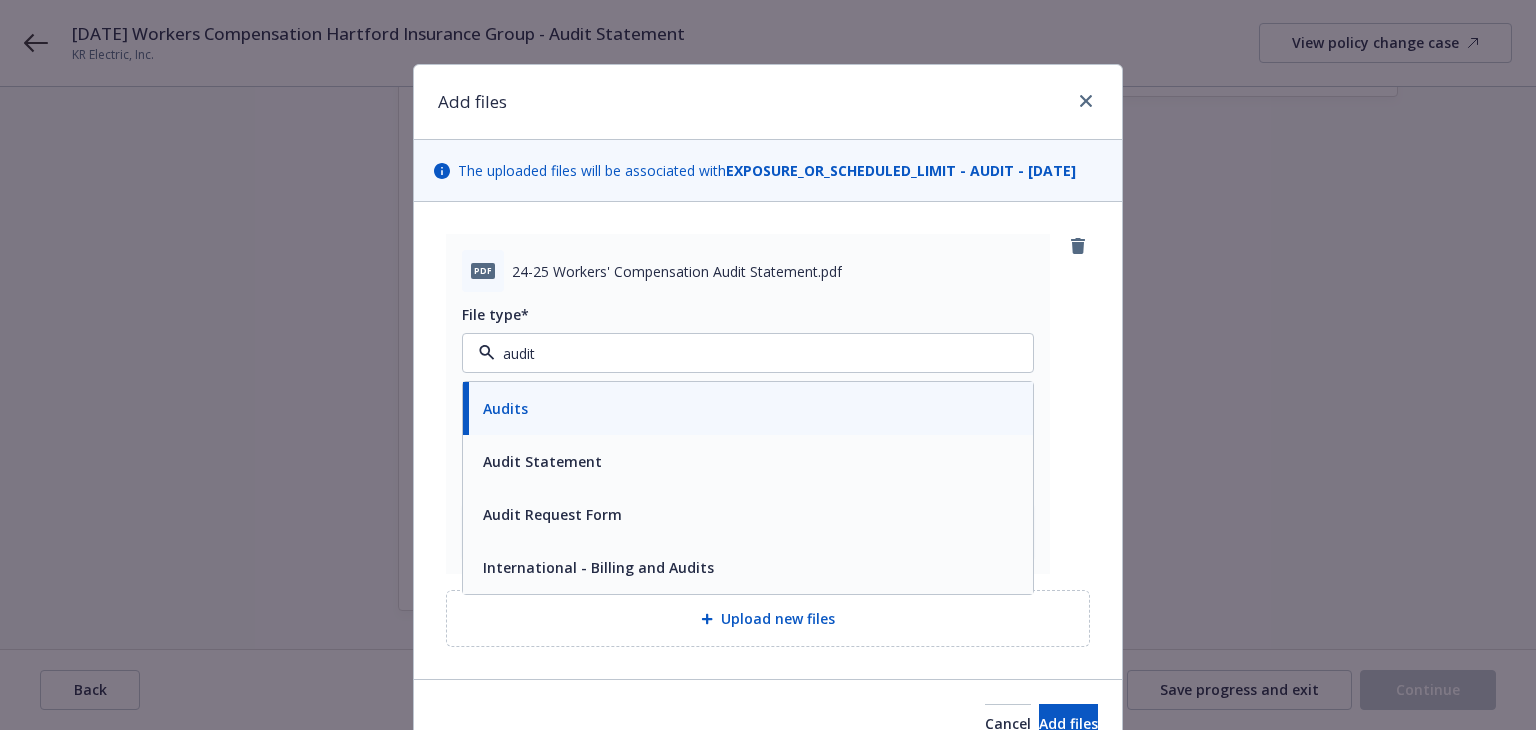 click on "Audit Statement" at bounding box center (748, 461) 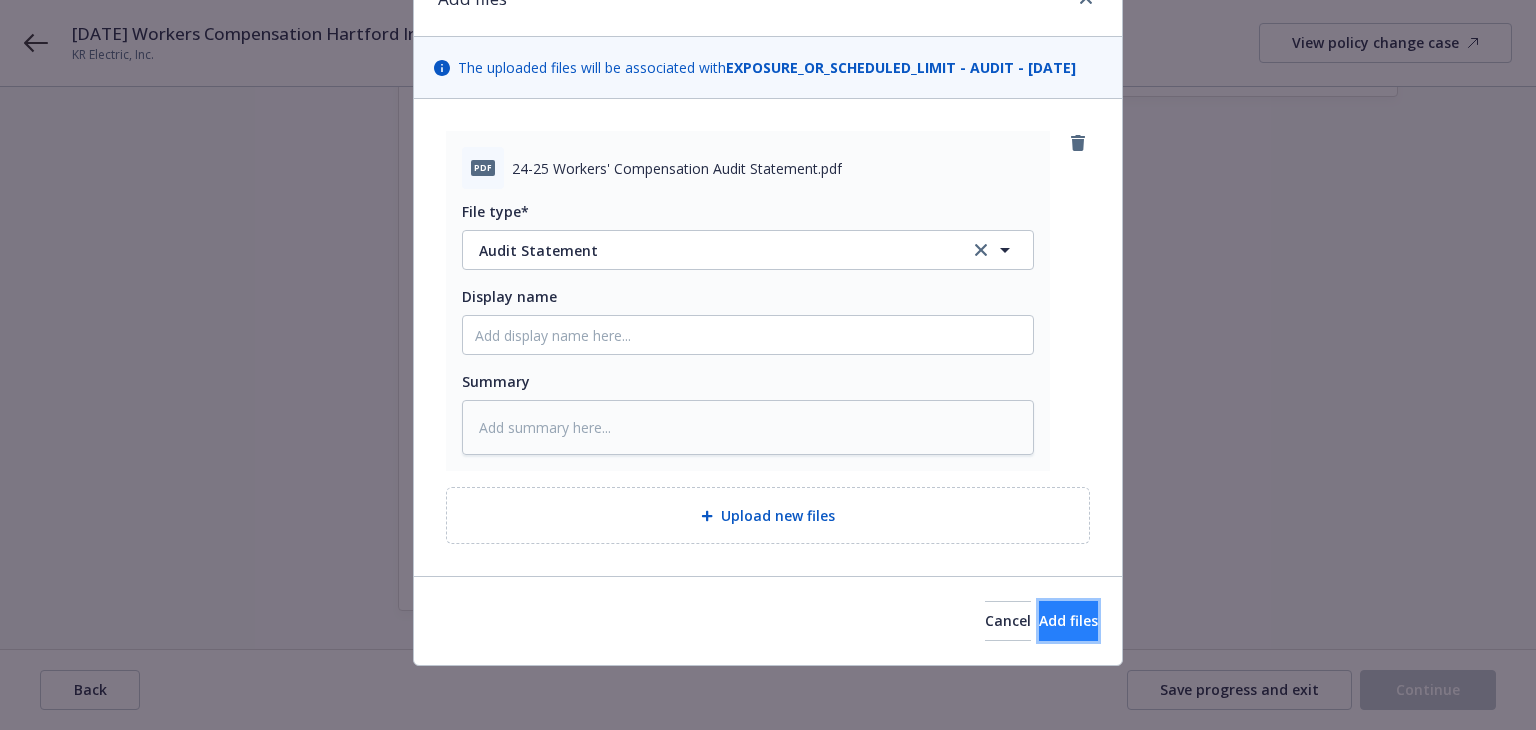 click on "Add files" at bounding box center [1068, 620] 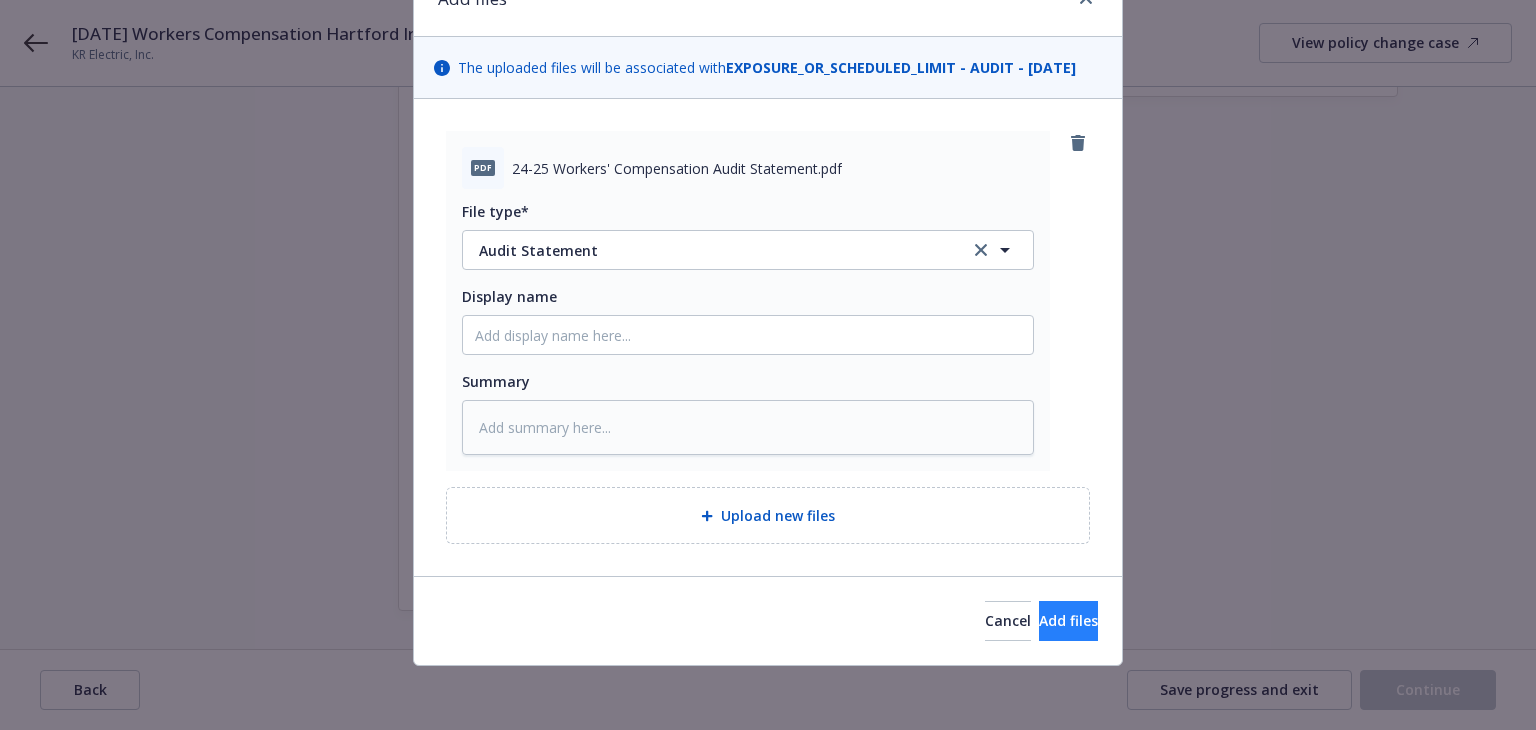 scroll, scrollTop: 50, scrollLeft: 0, axis: vertical 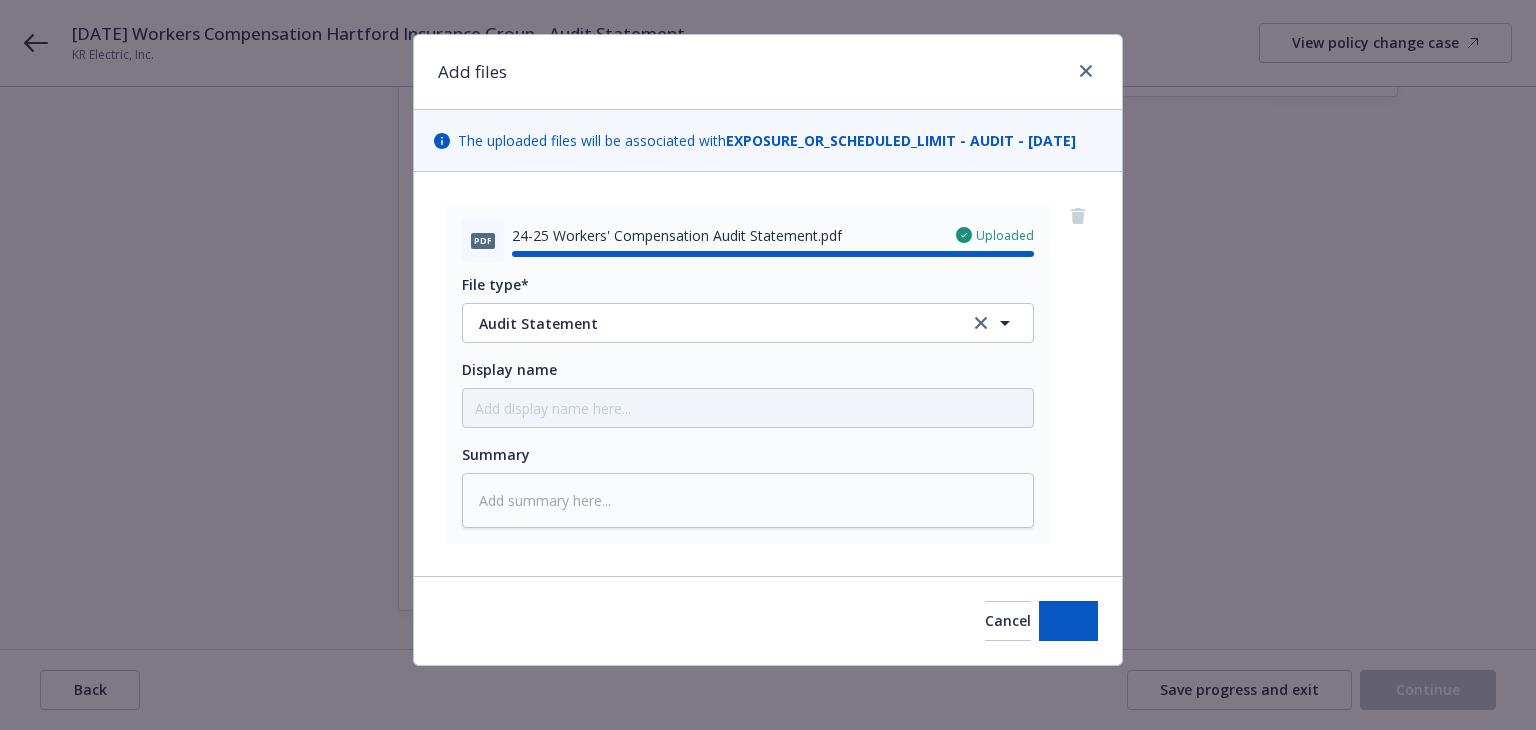 type on "x" 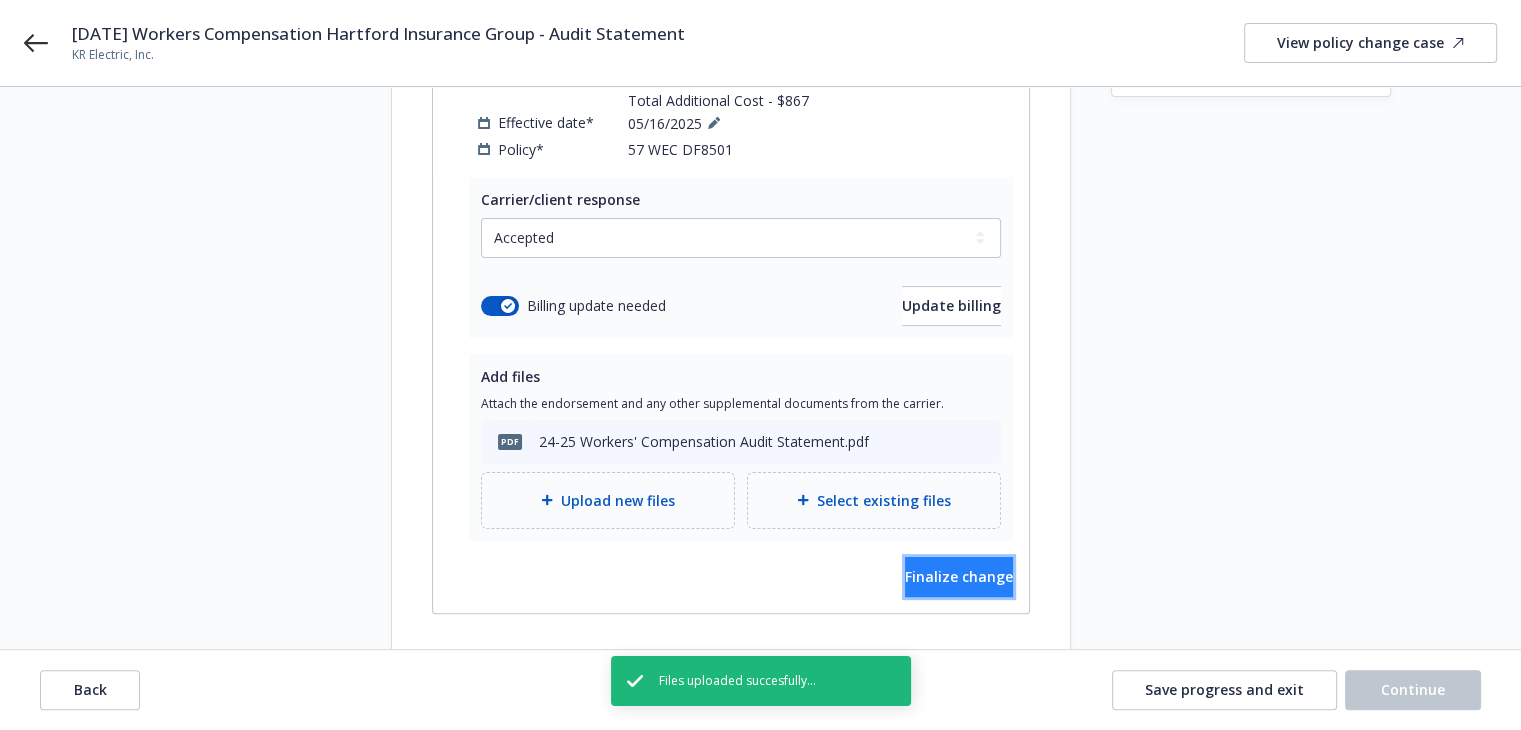 click on "Finalize change" at bounding box center [959, 577] 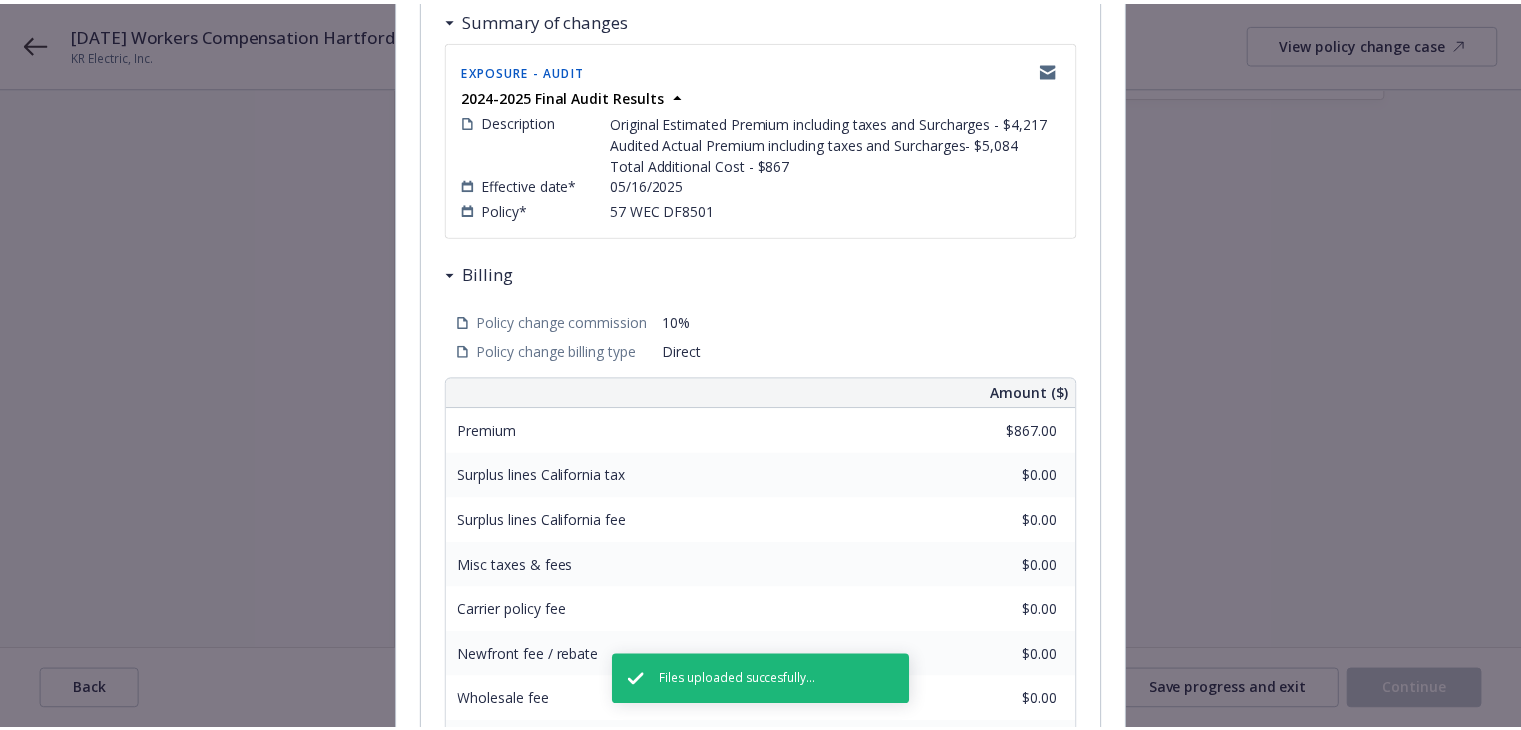 scroll, scrollTop: 661, scrollLeft: 0, axis: vertical 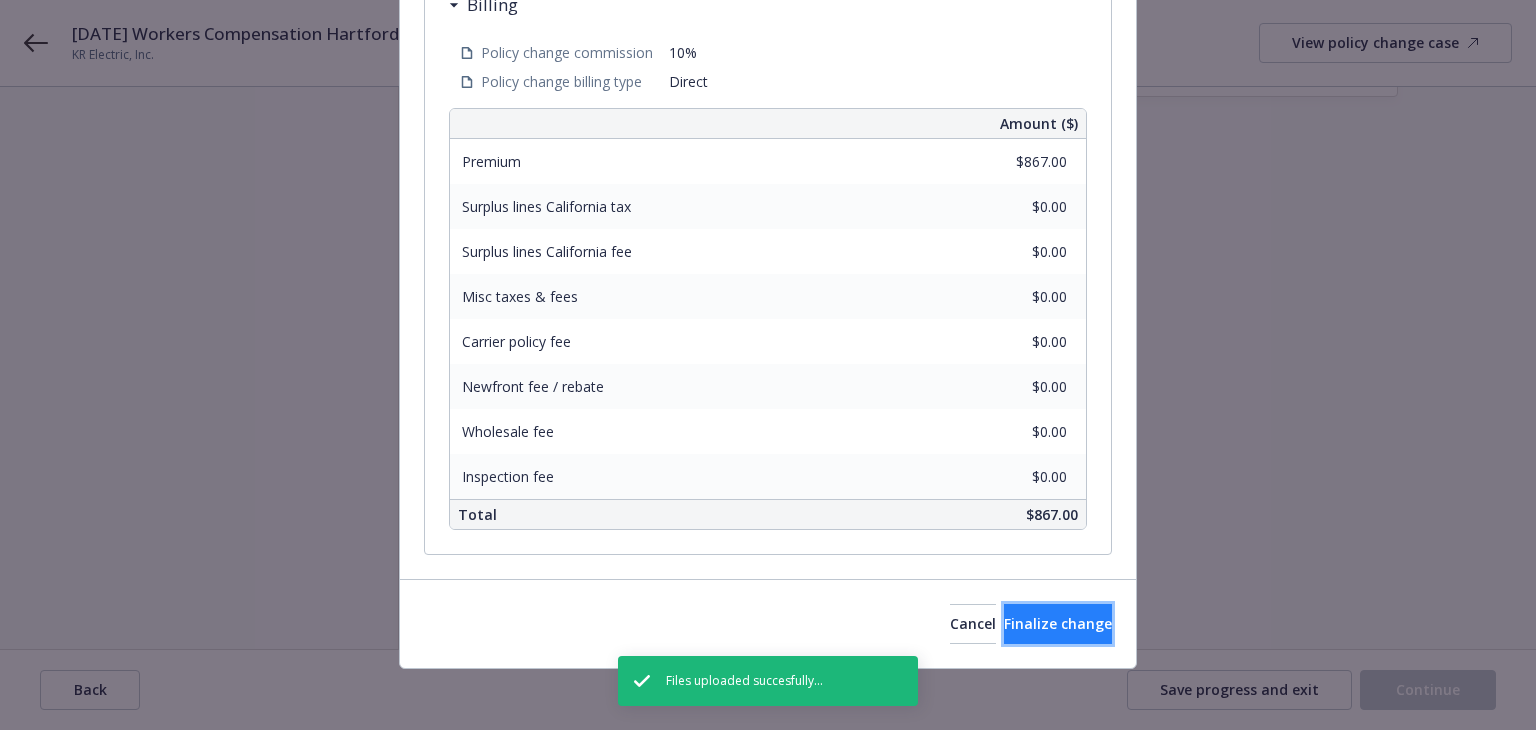 click on "Finalize change" at bounding box center (1058, 623) 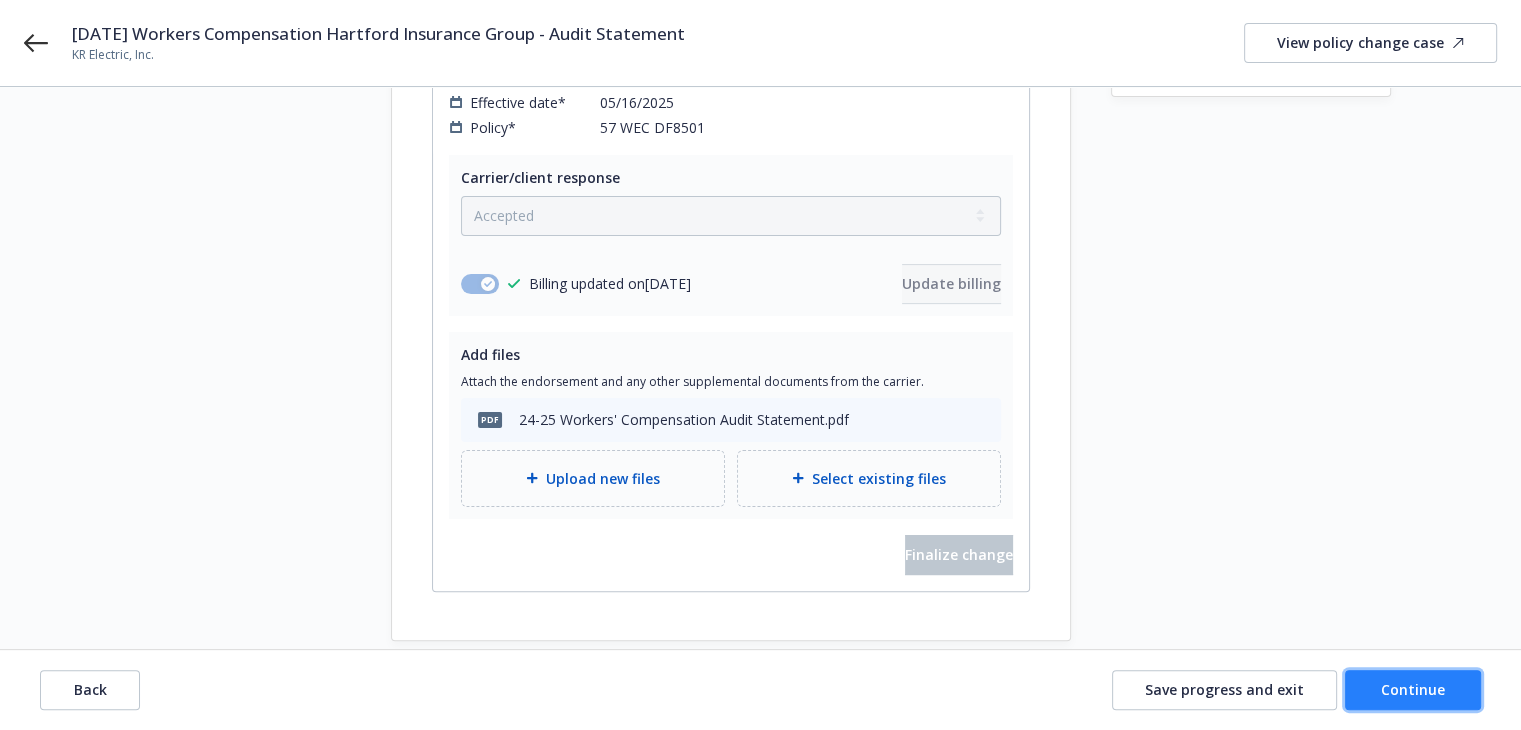 click on "Continue" at bounding box center (1413, 690) 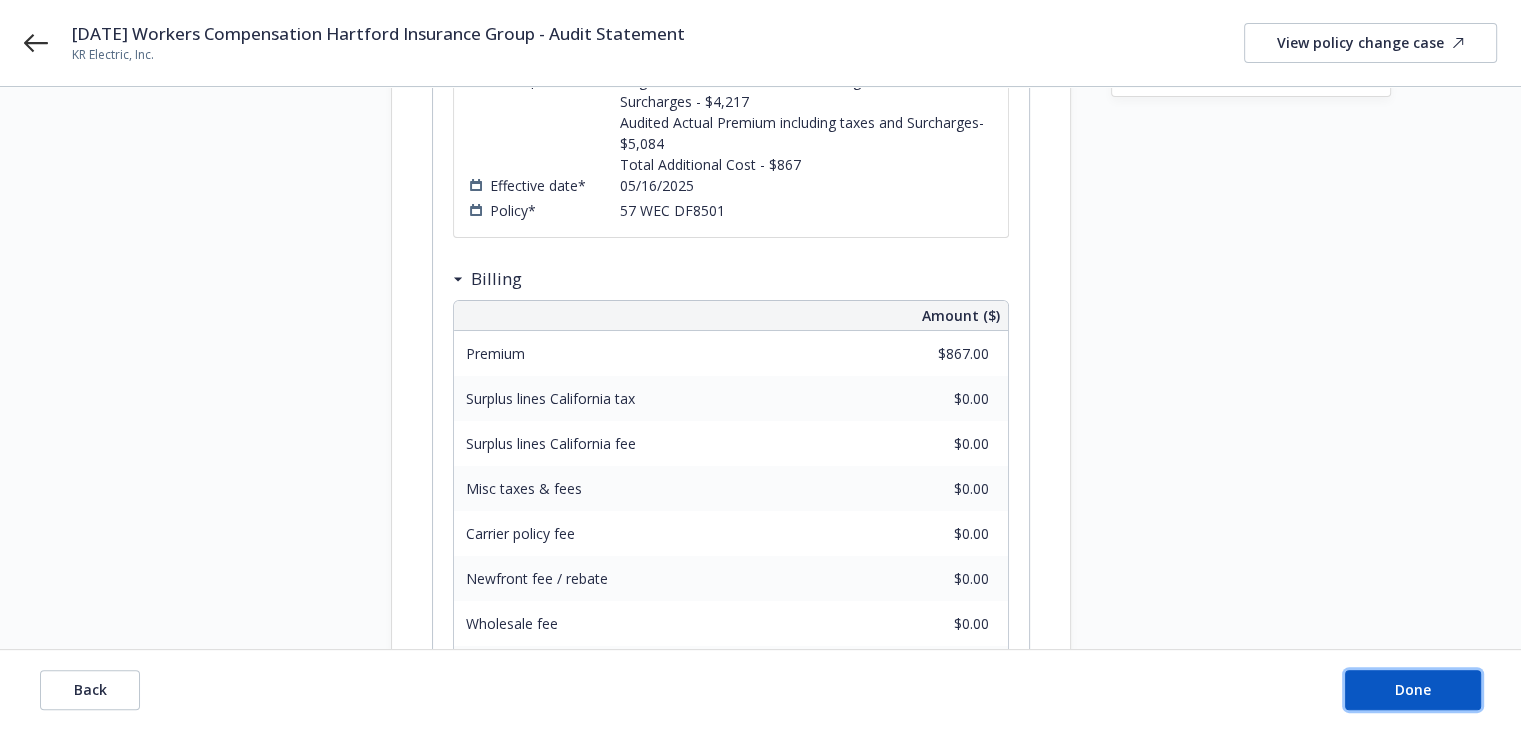 click on "Done" at bounding box center (1413, 689) 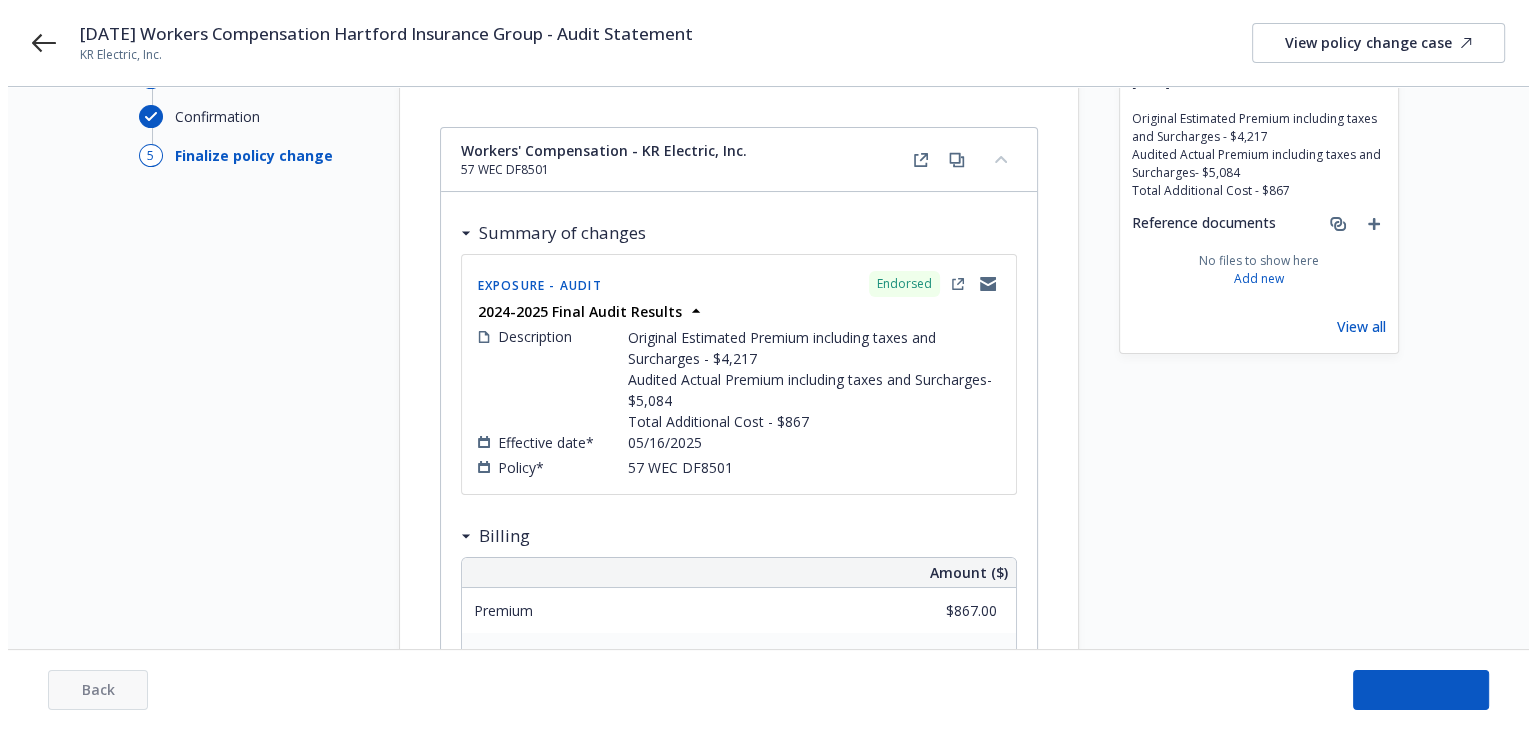 scroll, scrollTop: 0, scrollLeft: 0, axis: both 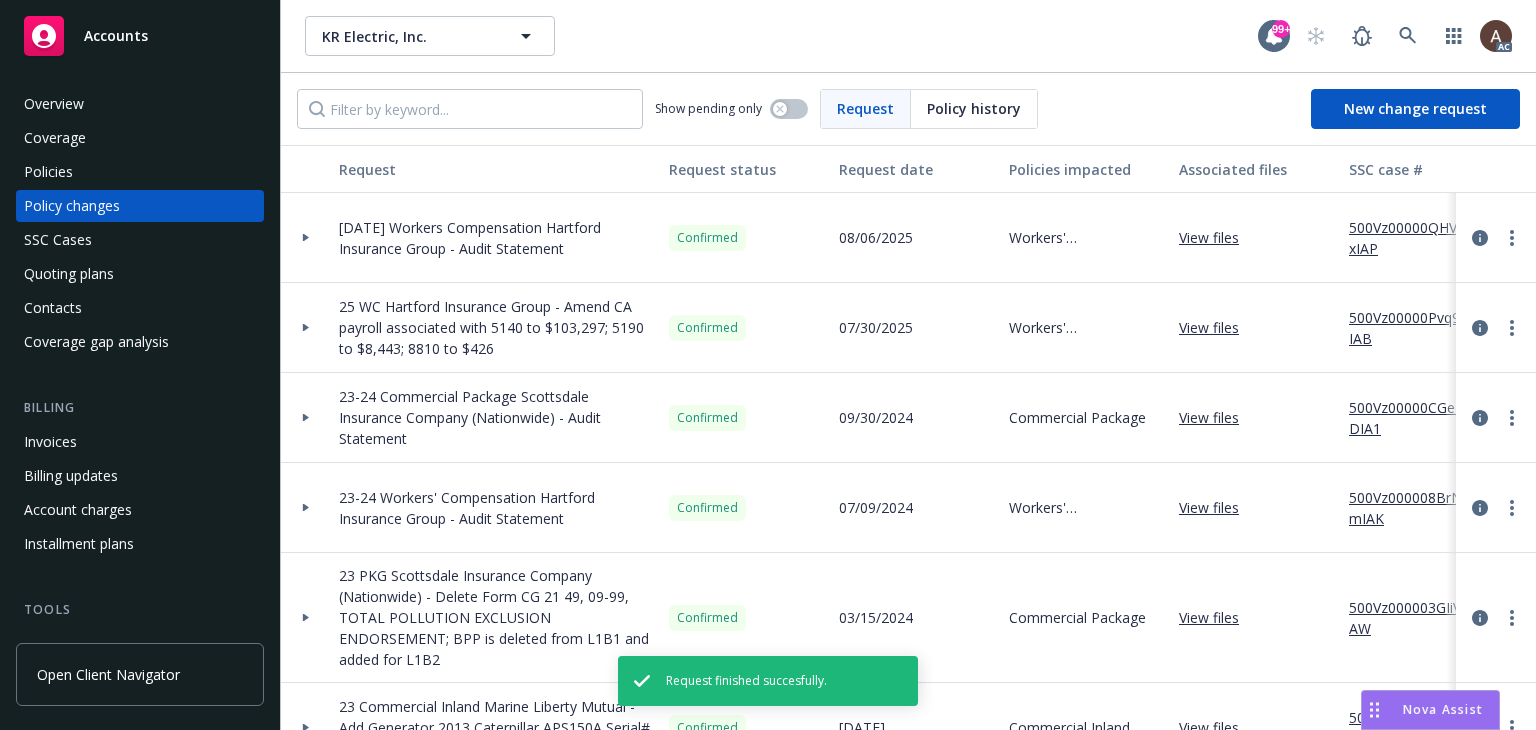 click at bounding box center (306, 238) 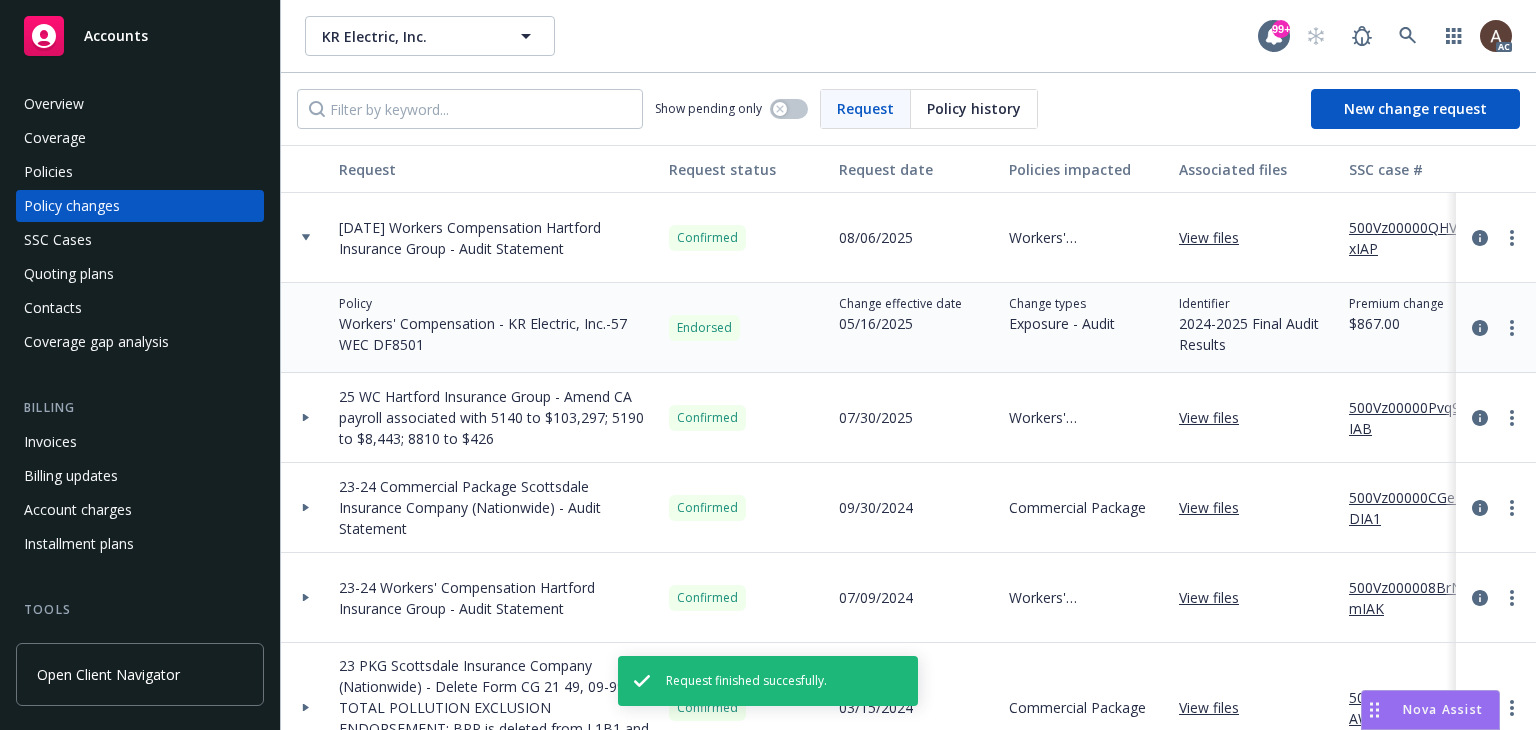 click on "500Vz00000QHVExIAP" at bounding box center [1416, 238] 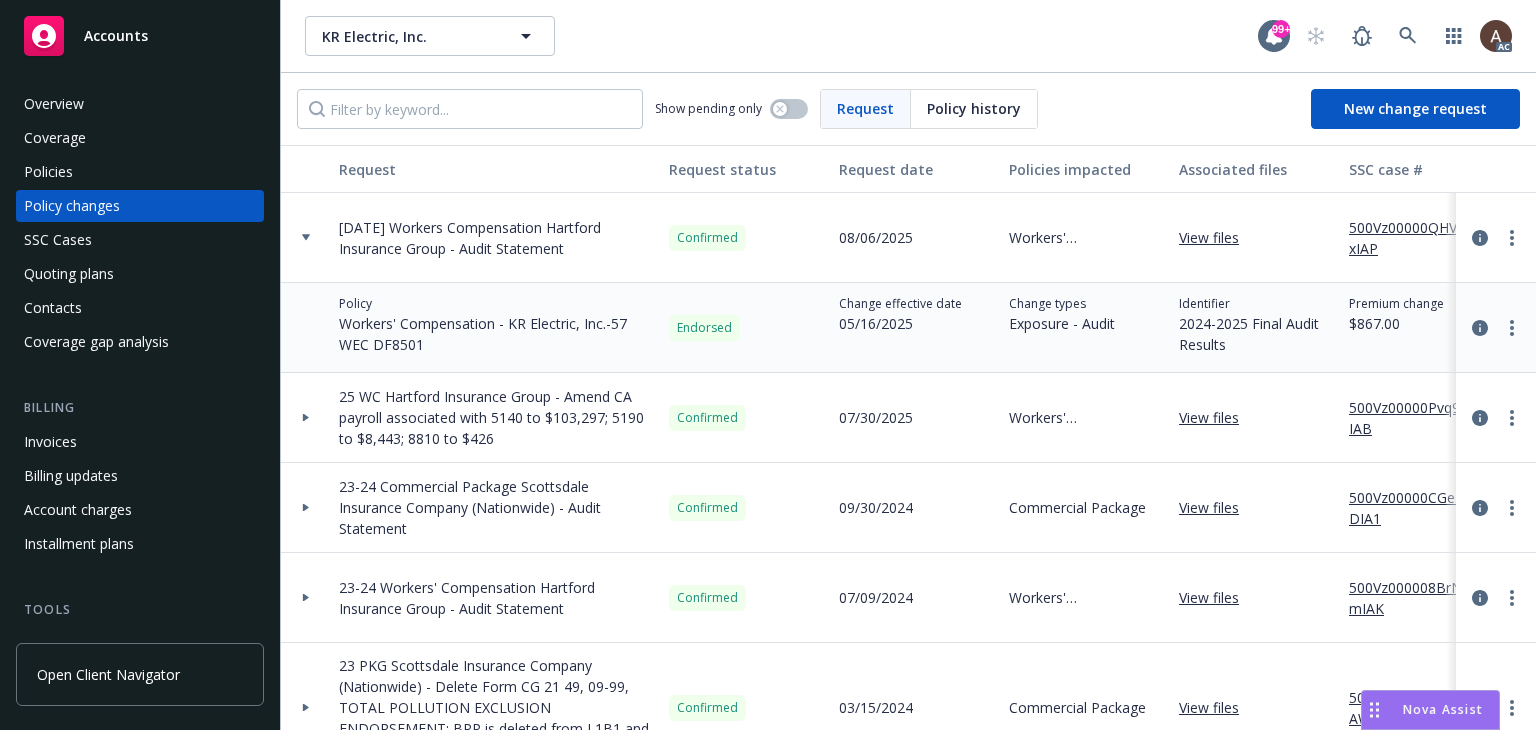 click on "Policies" at bounding box center (140, 172) 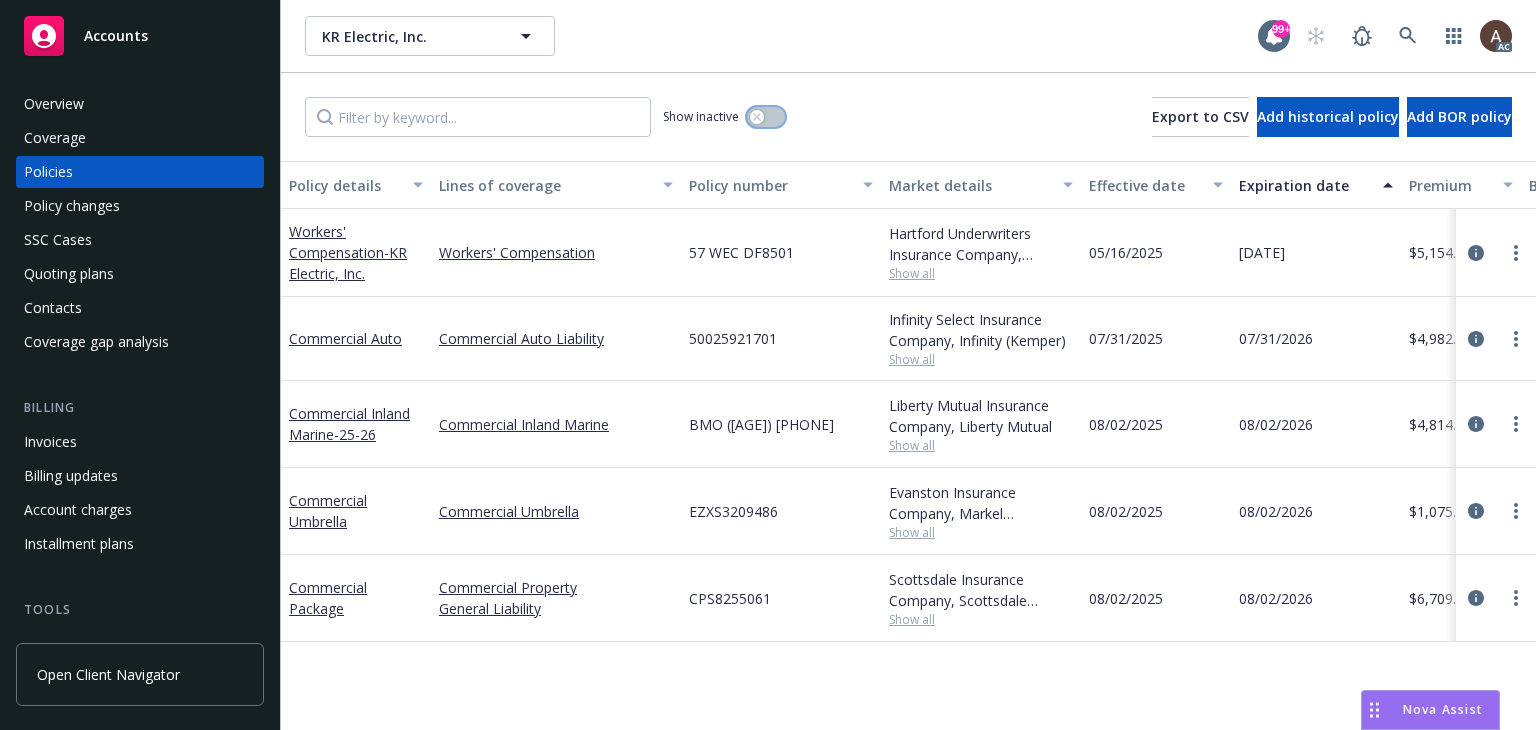 drag, startPoint x: 759, startPoint y: 119, endPoint x: 636, endPoint y: 122, distance: 123.03658 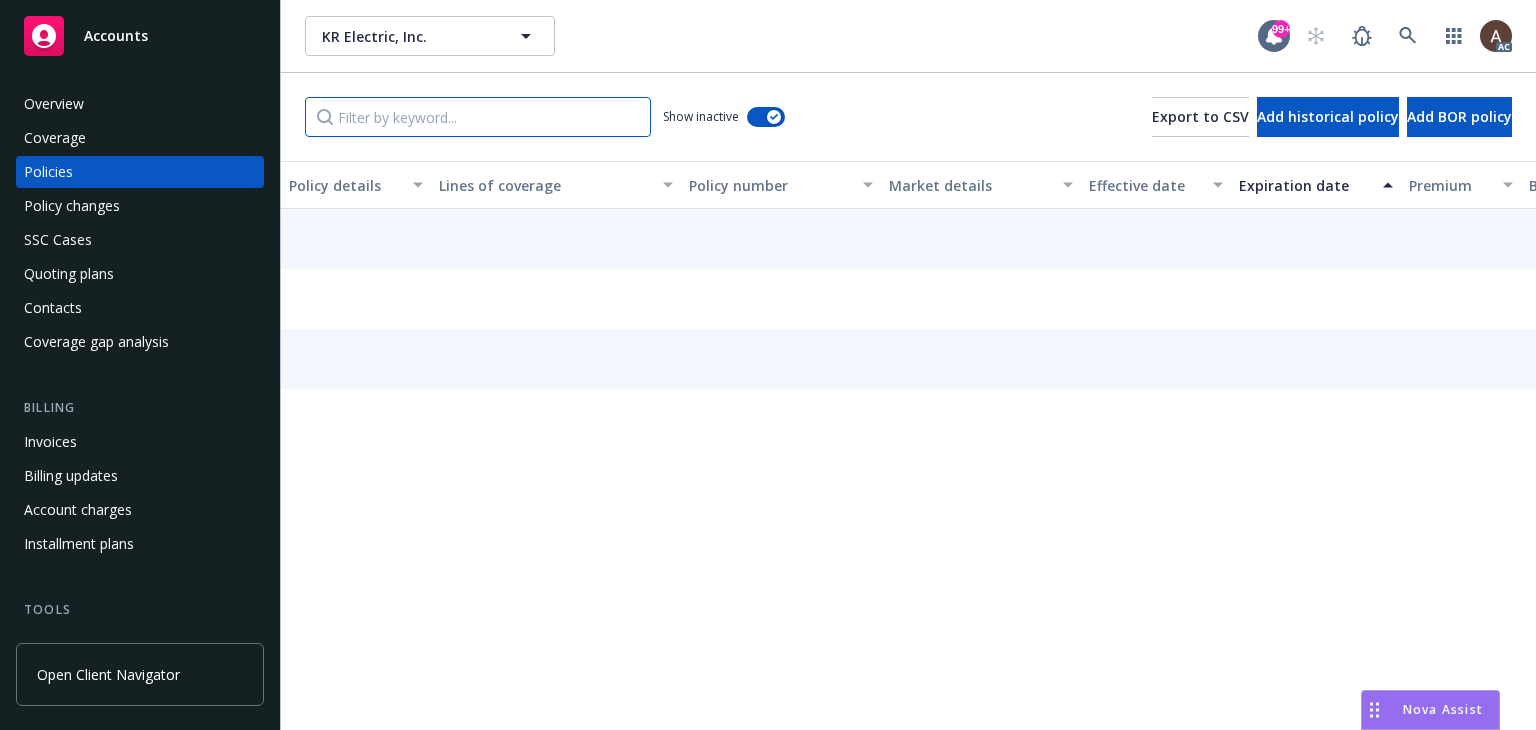 click at bounding box center (478, 117) 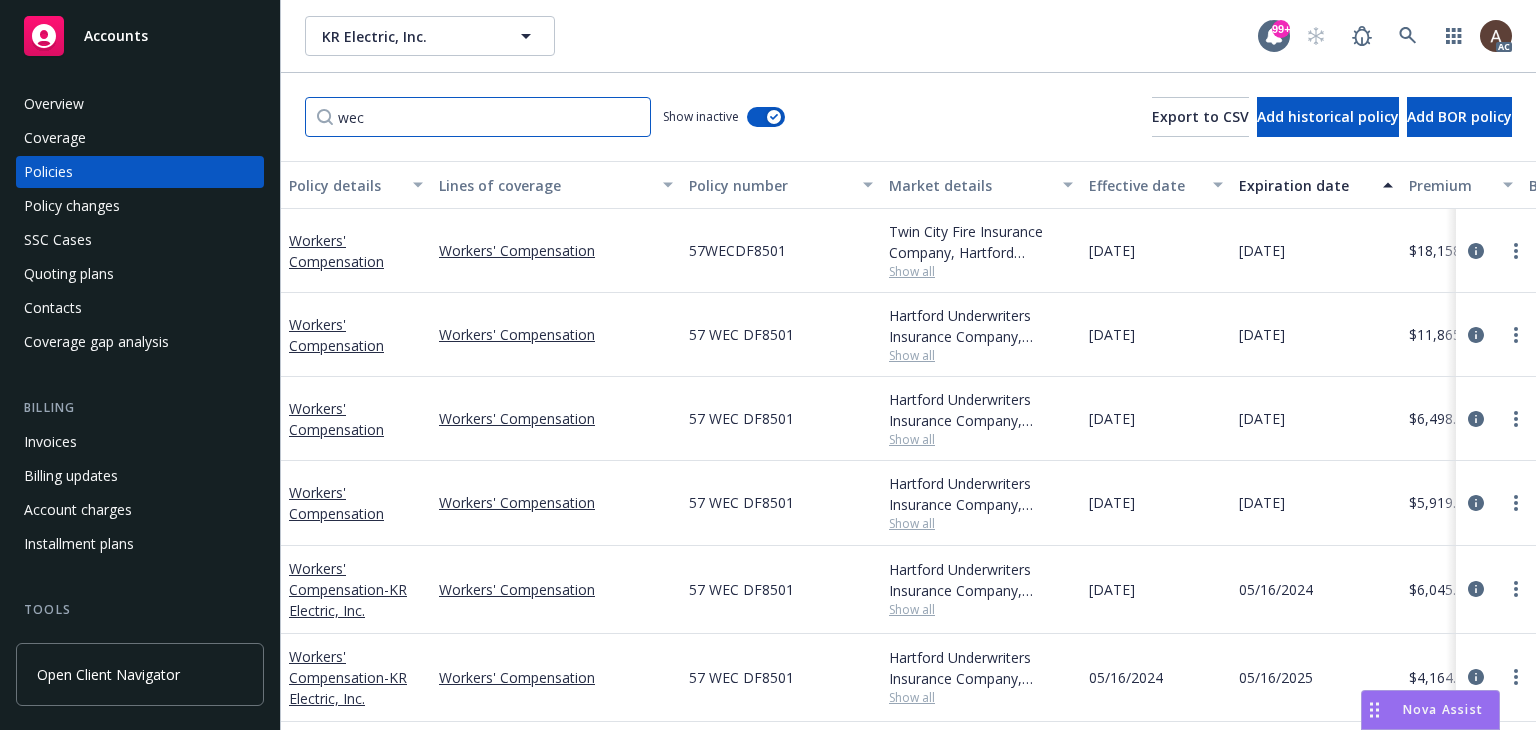 scroll, scrollTop: 93, scrollLeft: 0, axis: vertical 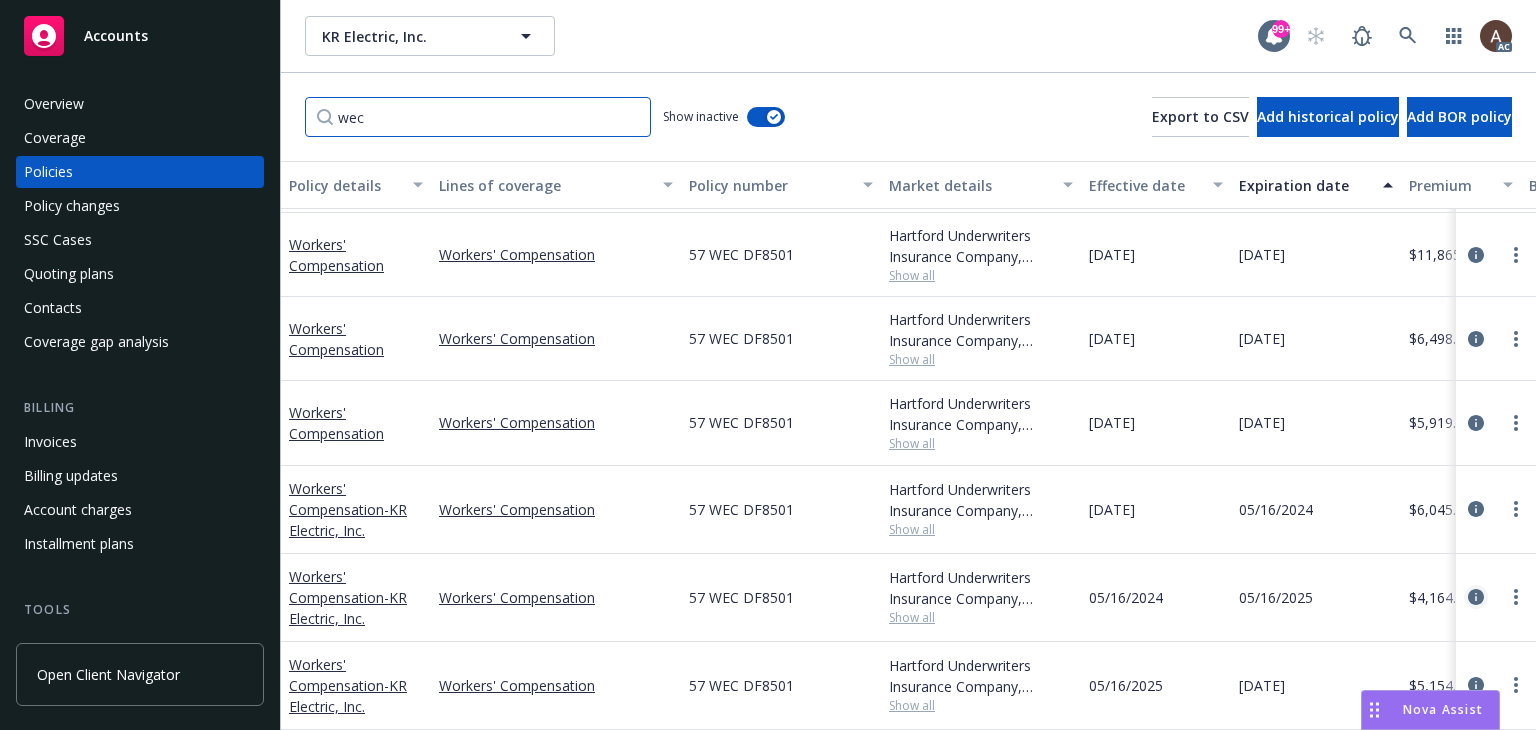 type on "wec" 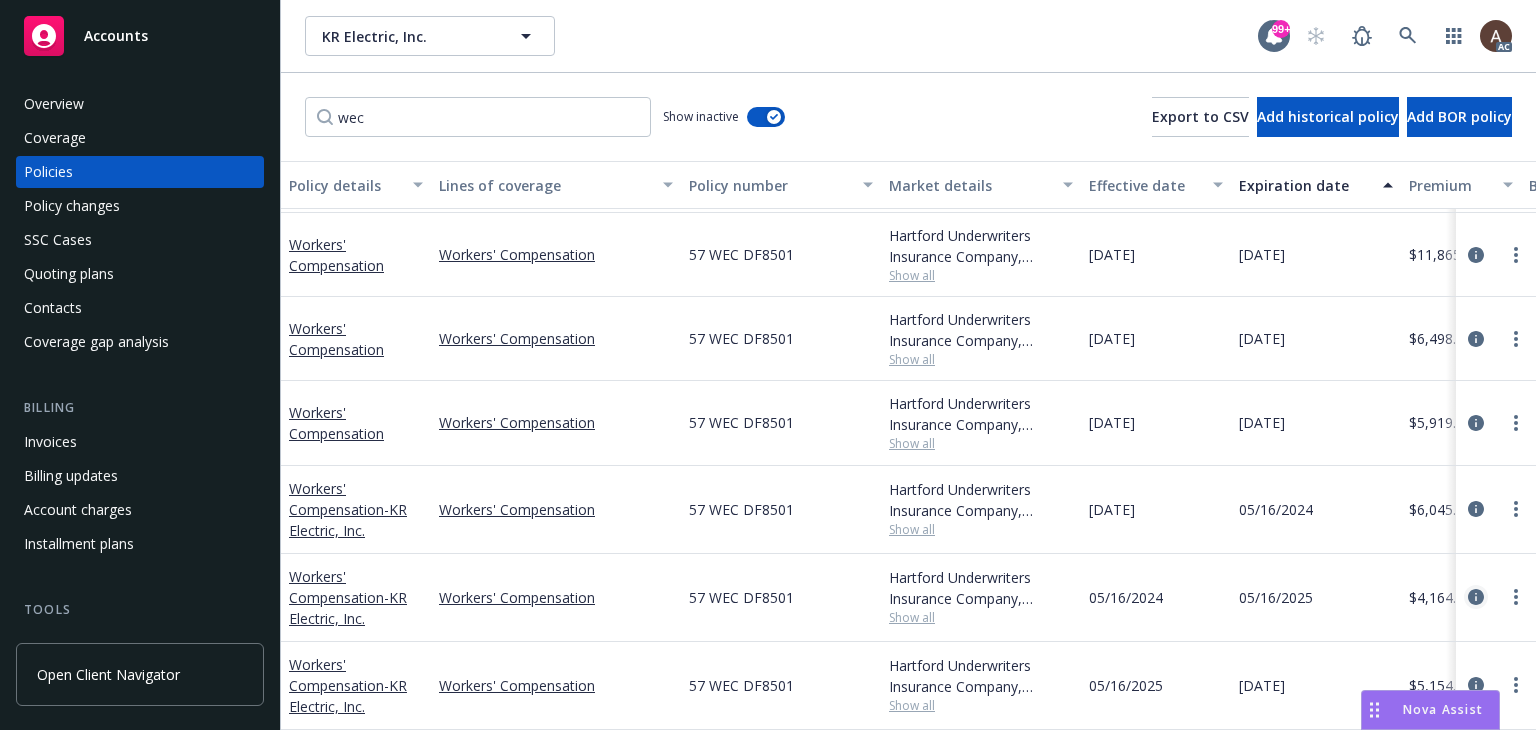 click 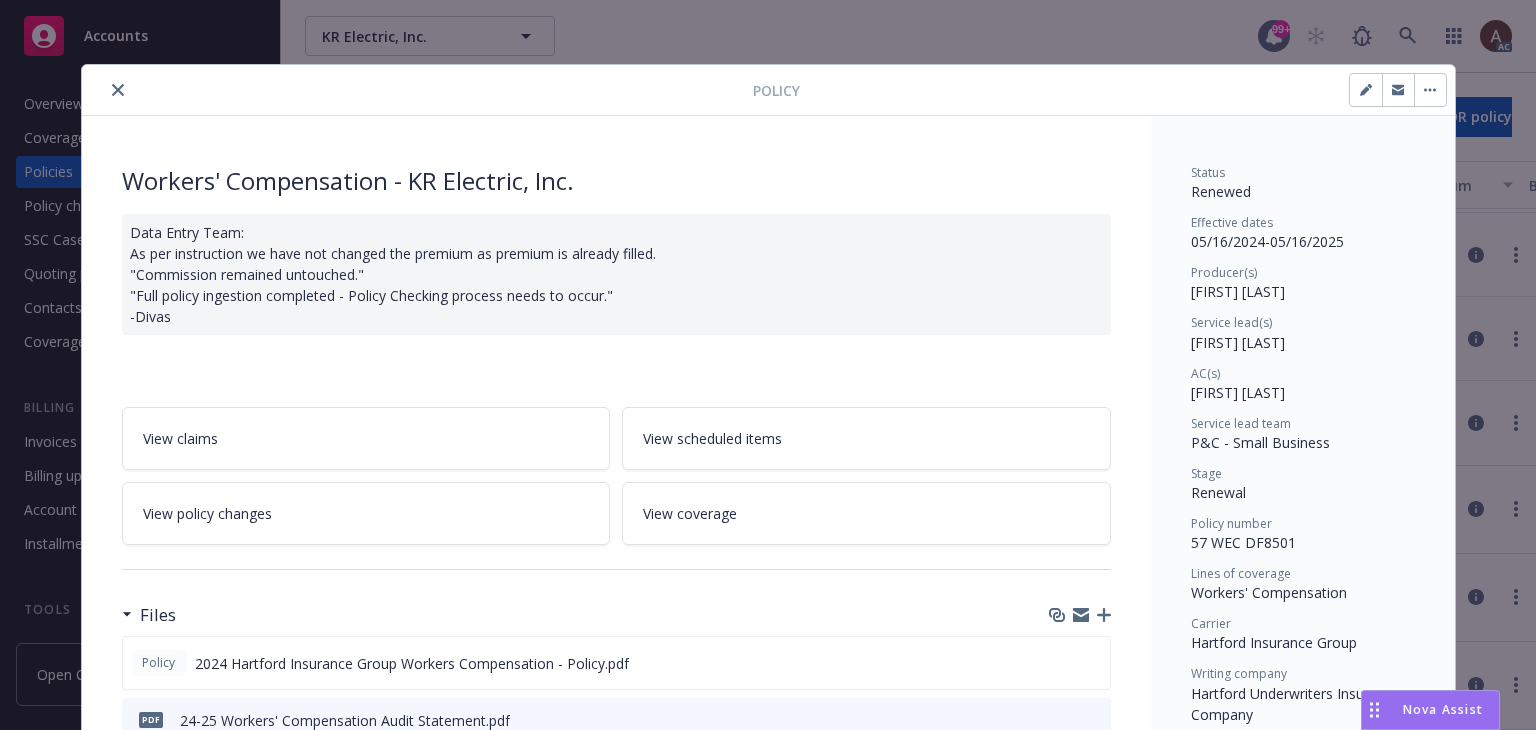 scroll, scrollTop: 60, scrollLeft: 0, axis: vertical 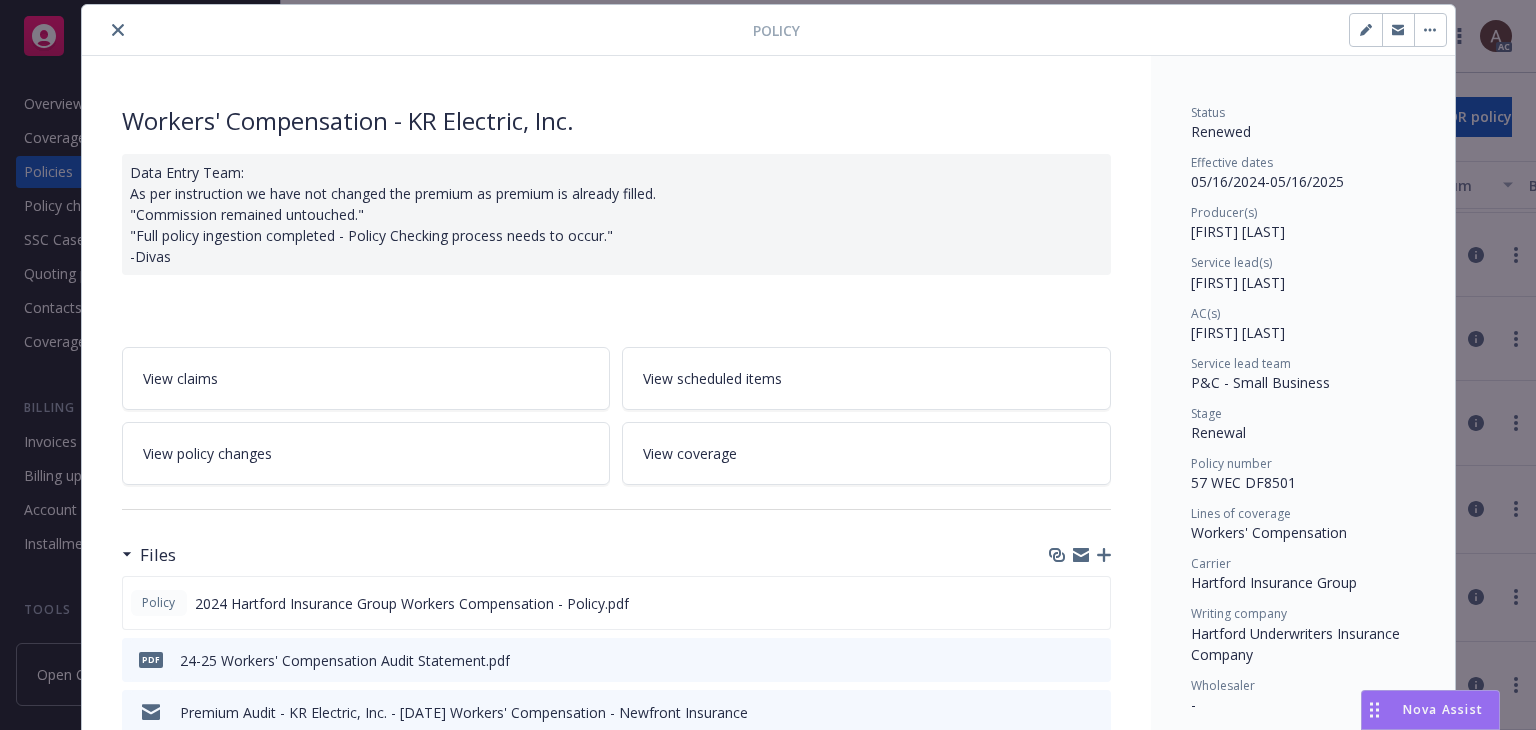 click on "Data Entry Team:
As per instruction we have not changed the premium as premium is already filled.
"Commission remained untouched."
"Full policy ingestion completed - Policy Checking process needs to occur."
-Divas" at bounding box center (616, 214) 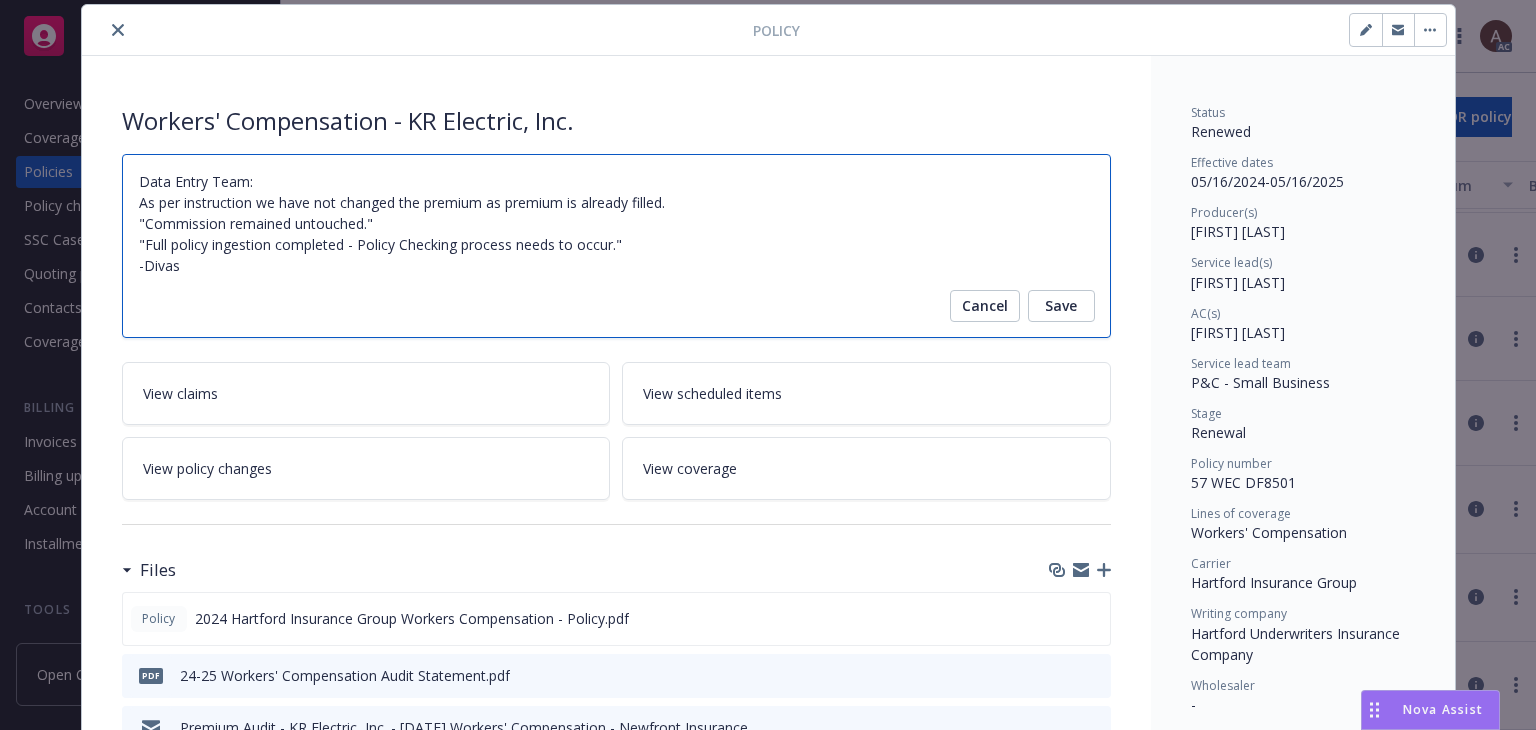 click on "Data Entry Team:
As per instruction we have not changed the premium as premium is already filled.
"Commission remained untouched."
"Full policy ingestion completed - Policy Checking process needs to occur."
-Divas" at bounding box center (616, 246) 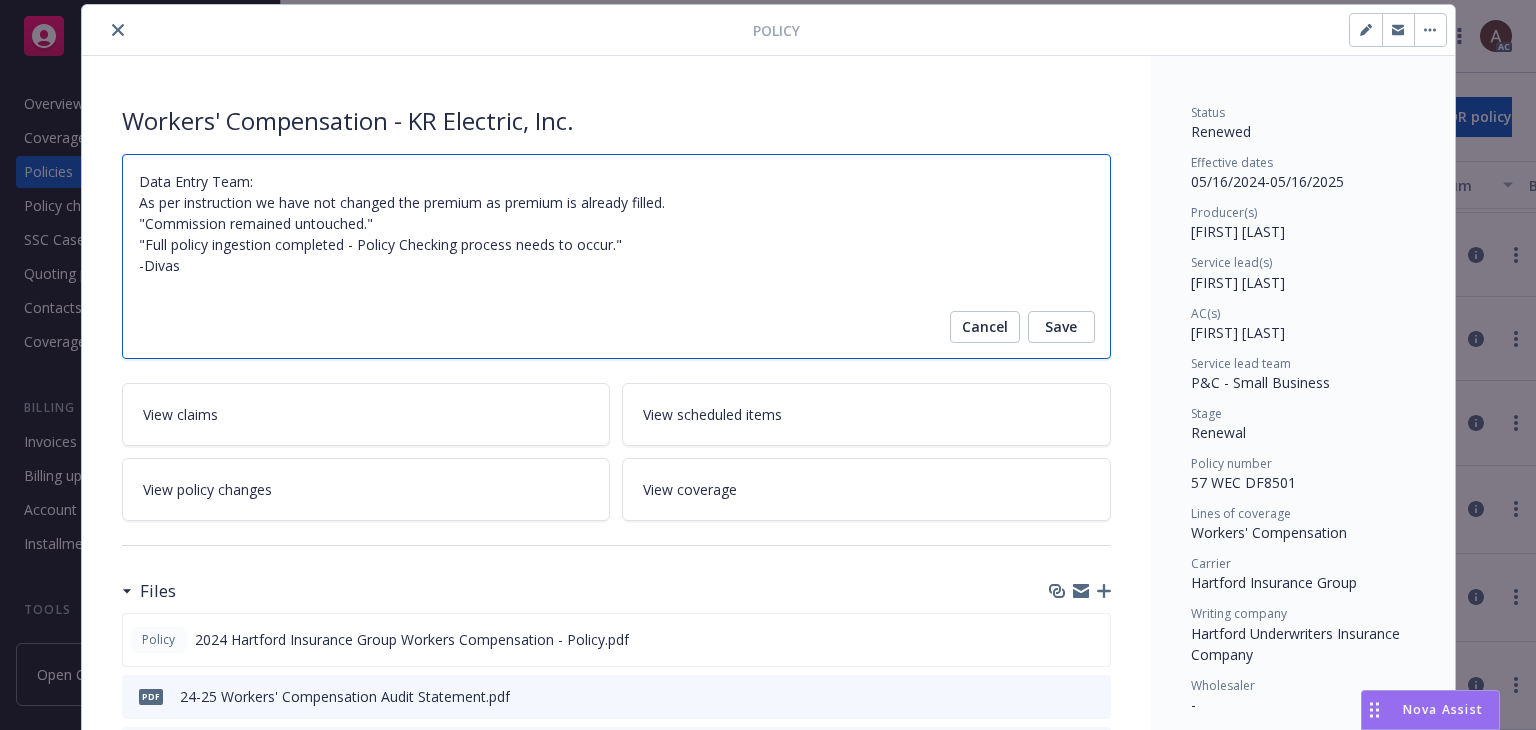 type on "x" 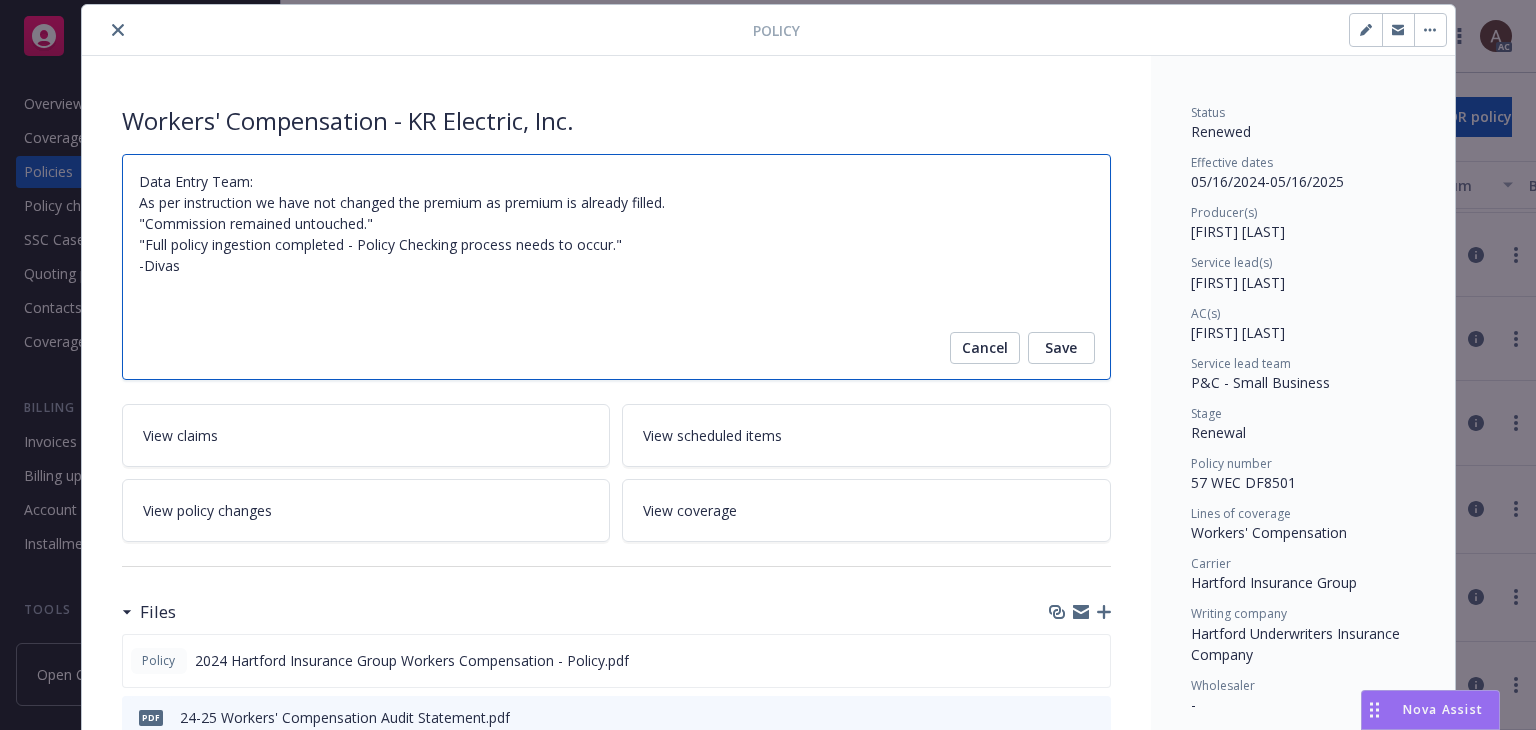paste on "Original Estimated Premium including taxes and Surcharges - $4,217
Audited Actual Premium including taxes and Surcharges- $5,084
Total Additional Cost - $867" 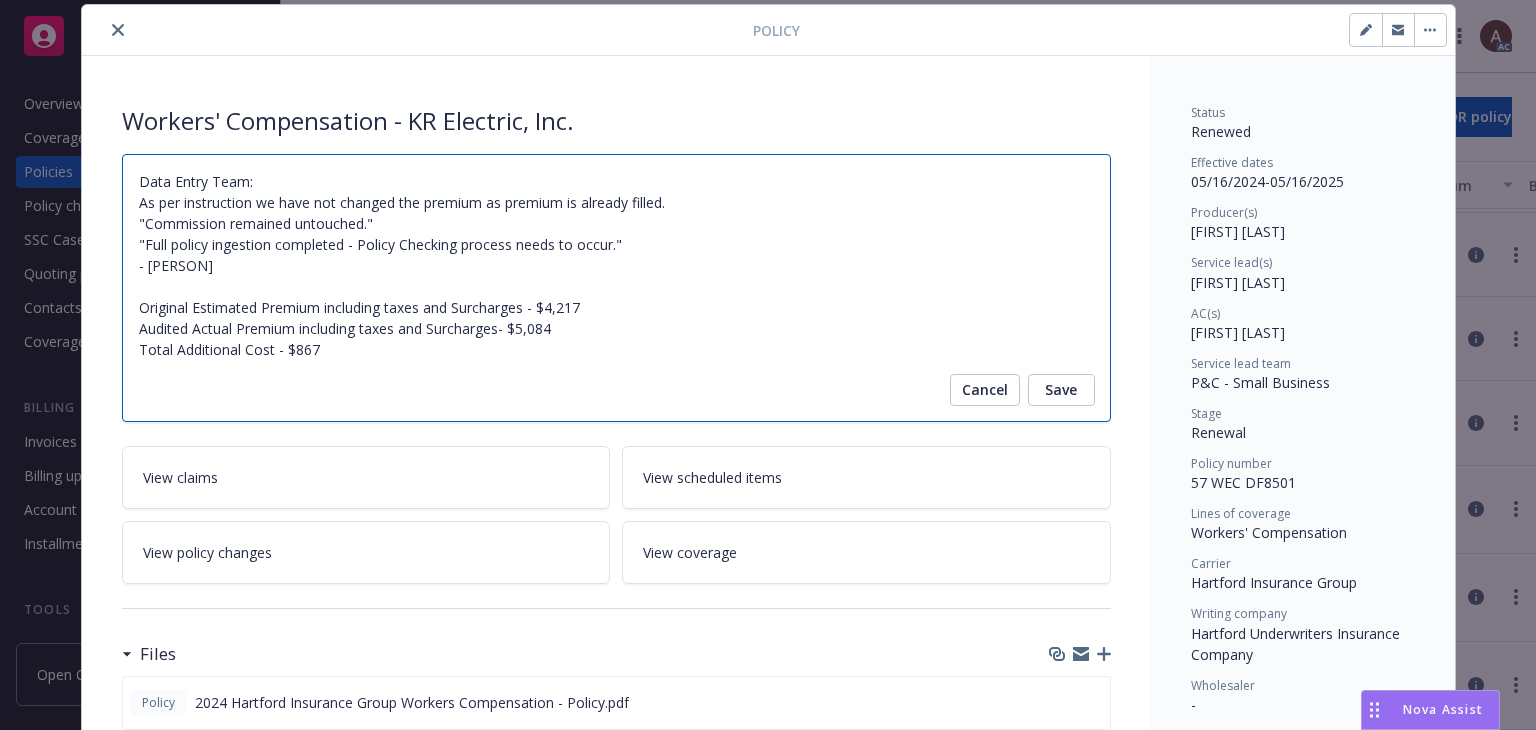 click on "Data Entry Team:
As per instruction we have not changed the premium as premium is already filled.
"Commission remained untouched."
"Full policy ingestion completed - Policy Checking process needs to occur."
-Divas" at bounding box center [616, 288] 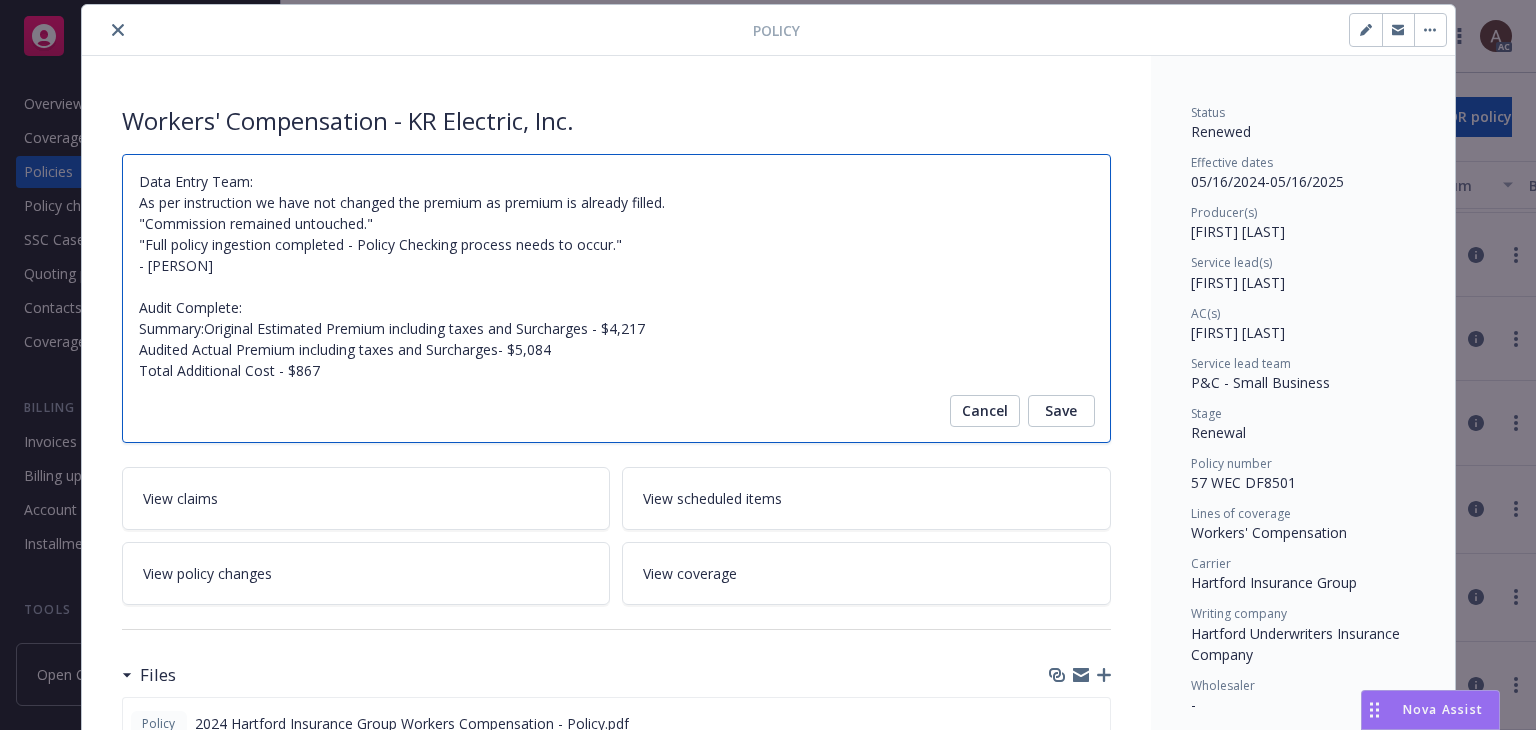 type on "x" 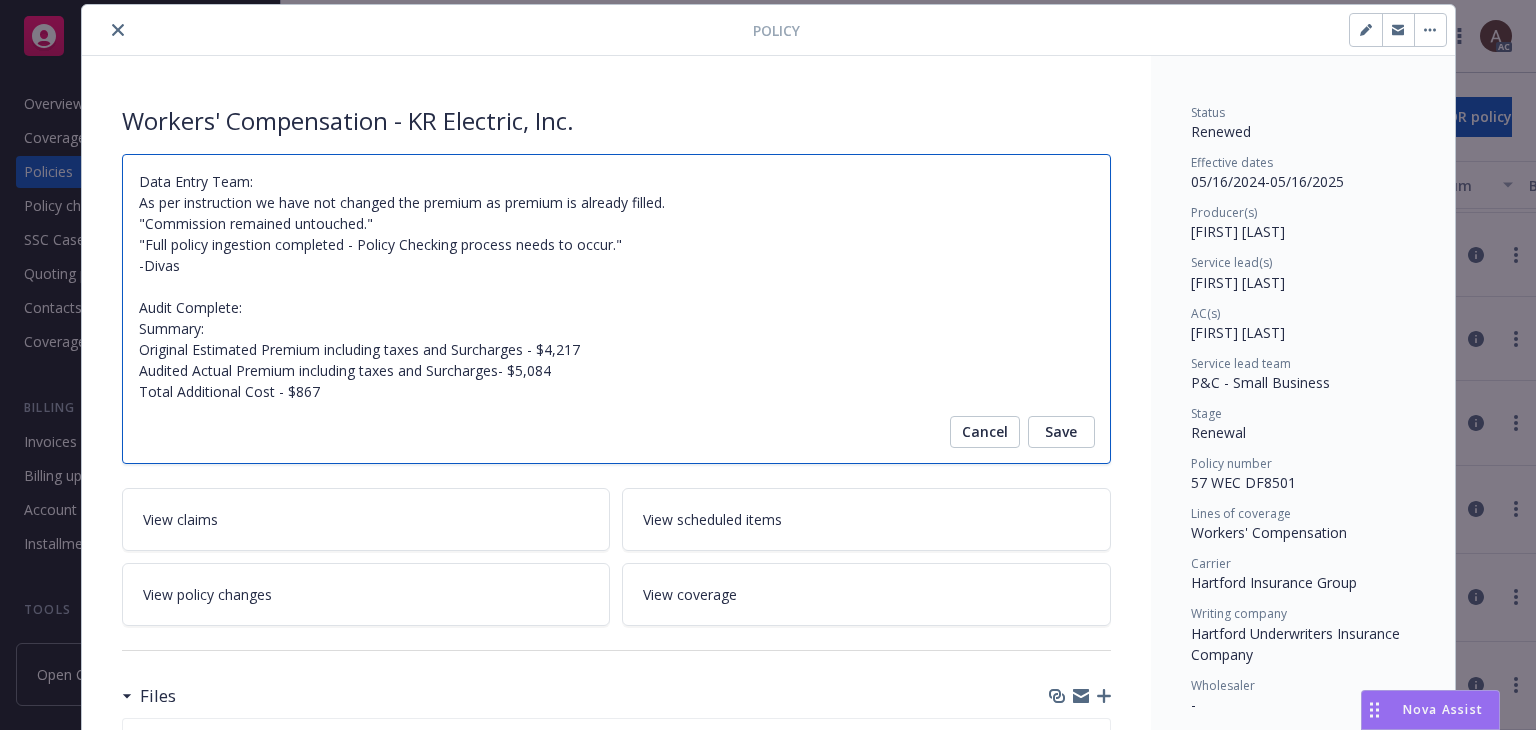 click on "Data Entry Team:
As per instruction we have not changed the premium as premium is already filled.
"Commission remained untouched."
"Full policy ingestion completed - Policy Checking process needs to occur."
-Divas" at bounding box center [616, 309] 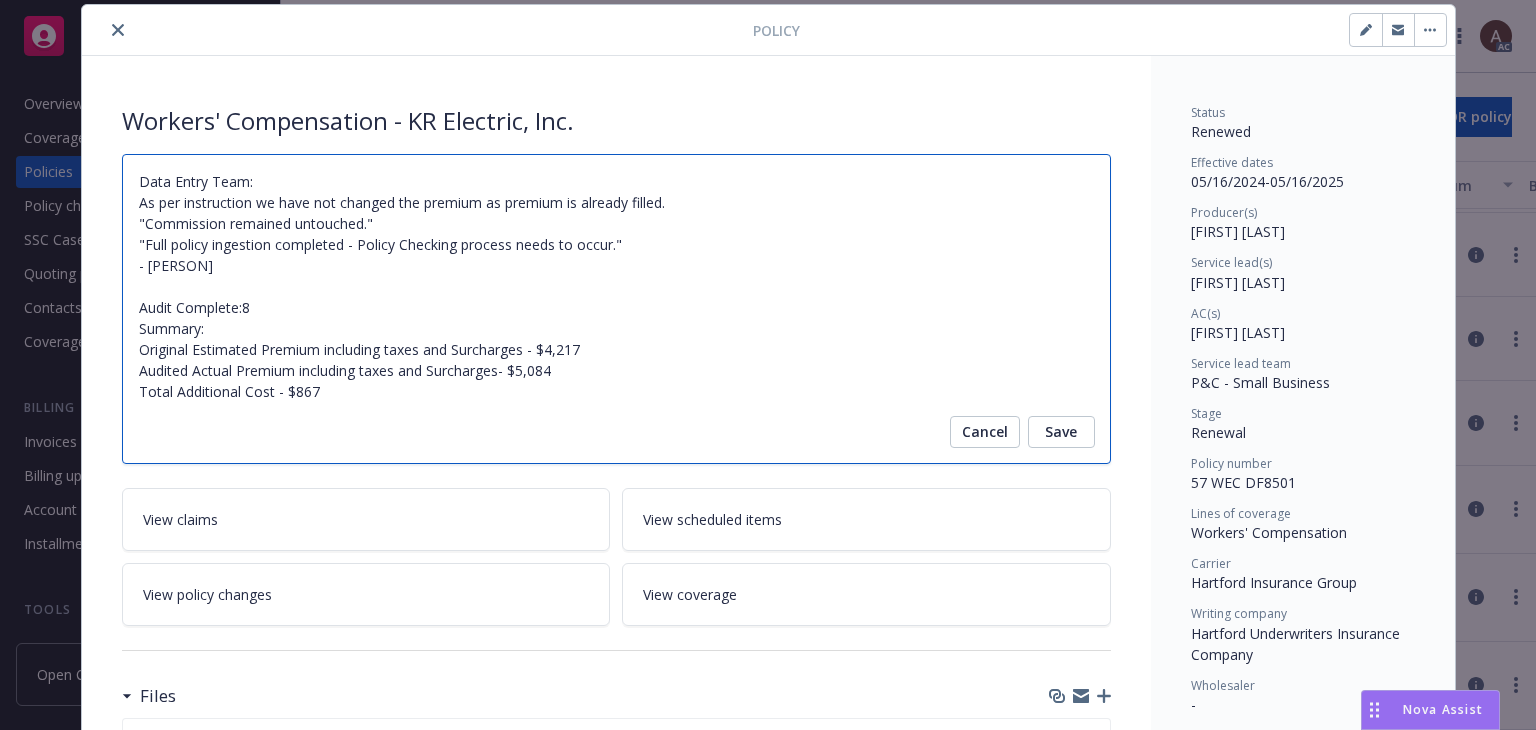 type on "x" 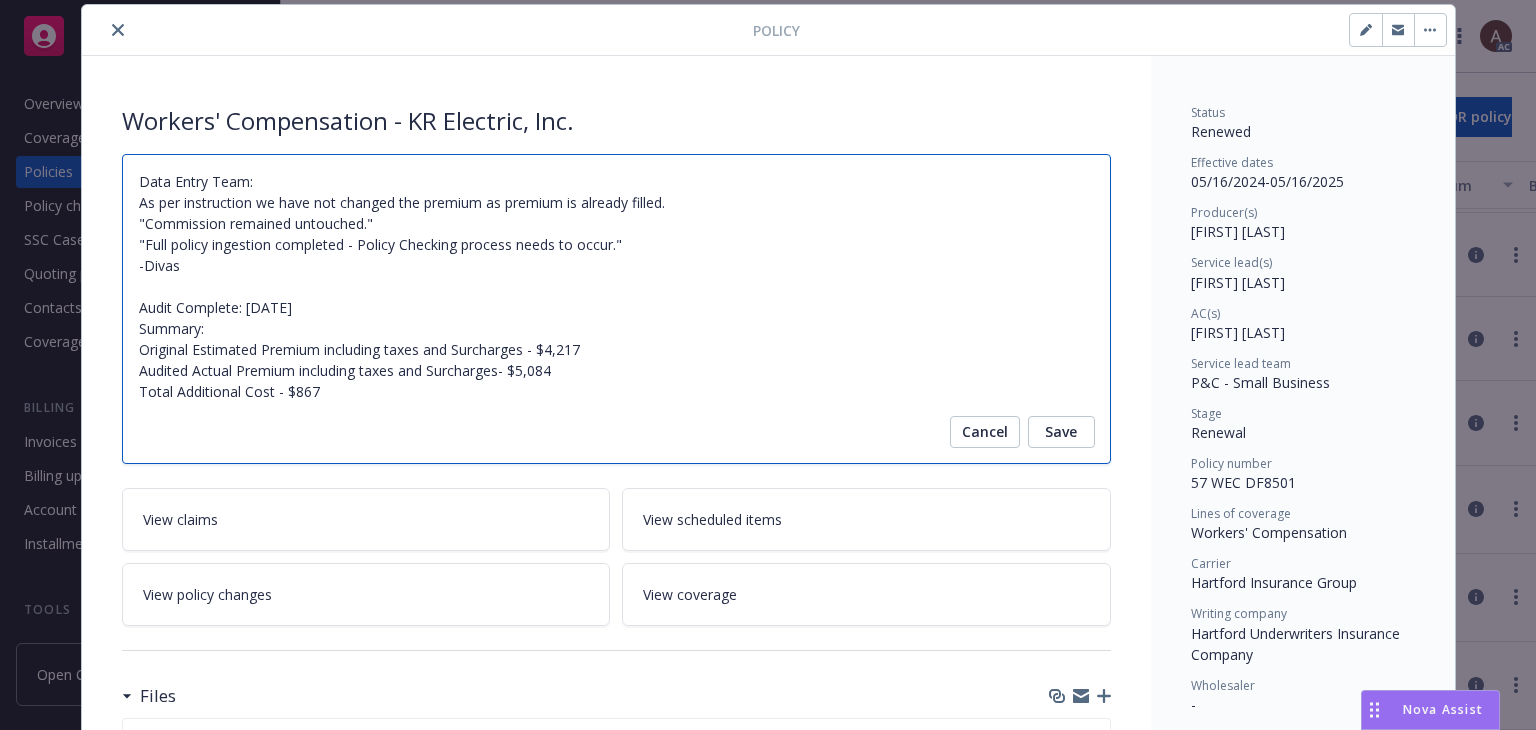 type on "x" 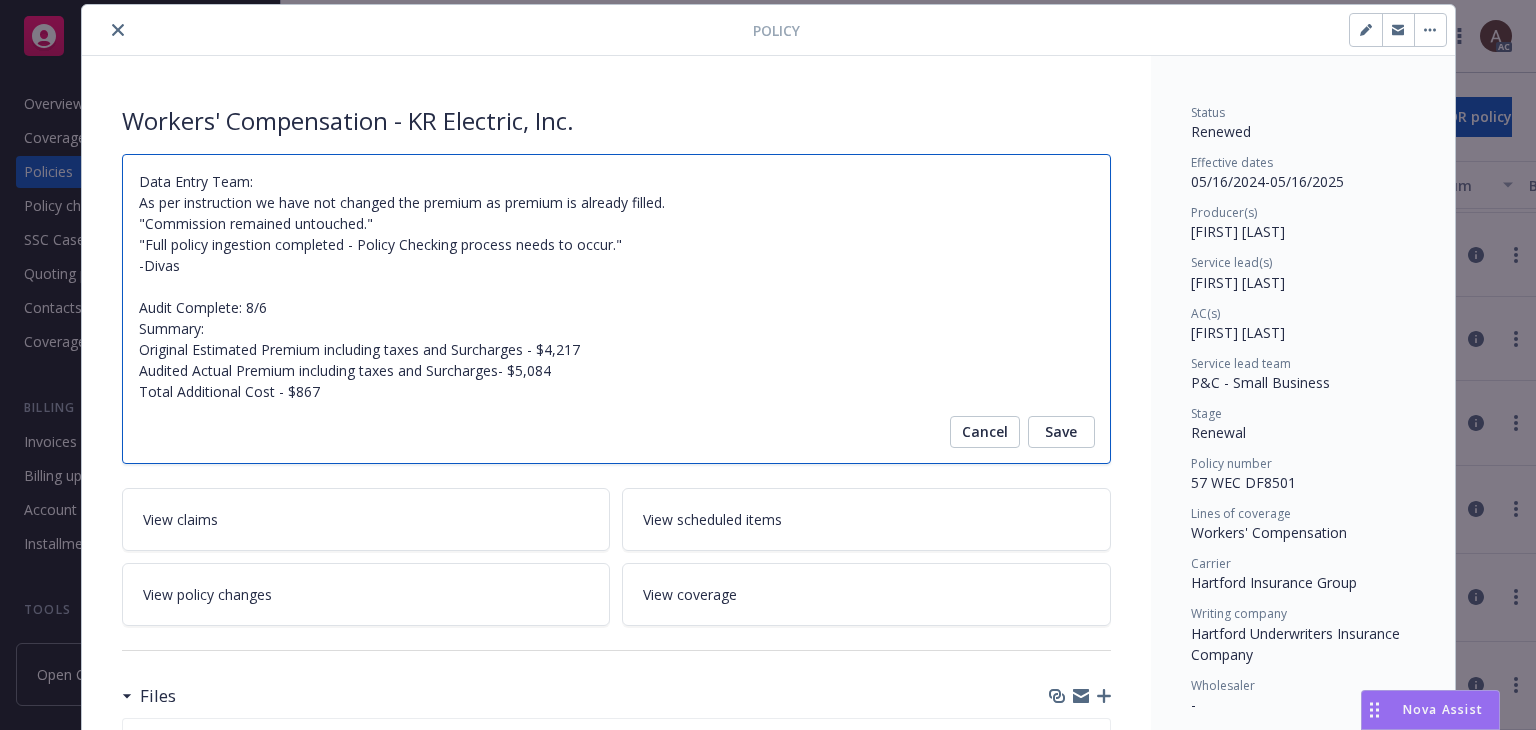 type on "x" 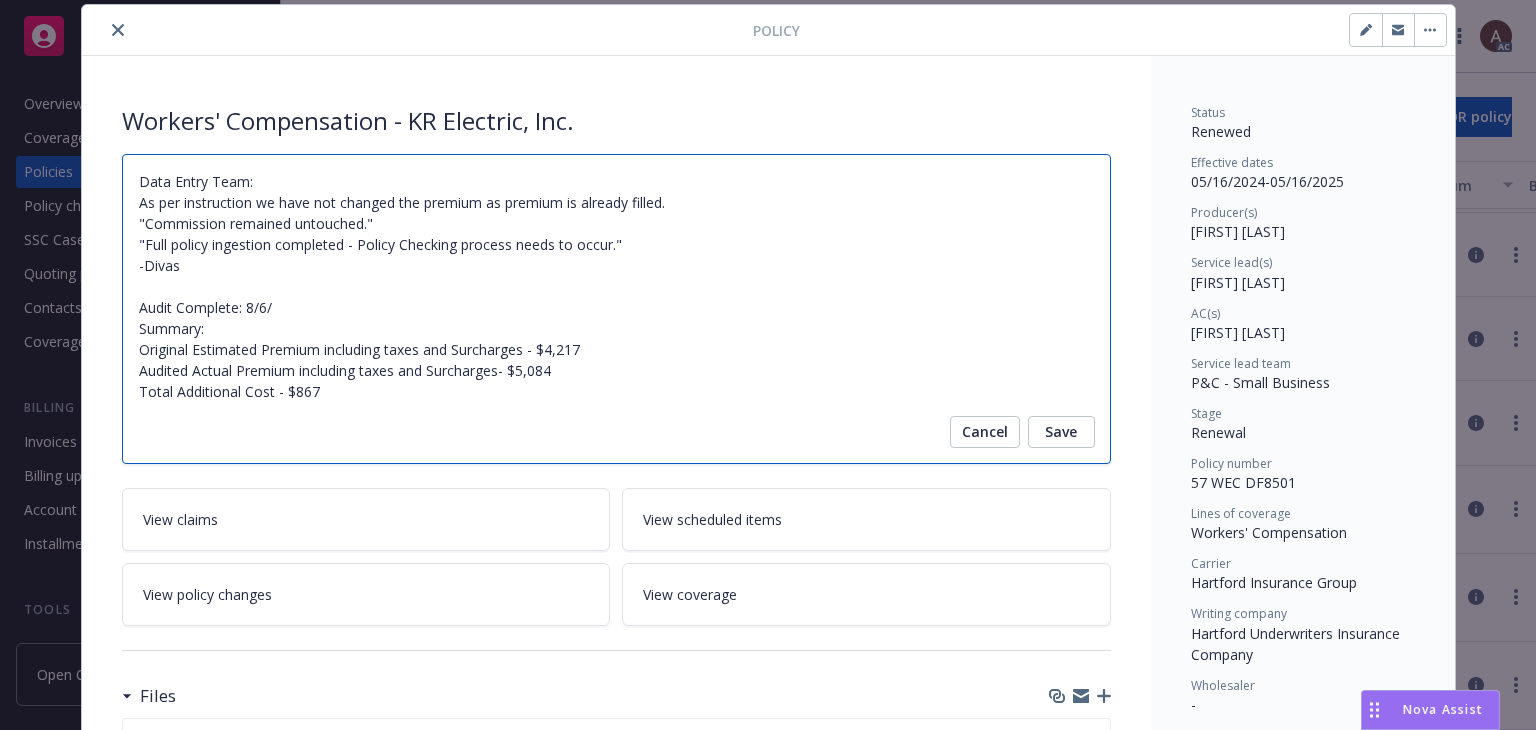 type on "x" 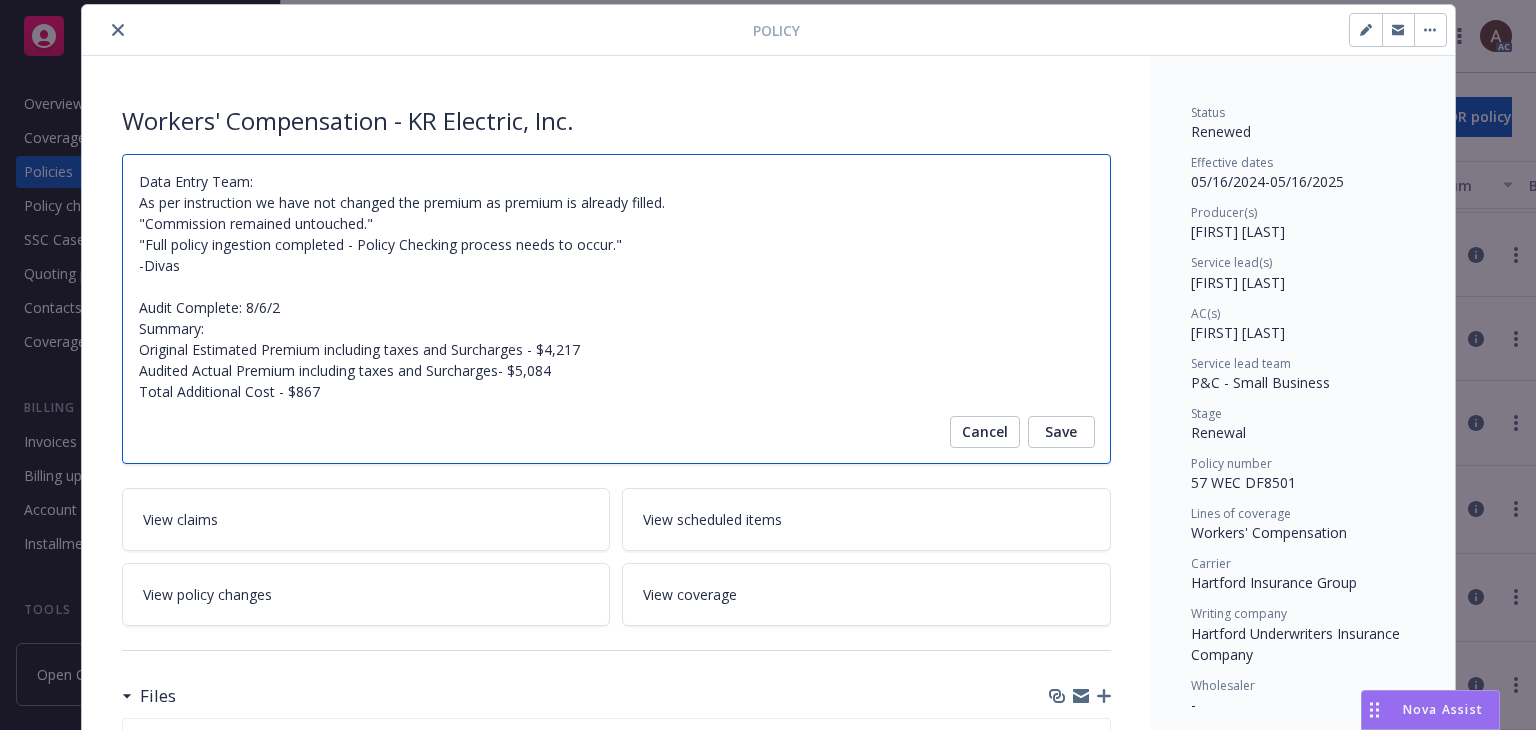 type on "x" 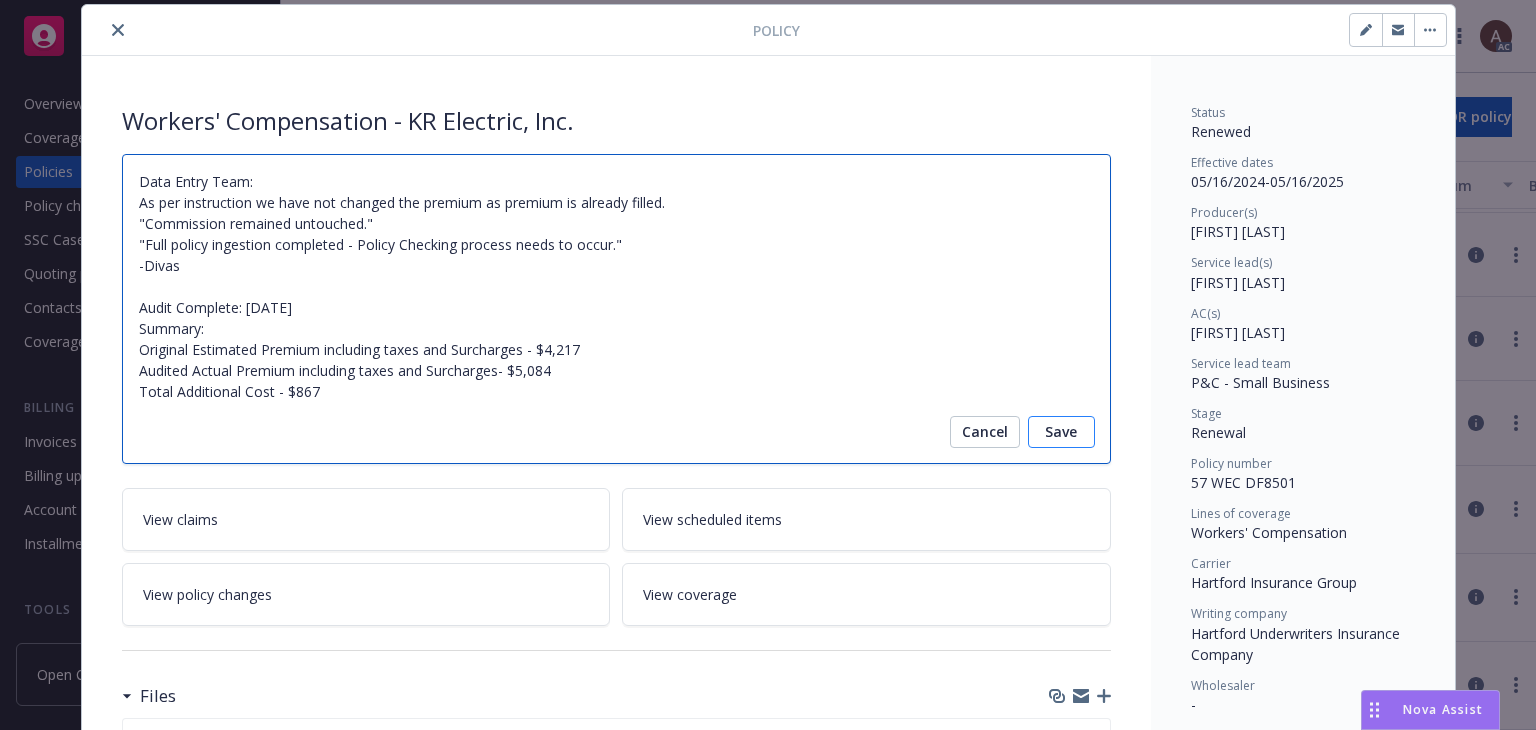 type on "Data Entry Team:
As per instruction we have not changed the premium as premium is already filled.
"Commission remained untouched."
"Full policy ingestion completed - Policy Checking process needs to occur."
-Divas
Audit Complete: [DATE]
Summary:
Original Estimated Premium including taxes and Surcharges - $4,217
Audited Actual Premium including taxes and Surcharges- $5,084
Total Additional Cost - $867" 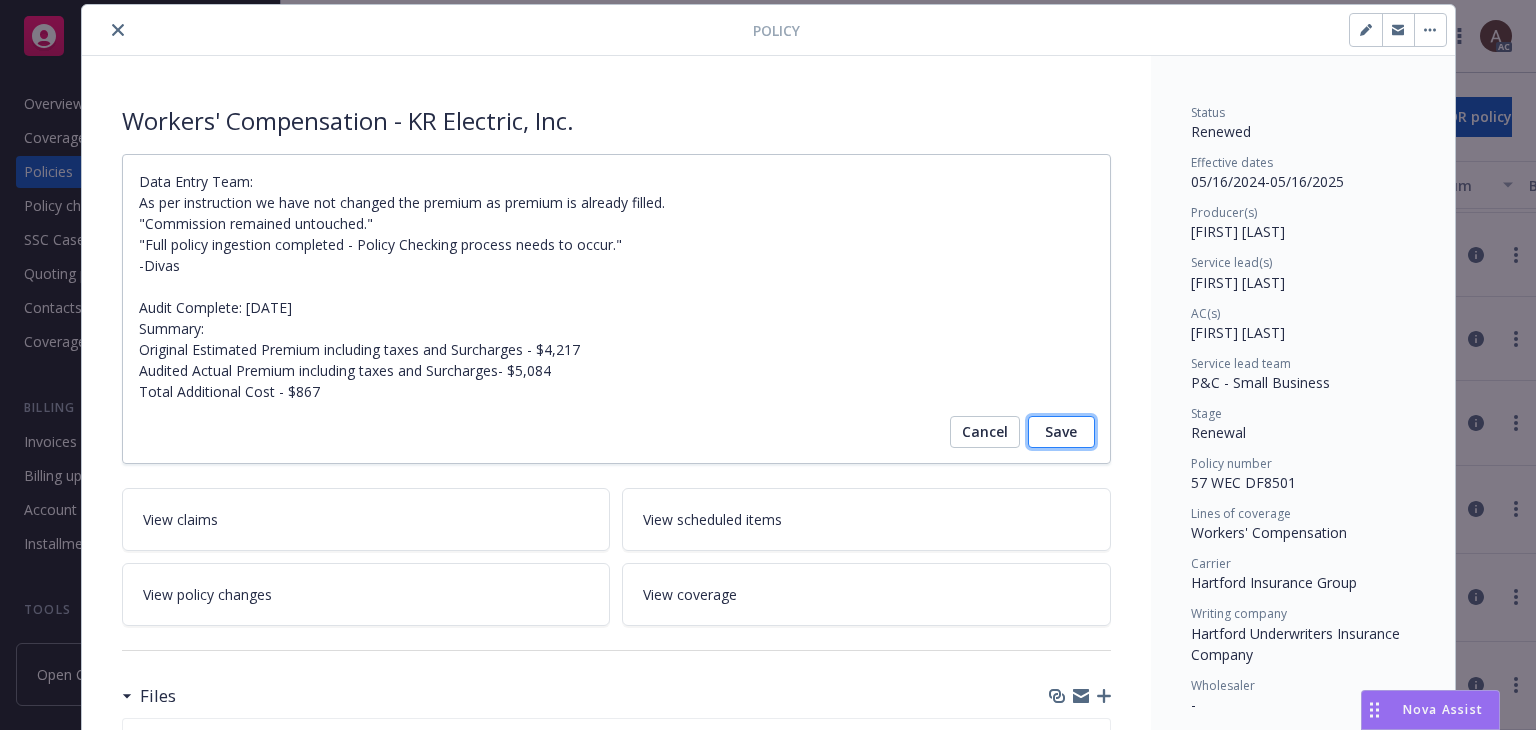 click on "Save" at bounding box center (1061, 432) 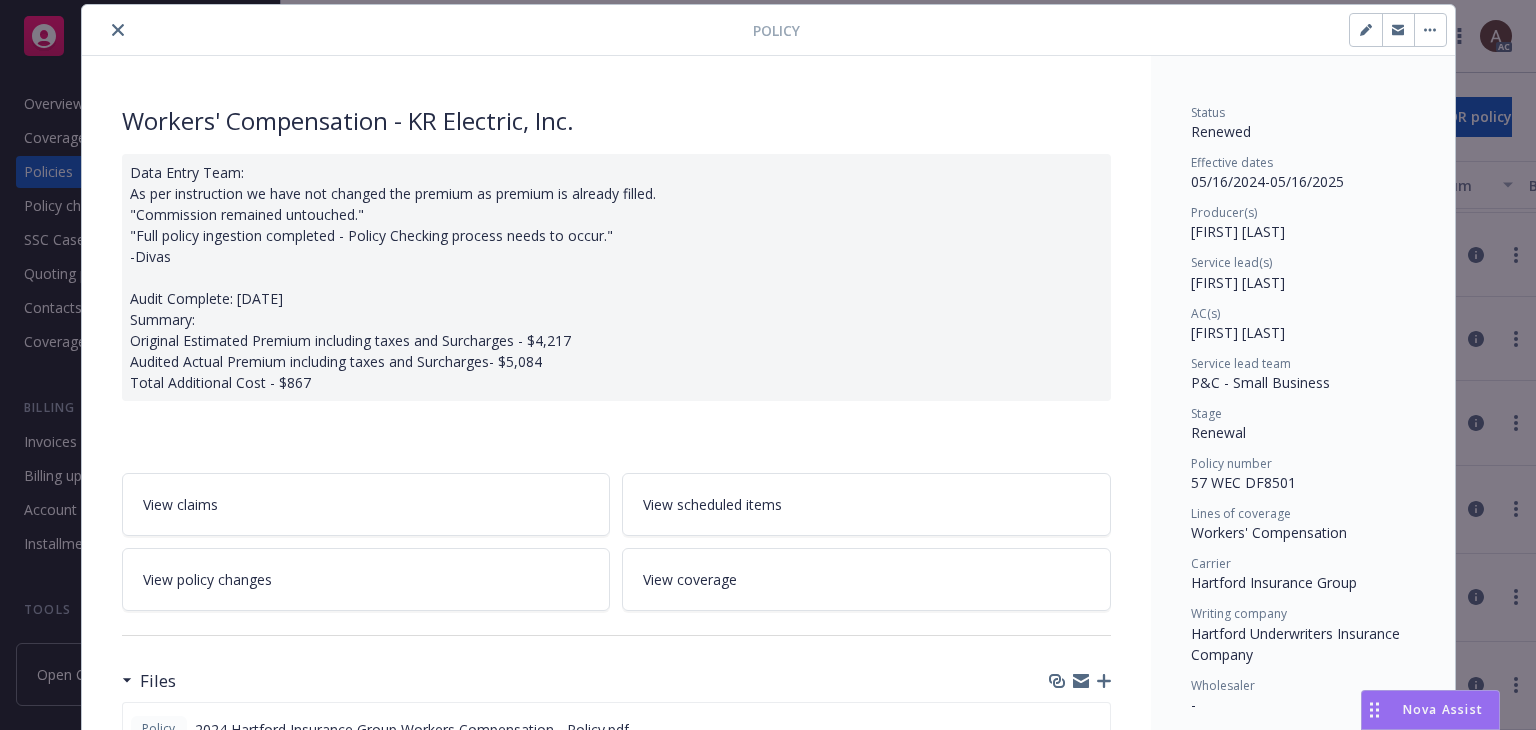 type on "x" 